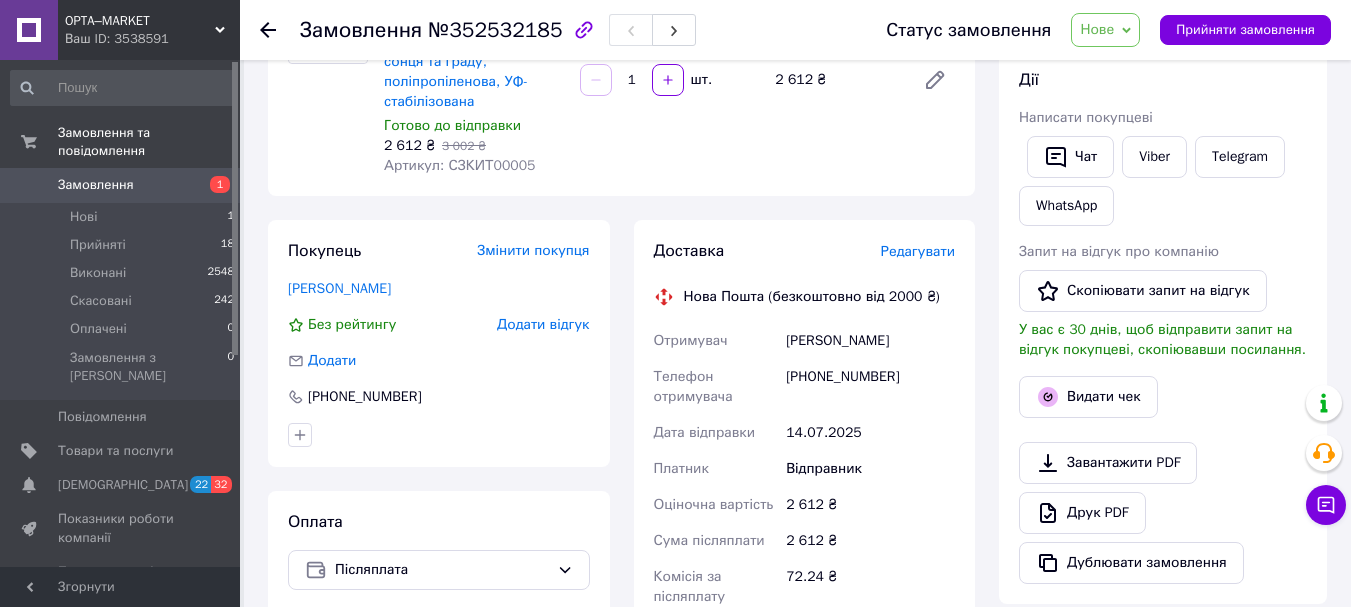 scroll, scrollTop: 0, scrollLeft: 0, axis: both 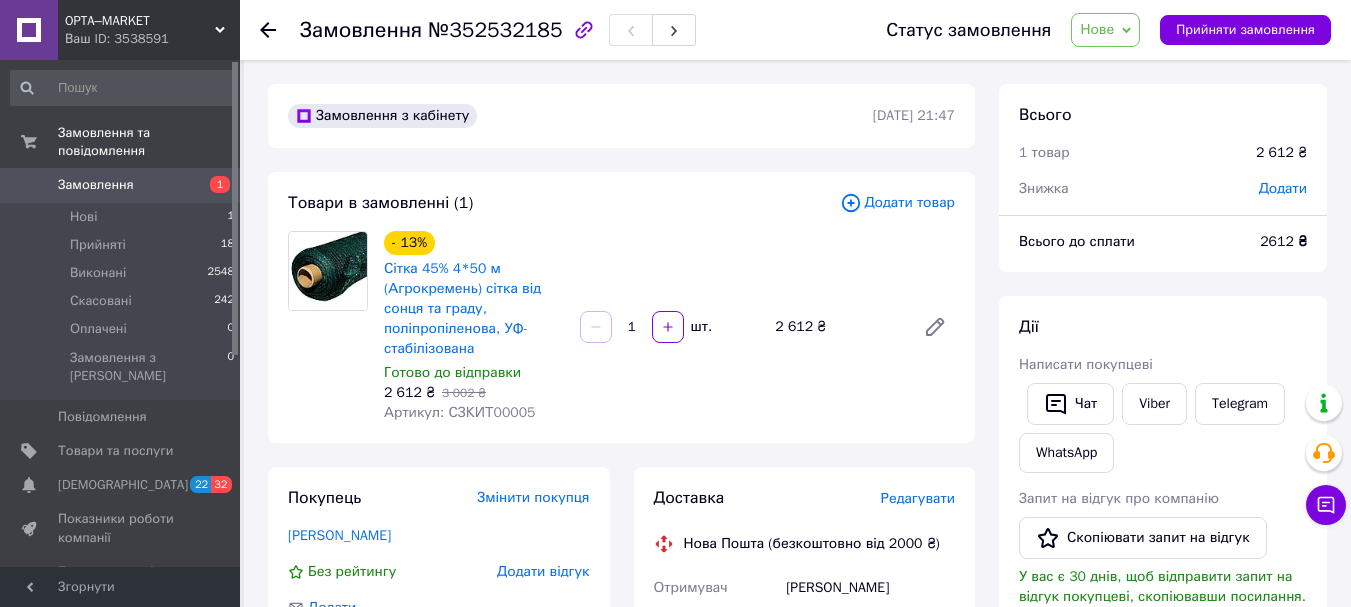 click on "Замовлення" at bounding box center (121, 185) 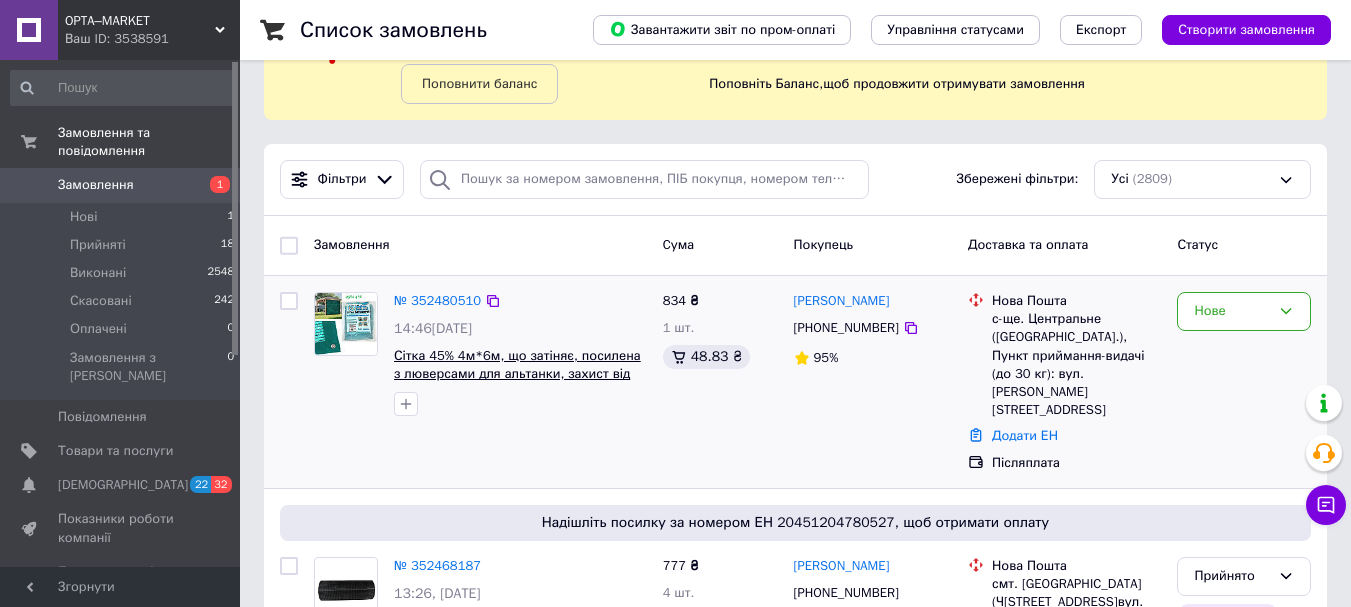 scroll, scrollTop: 0, scrollLeft: 0, axis: both 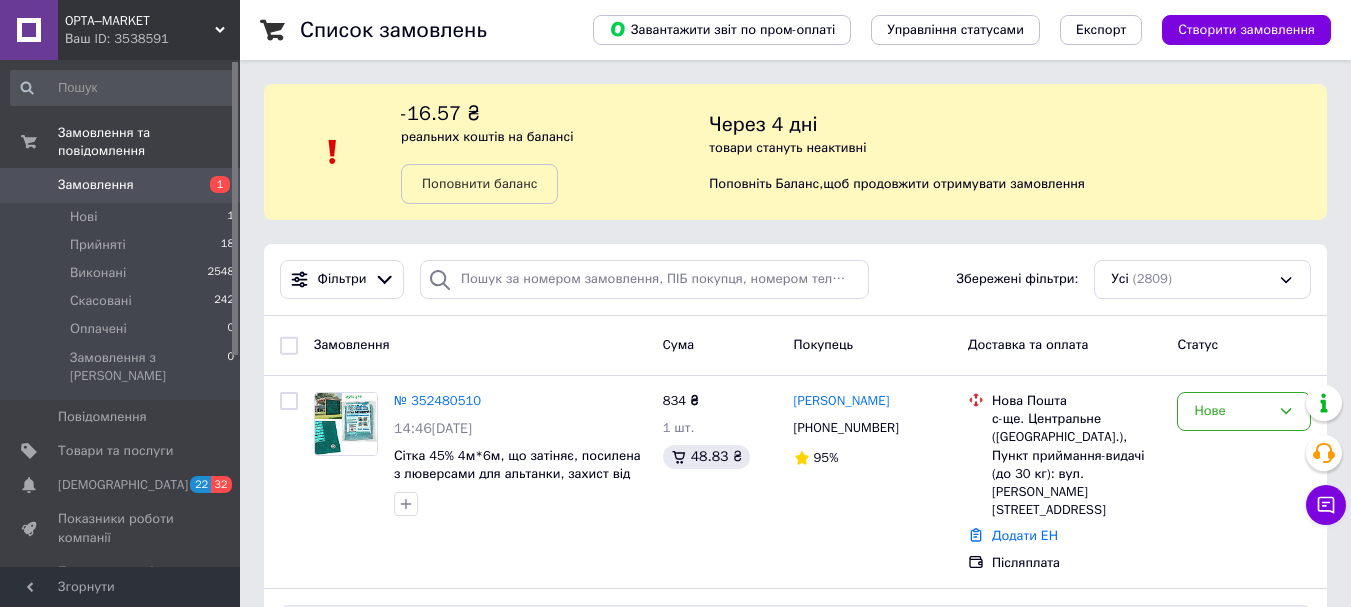 click on "Замовлення" at bounding box center [121, 185] 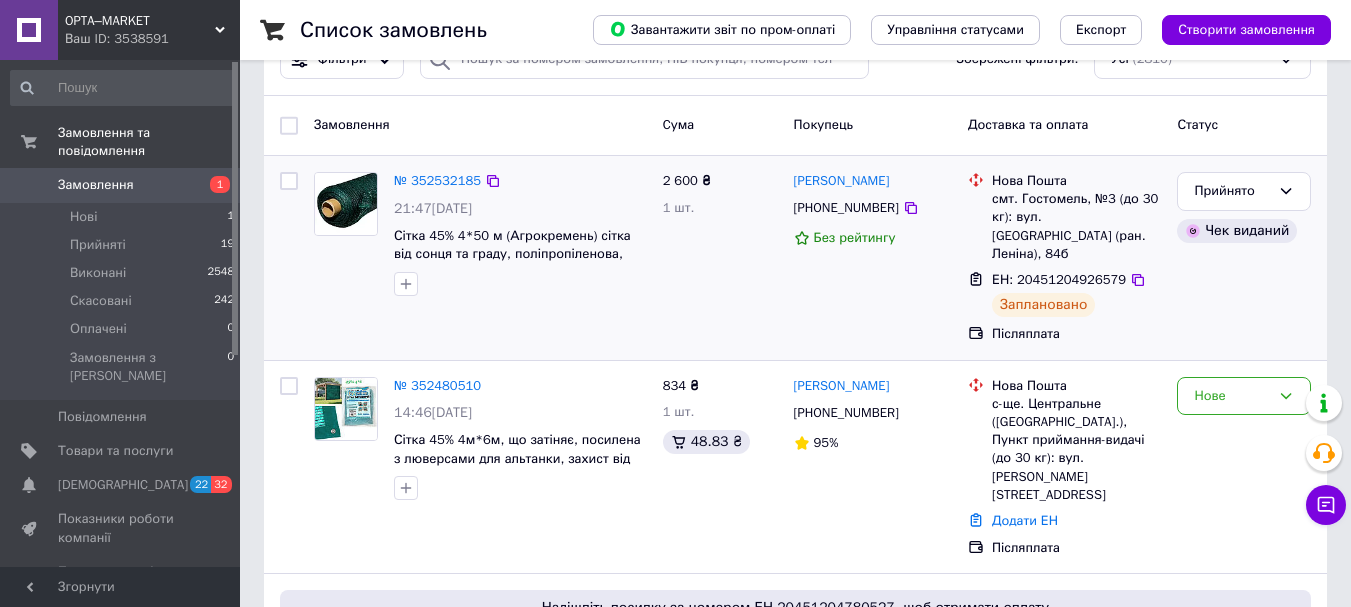 scroll, scrollTop: 300, scrollLeft: 0, axis: vertical 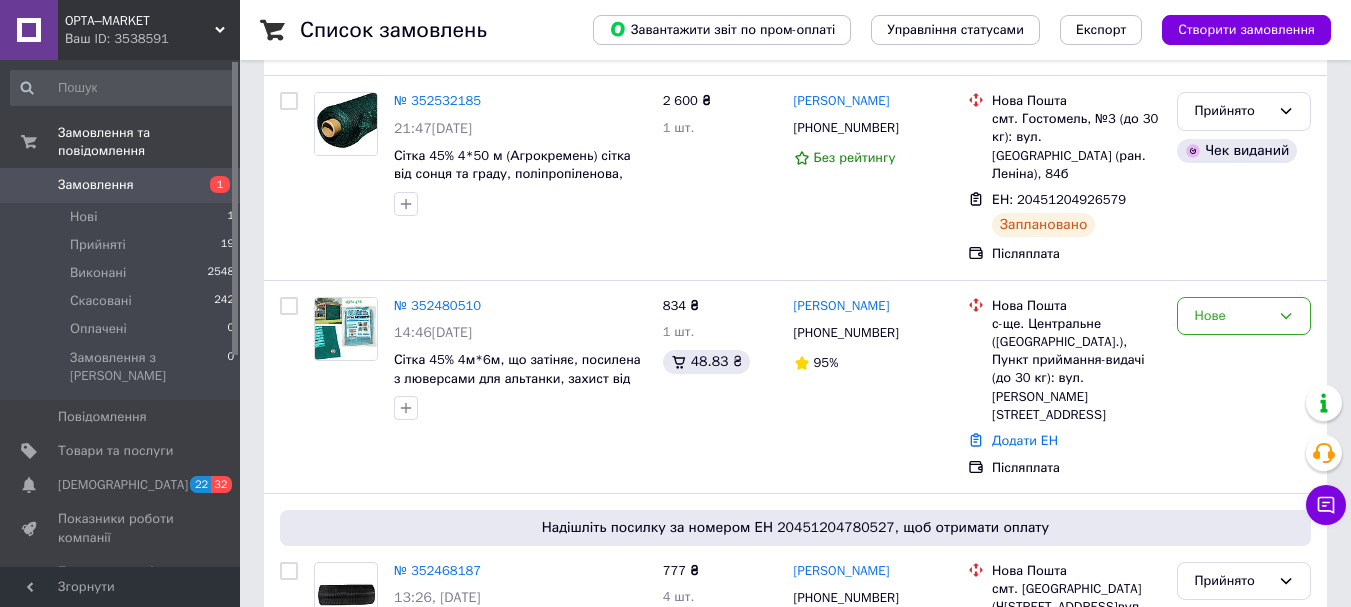 click on "Створити замовлення" at bounding box center (1246, 30) 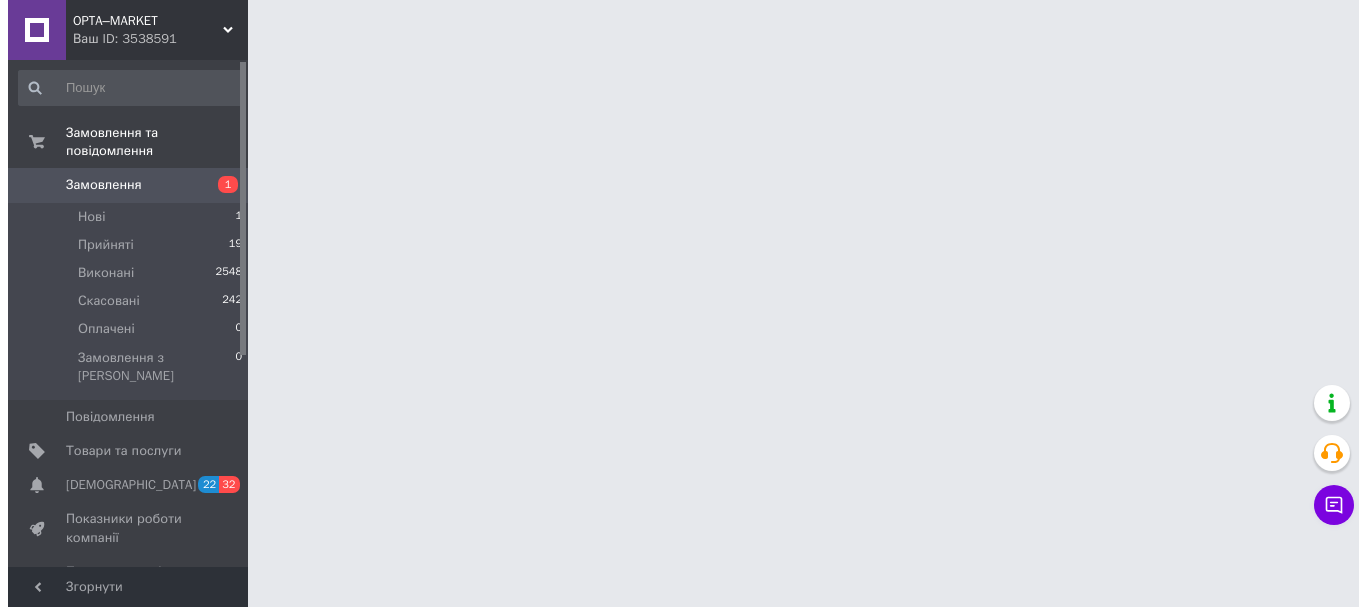 scroll, scrollTop: 0, scrollLeft: 0, axis: both 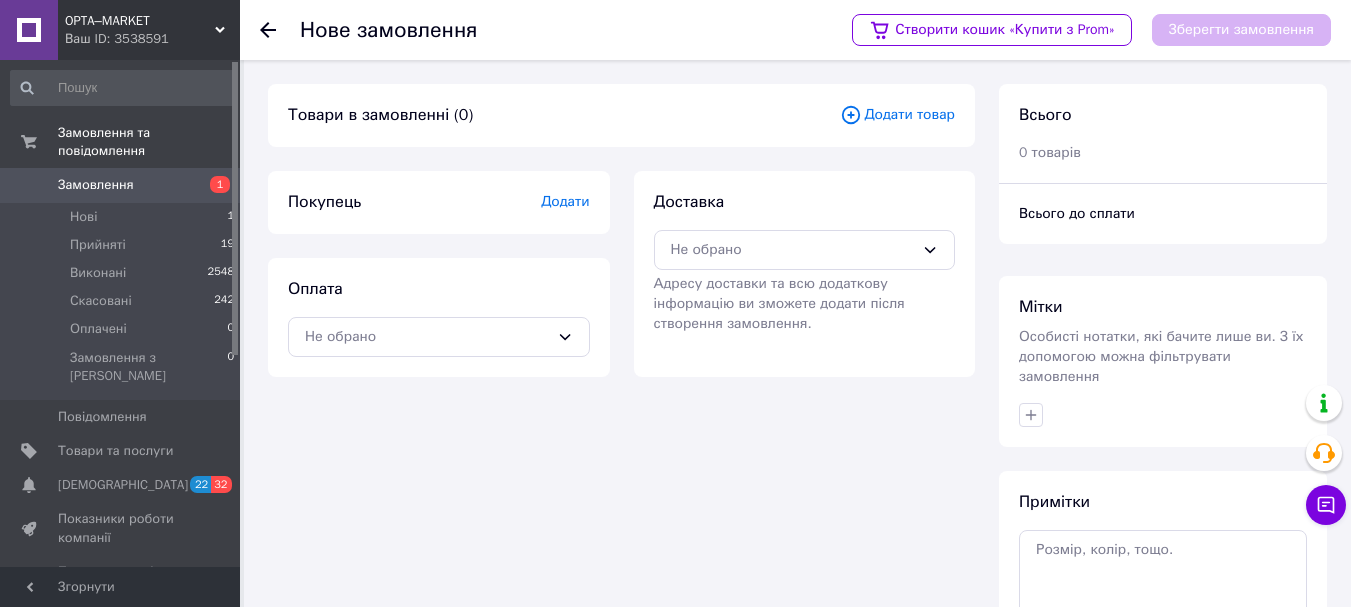 click on "Додати" at bounding box center [565, 201] 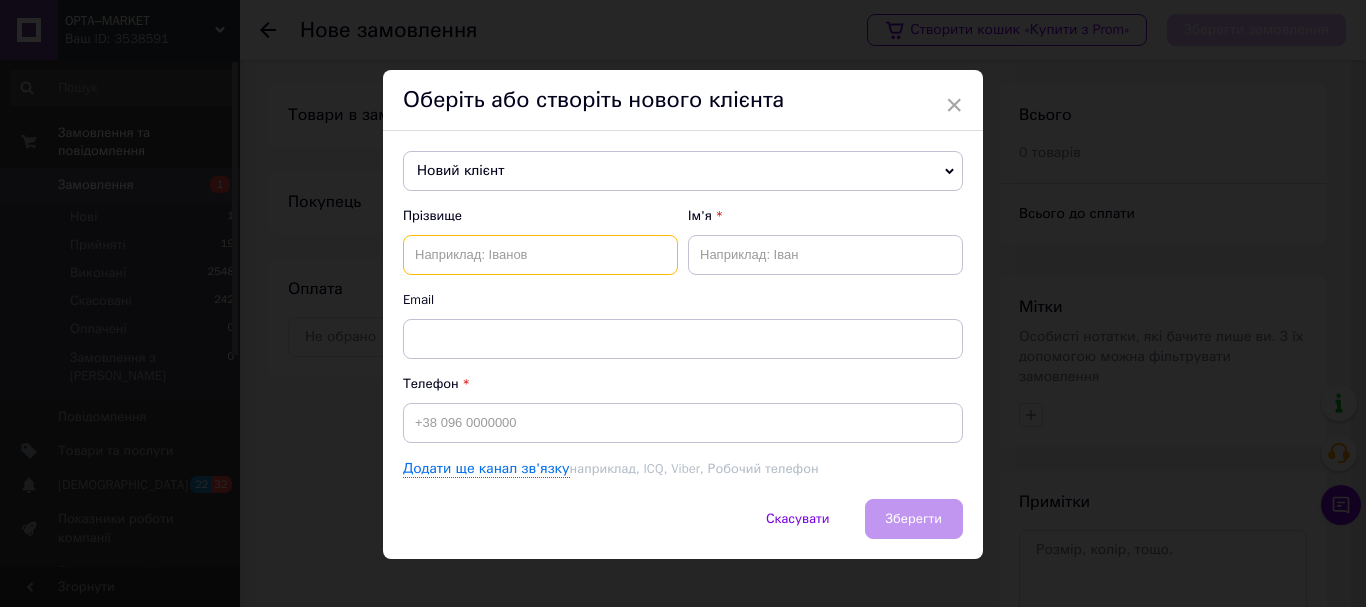click at bounding box center (540, 255) 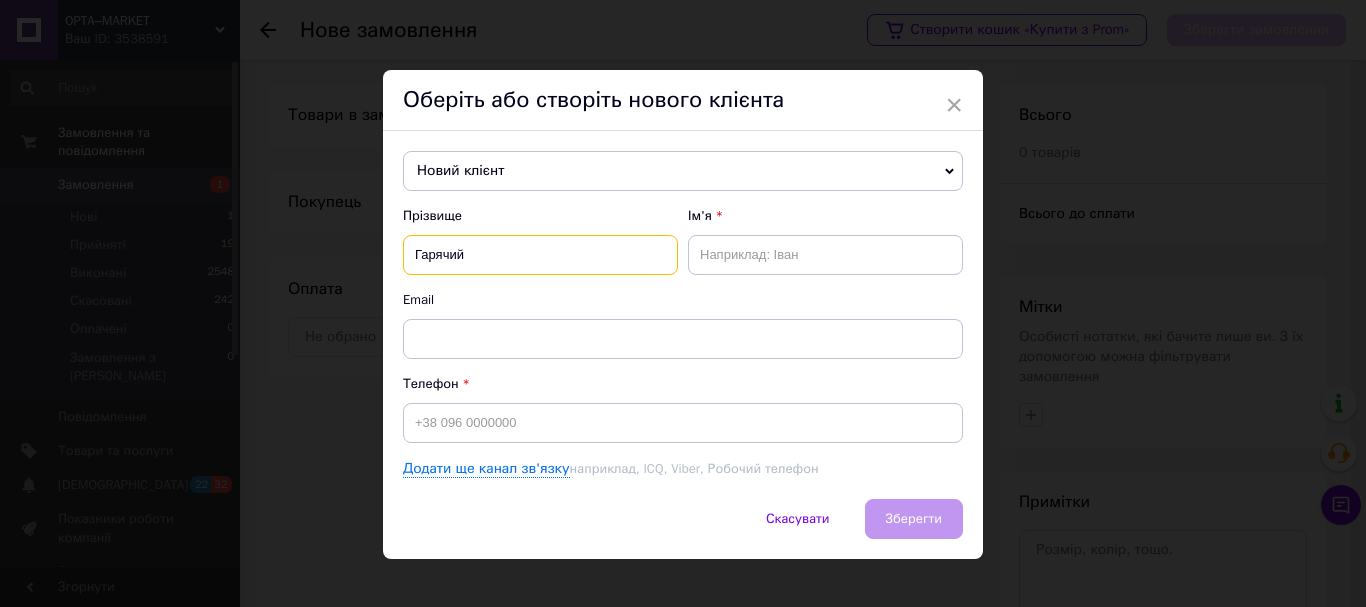 type on "Гарячий" 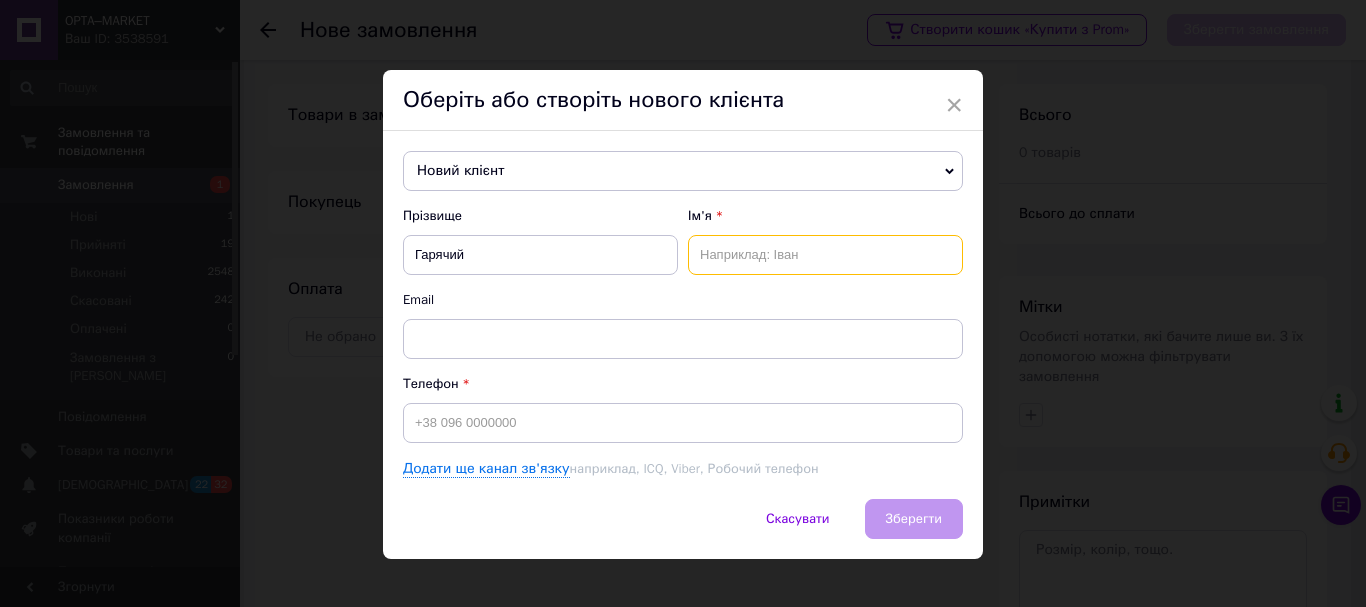 drag, startPoint x: 811, startPoint y: 263, endPoint x: 811, endPoint y: 250, distance: 13 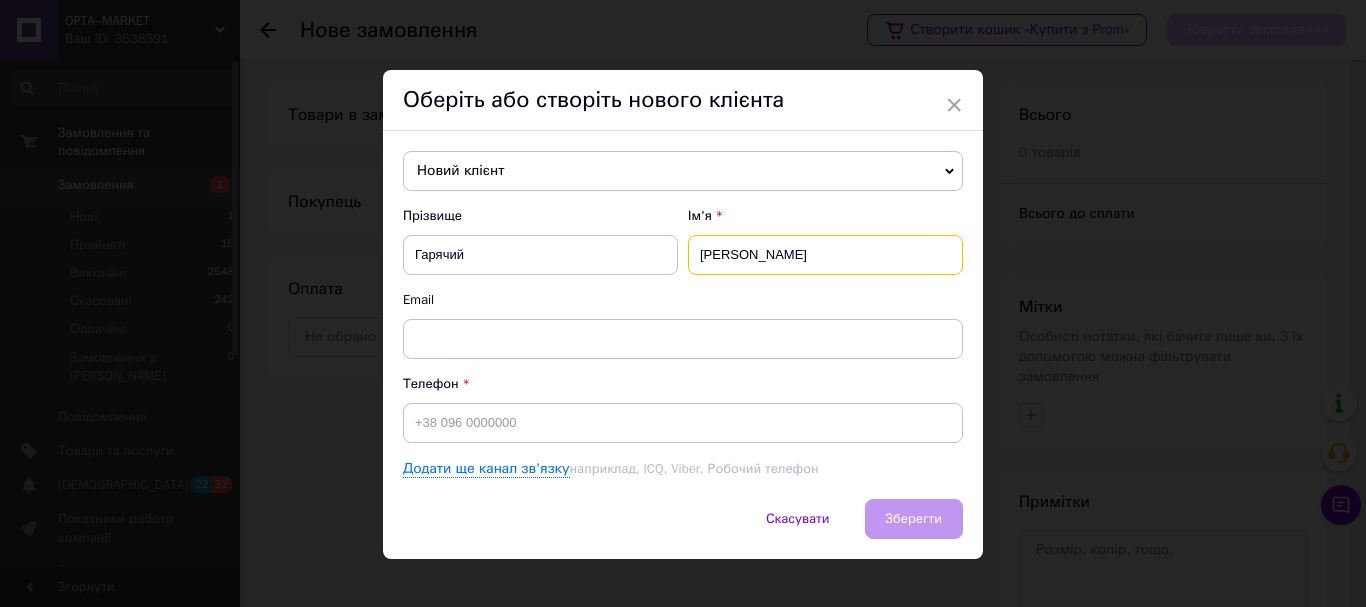 type on "[PERSON_NAME]" 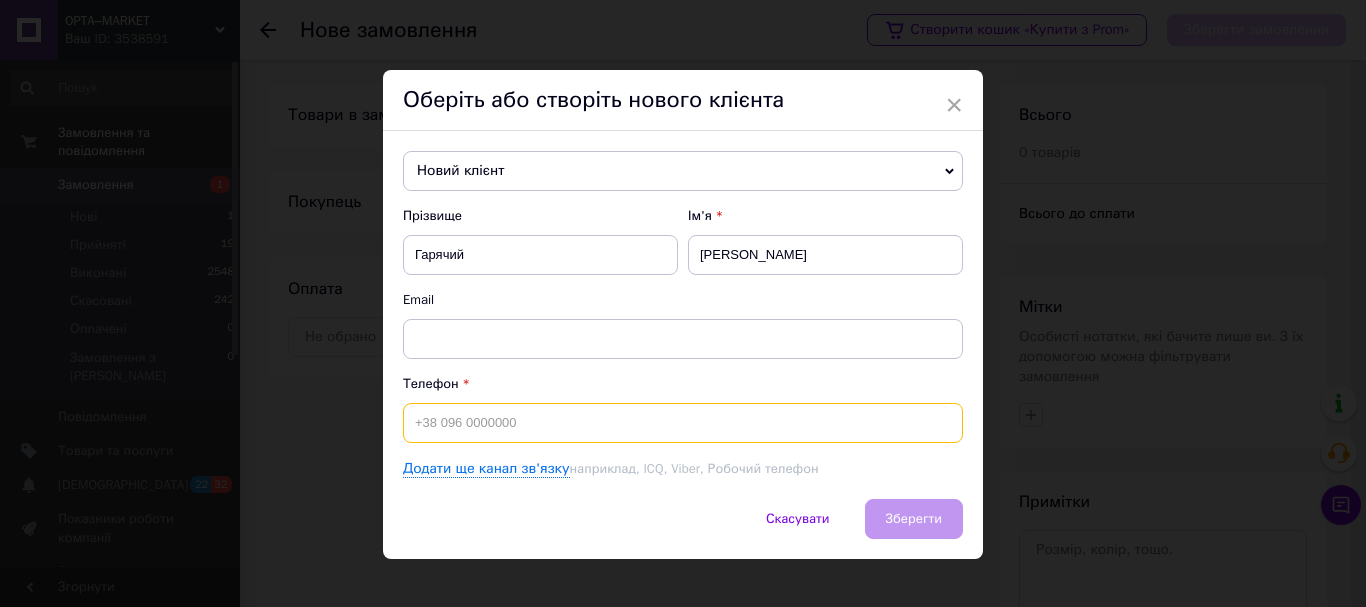 click at bounding box center (683, 423) 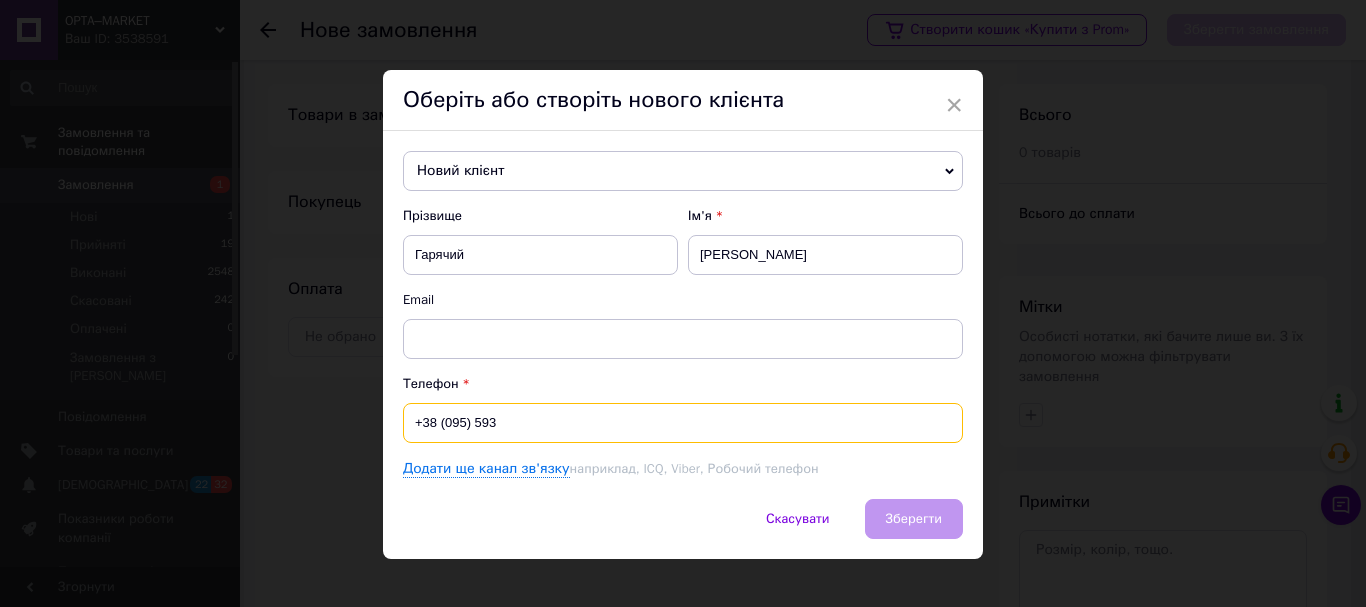 click on "+38 (095) 593" at bounding box center [683, 423] 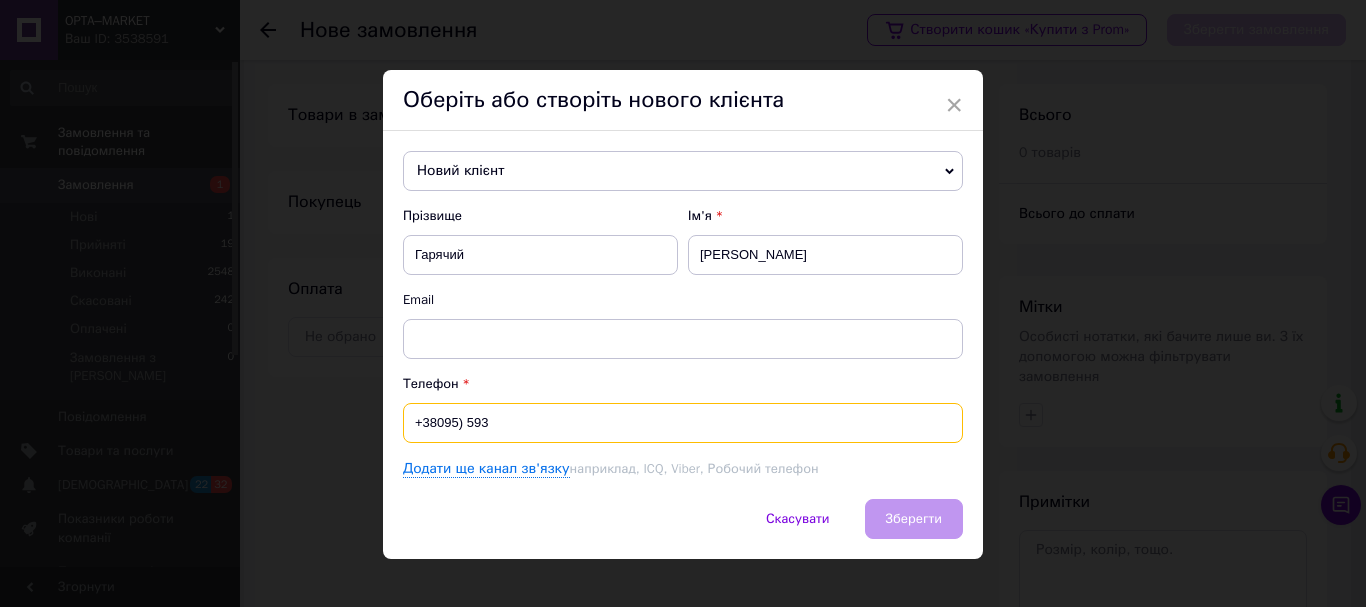 click on "+38095) 593" at bounding box center [683, 423] 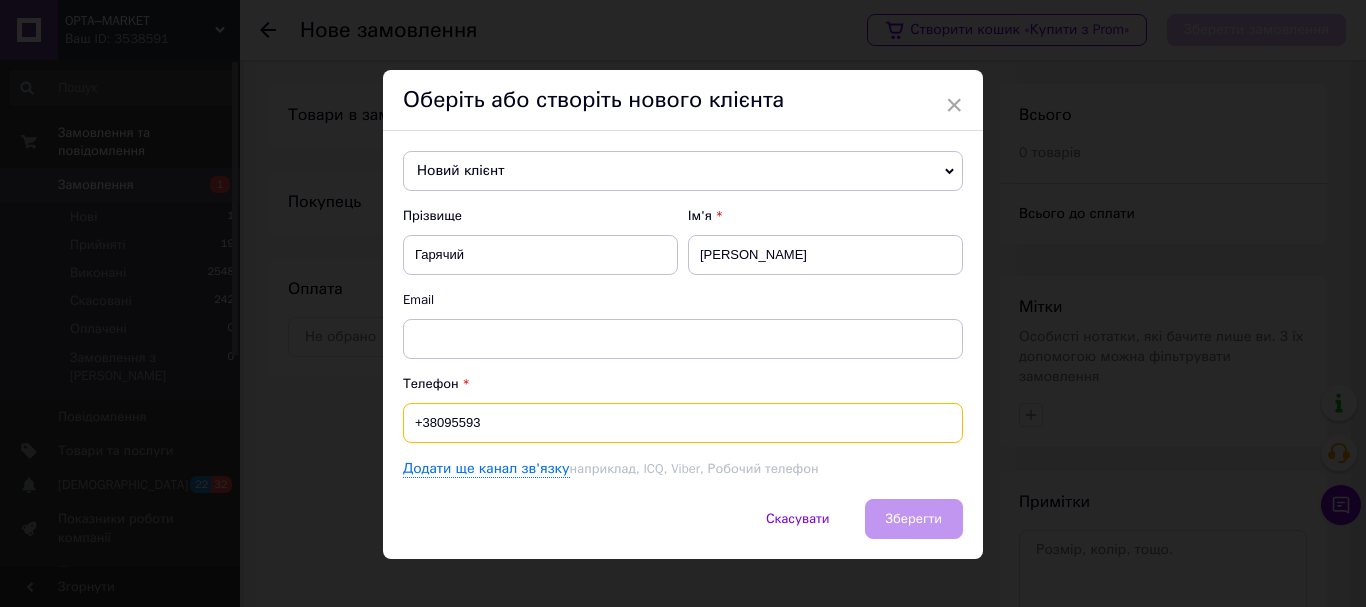 click on "+38095593" at bounding box center [683, 423] 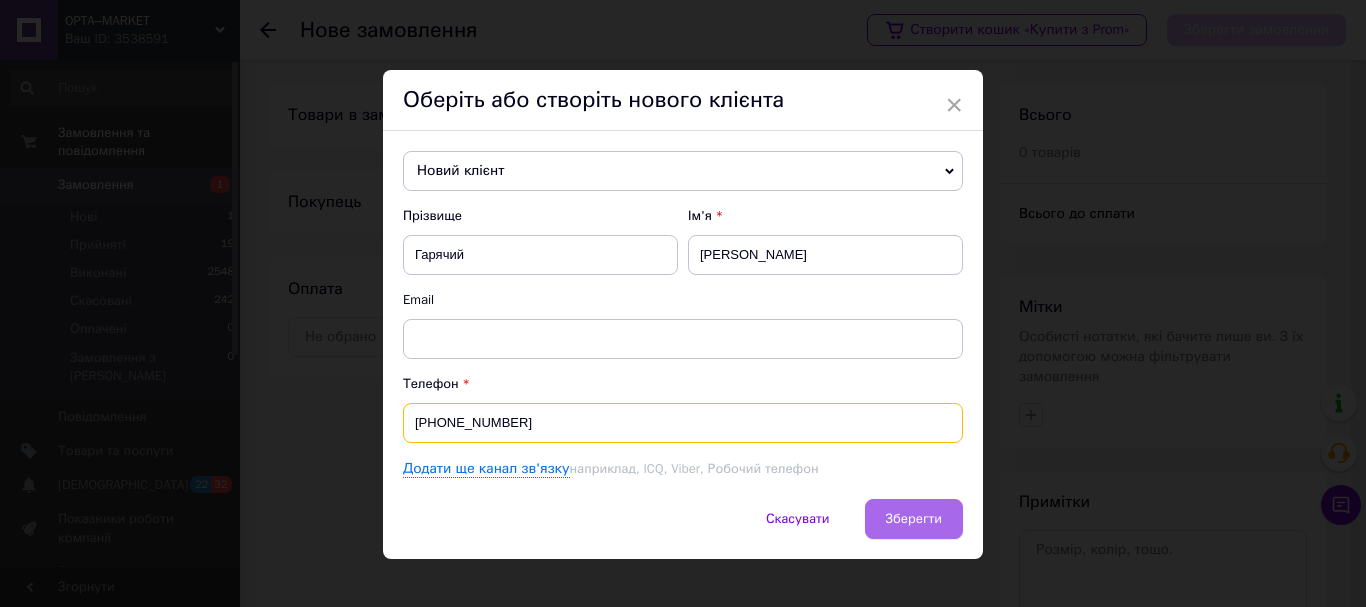 type on "[PHONE_NUMBER]" 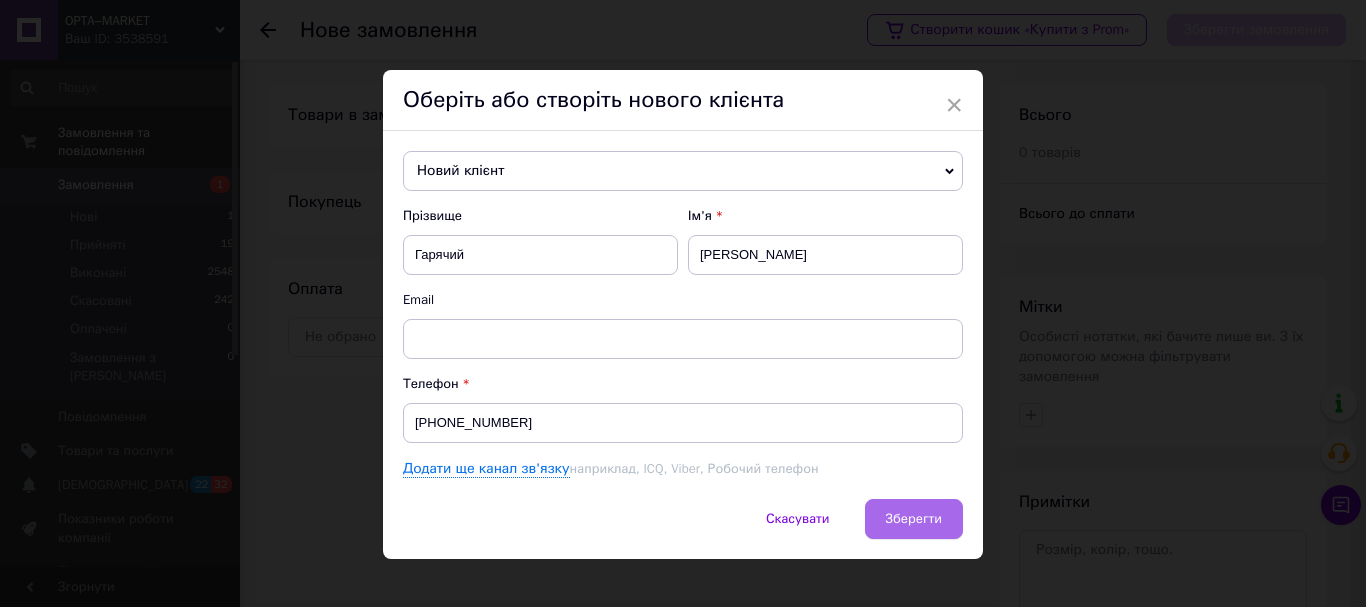 click on "Зберегти" at bounding box center [914, 518] 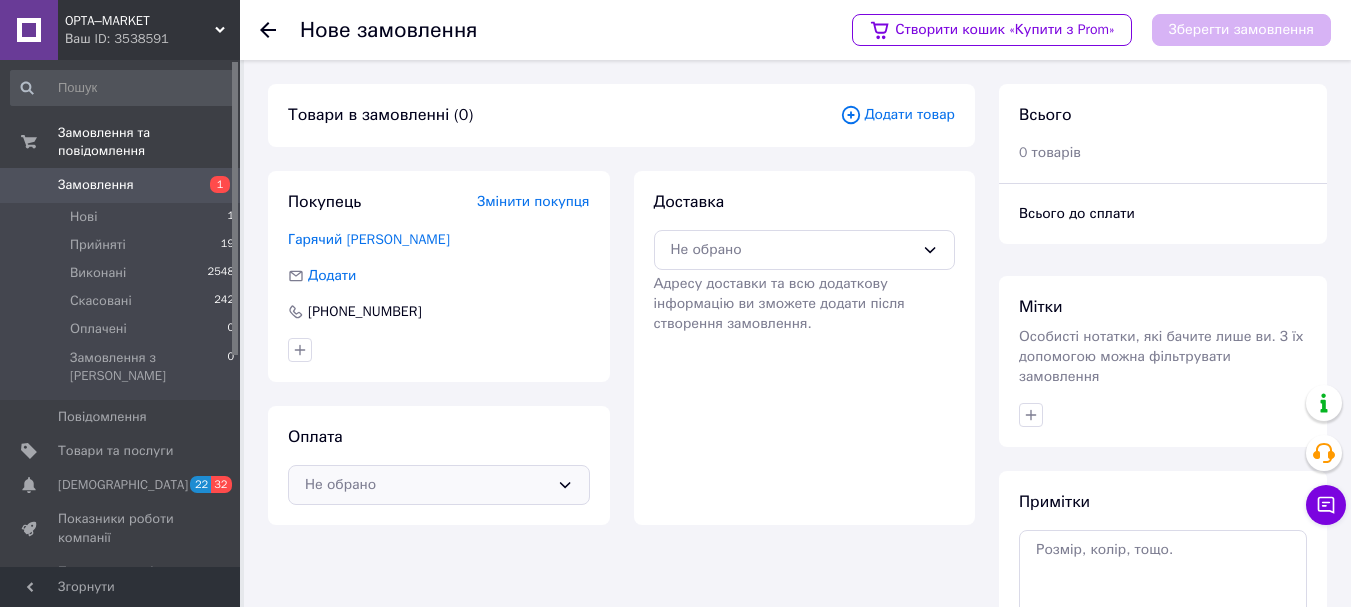 click 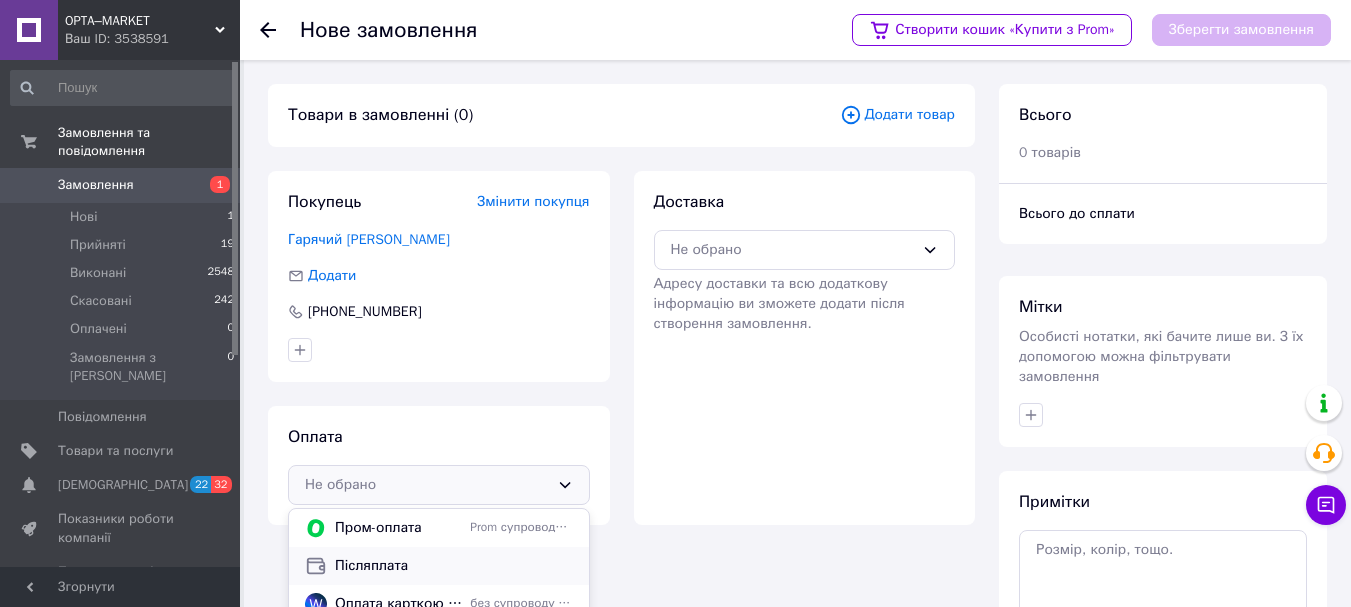 click on "Післяплата" at bounding box center [454, 566] 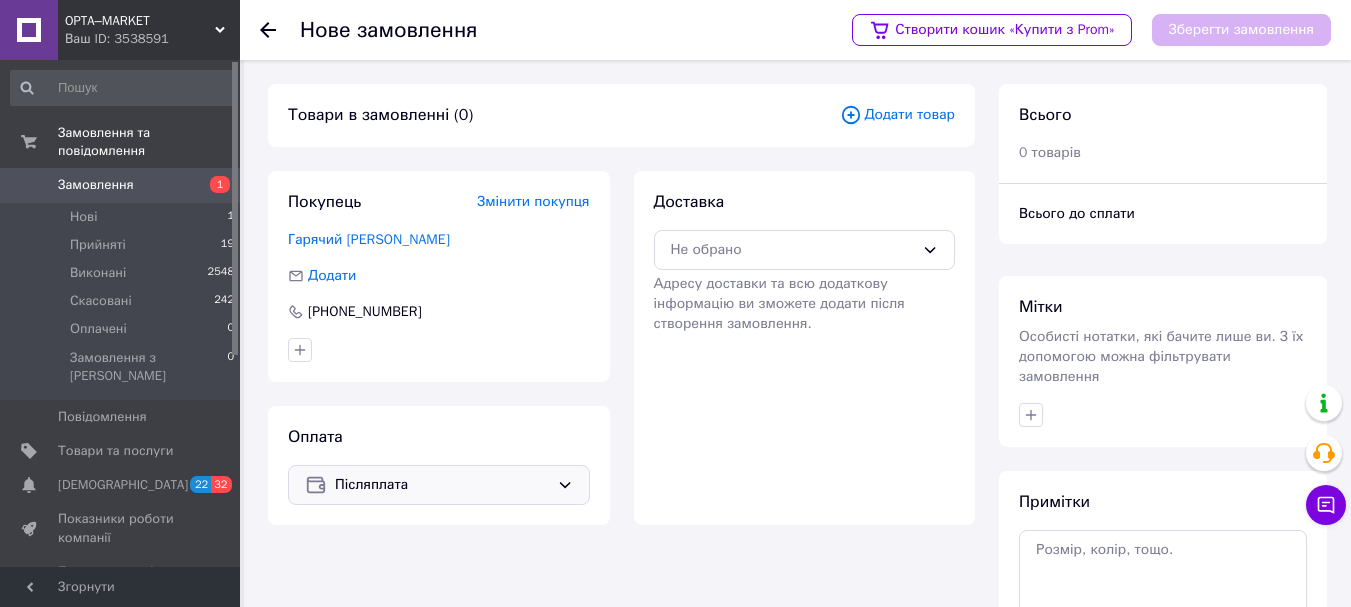 click on "Додати товар" at bounding box center [897, 115] 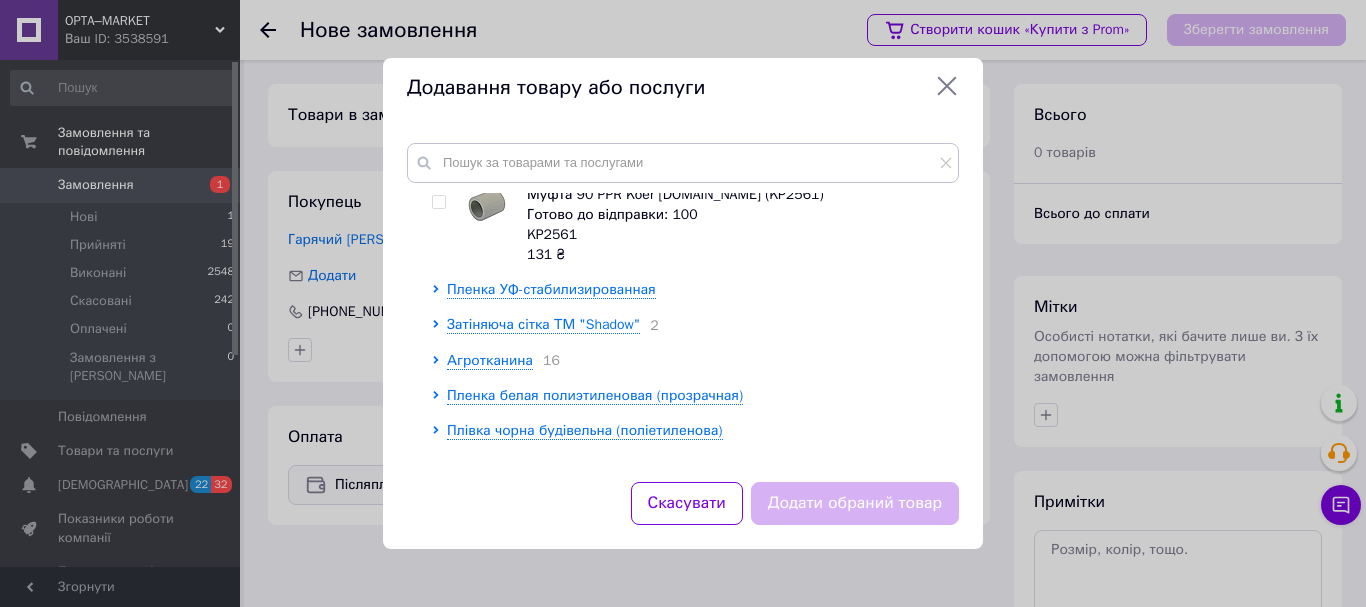 scroll, scrollTop: 2000, scrollLeft: 0, axis: vertical 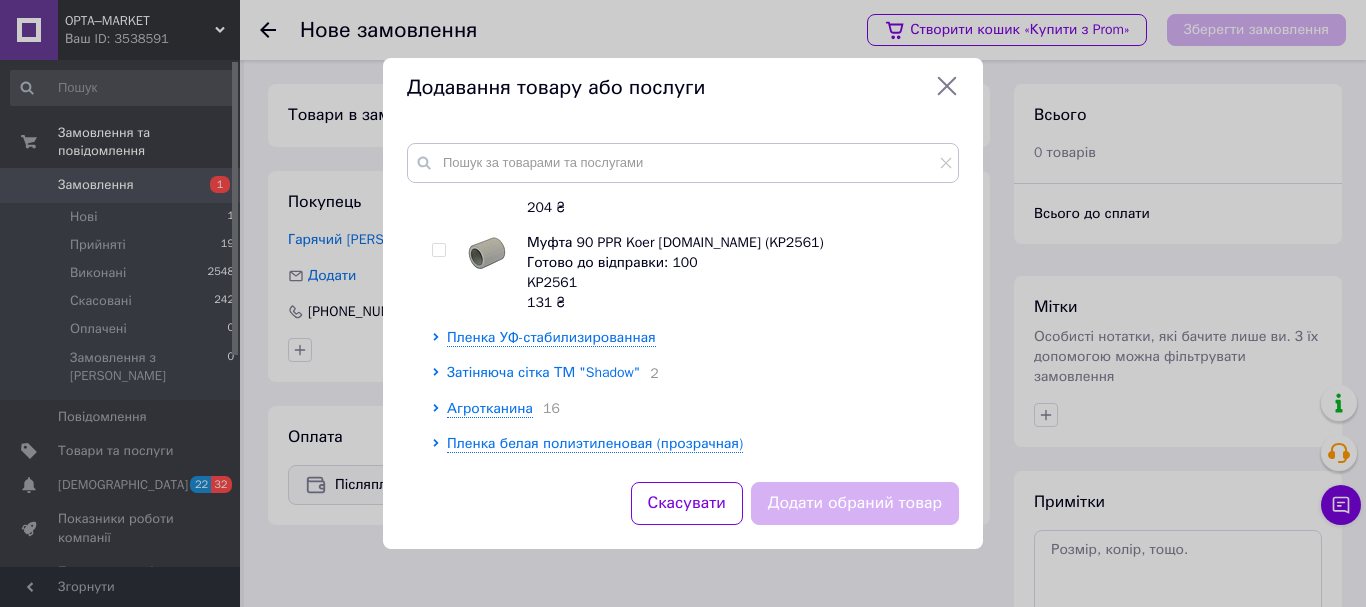 click 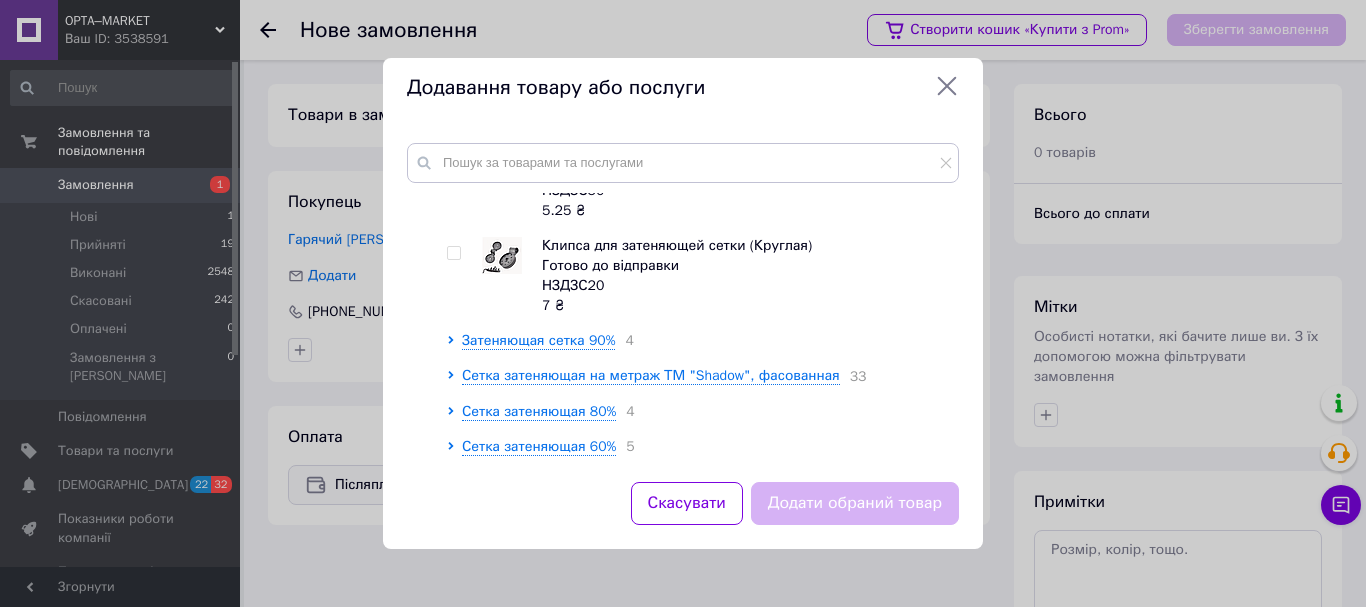 scroll, scrollTop: 2300, scrollLeft: 0, axis: vertical 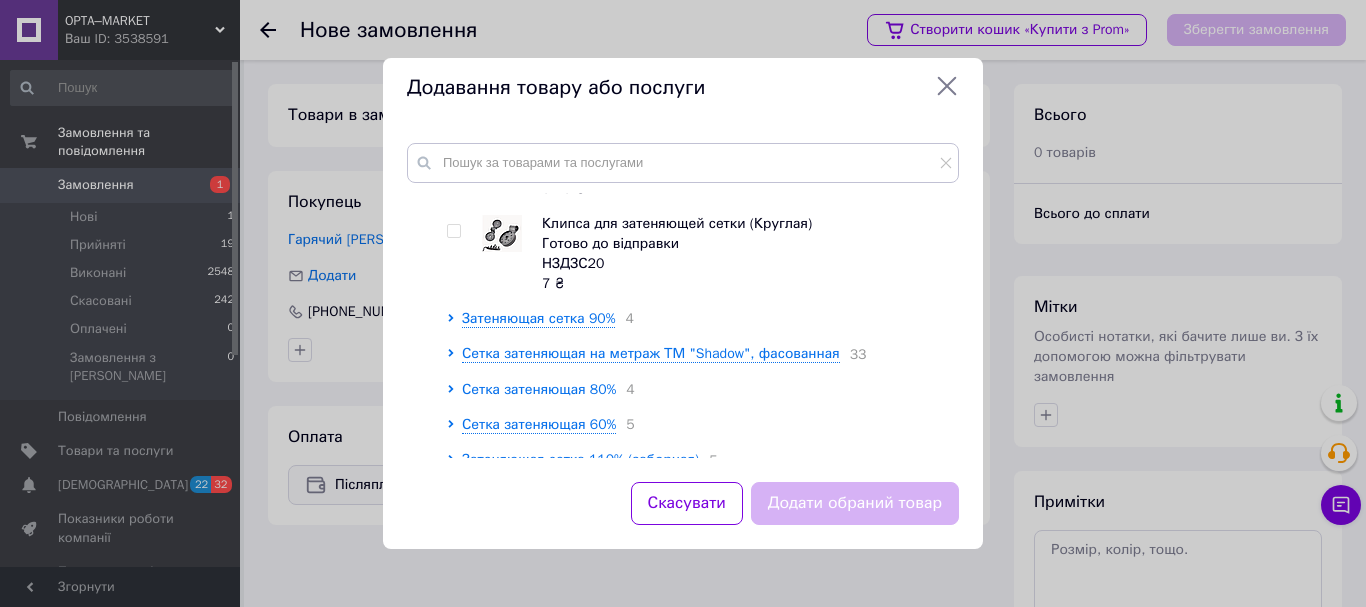 click 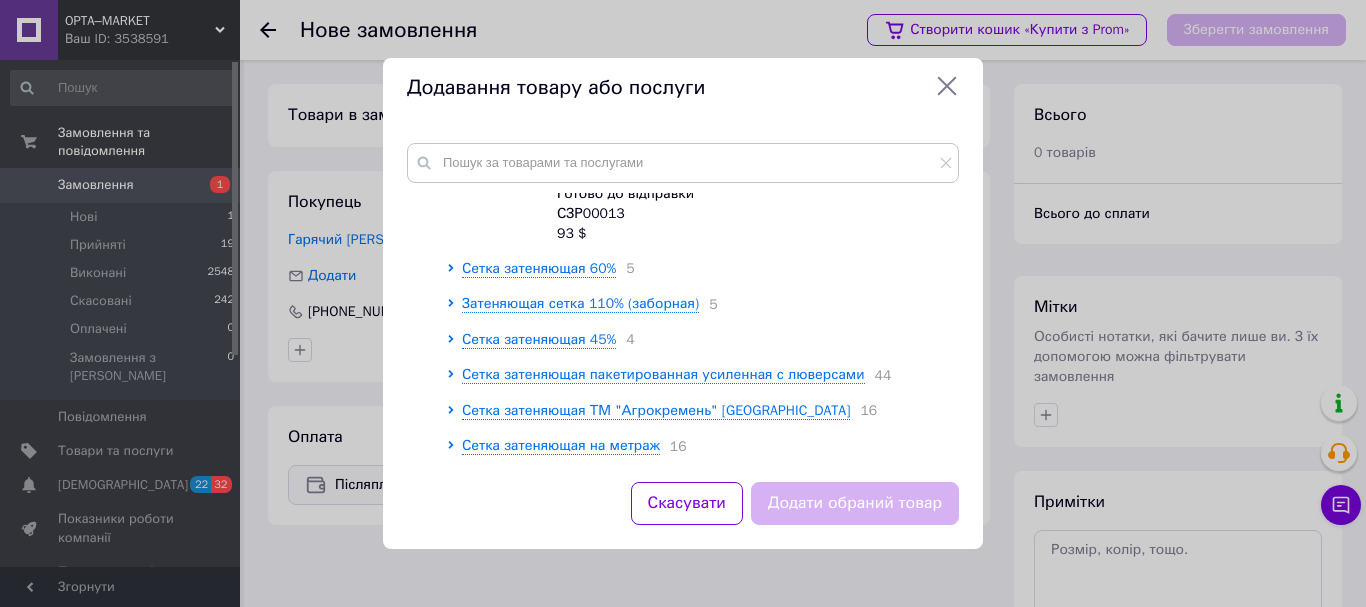 scroll, scrollTop: 2900, scrollLeft: 0, axis: vertical 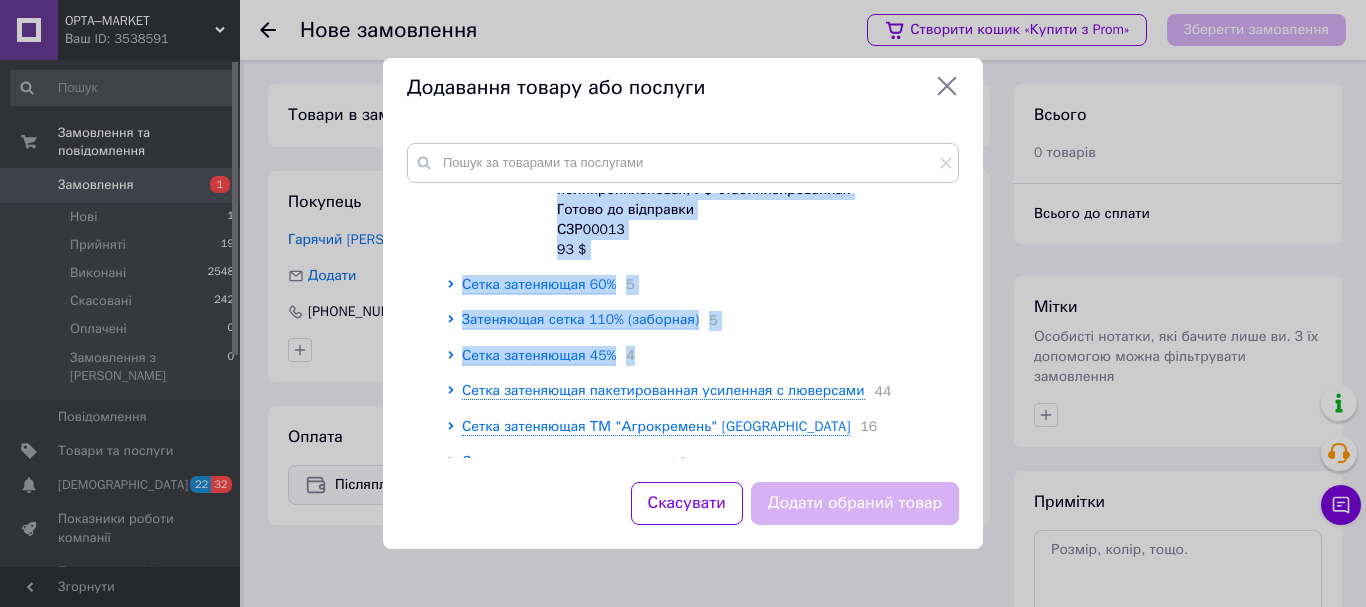 click on "Затіняюча сітка ТМ "Shadow" 2 Клипса для затеняющей сетки (Крепление), Только упаковка 50 шт., Цвет - Зелёный, Материал - Пластик Готово до відправки НЗДЗС50 5.25   ₴ Клипса для затеняющей сетки (Круглая) Готово до відправки НЗДЗС20 7   ₴ Затеняющая сетка 90% 4 Сетка затеняющая на метраж ТМ "Shadow", фасованная 33 Сетка затеняющая 80% 4 Затеняющая сетка Shadow 80% 2*50 м Защитная сетка от солнца, зелёная, из полипропилена Готово до відправки СЗР00012 66   $ Затеняющая сетка для тени Shadow 80% 4*50 м, защитная, зеленая, для защиты растений от солнца Немає в наявності СЗР00014 123   $ Немає в наявності 180" at bounding box center [690, -15] 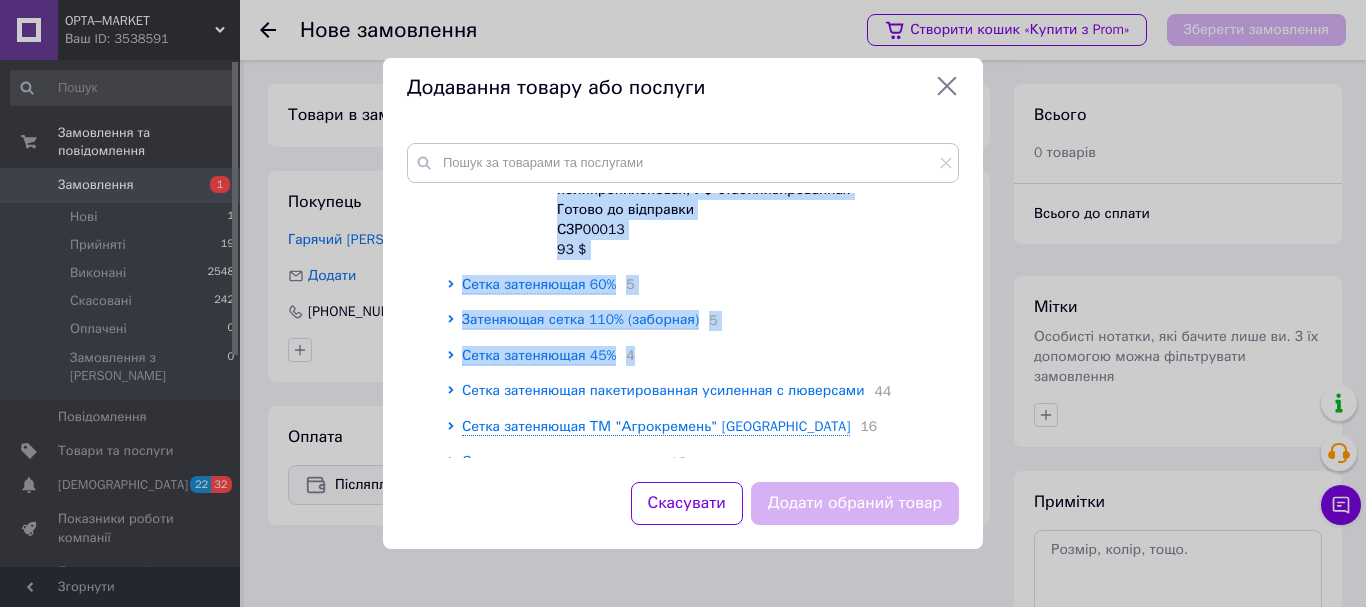 click 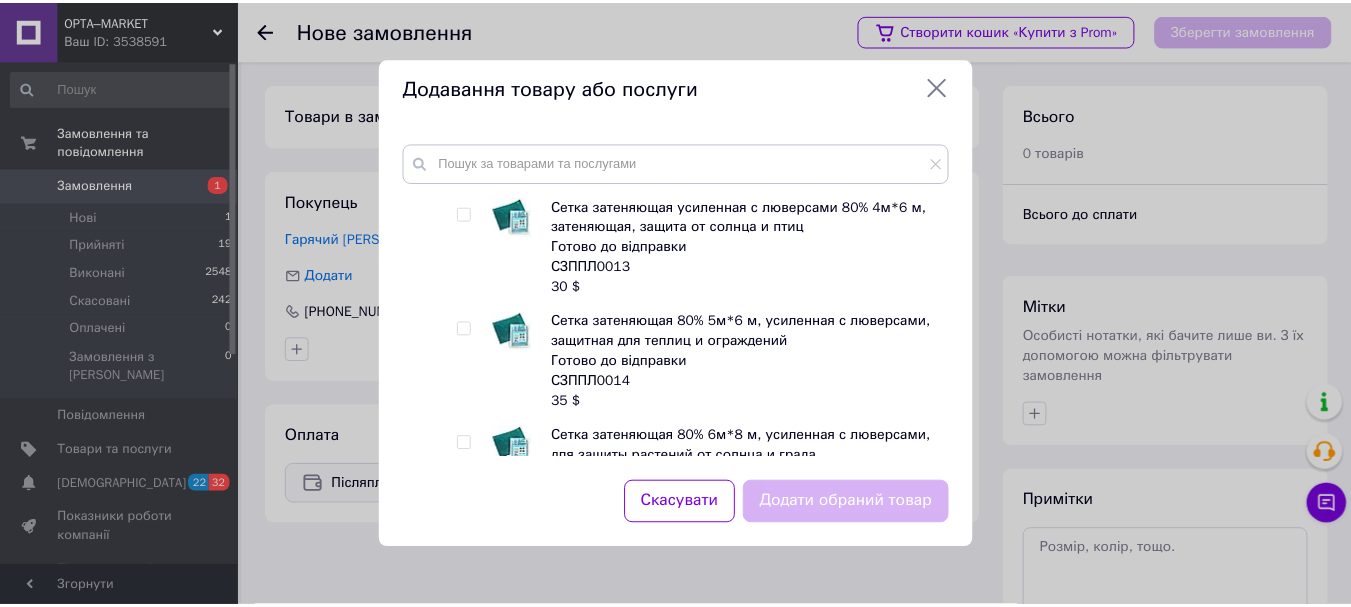 scroll, scrollTop: 4600, scrollLeft: 0, axis: vertical 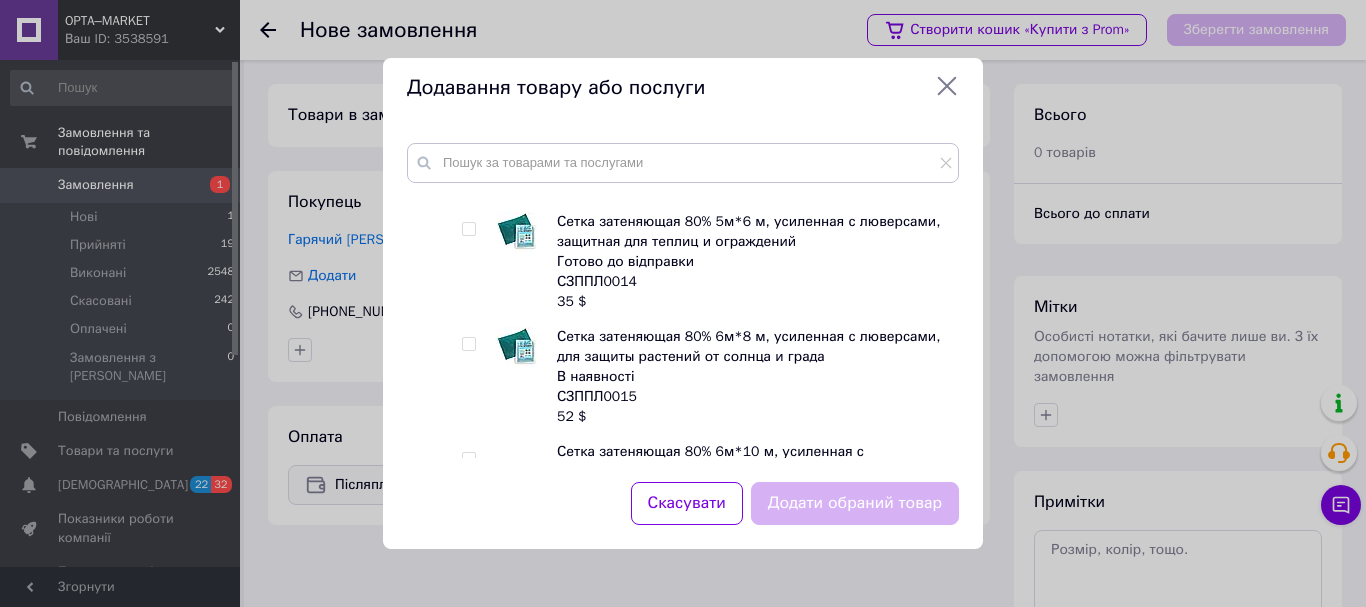 click at bounding box center (472, 377) 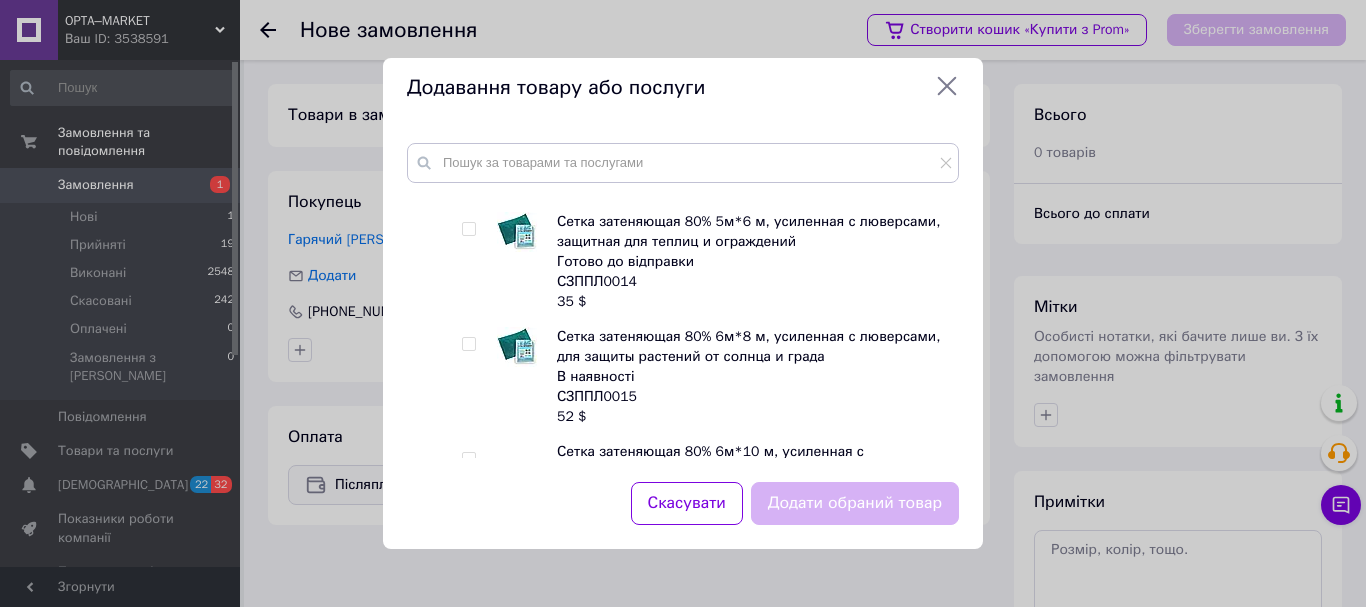 click at bounding box center (468, 344) 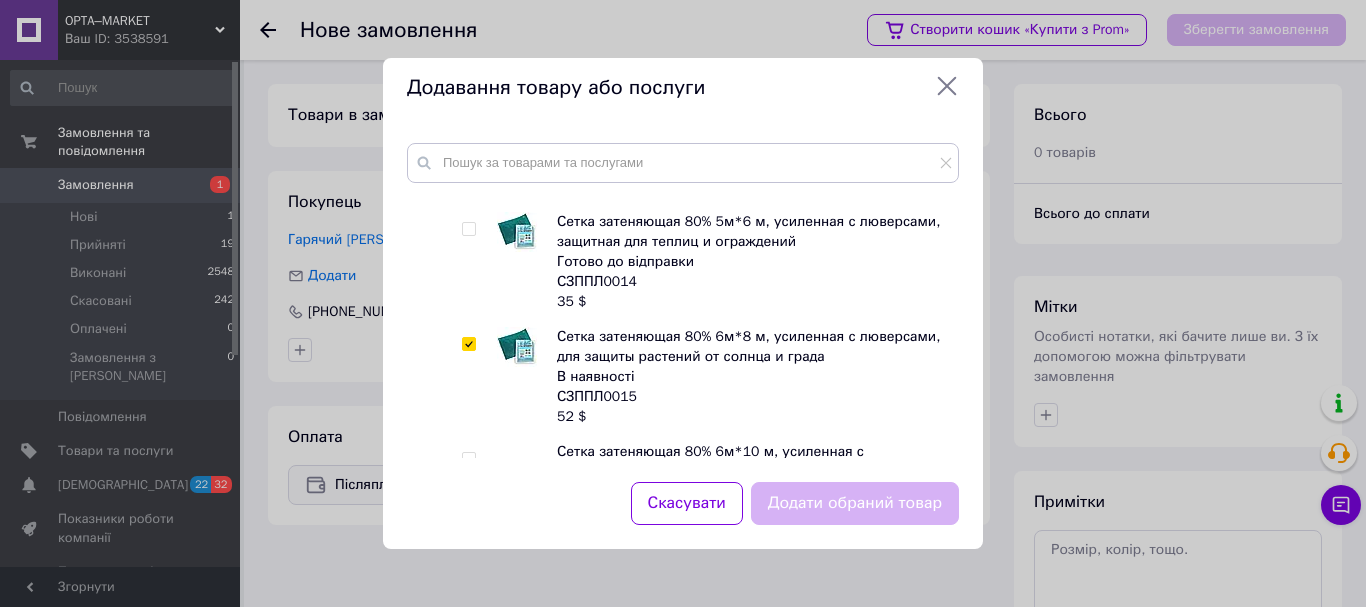 checkbox on "true" 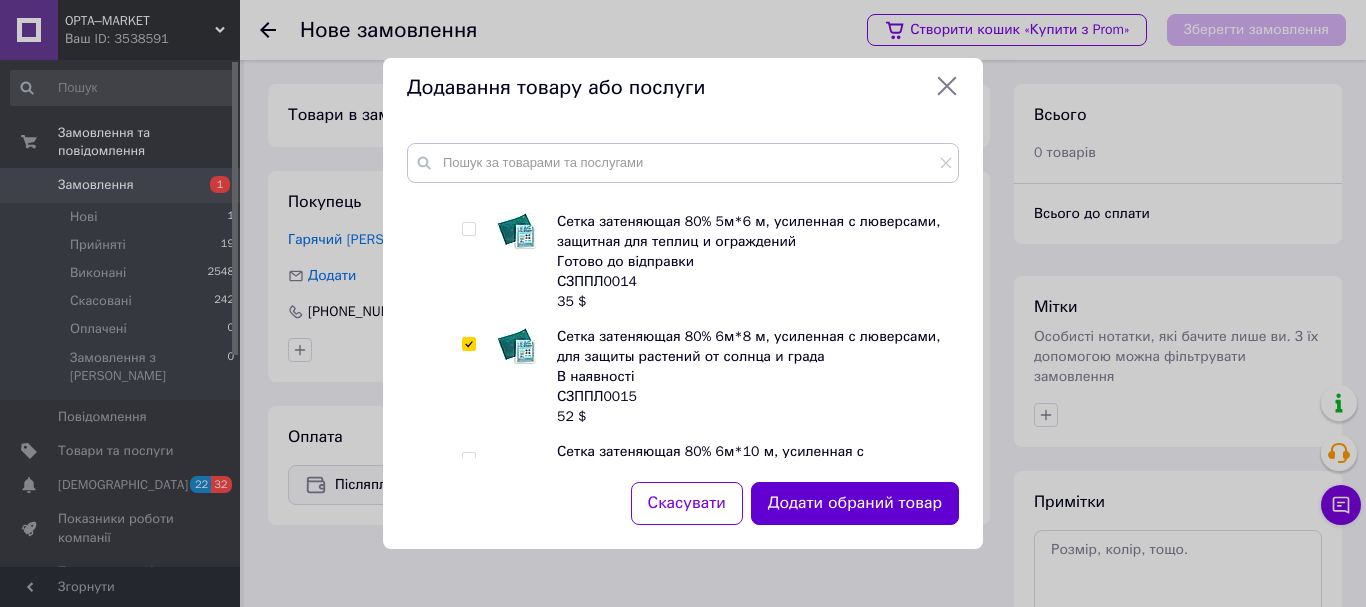 click on "Додати обраний товар" at bounding box center (855, 503) 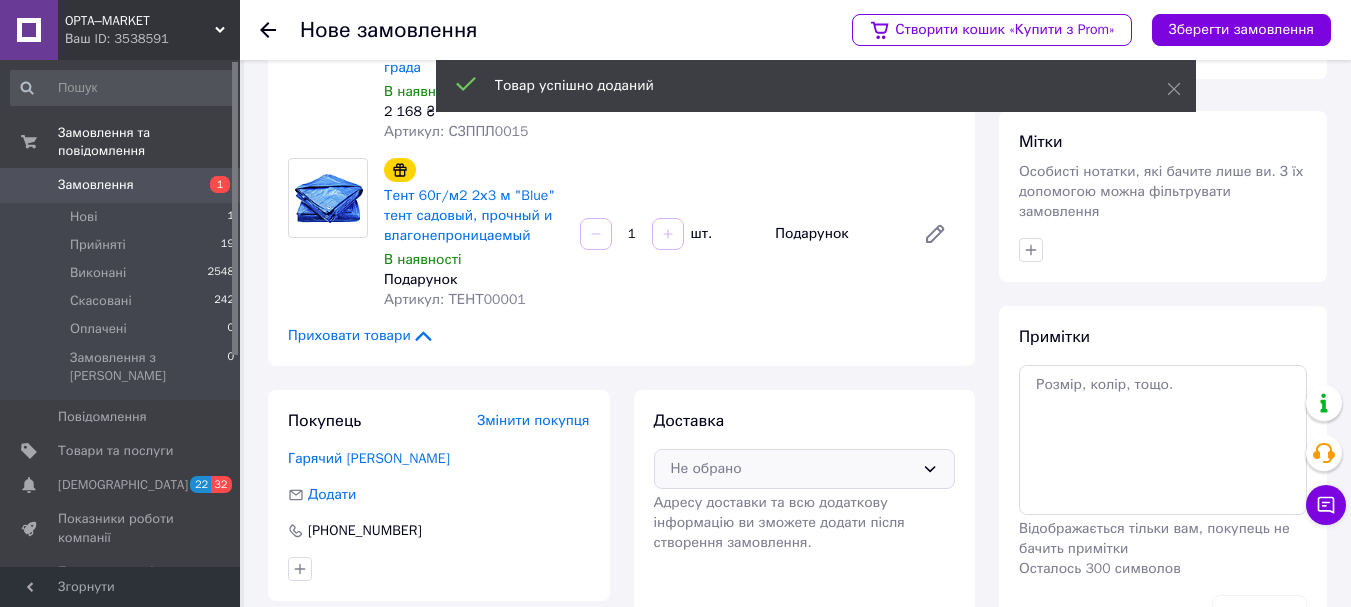 scroll, scrollTop: 200, scrollLeft: 0, axis: vertical 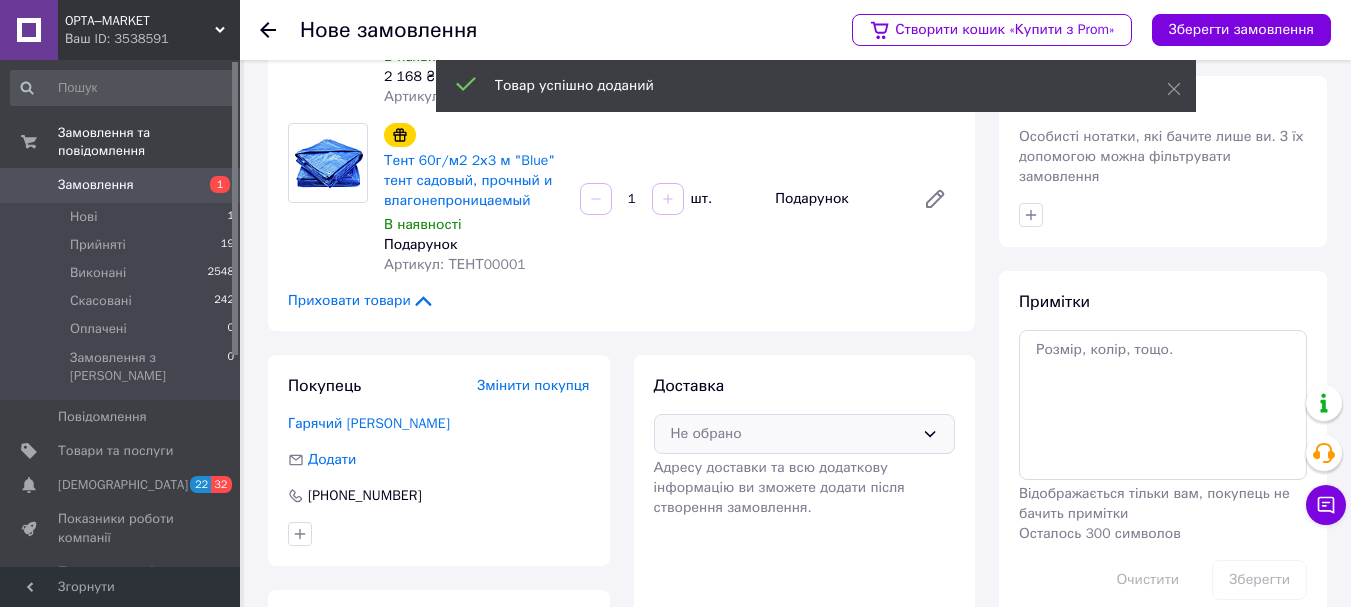 click 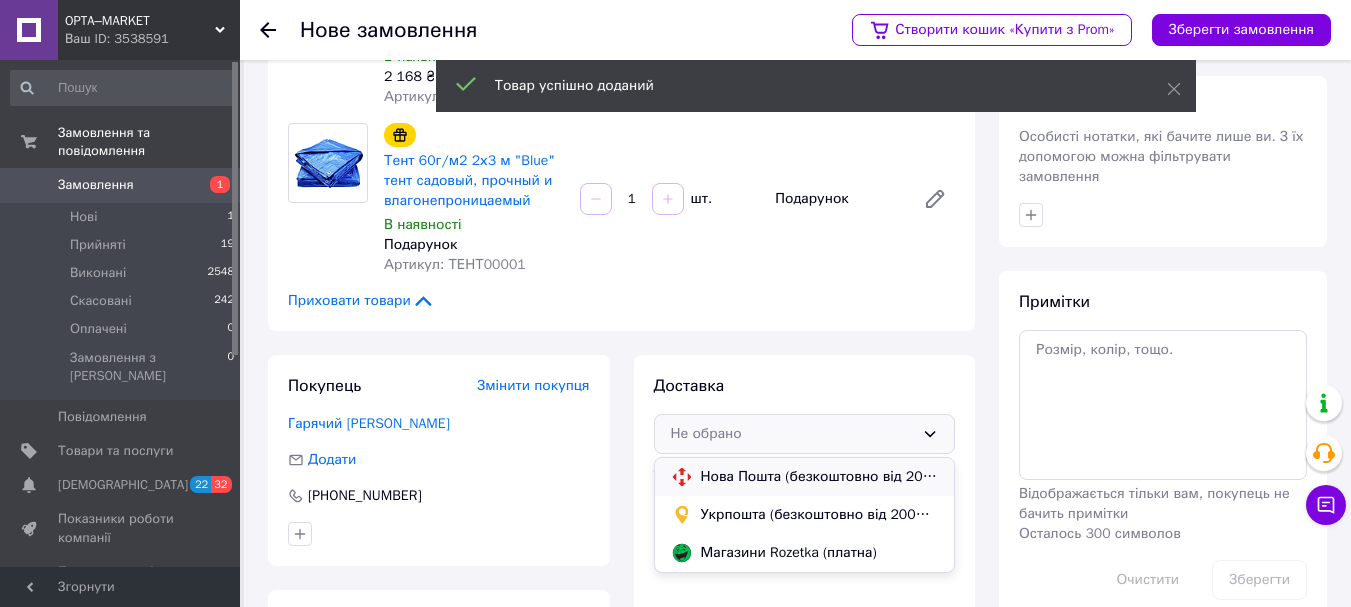 click on "Нова Пошта (безкоштовно від 2000 ₴)" at bounding box center [820, 477] 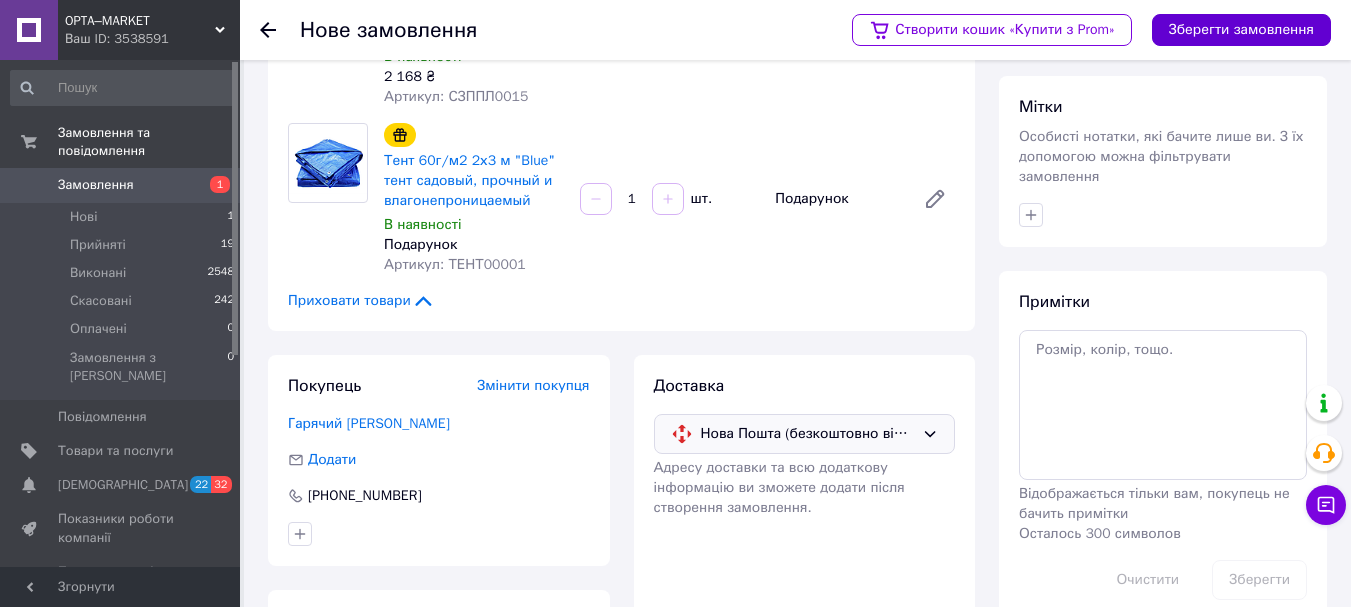 click on "Зберегти замовлення" at bounding box center (1241, 30) 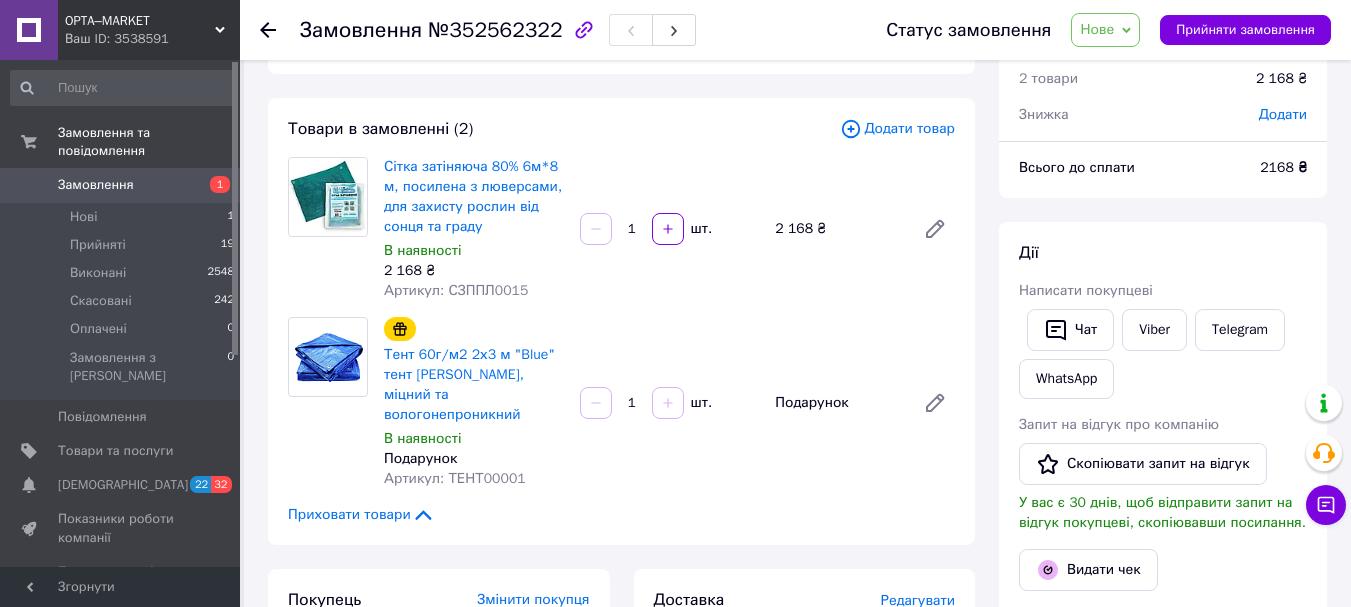 scroll, scrollTop: 0, scrollLeft: 0, axis: both 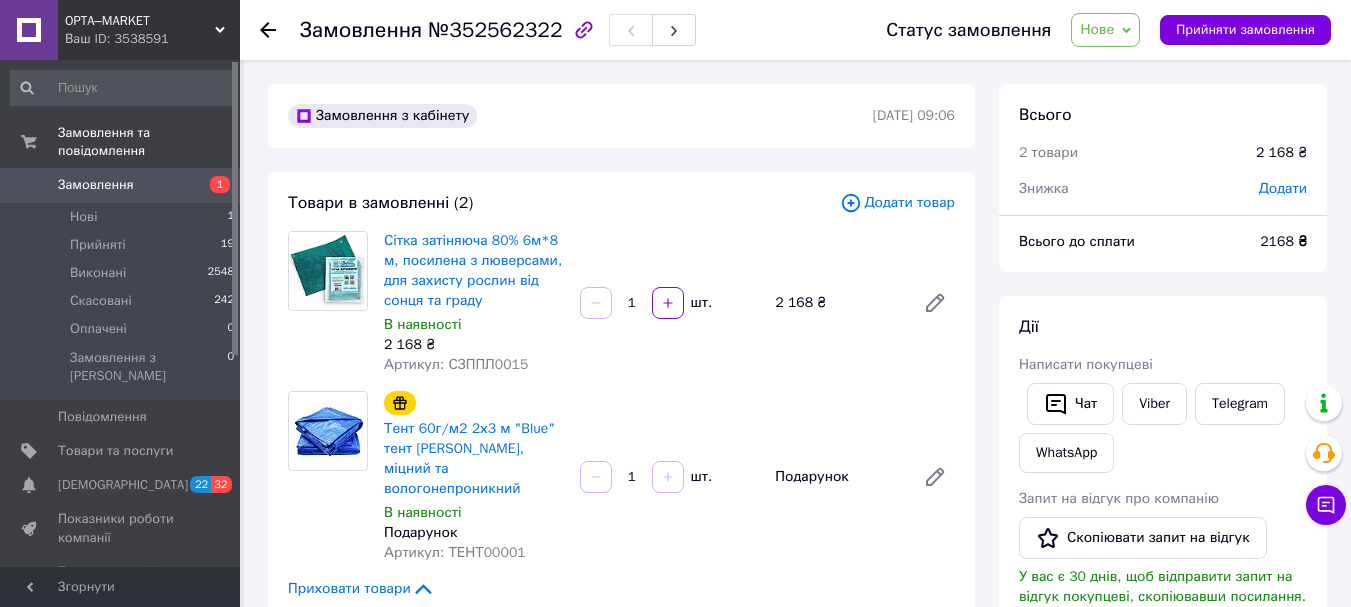 click on "Додати" at bounding box center (1283, 188) 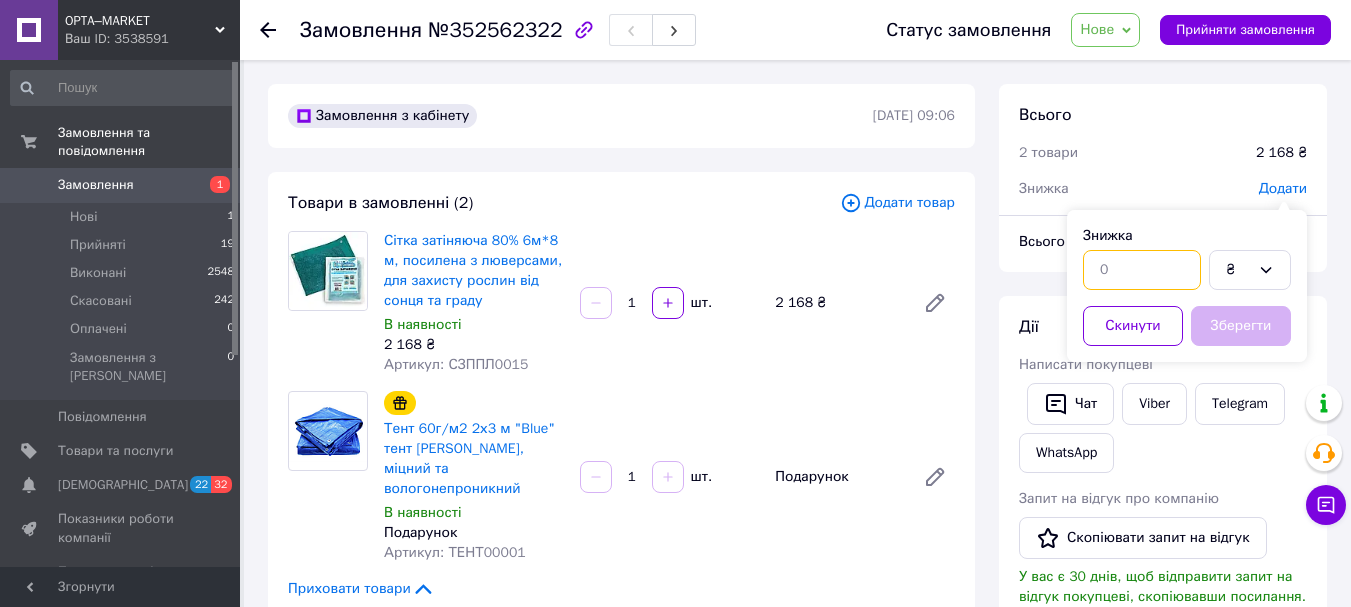 click at bounding box center (1142, 270) 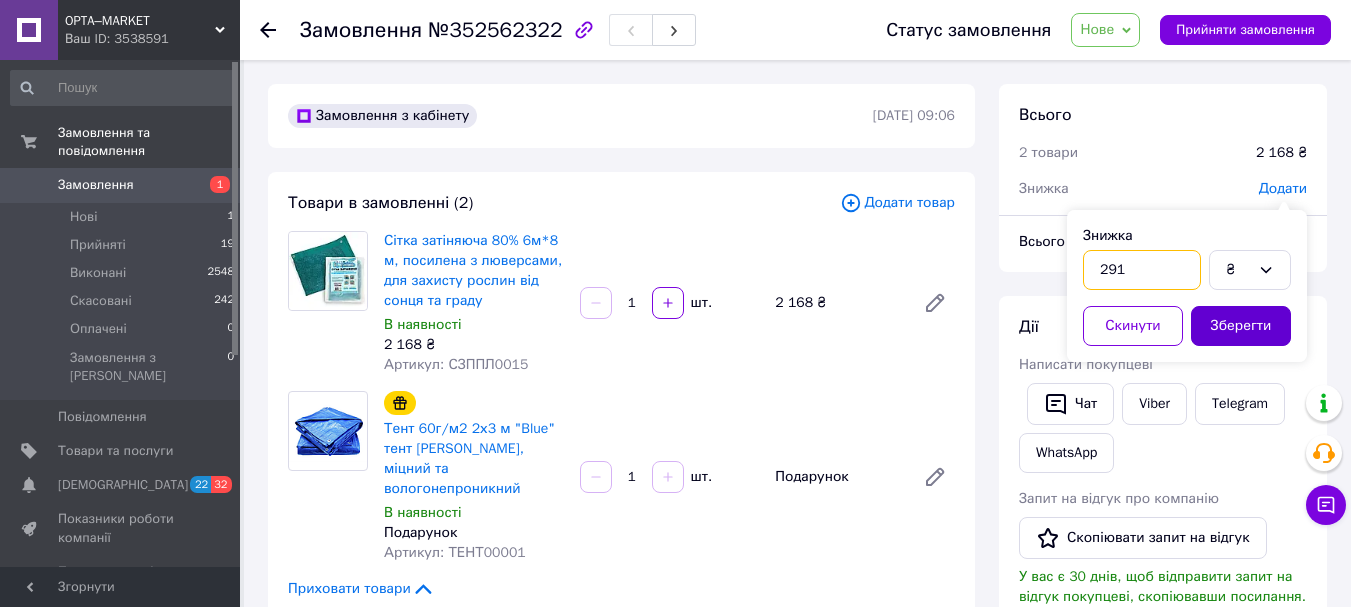type on "291" 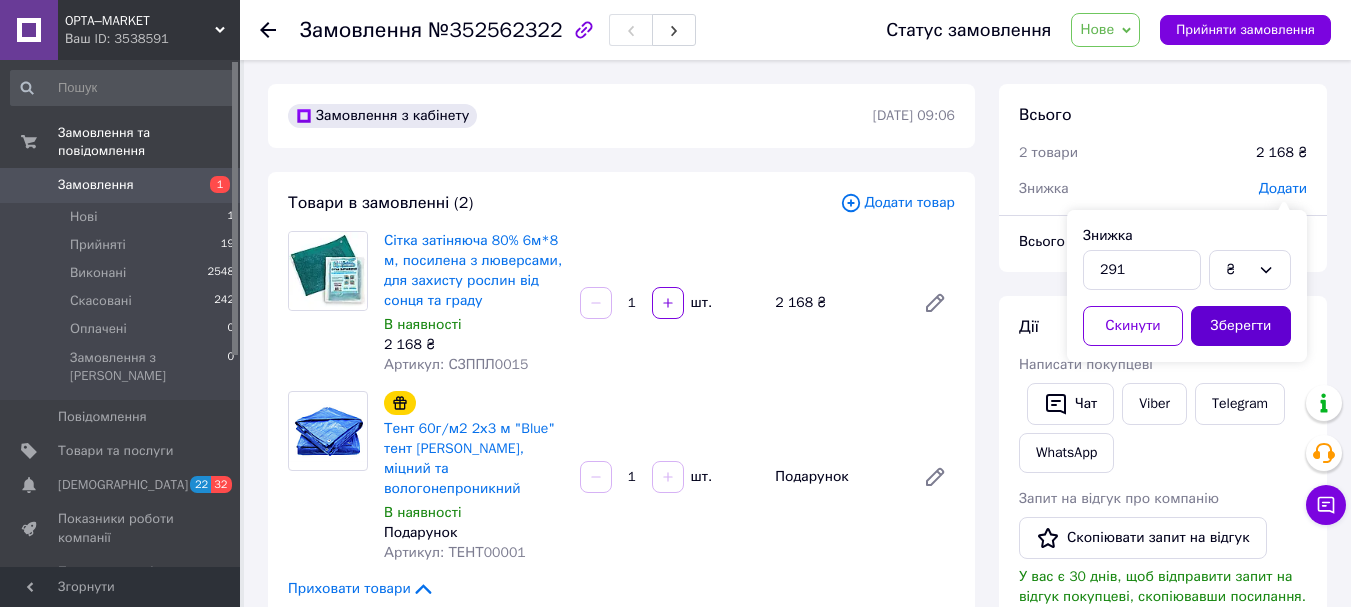 click on "Зберегти" at bounding box center (1241, 326) 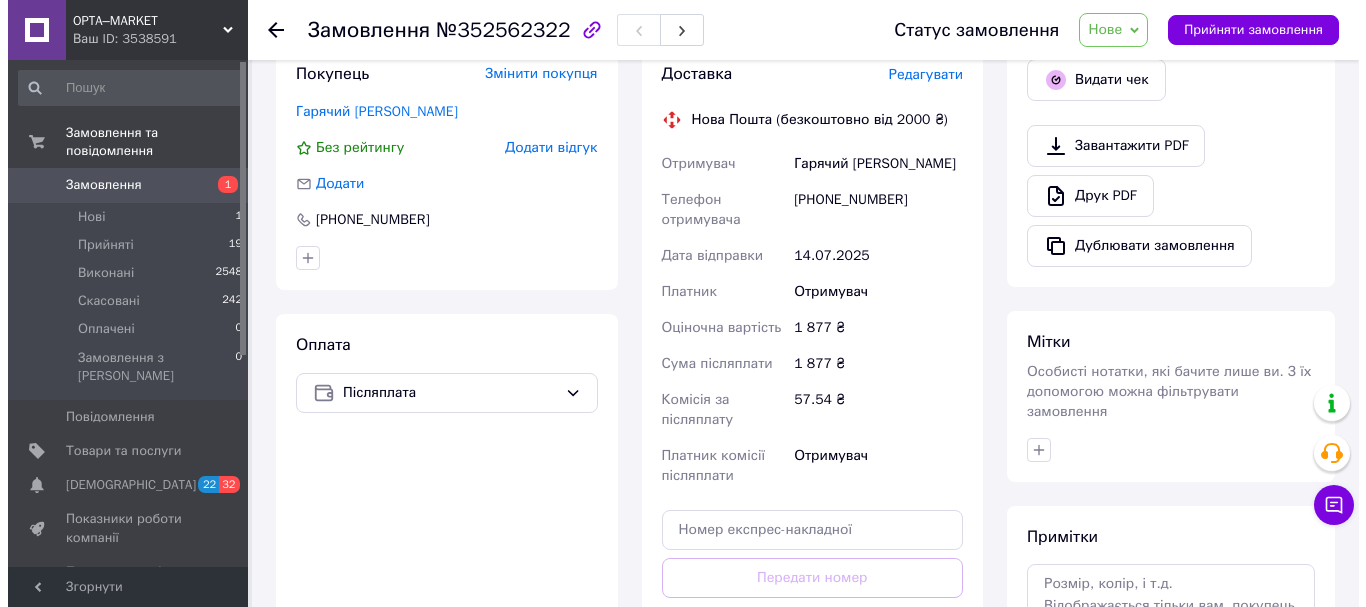 scroll, scrollTop: 500, scrollLeft: 0, axis: vertical 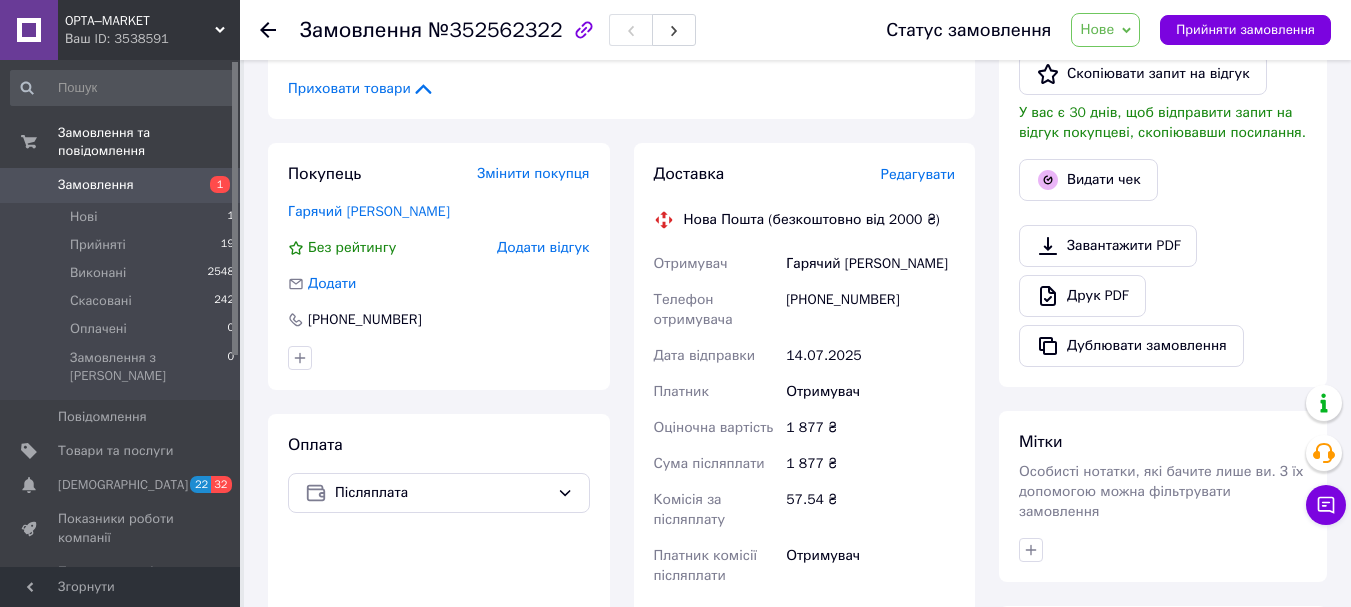 click on "Редагувати" at bounding box center (918, 174) 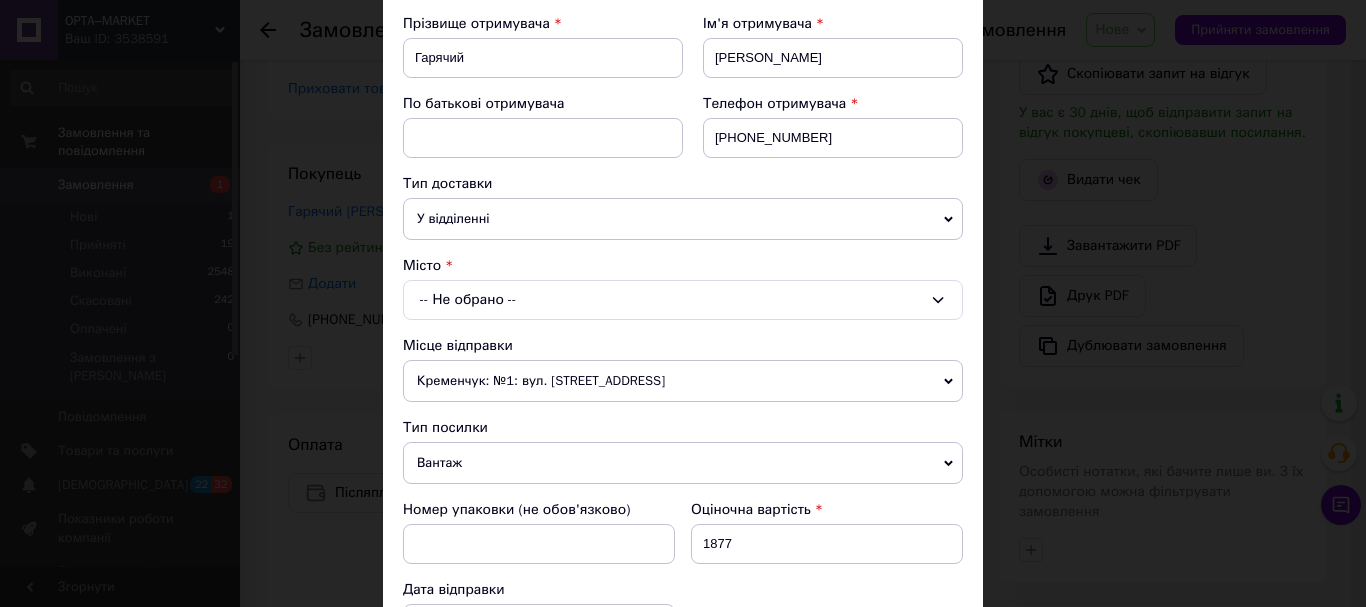 scroll, scrollTop: 300, scrollLeft: 0, axis: vertical 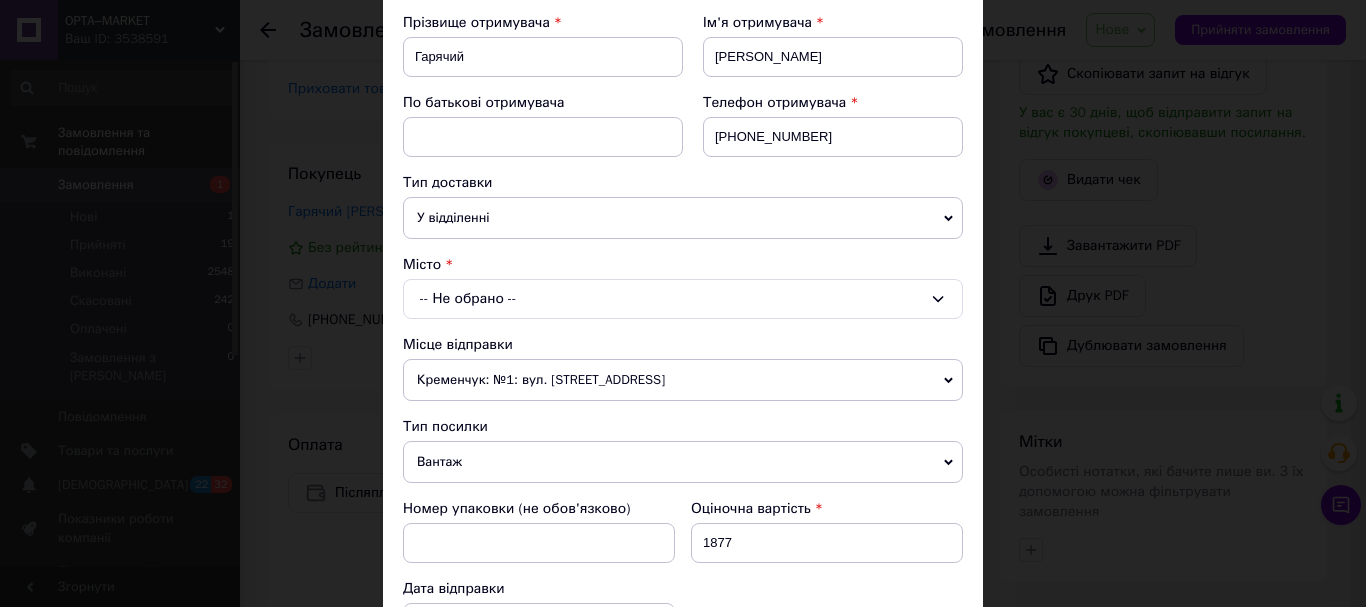 click on "-- Не обрано --" at bounding box center [683, 299] 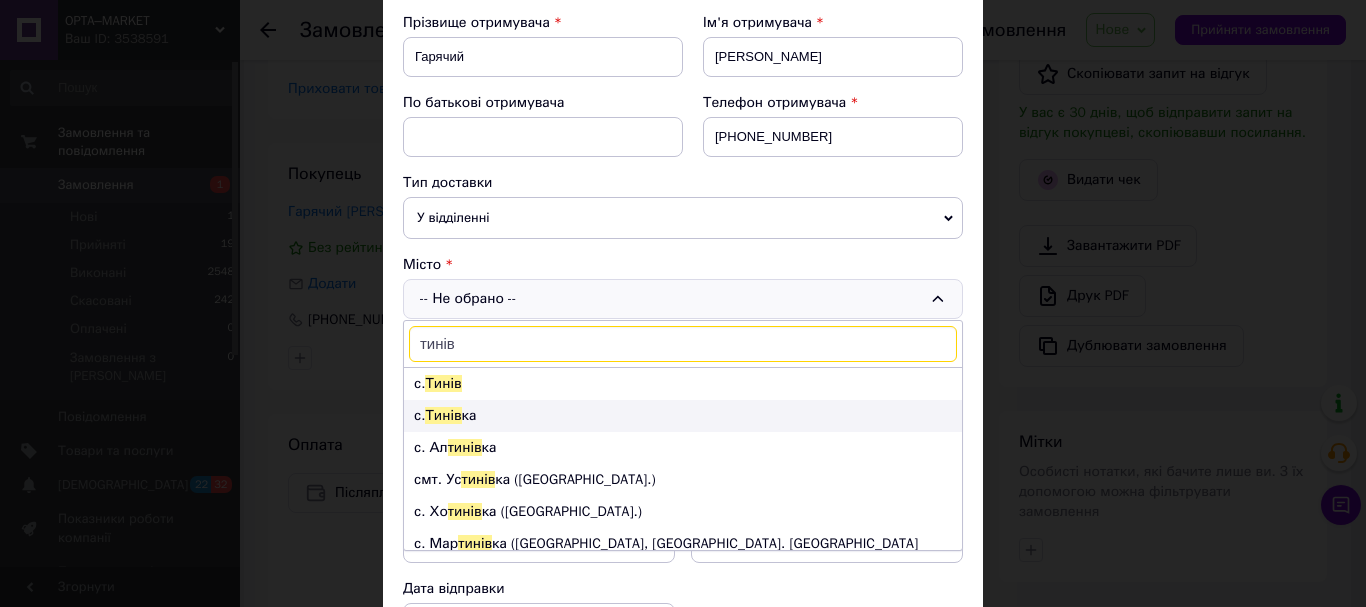 type on "тинів" 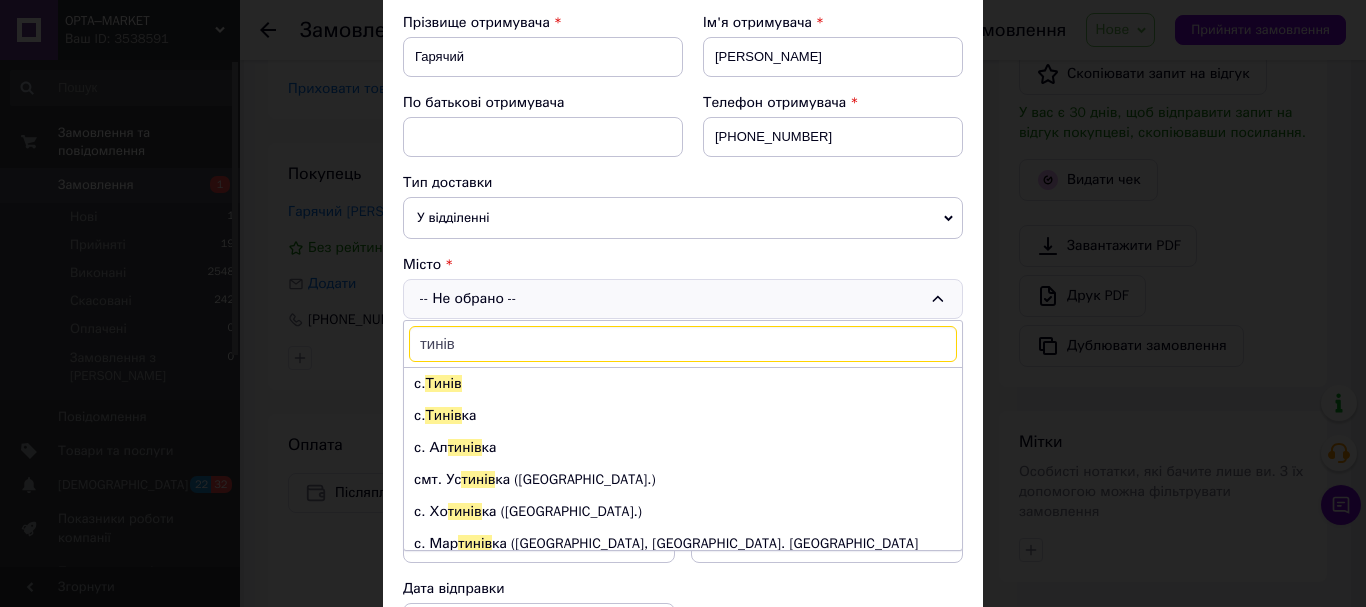click on "с.  Тинів ка" at bounding box center (683, 416) 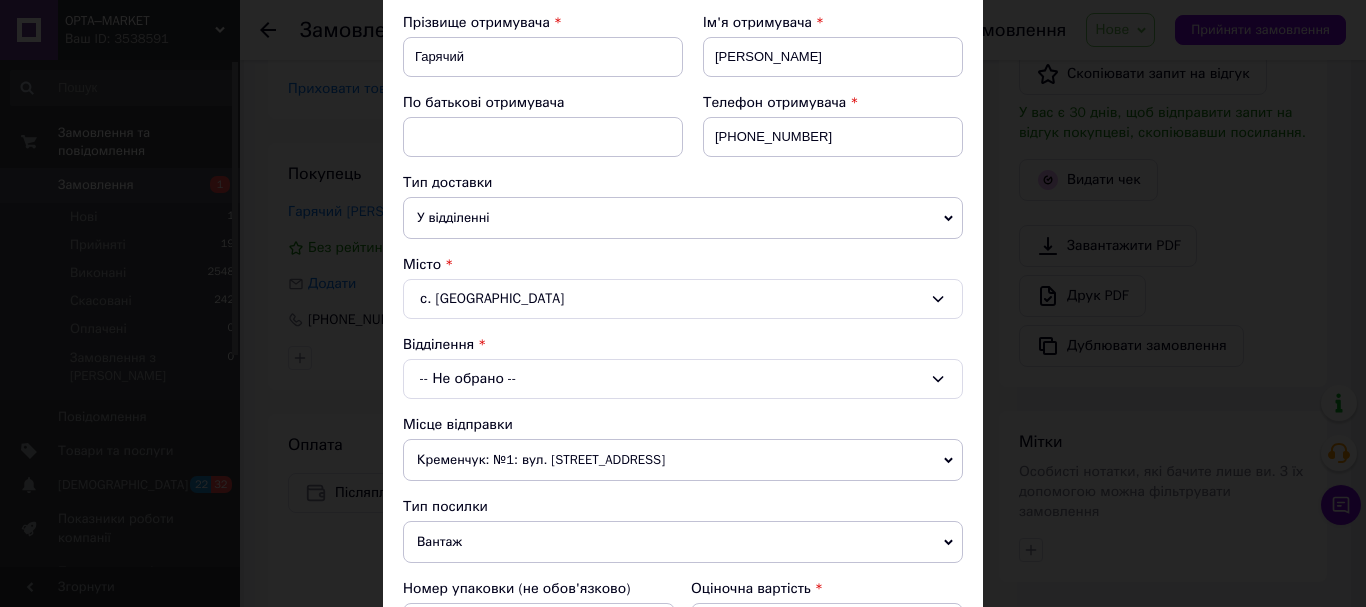 click on "-- Не обрано --" at bounding box center [683, 379] 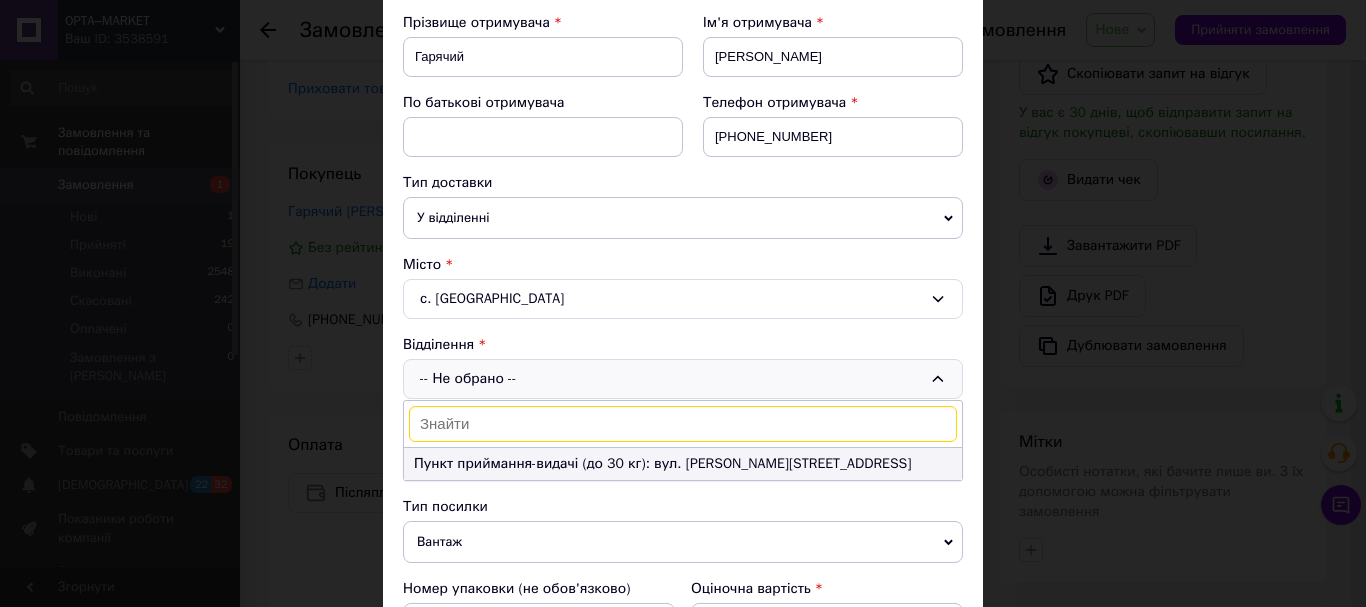 click on "Пункт приймання-видачі (до 30 кг): вул. [PERSON_NAME][STREET_ADDRESS]" at bounding box center (683, 464) 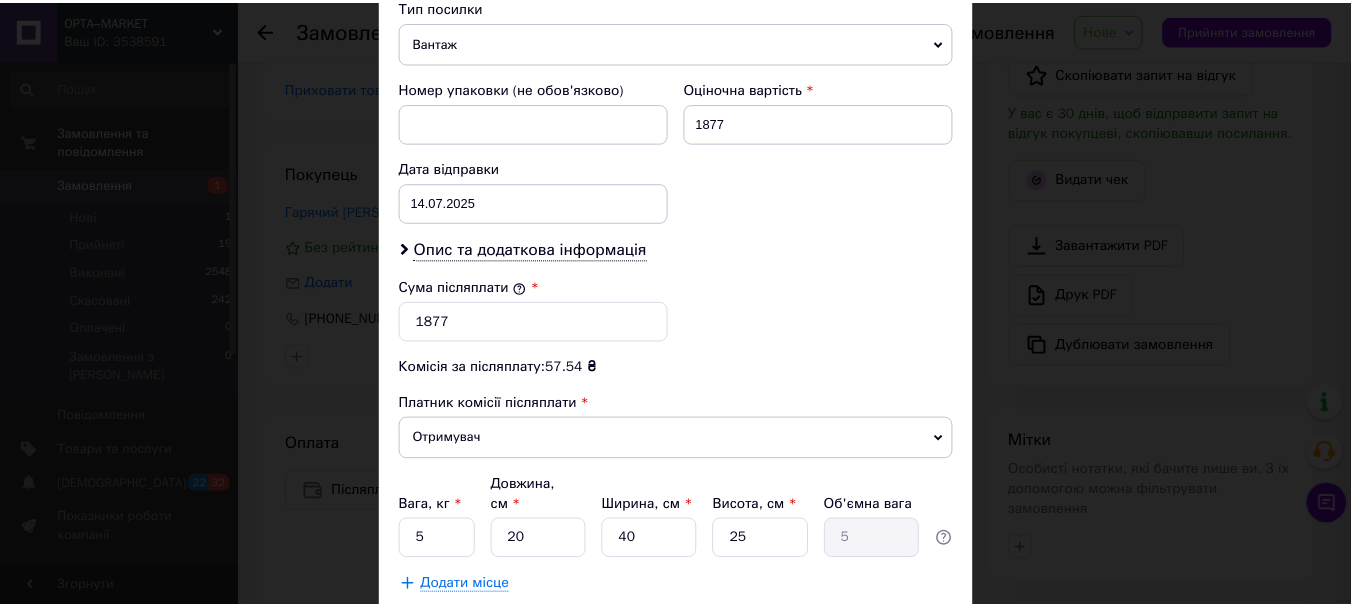 scroll, scrollTop: 900, scrollLeft: 0, axis: vertical 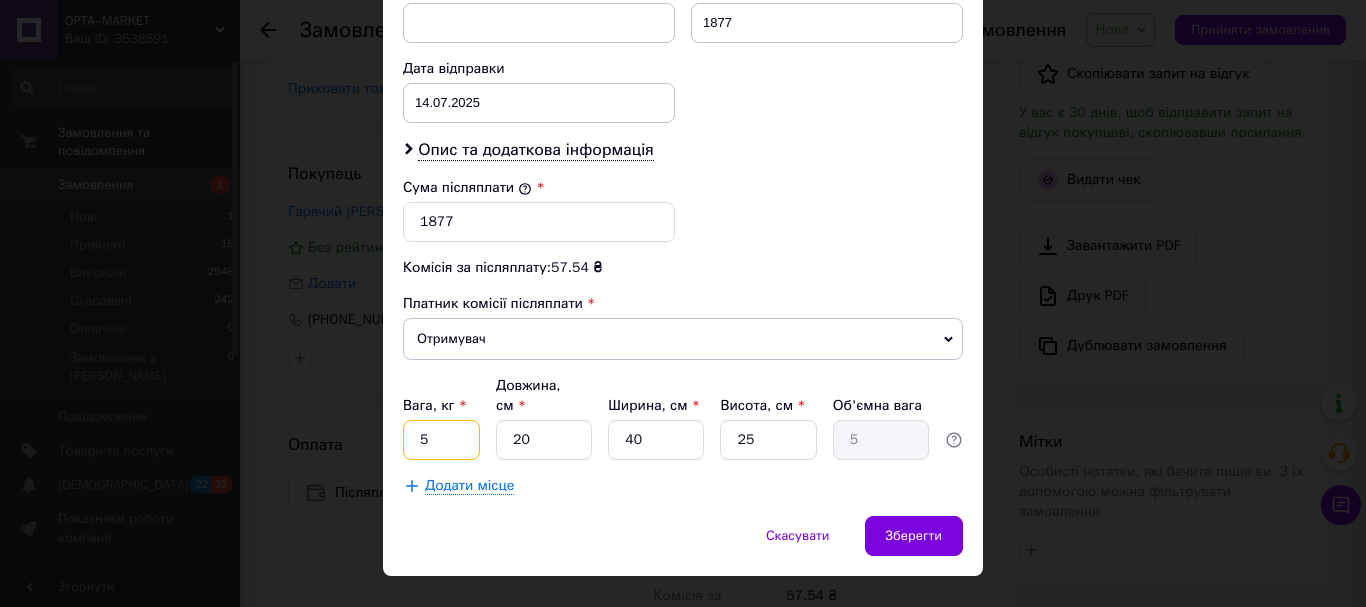 click on "5" at bounding box center (441, 440) 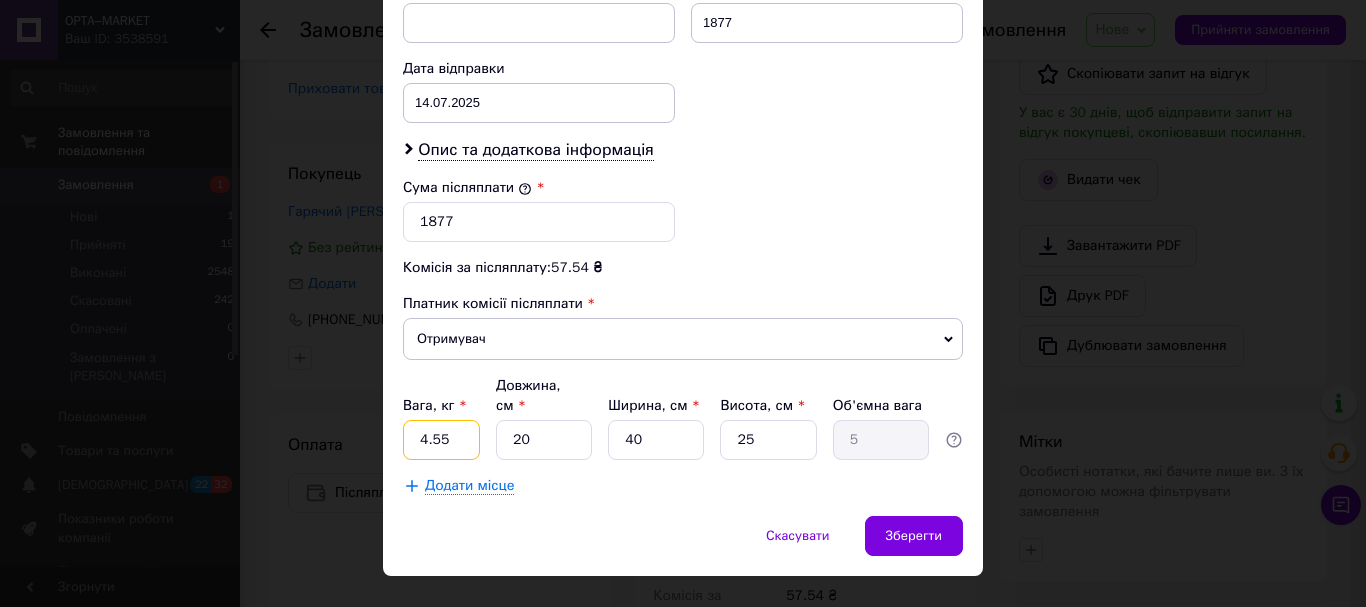 type on "4.55" 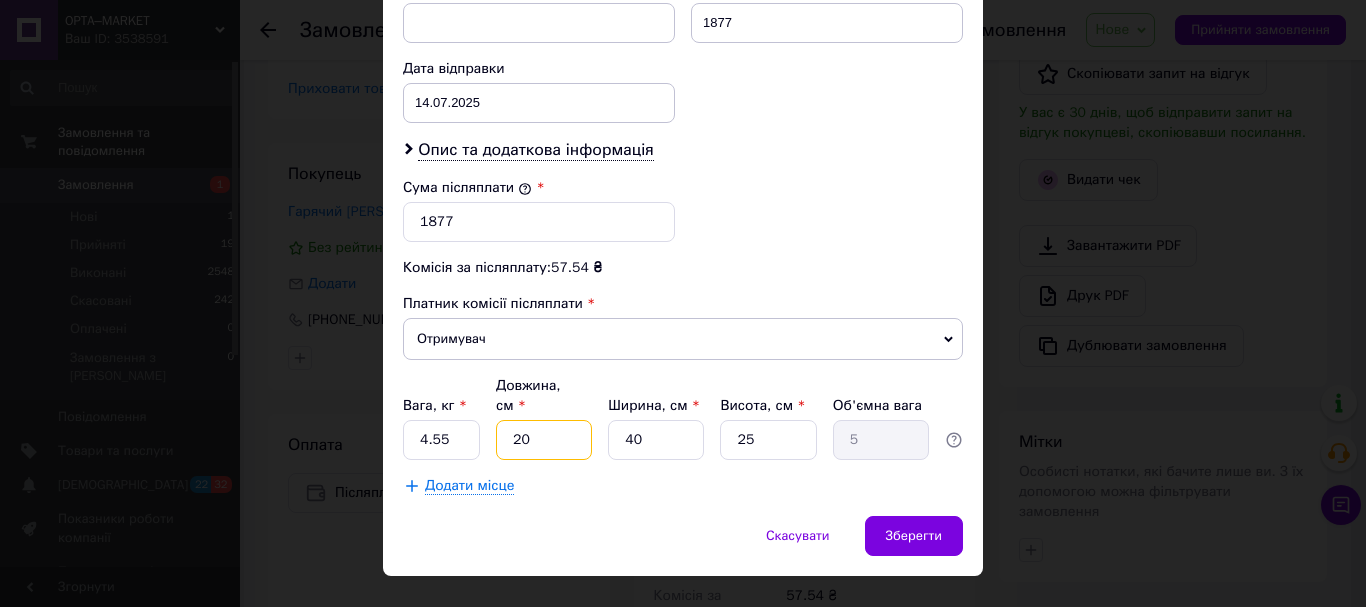click on "20" at bounding box center (544, 440) 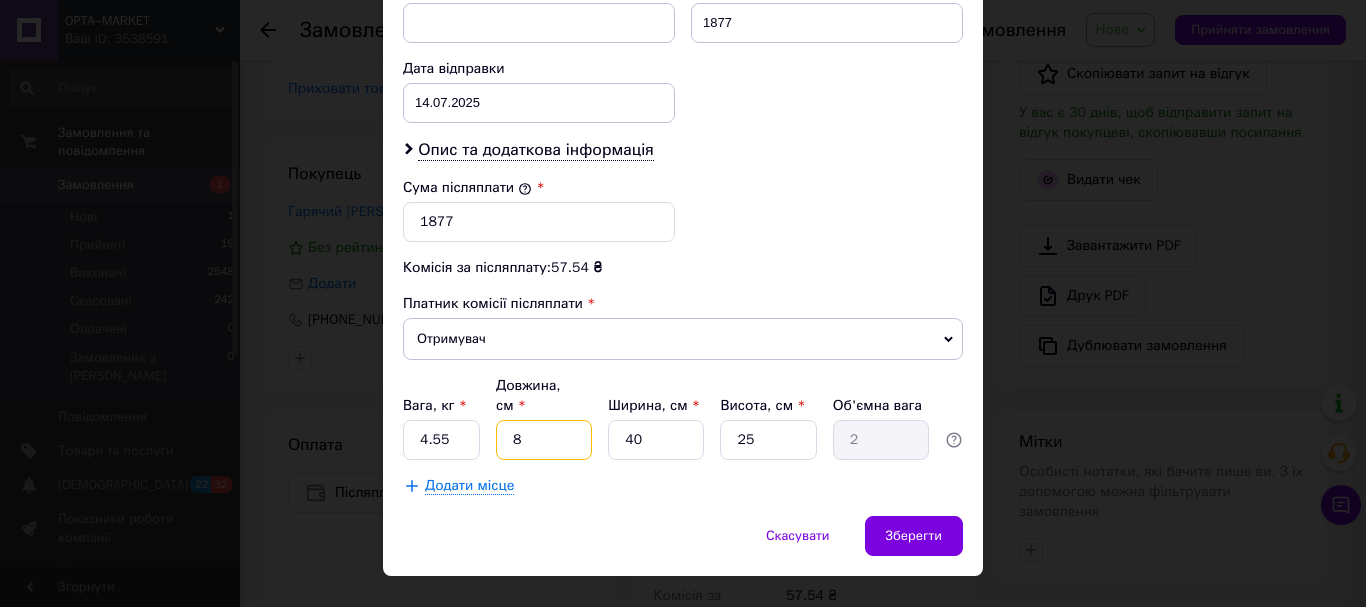 type on "80" 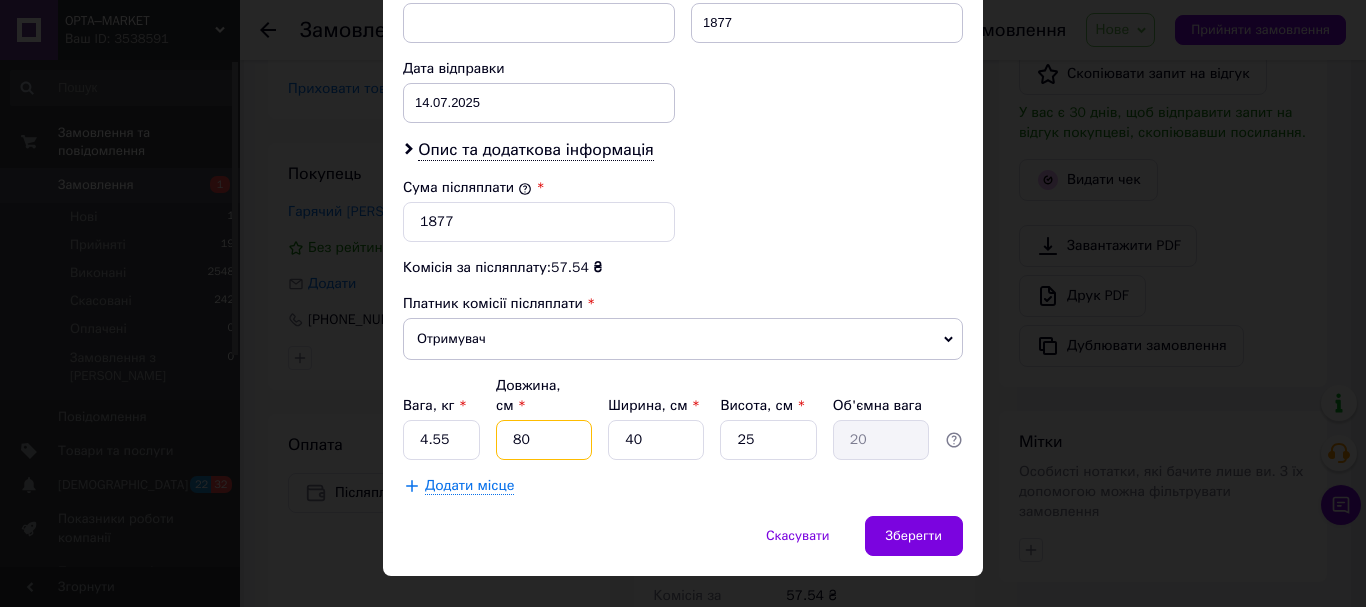 type on "80" 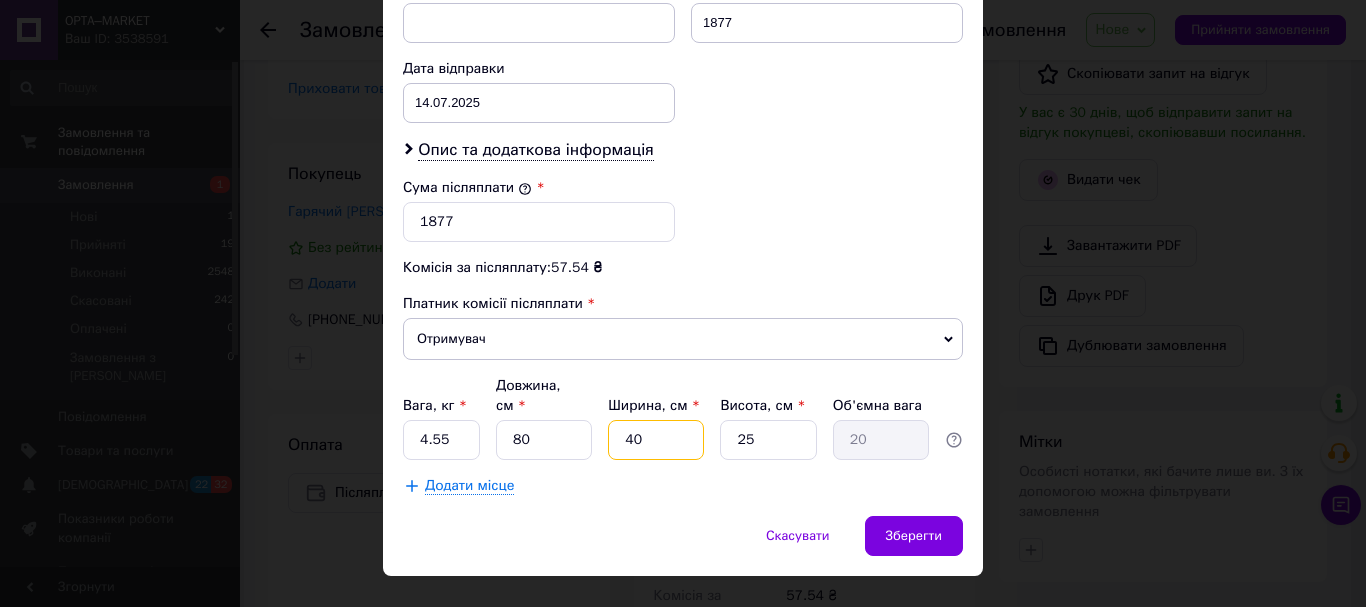 click on "40" at bounding box center (656, 440) 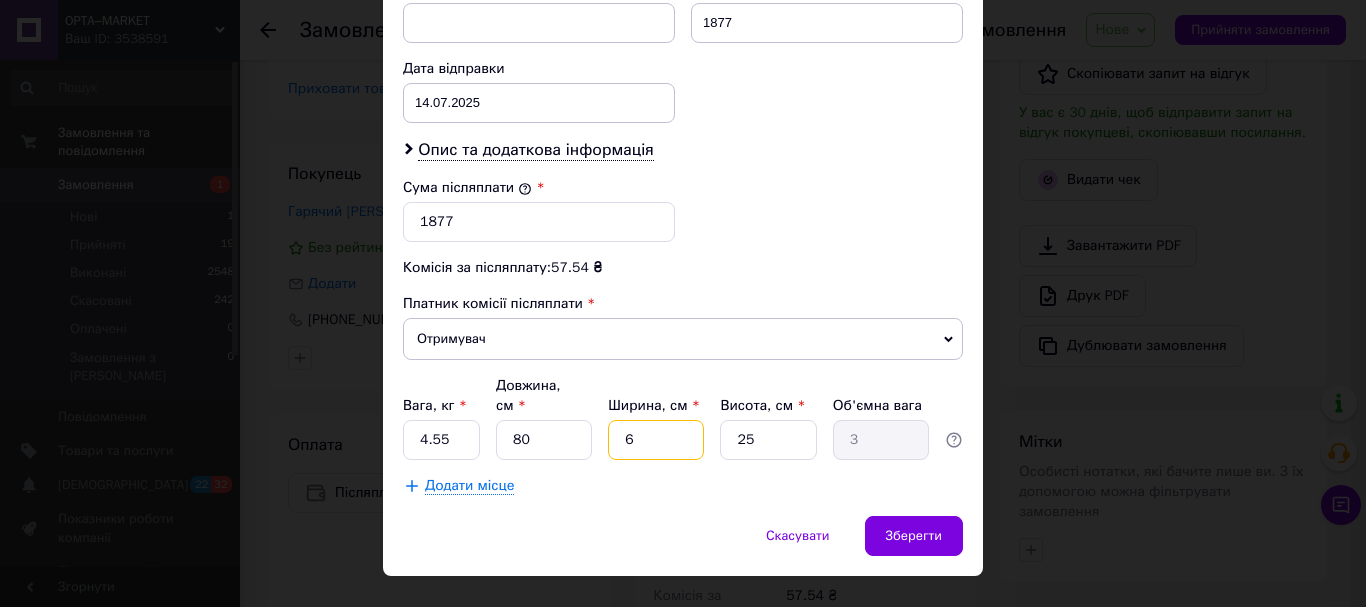 type on "68" 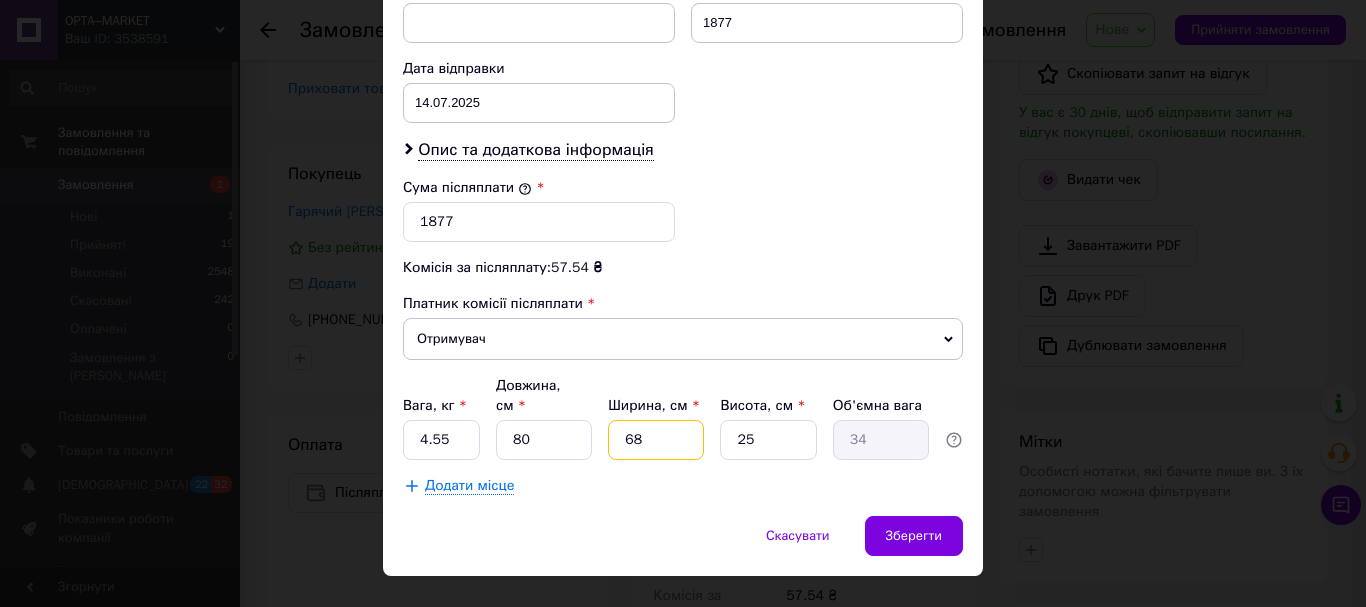 type on "68" 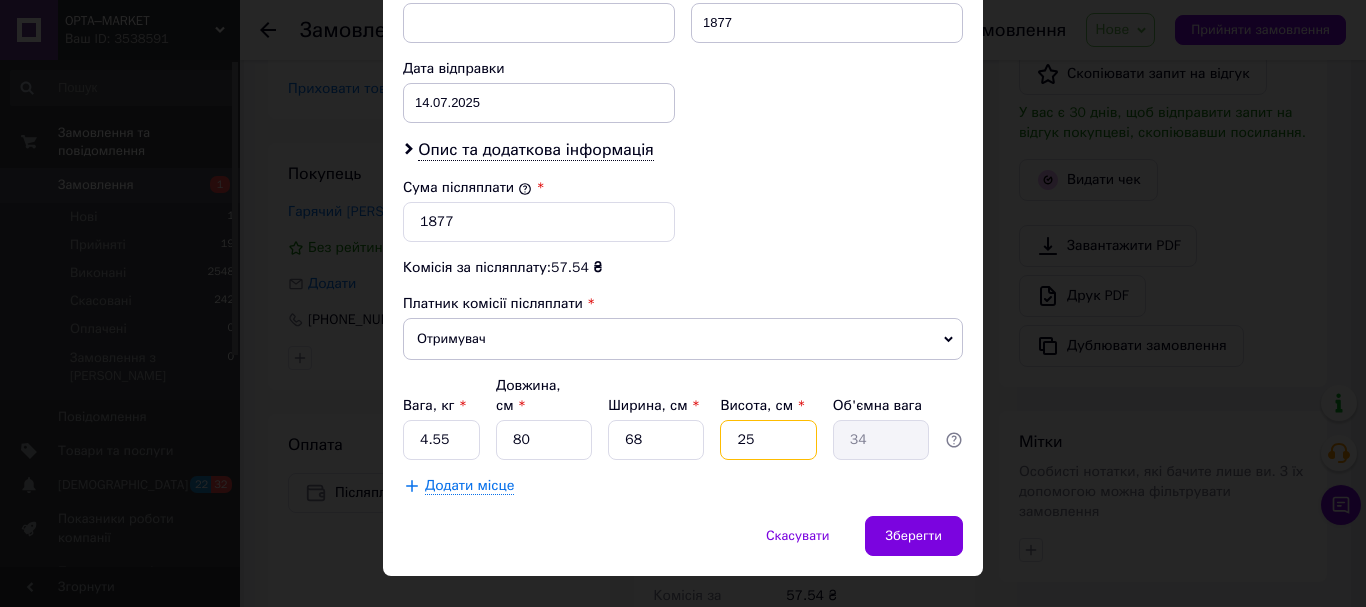 click on "25" at bounding box center (768, 440) 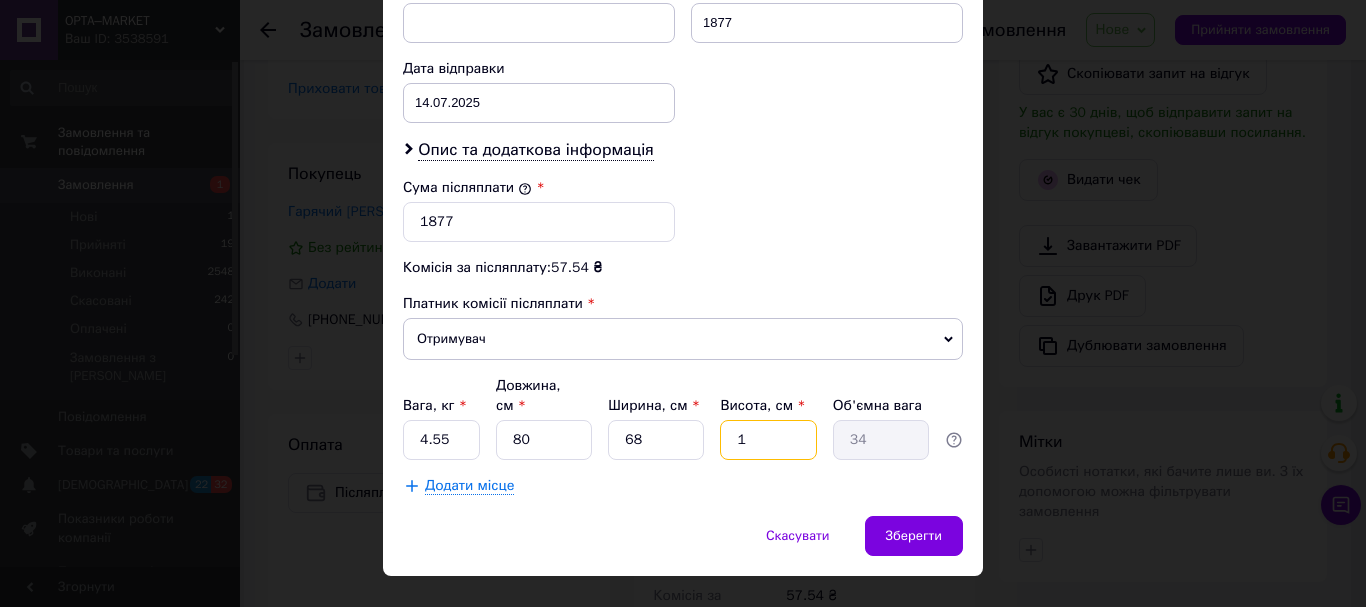 type on "1.36" 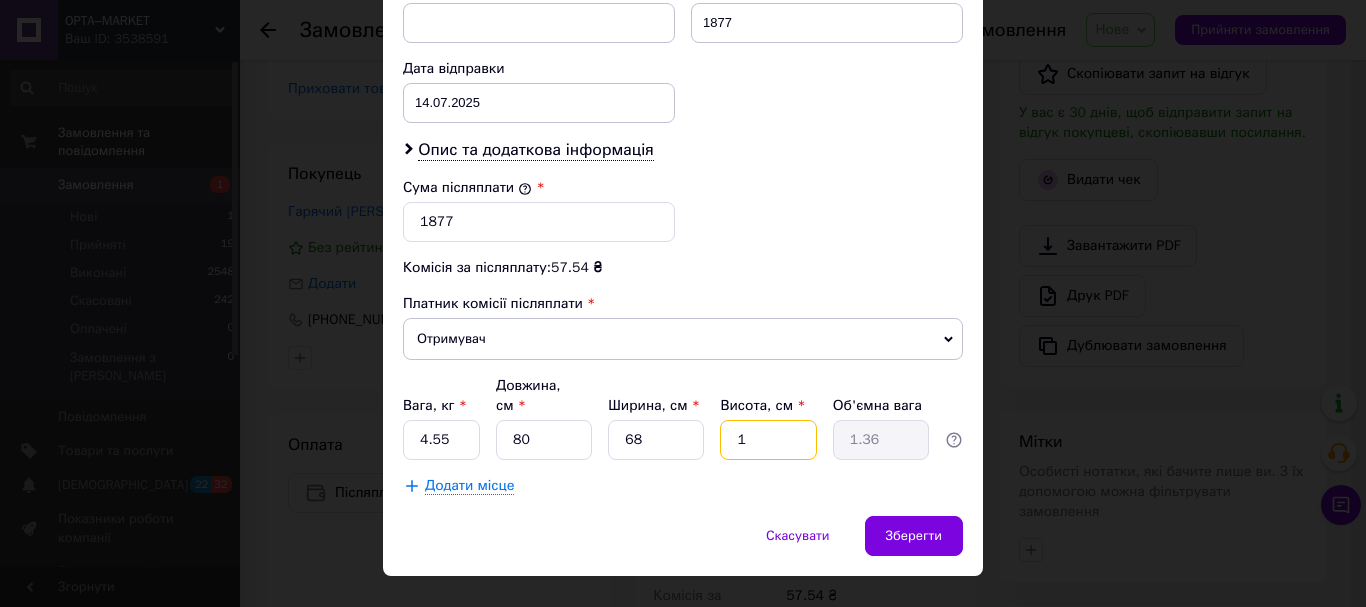 type on "15" 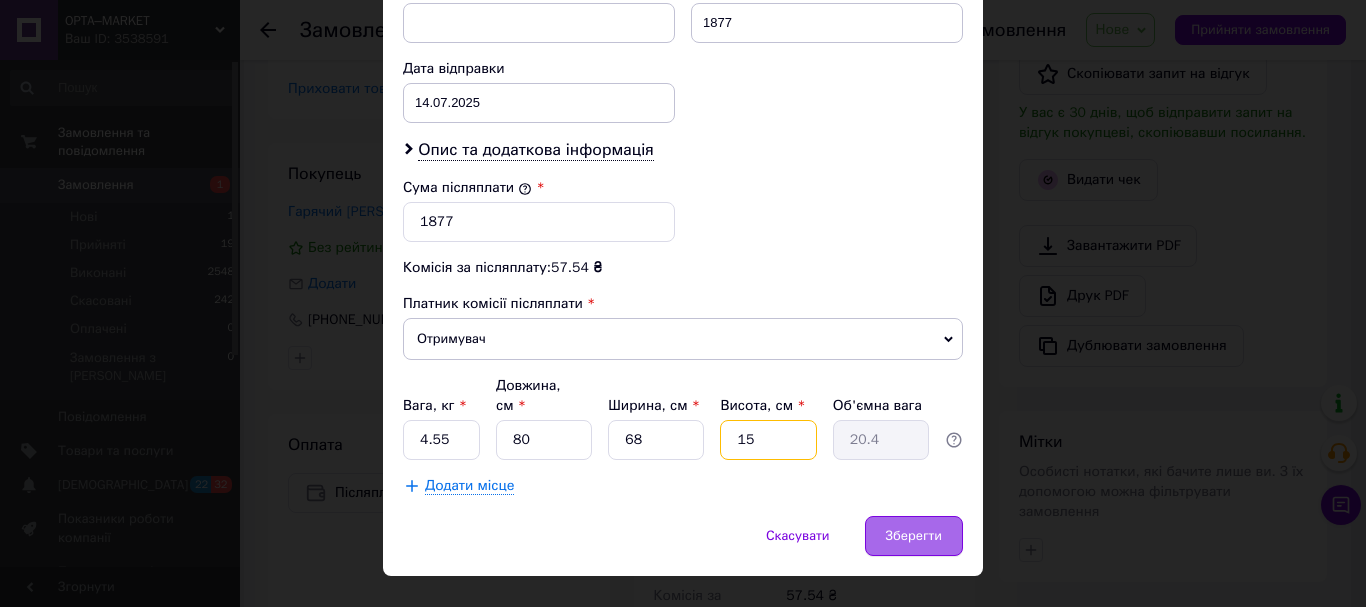type on "15" 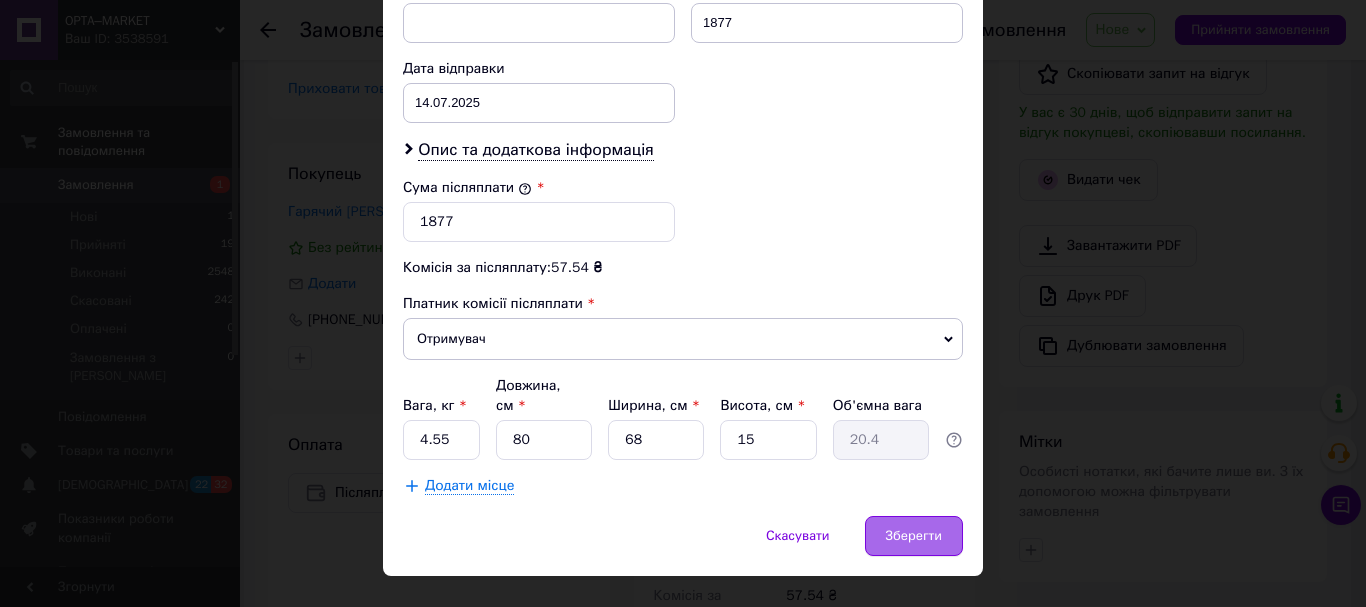 click on "Зберегти" at bounding box center [914, 536] 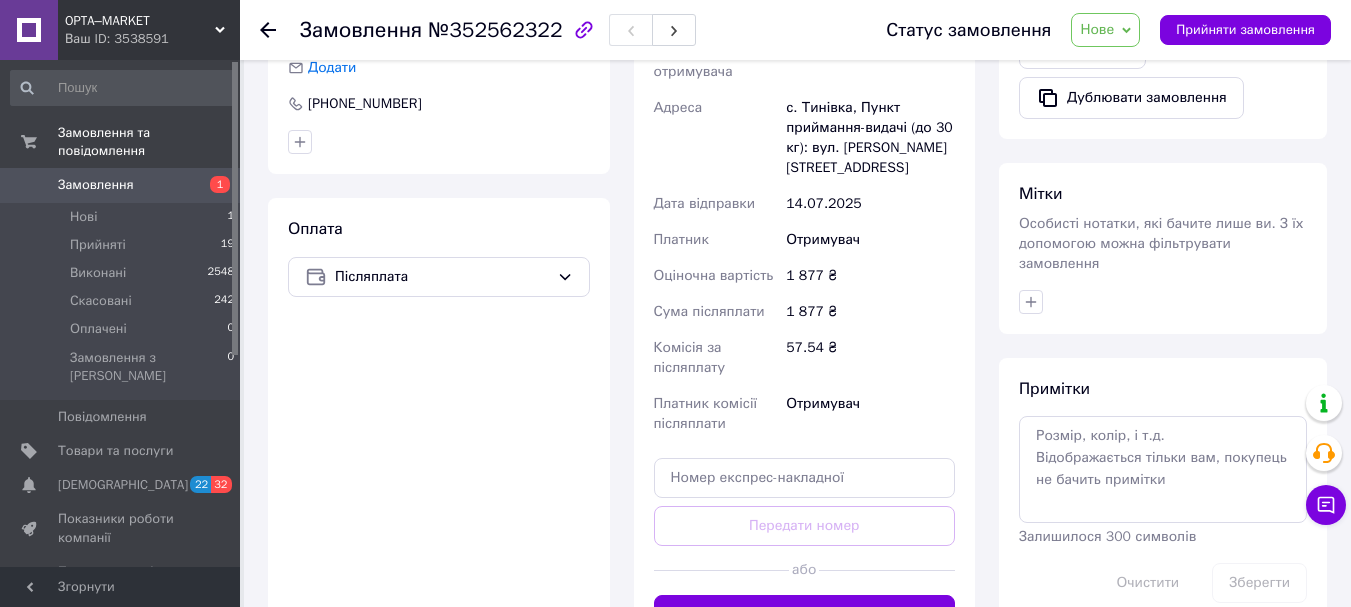scroll, scrollTop: 800, scrollLeft: 0, axis: vertical 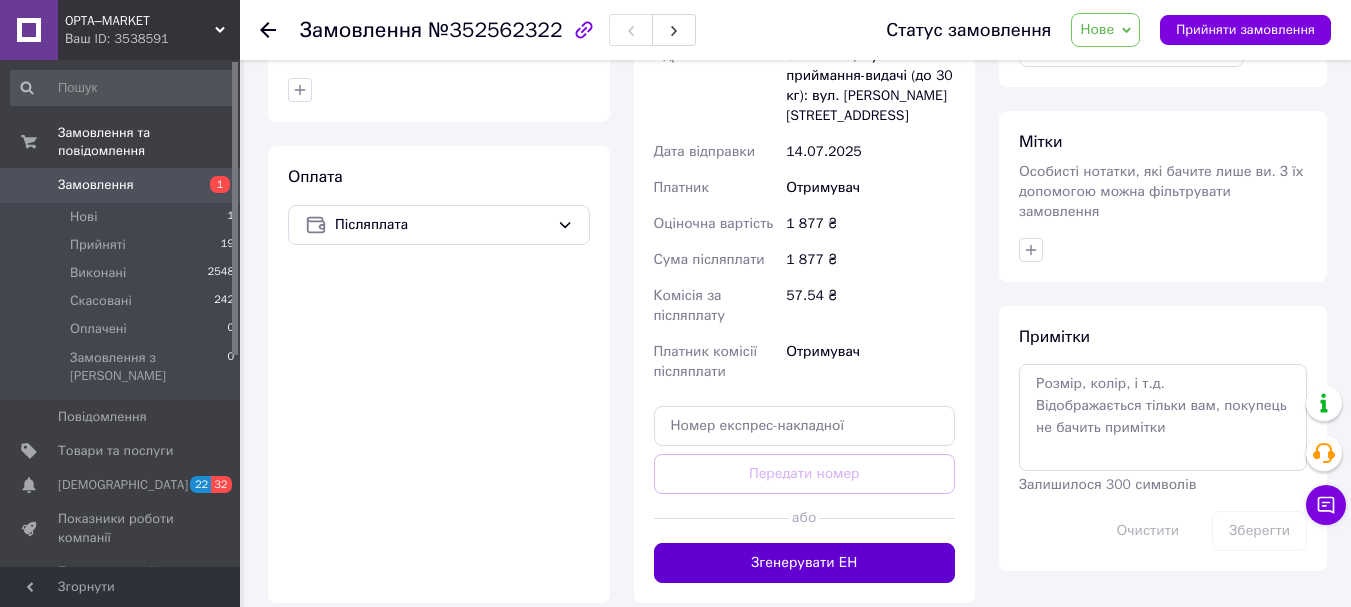 click on "Згенерувати ЕН" at bounding box center [805, 563] 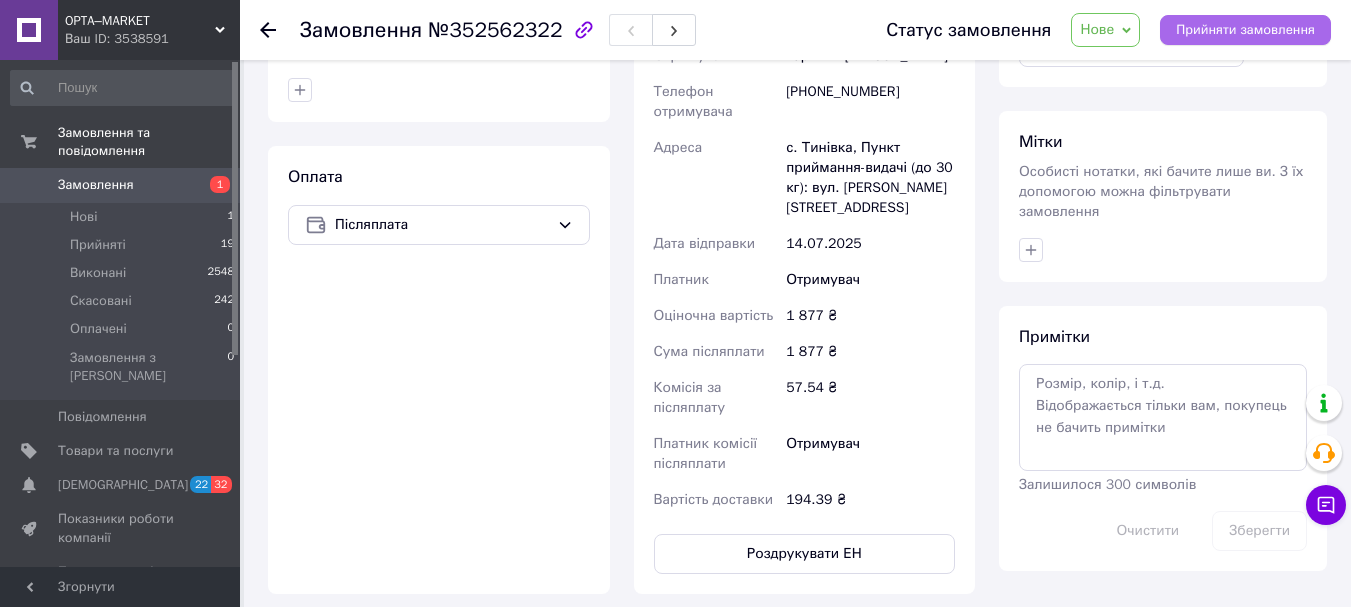 click on "Прийняти замовлення" at bounding box center [1245, 30] 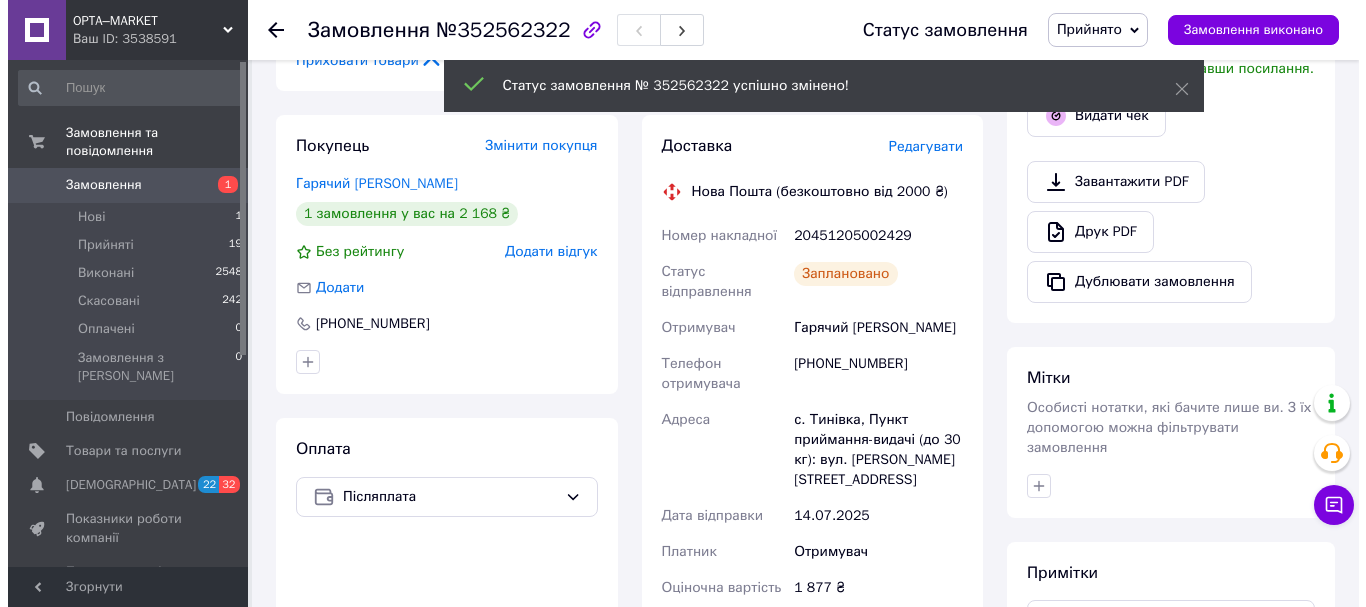 scroll, scrollTop: 500, scrollLeft: 0, axis: vertical 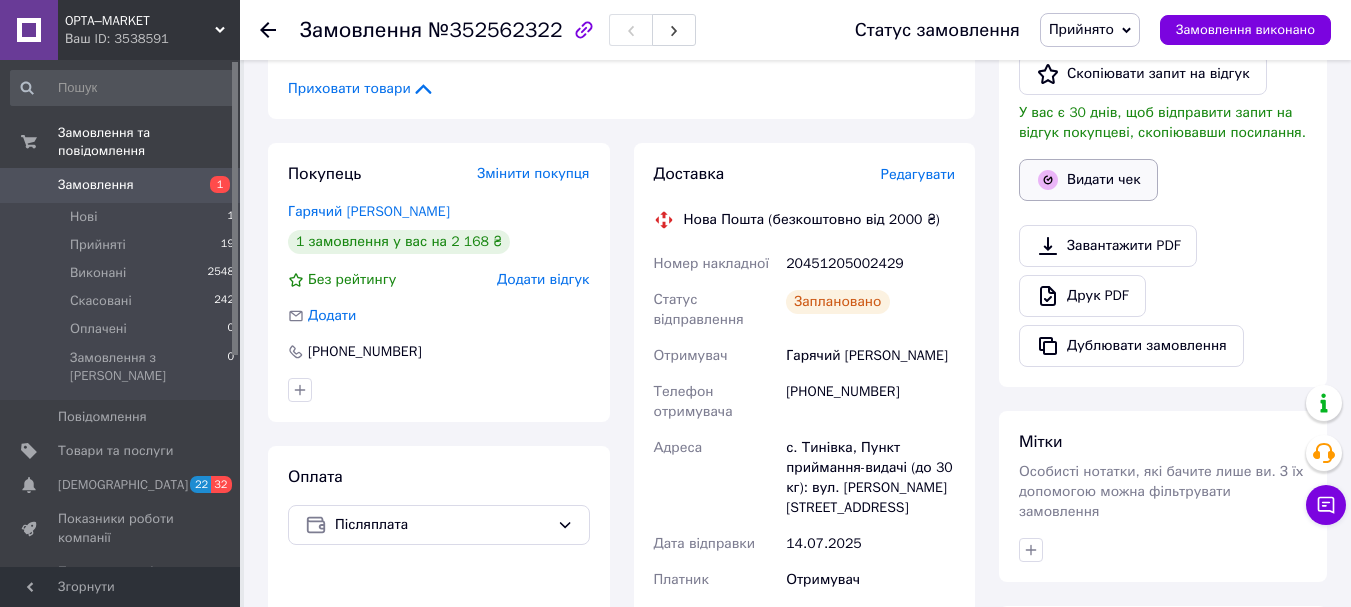 click on "Видати чек" at bounding box center (1088, 180) 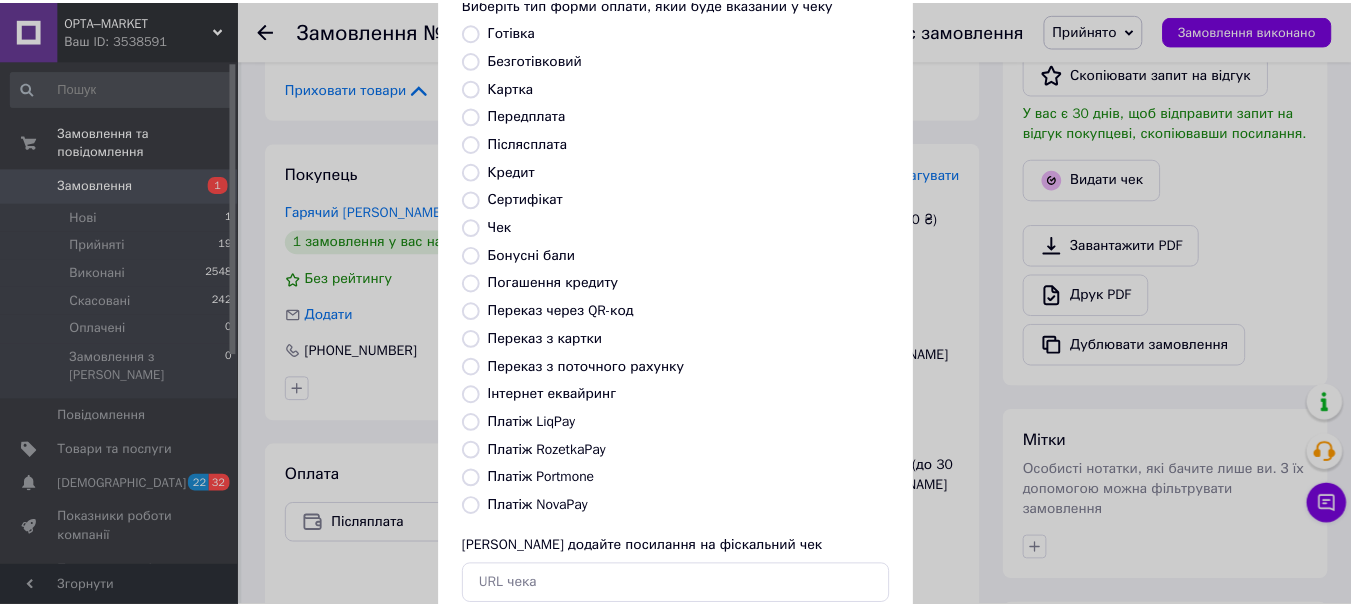 scroll, scrollTop: 252, scrollLeft: 0, axis: vertical 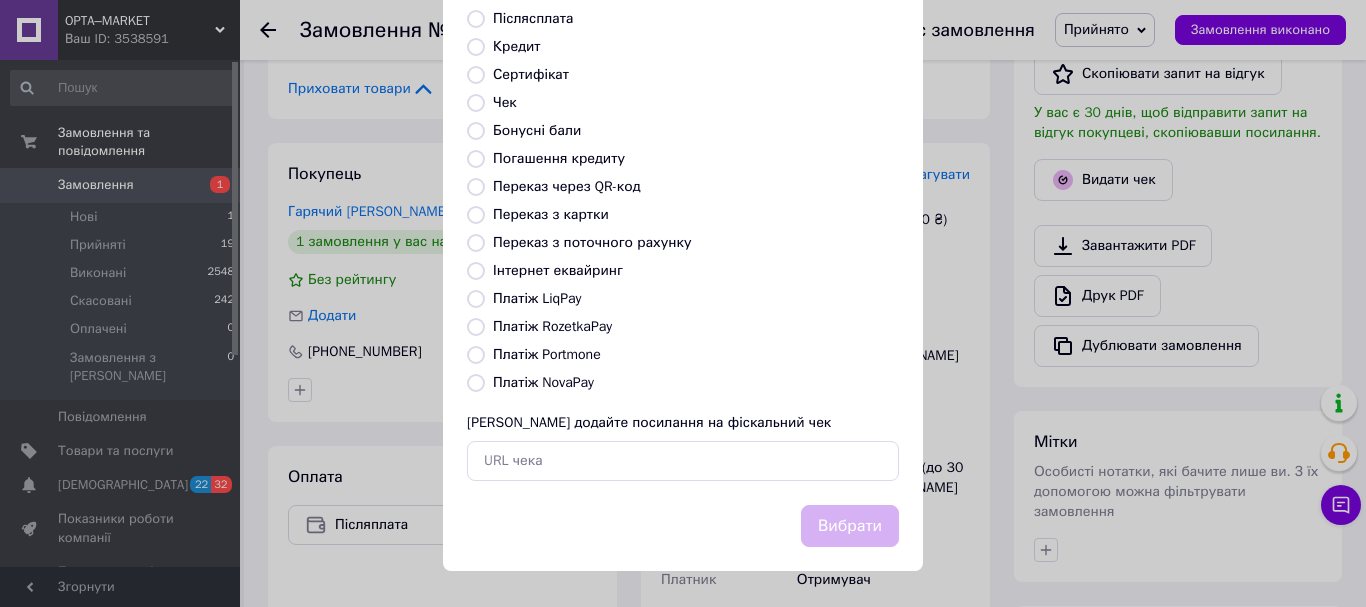 click on "Платіж NovaPay" at bounding box center (543, 382) 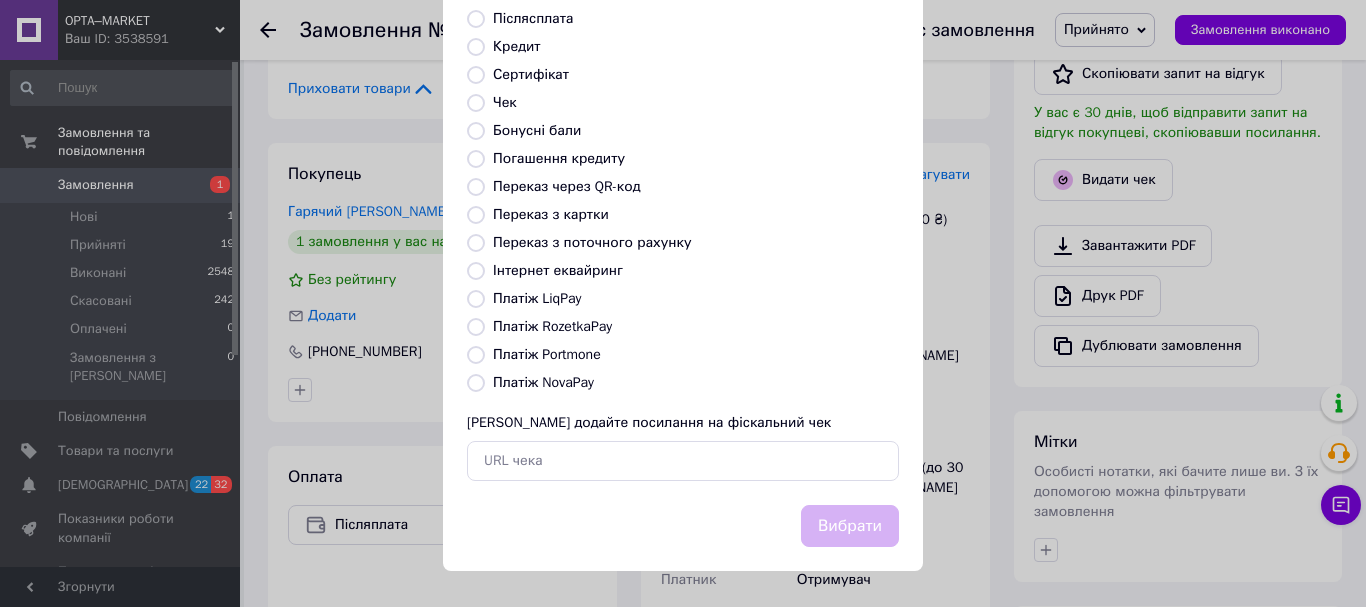 radio on "true" 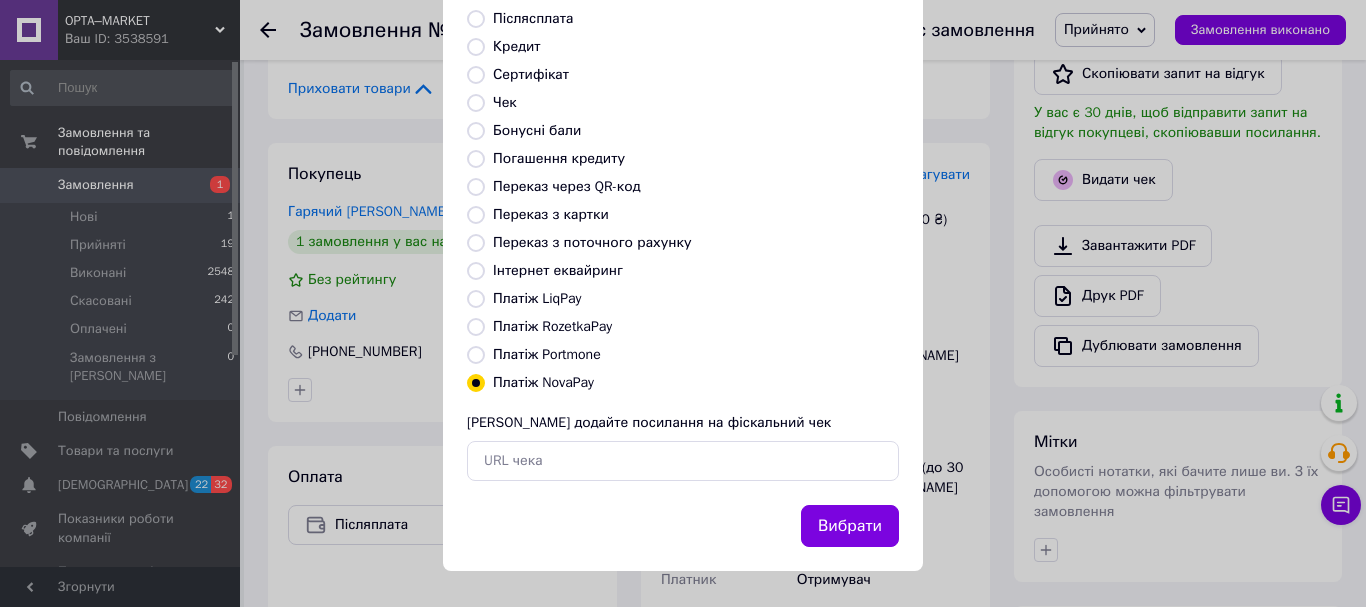 drag, startPoint x: 825, startPoint y: 516, endPoint x: 877, endPoint y: 504, distance: 53.366657 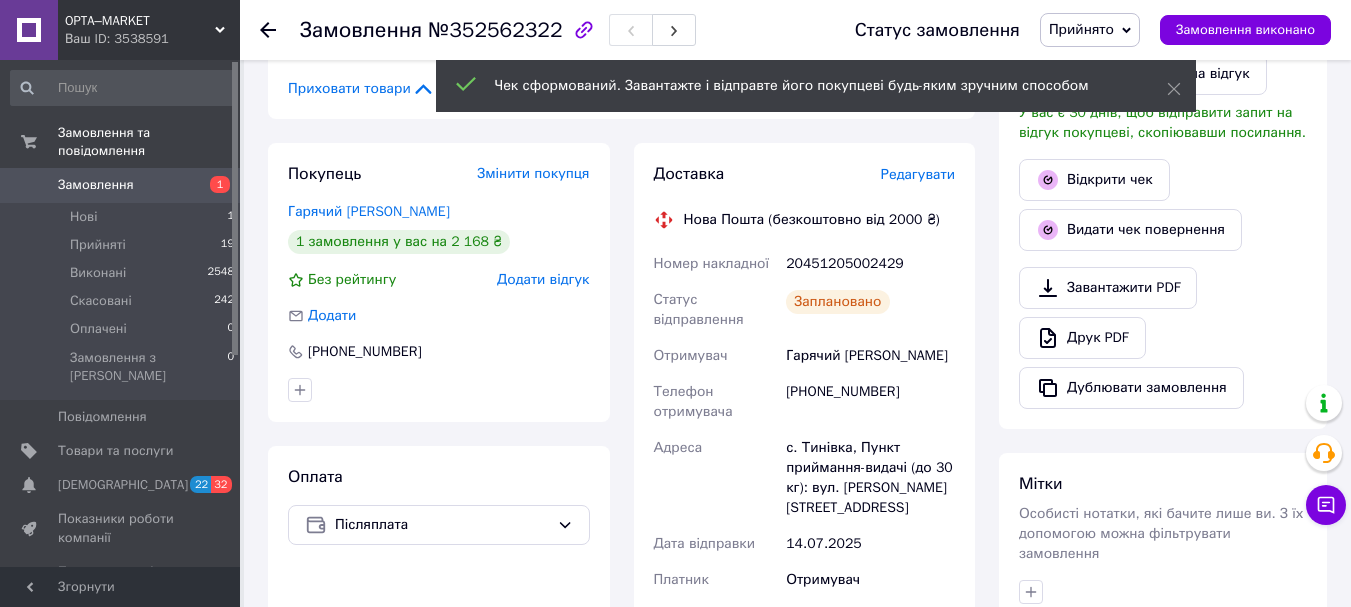 click on "Замовлення 1" at bounding box center [123, 185] 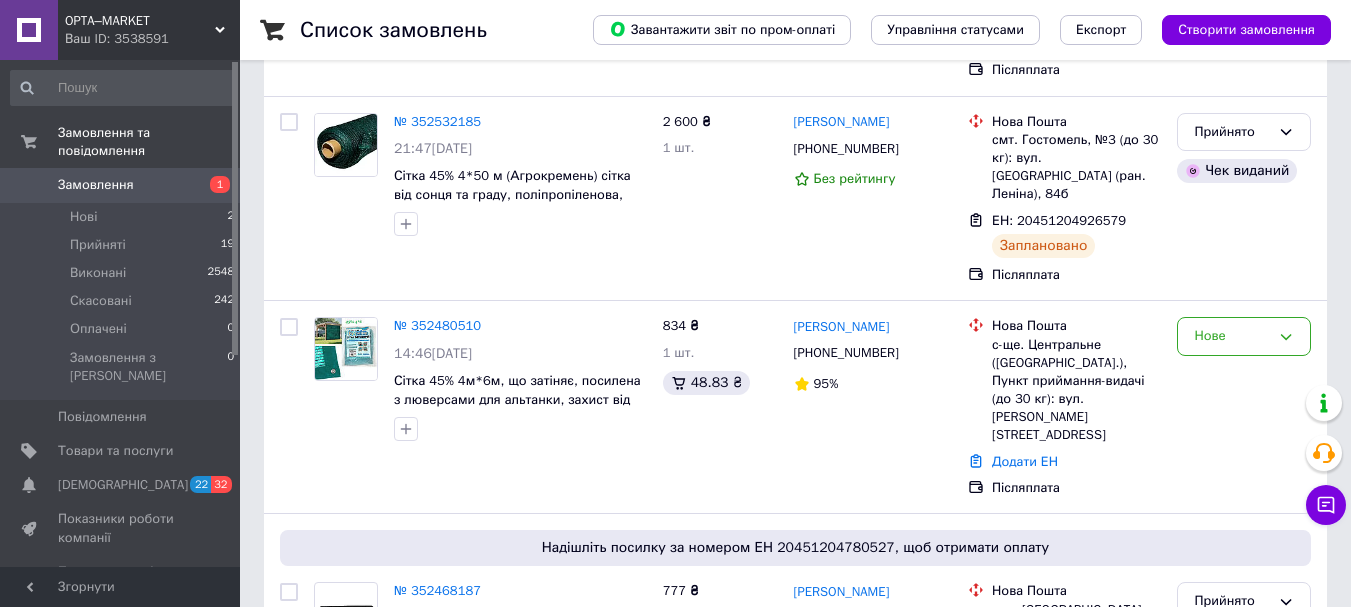 scroll, scrollTop: 500, scrollLeft: 0, axis: vertical 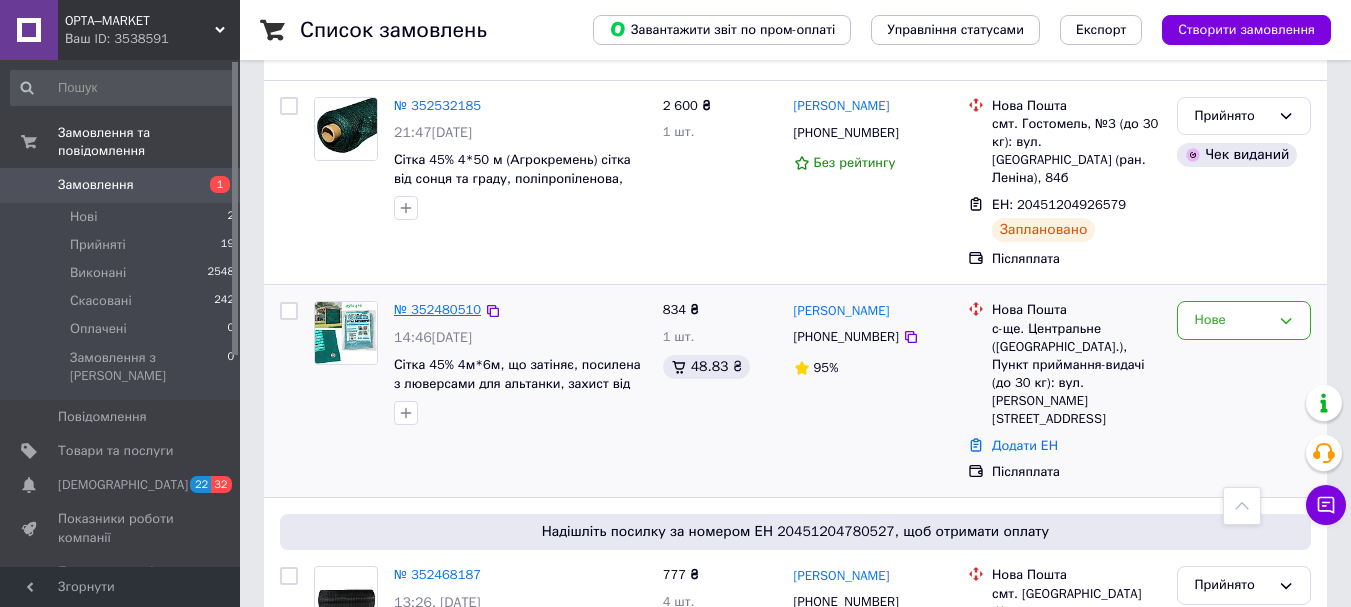 click on "№ 352480510" at bounding box center (437, 309) 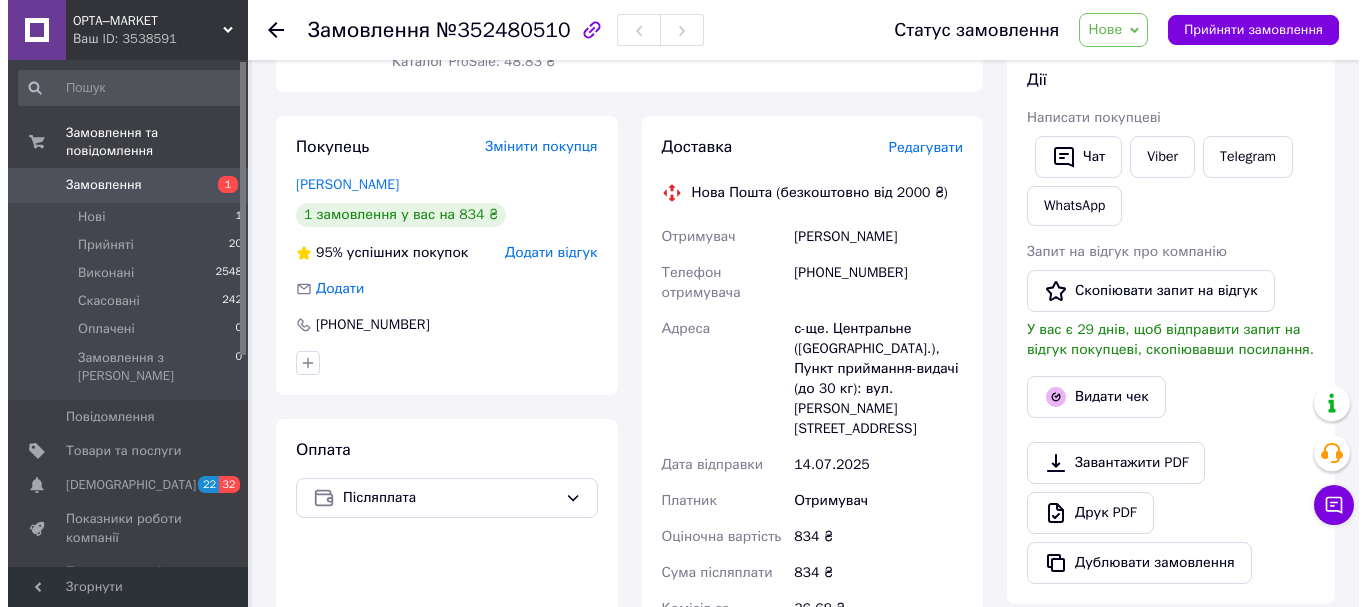 scroll, scrollTop: 400, scrollLeft: 0, axis: vertical 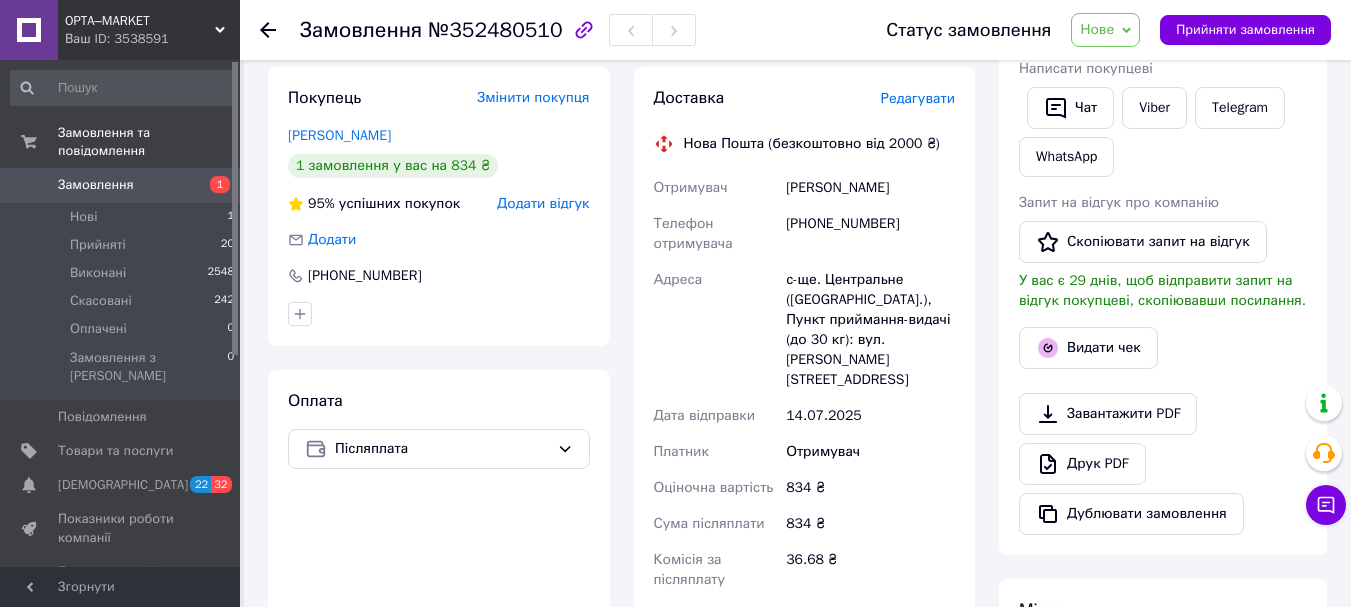 click on "Редагувати" at bounding box center [918, 98] 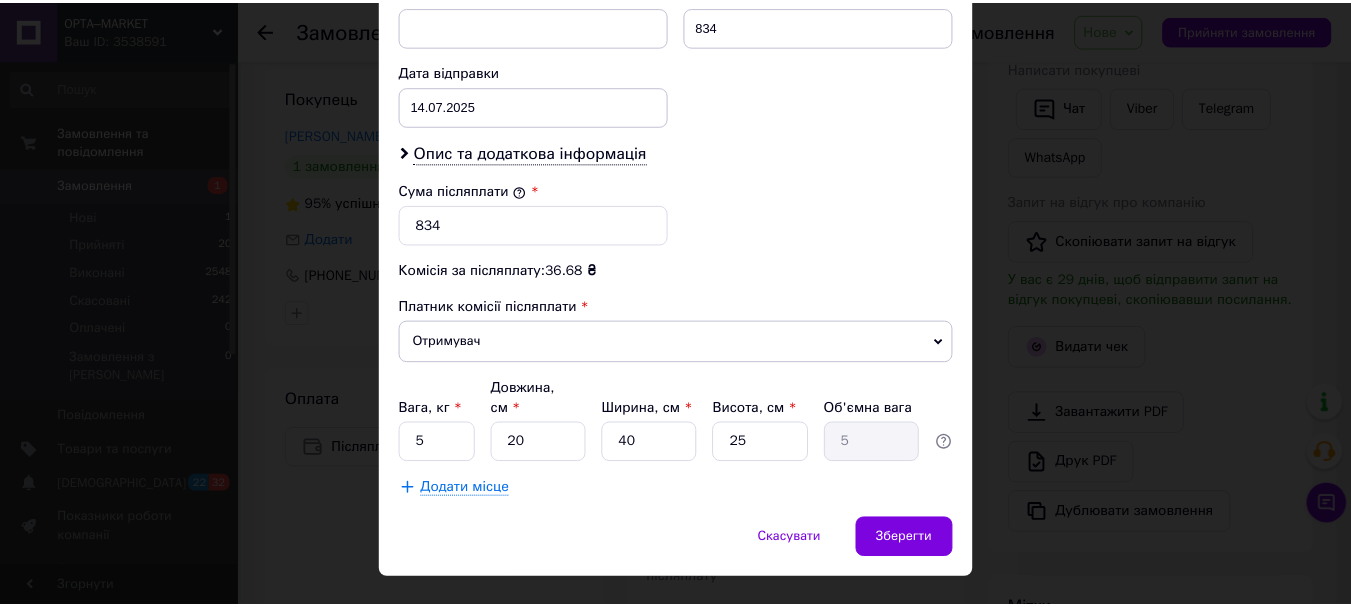 scroll, scrollTop: 900, scrollLeft: 0, axis: vertical 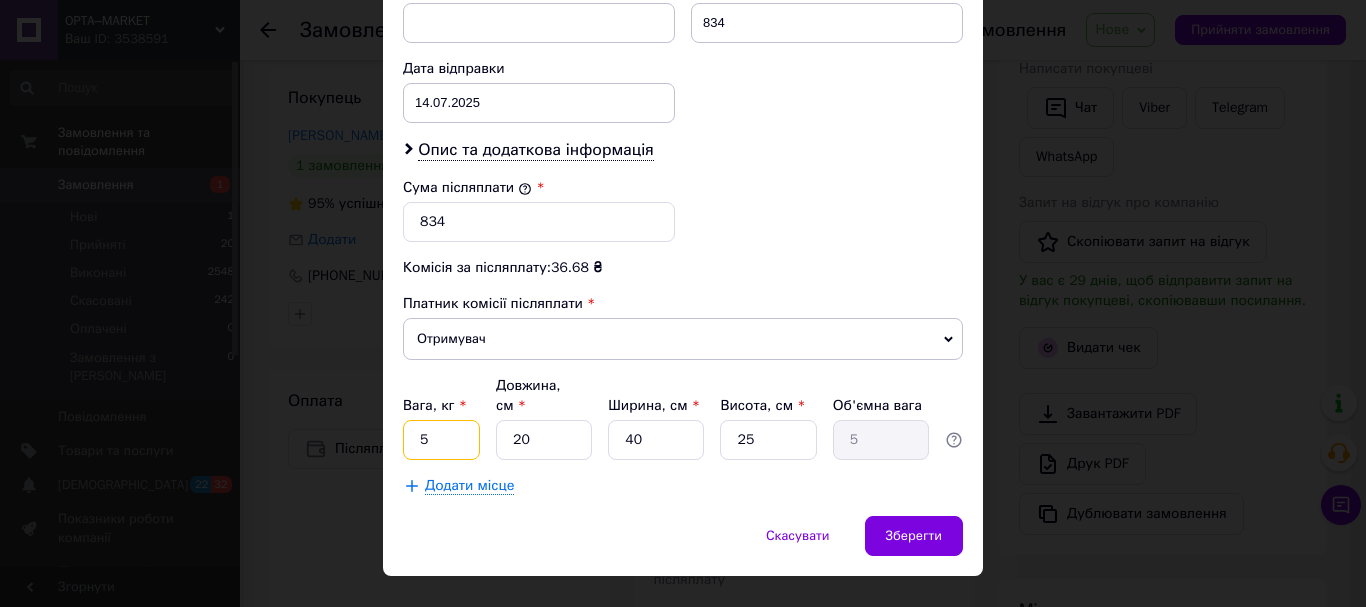 click on "5" at bounding box center [441, 440] 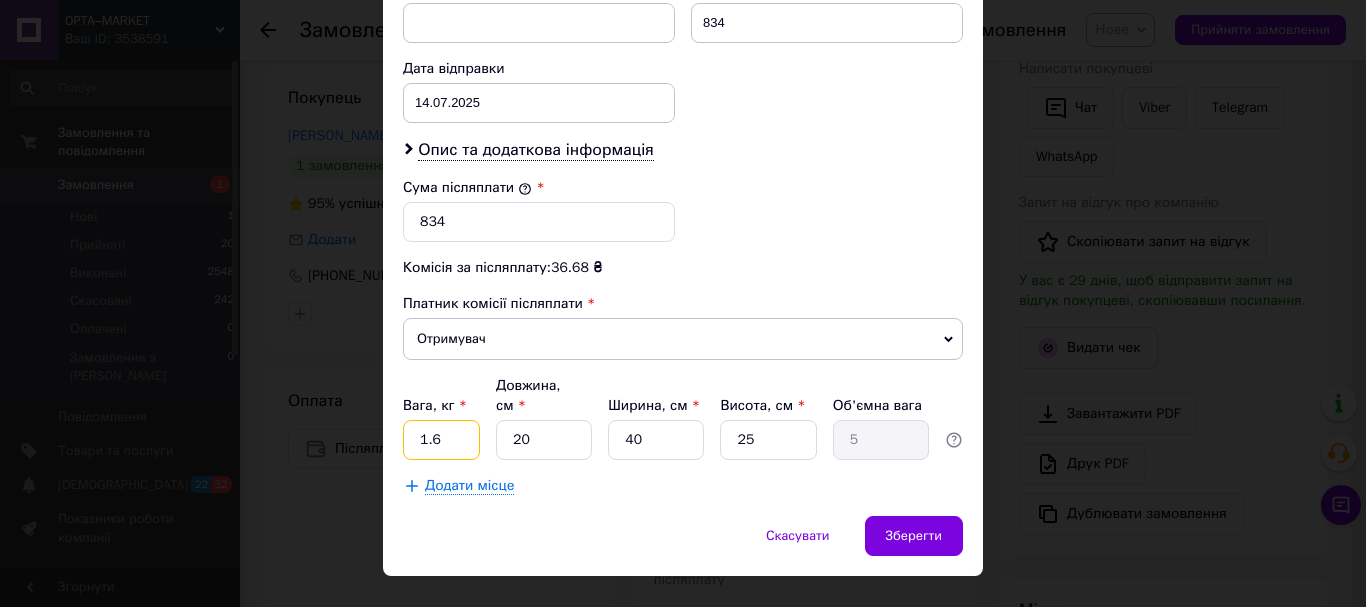 type on "1.6" 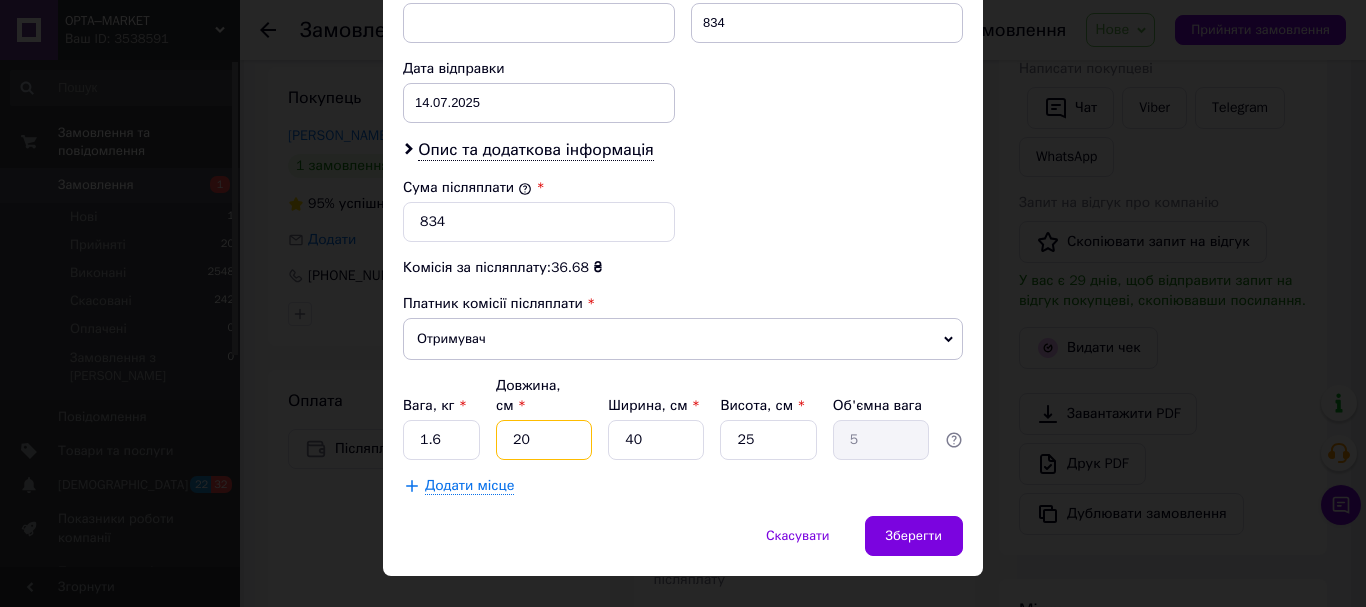click on "20" at bounding box center (544, 440) 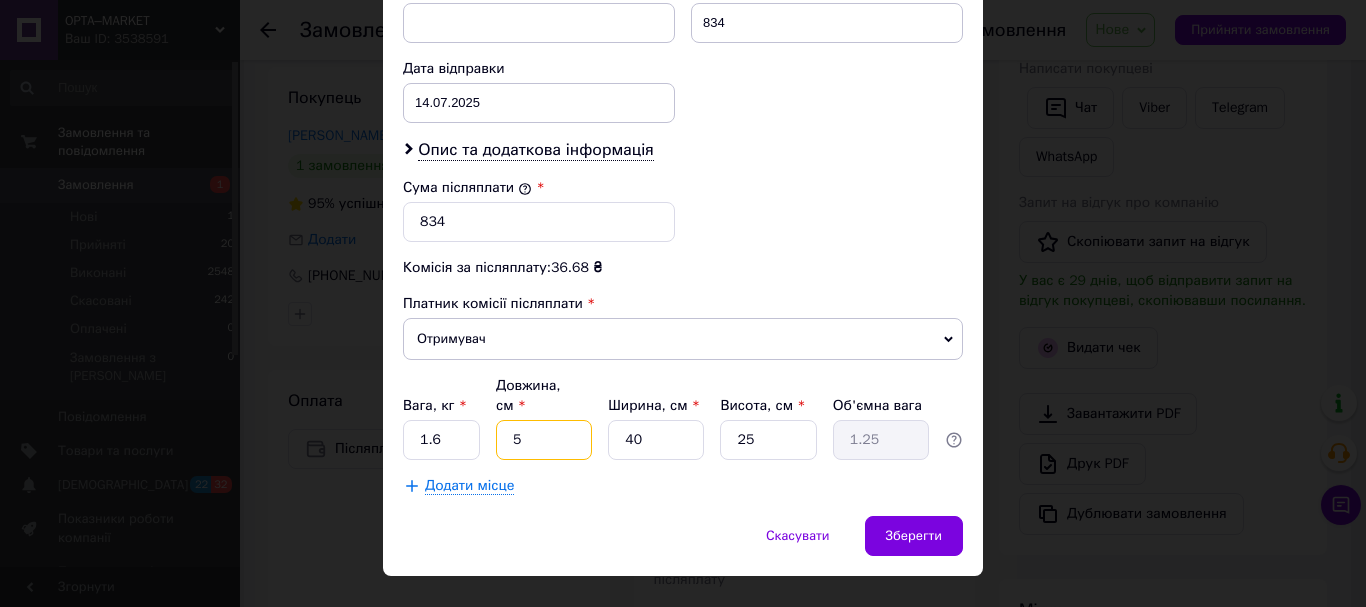 type on "55" 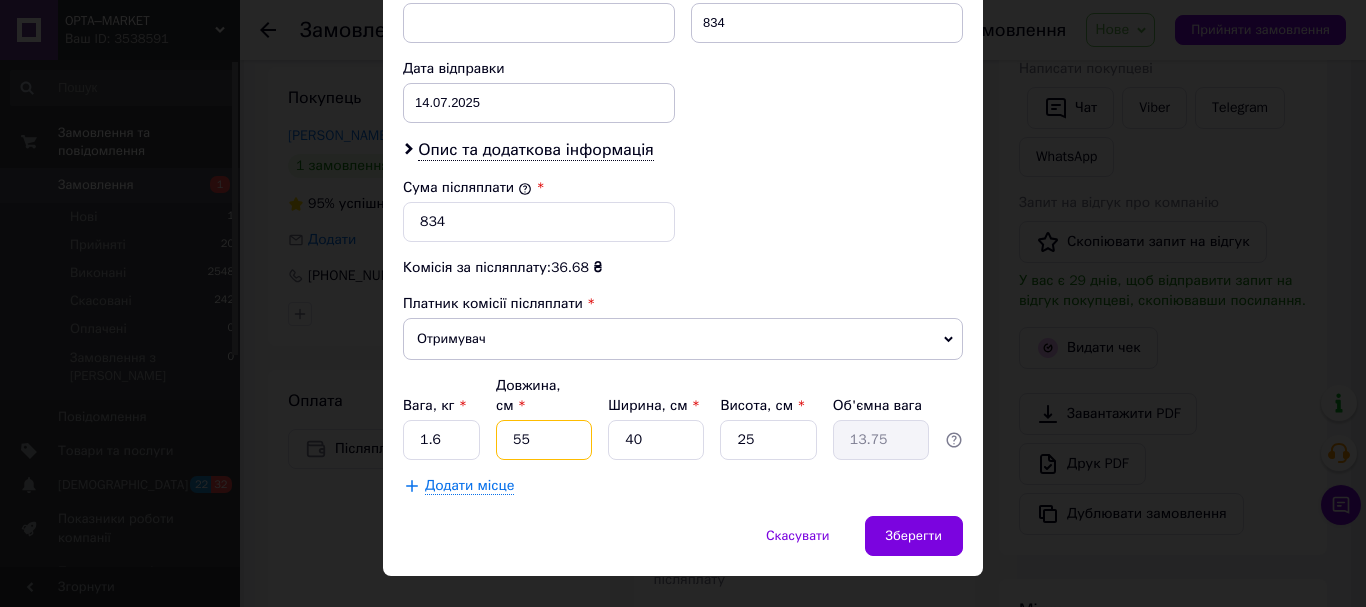 type on "55" 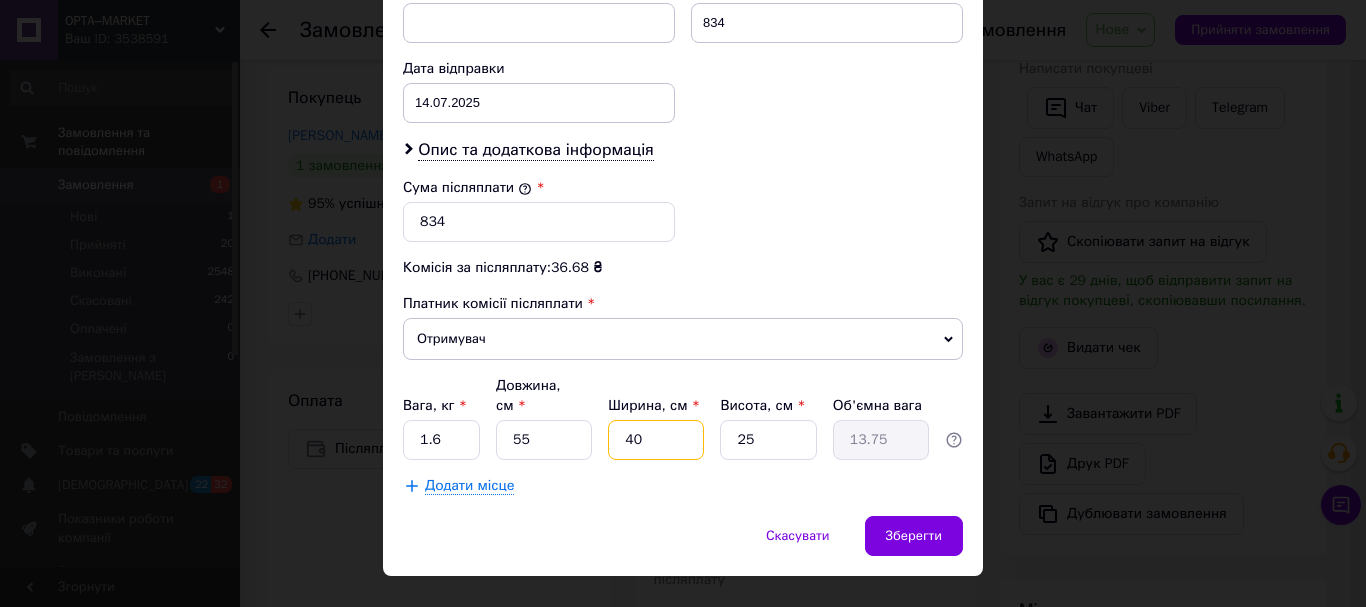 click on "40" at bounding box center (656, 440) 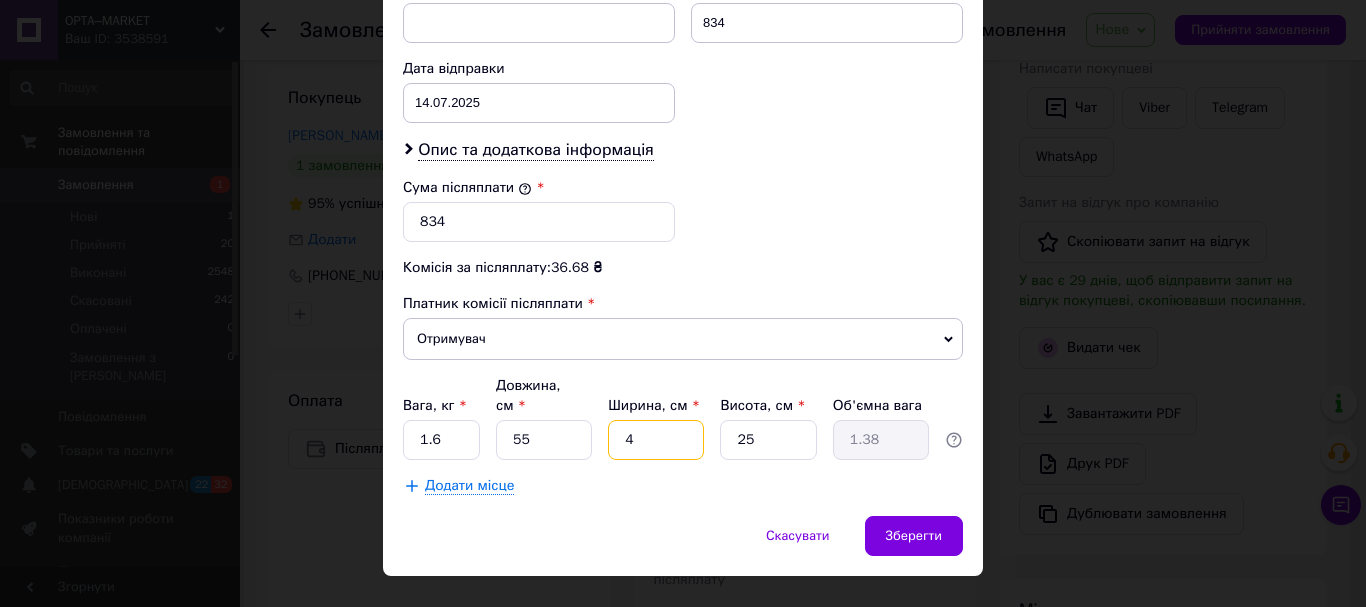 type on "45" 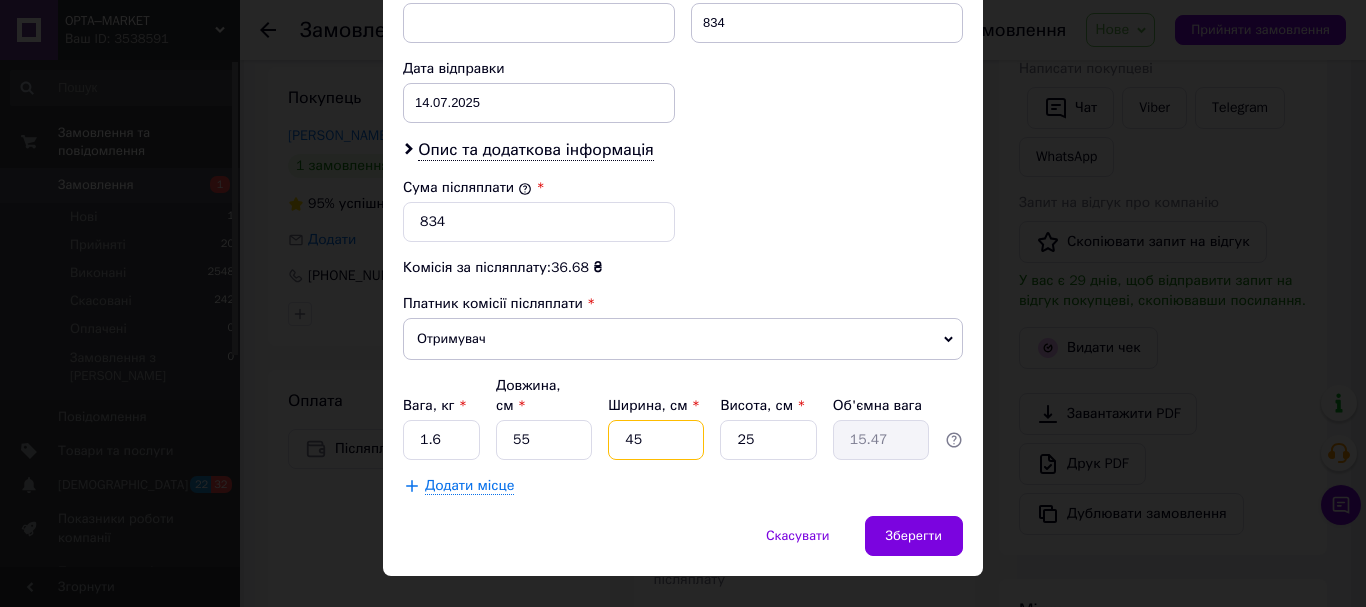 type on "45" 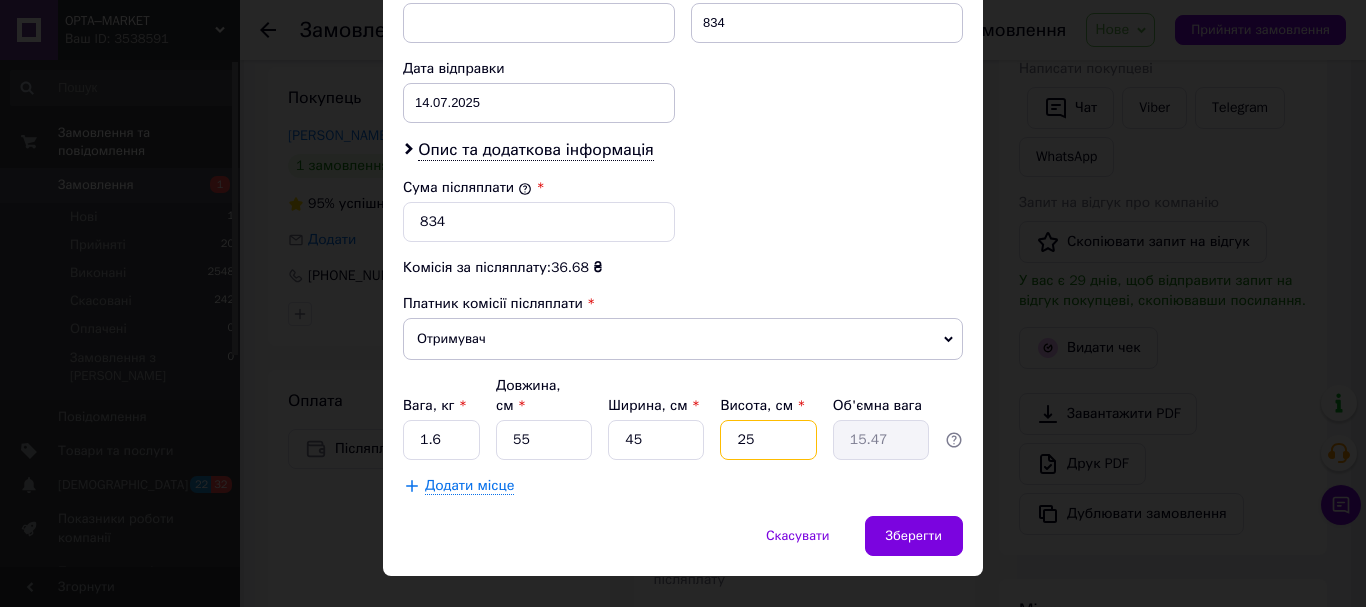 click on "25" at bounding box center (768, 440) 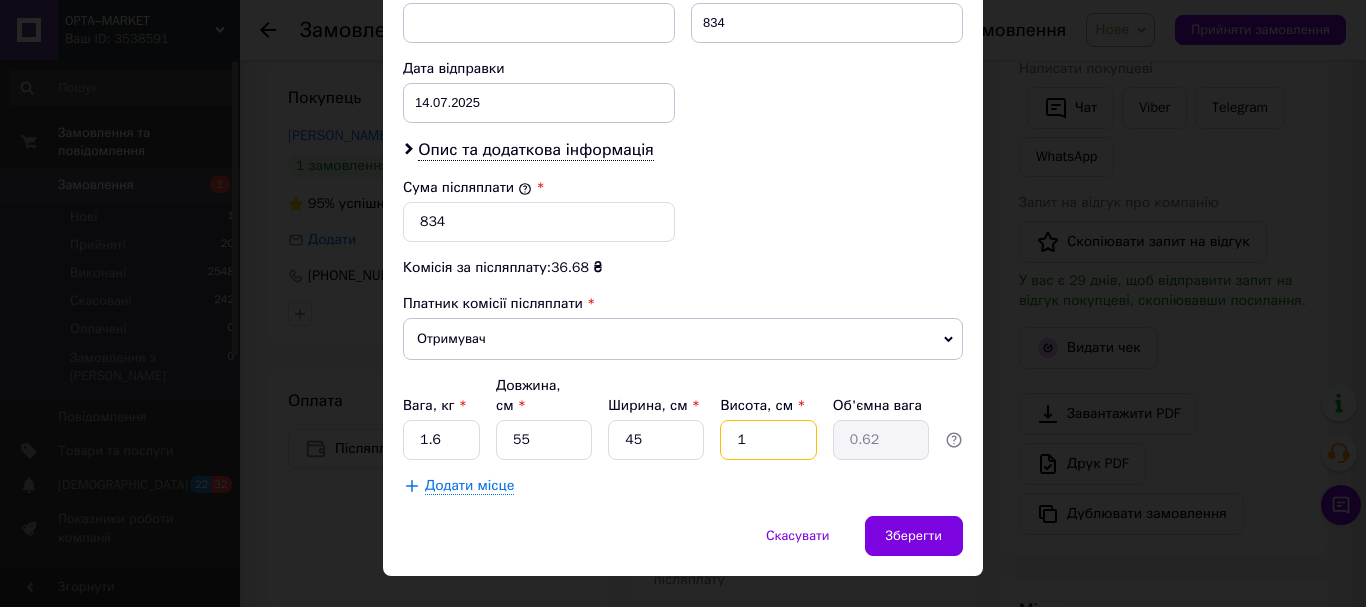 type on "16" 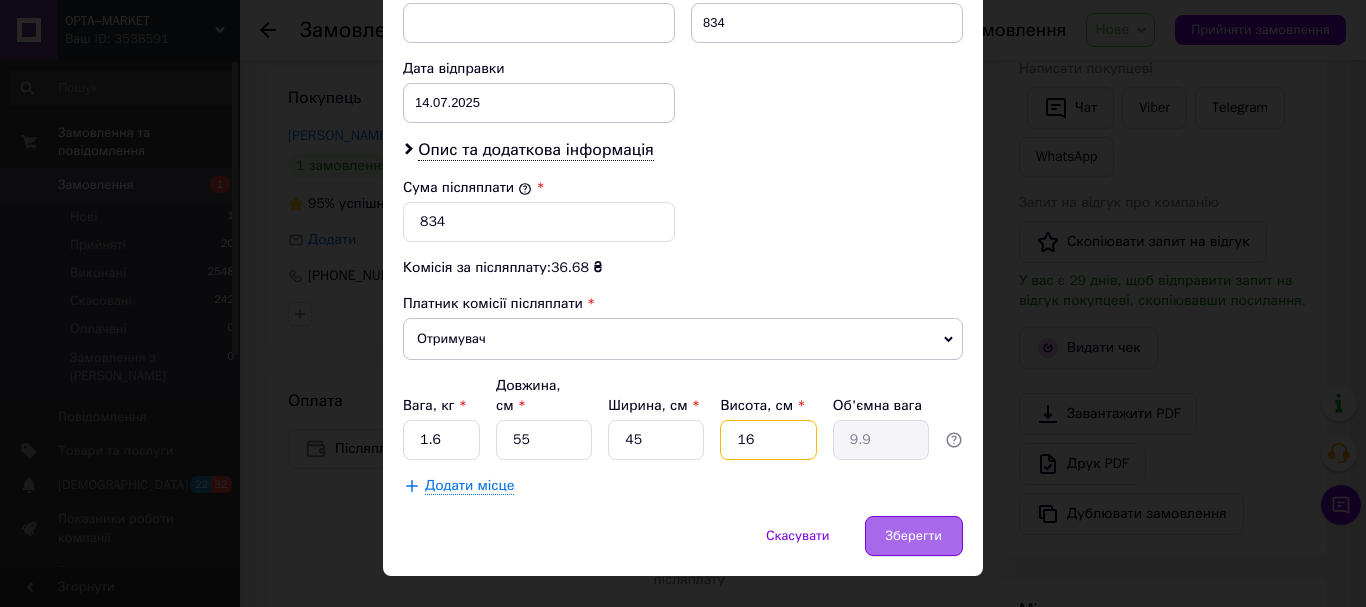 type on "16" 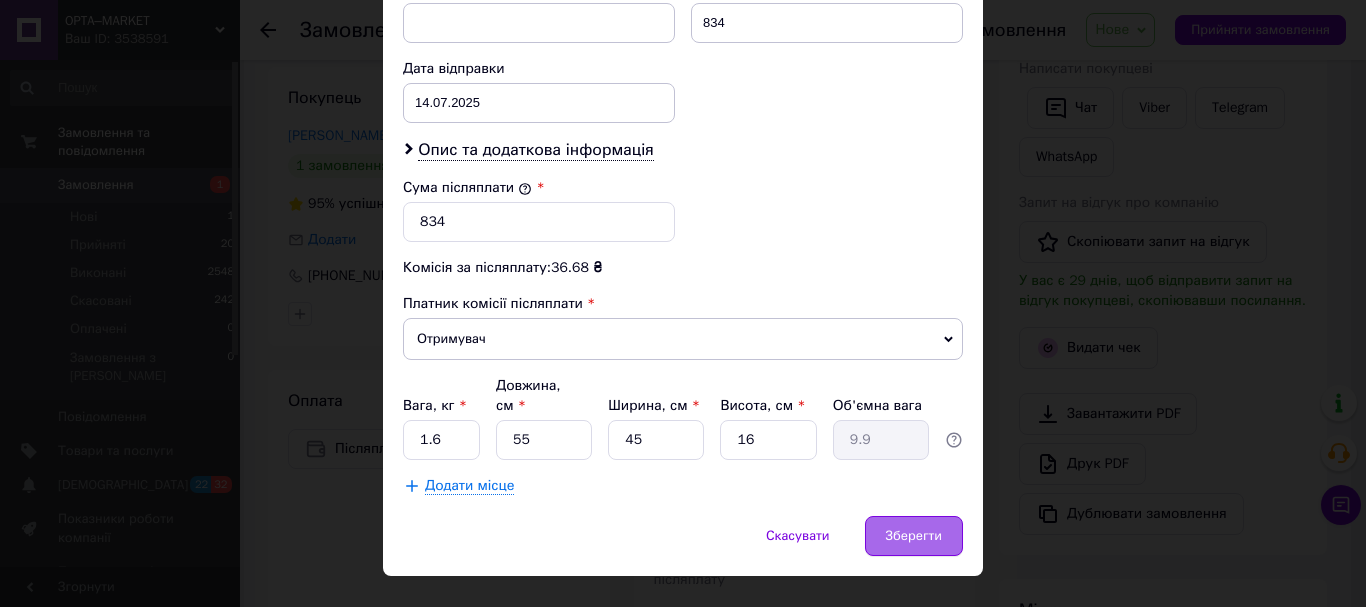 click on "Зберегти" at bounding box center [914, 536] 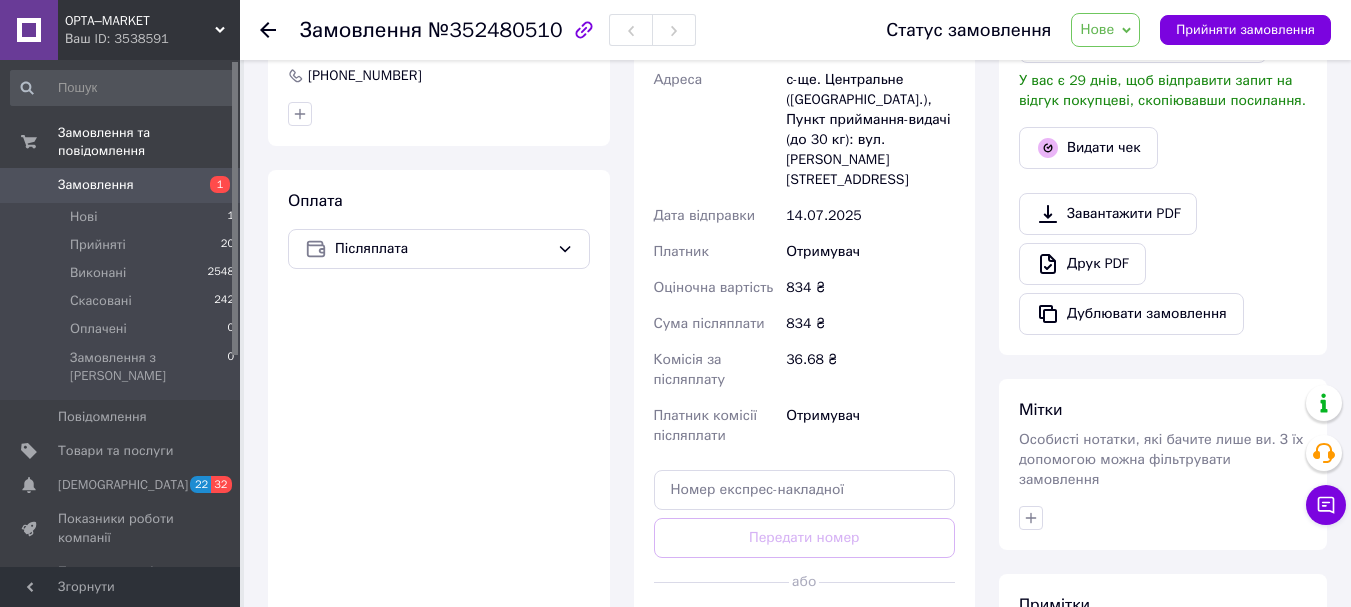 scroll, scrollTop: 700, scrollLeft: 0, axis: vertical 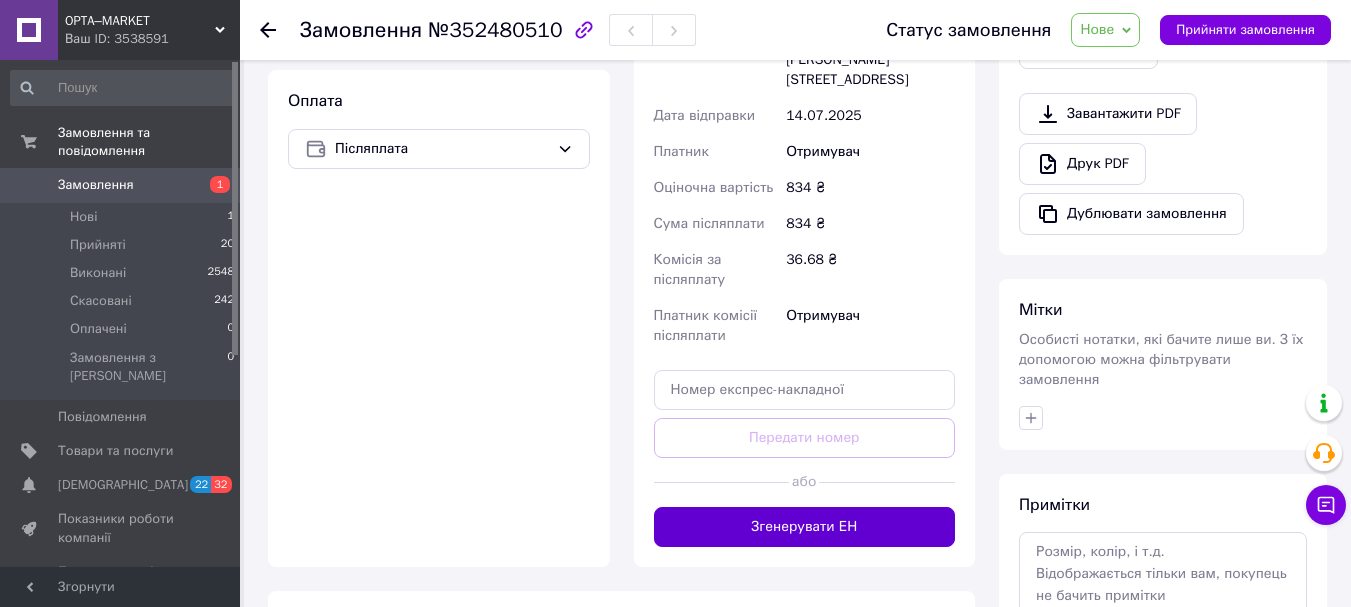 click on "Згенерувати ЕН" at bounding box center [805, 527] 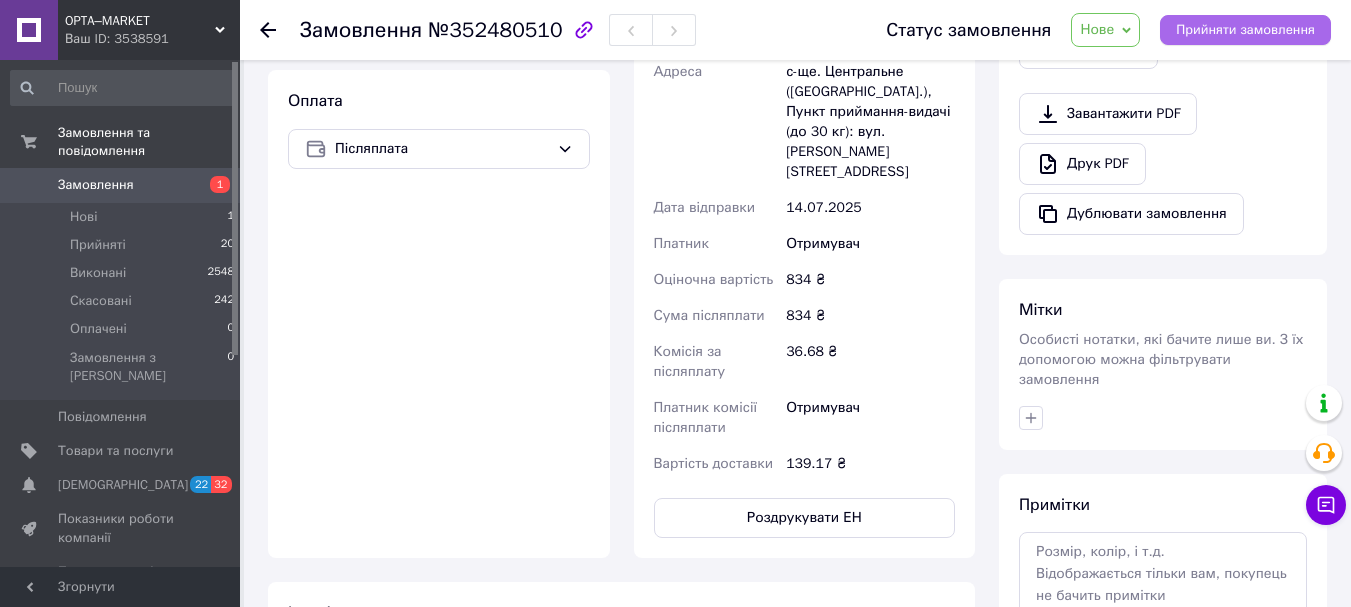 click on "Прийняти замовлення" at bounding box center (1245, 30) 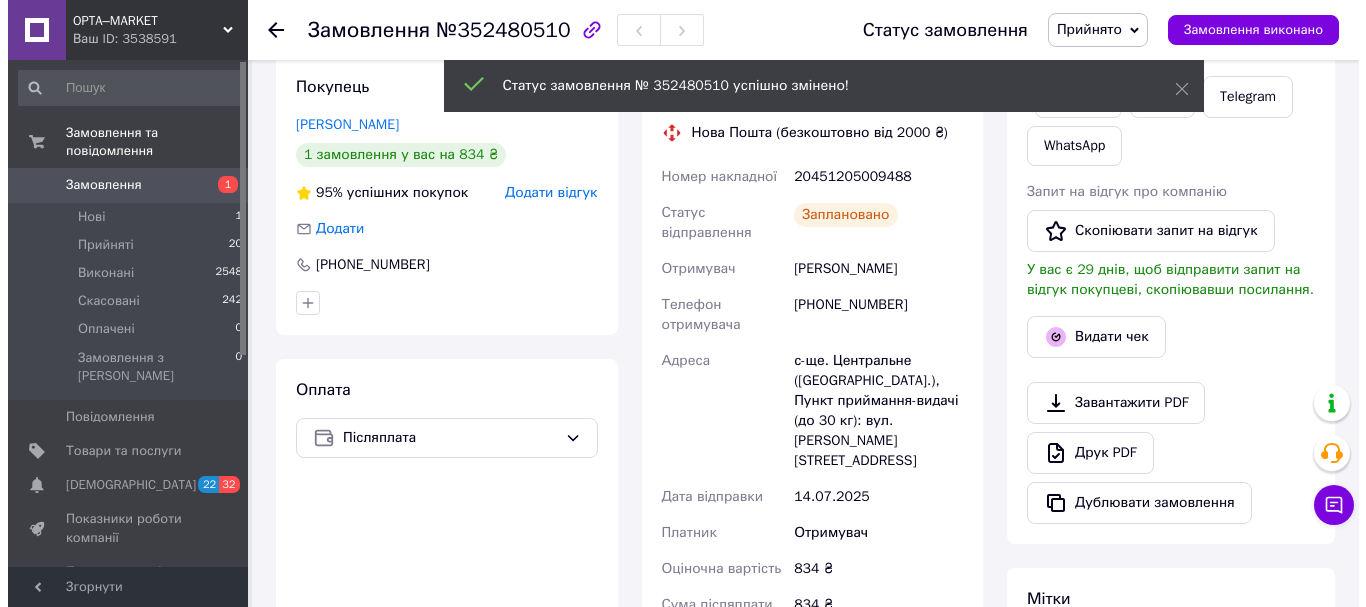 scroll, scrollTop: 400, scrollLeft: 0, axis: vertical 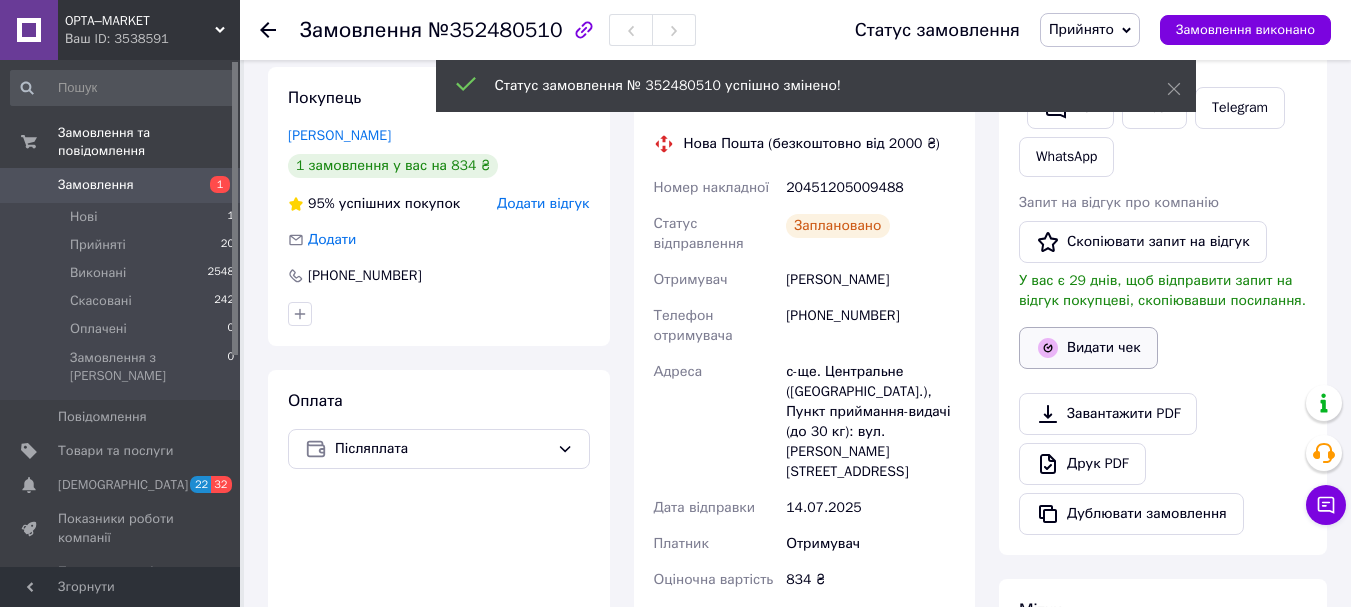 click on "Видати чек" at bounding box center [1088, 348] 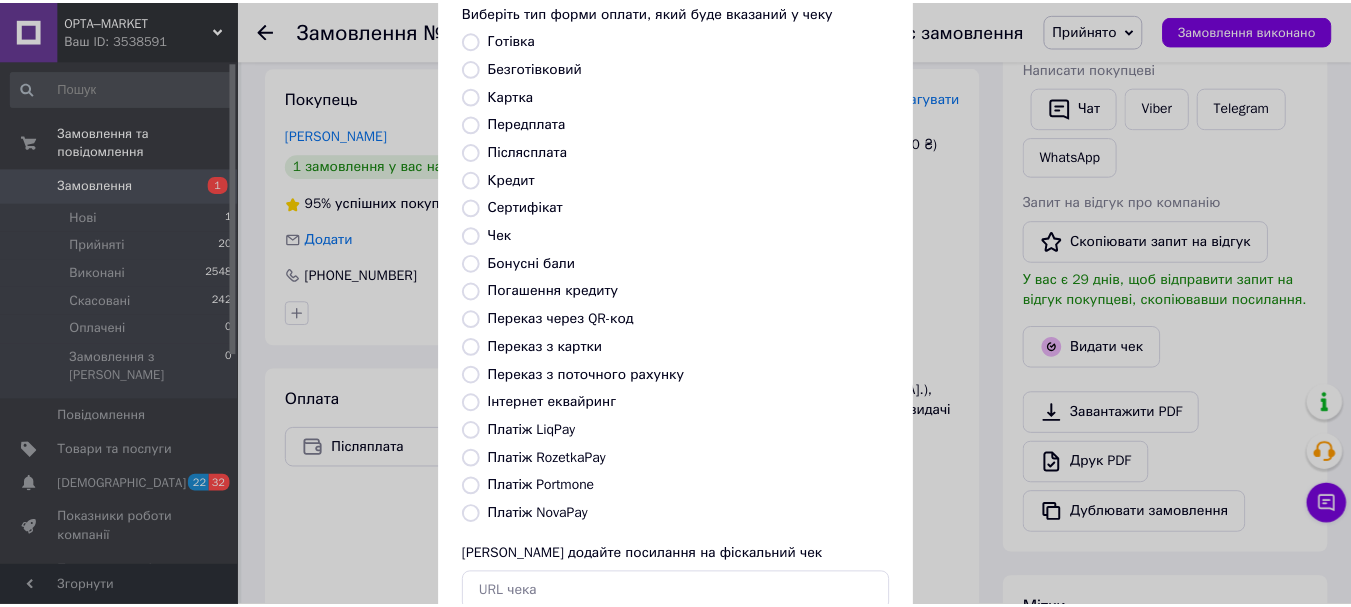 scroll, scrollTop: 252, scrollLeft: 0, axis: vertical 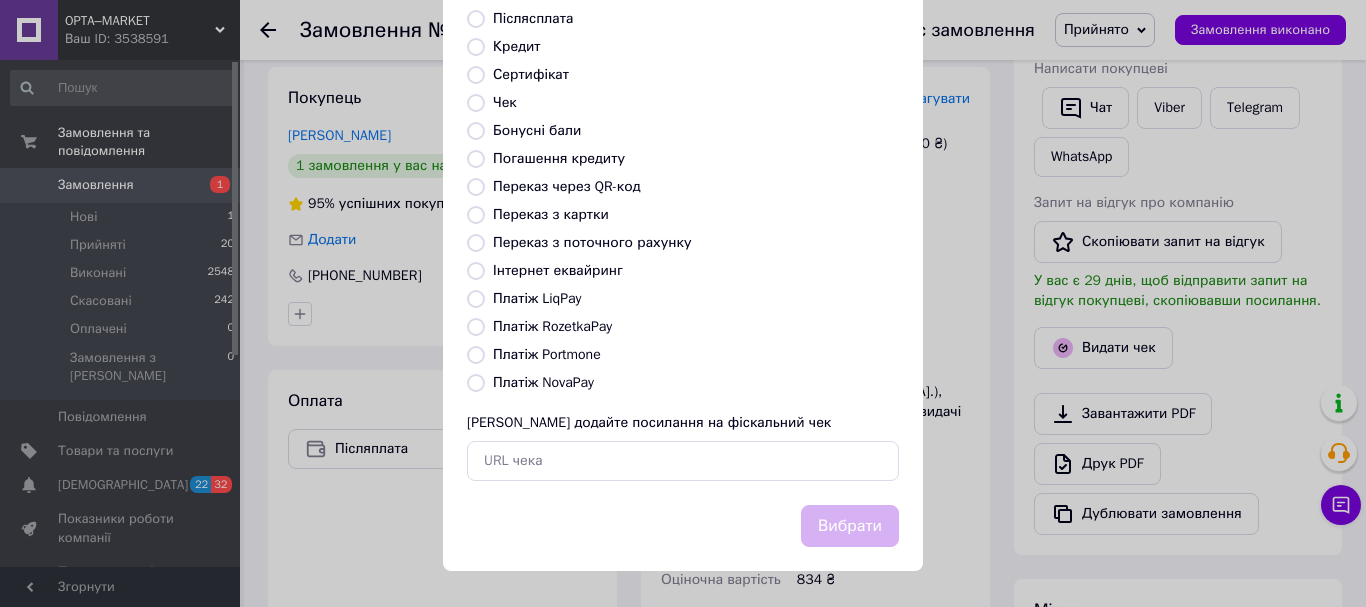 click on "Платіж NovaPay" at bounding box center (543, 382) 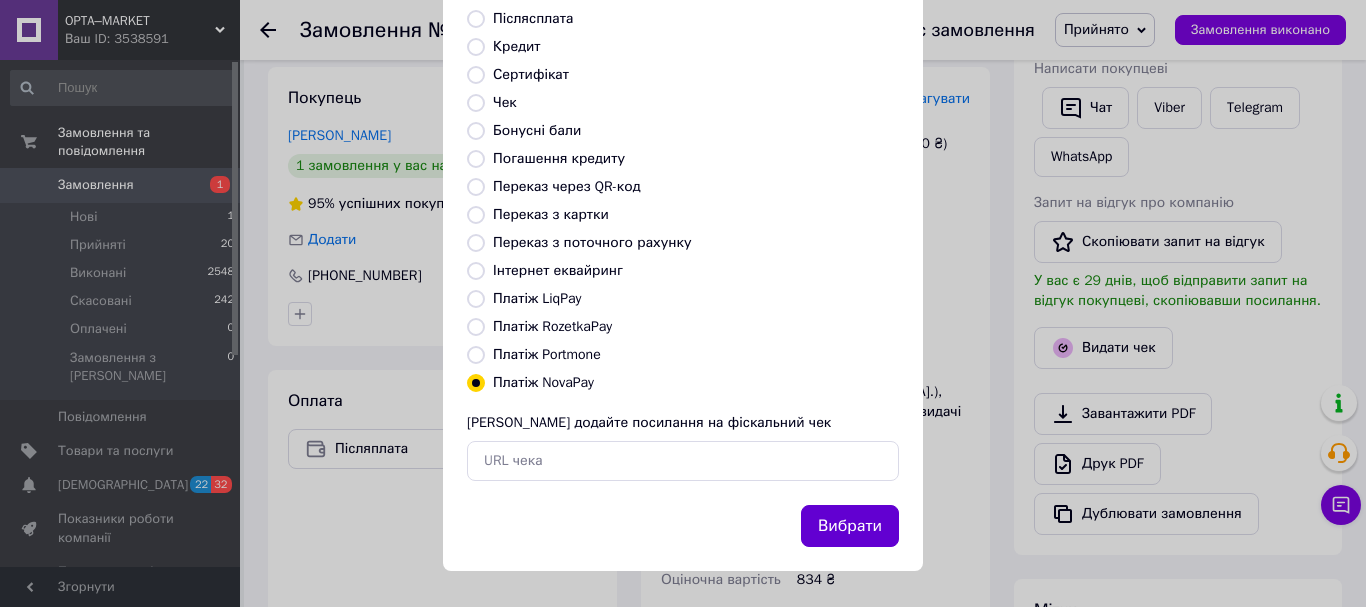 drag, startPoint x: 840, startPoint y: 524, endPoint x: 852, endPoint y: 514, distance: 15.6205 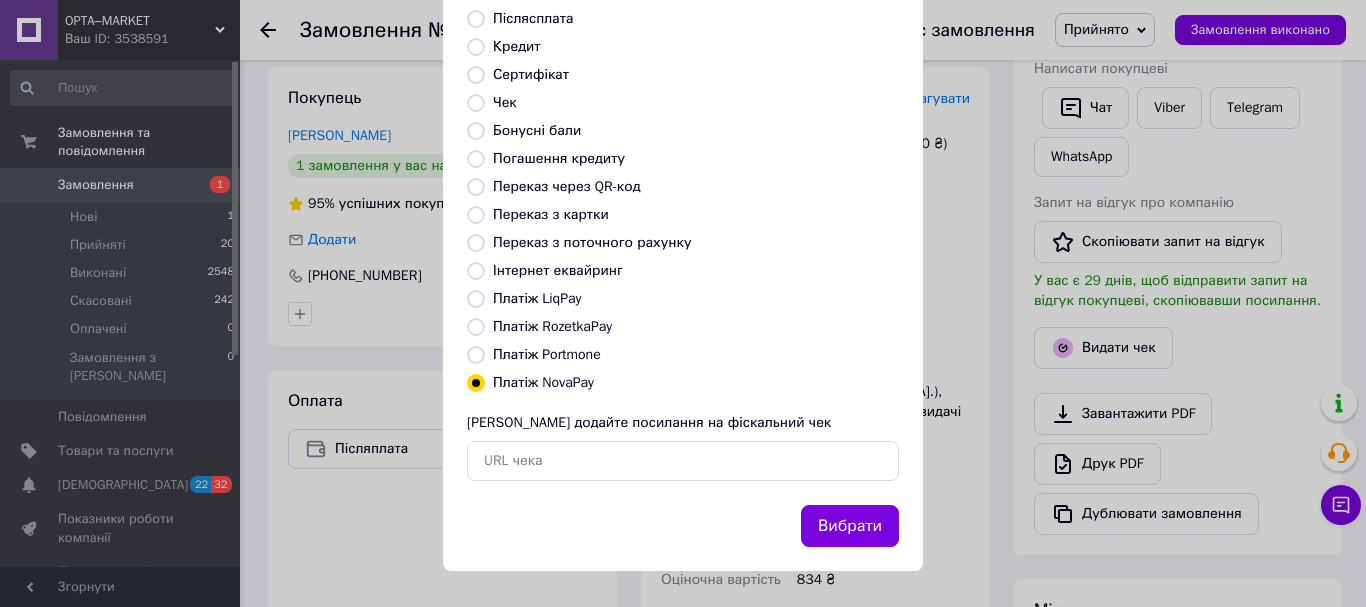 click on "Вибрати" at bounding box center [850, 526] 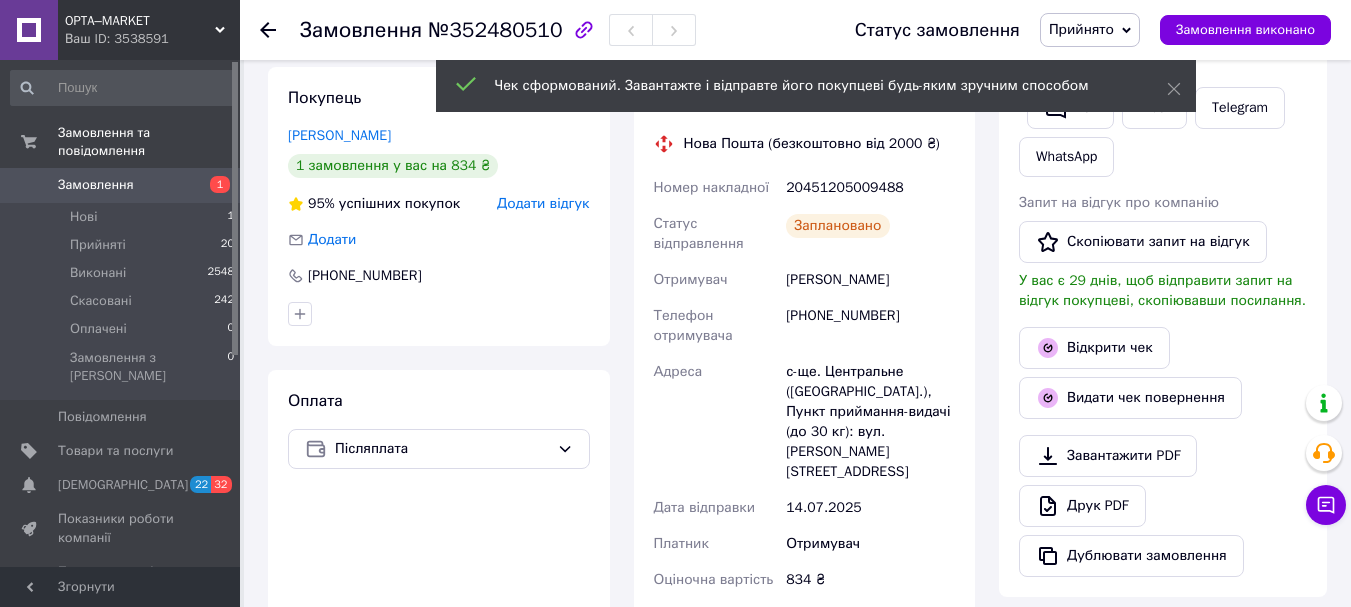 click on "Замовлення 1" at bounding box center [123, 185] 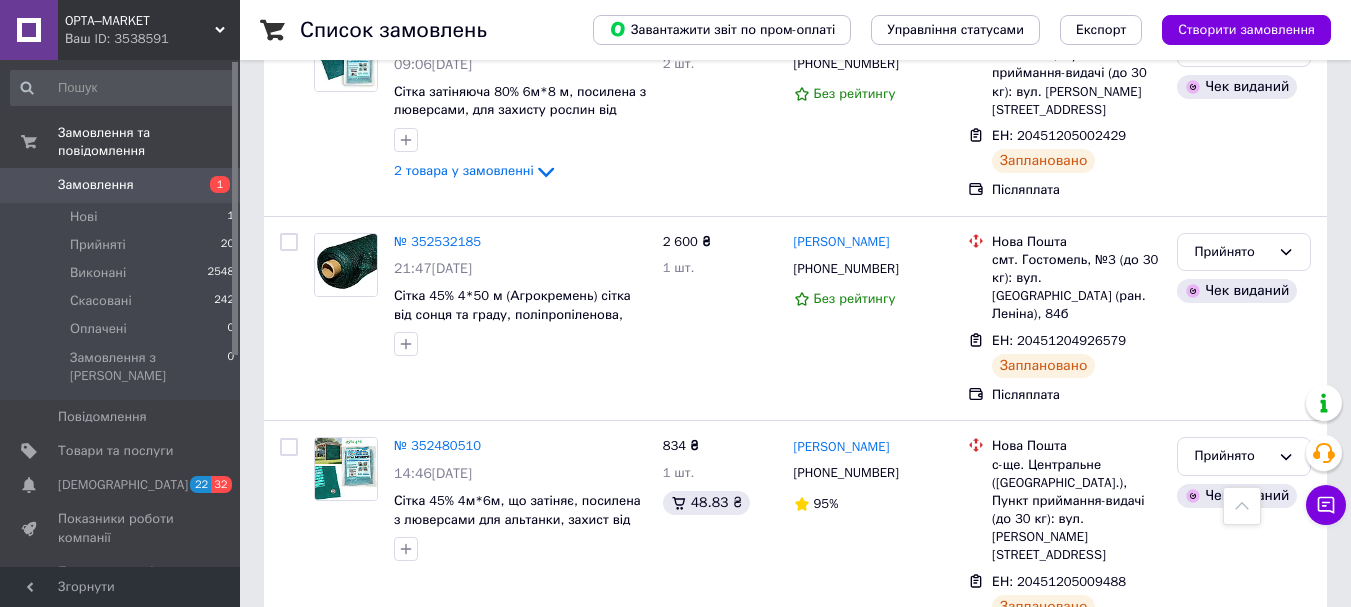 scroll, scrollTop: 23, scrollLeft: 0, axis: vertical 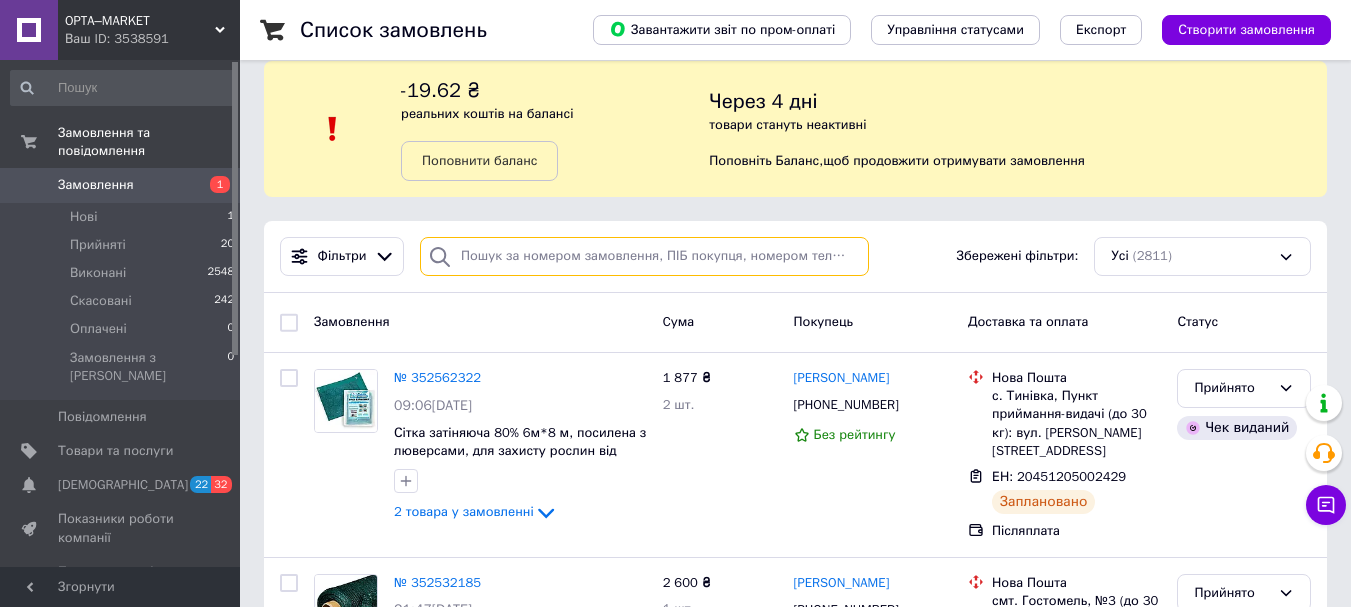 click at bounding box center (644, 256) 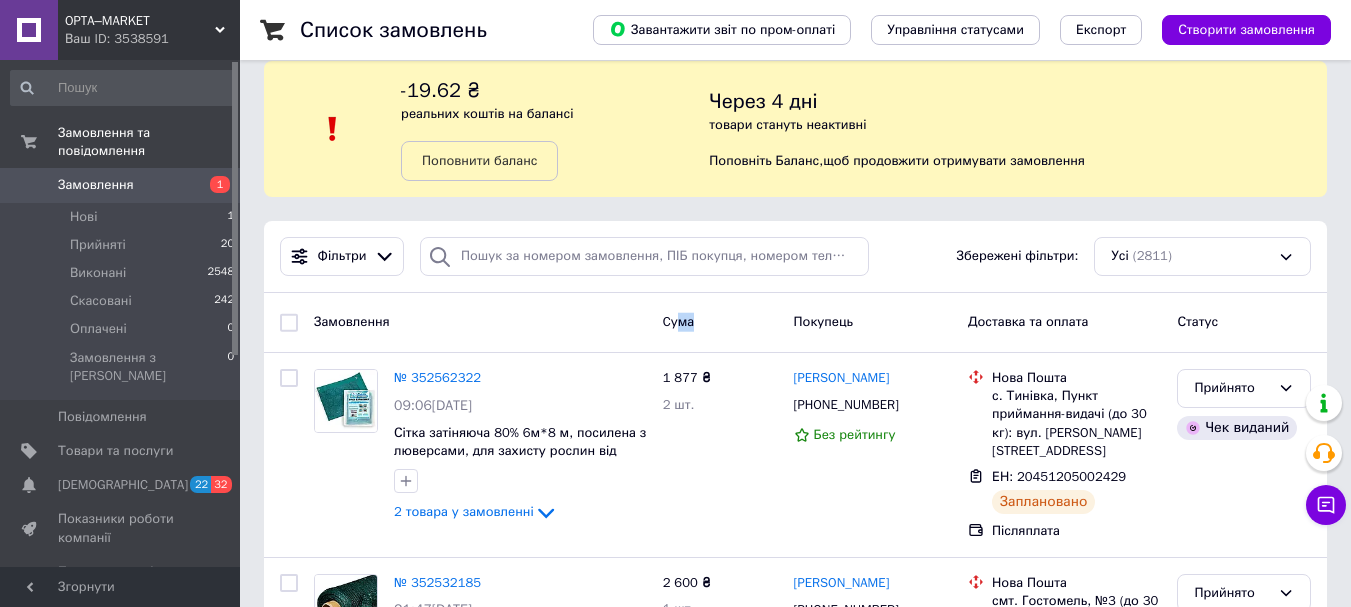 drag, startPoint x: 678, startPoint y: 319, endPoint x: 695, endPoint y: 325, distance: 18.027756 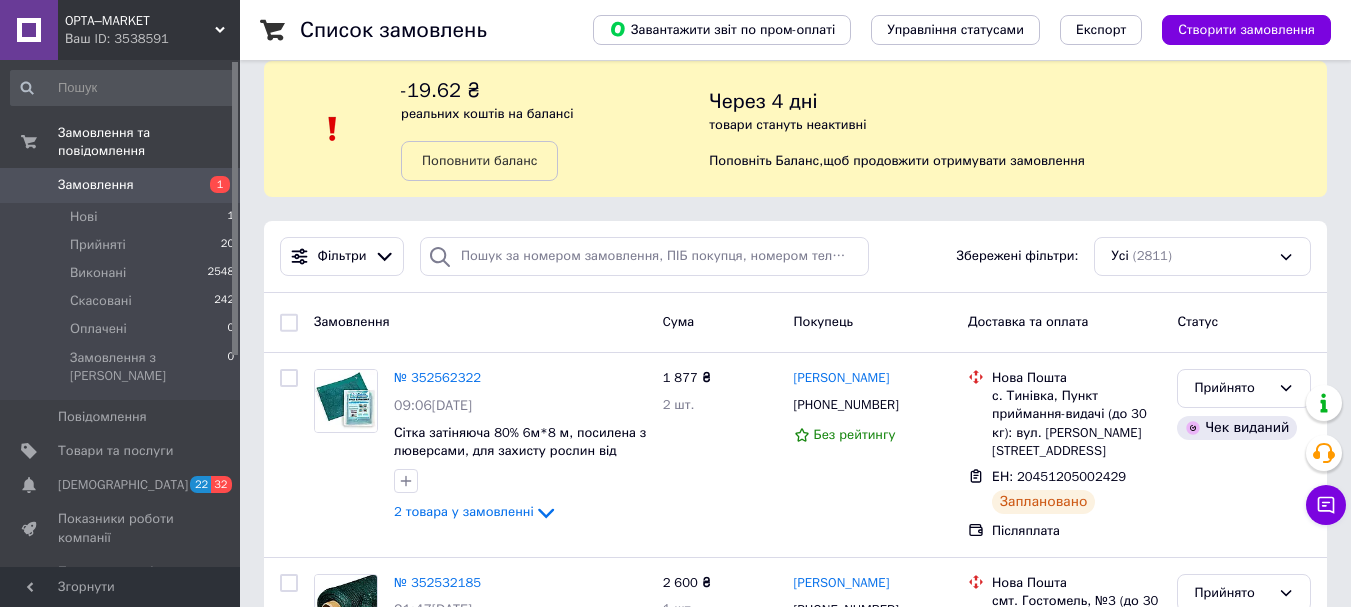 click on "Замовлення" at bounding box center [480, 322] 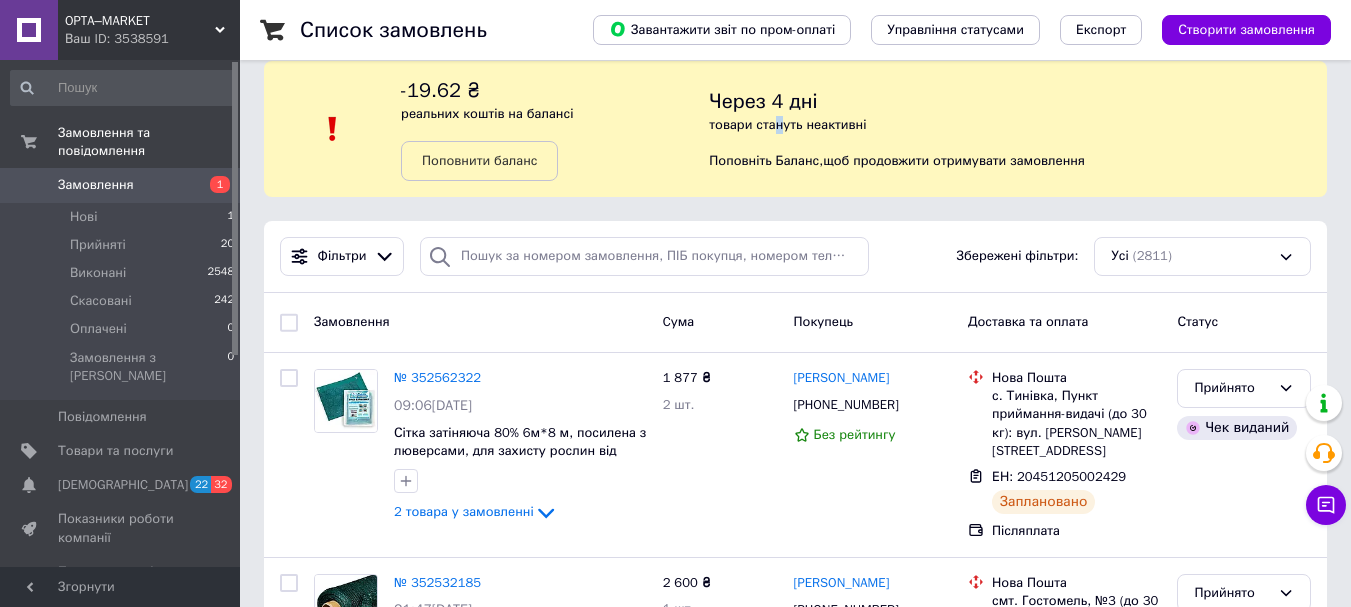 click on "товари стануть неактивні" at bounding box center (787, 124) 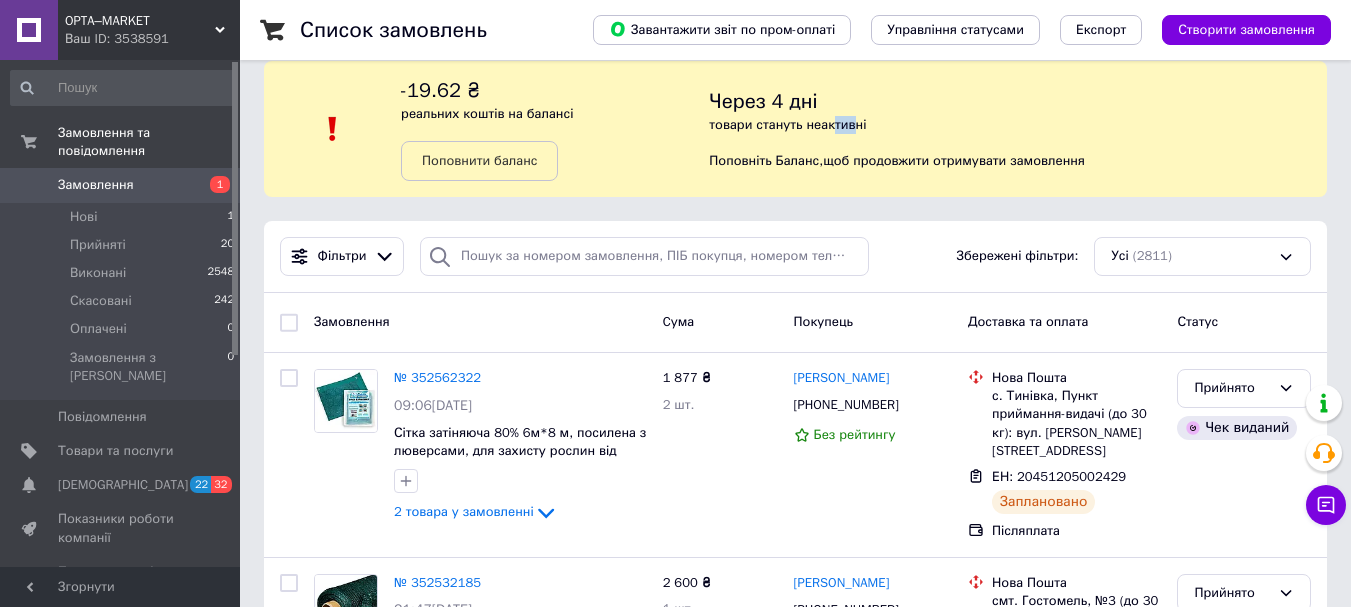 drag, startPoint x: 840, startPoint y: 128, endPoint x: 860, endPoint y: 124, distance: 20.396078 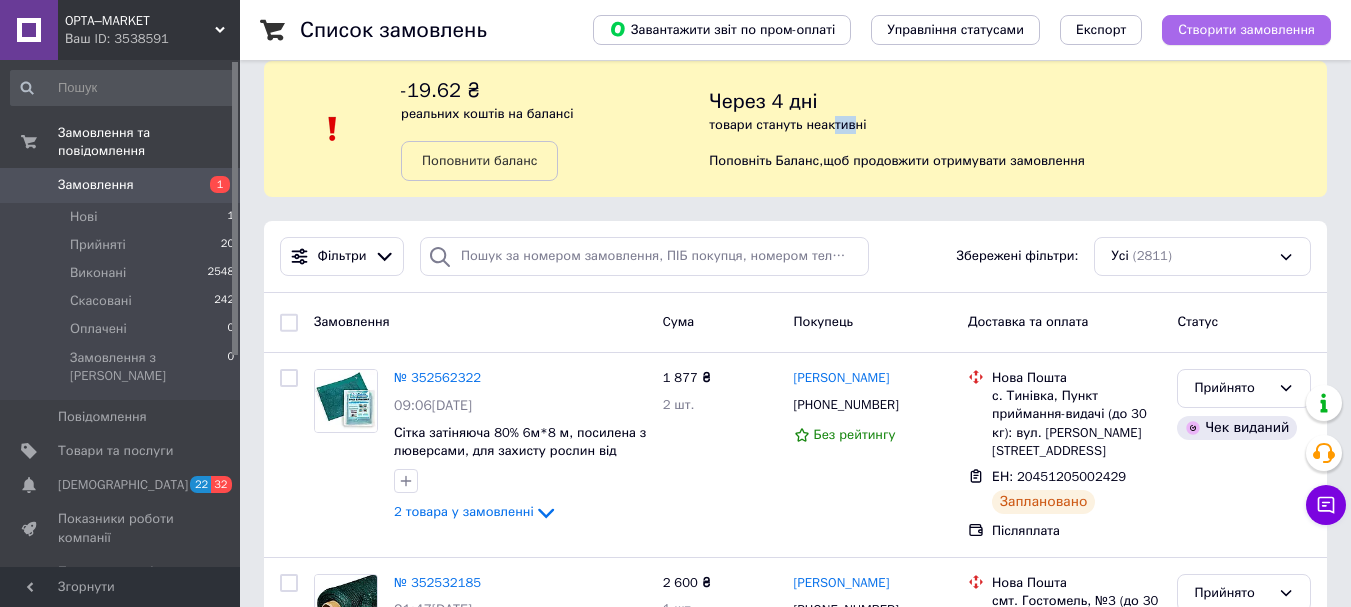click on "Створити замовлення" at bounding box center [1246, 30] 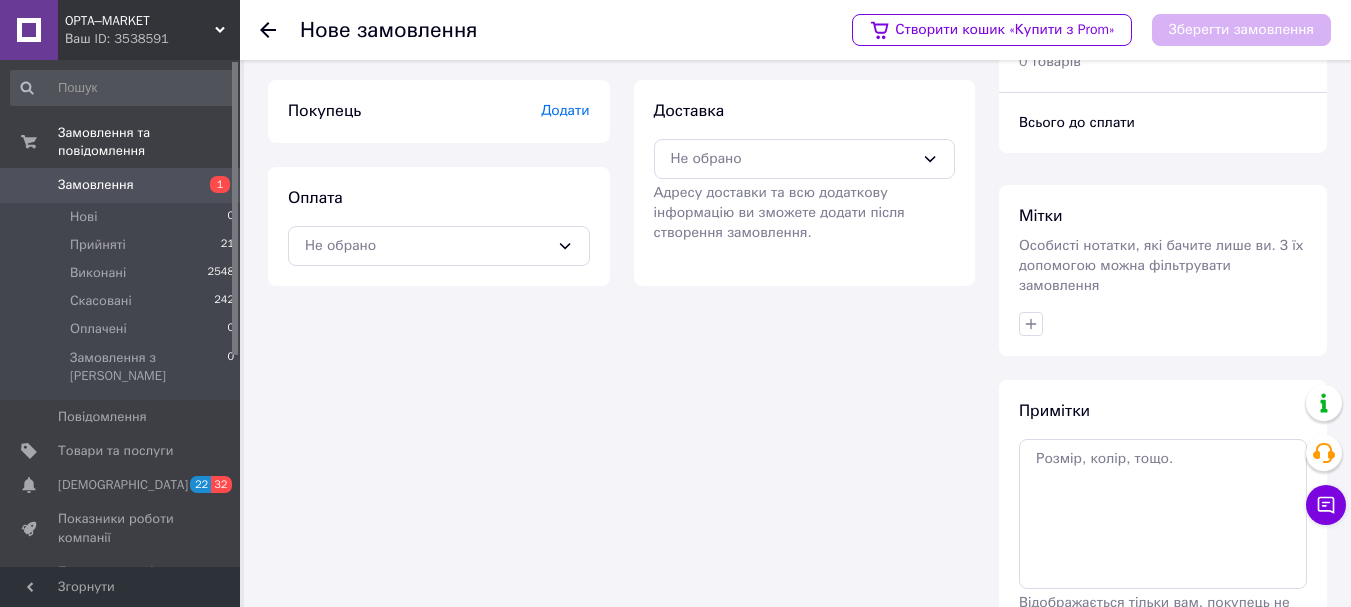 scroll, scrollTop: 100, scrollLeft: 0, axis: vertical 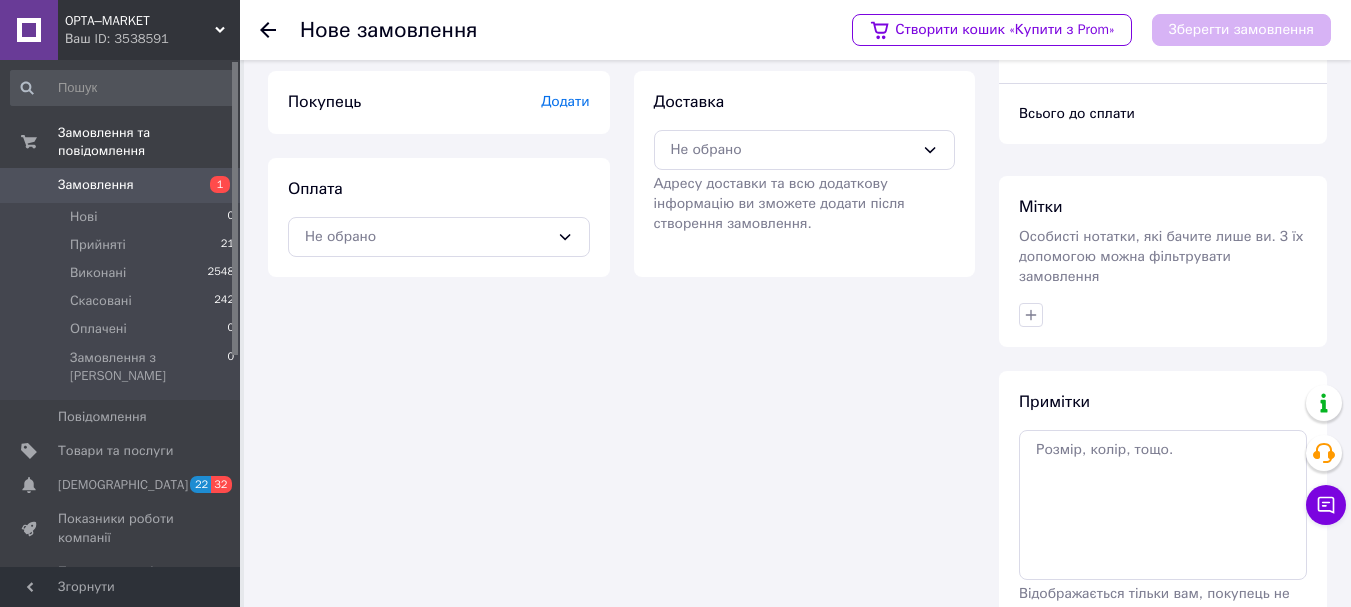 click on "Додати" at bounding box center [565, 101] 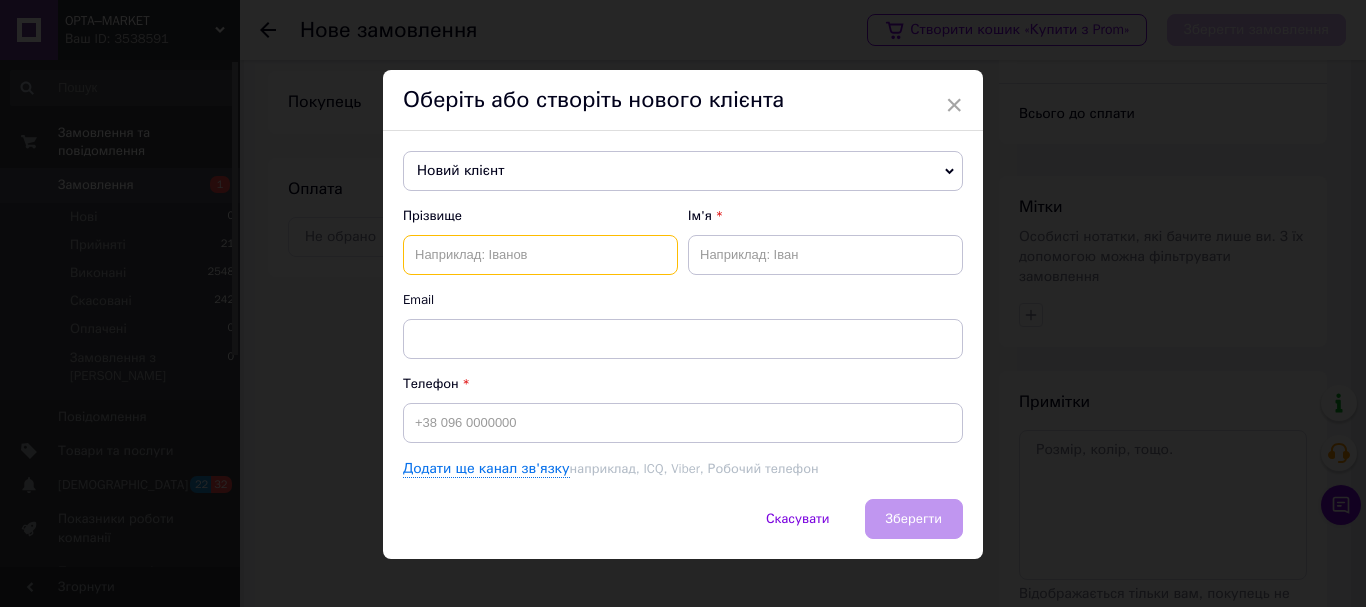 click at bounding box center (540, 255) 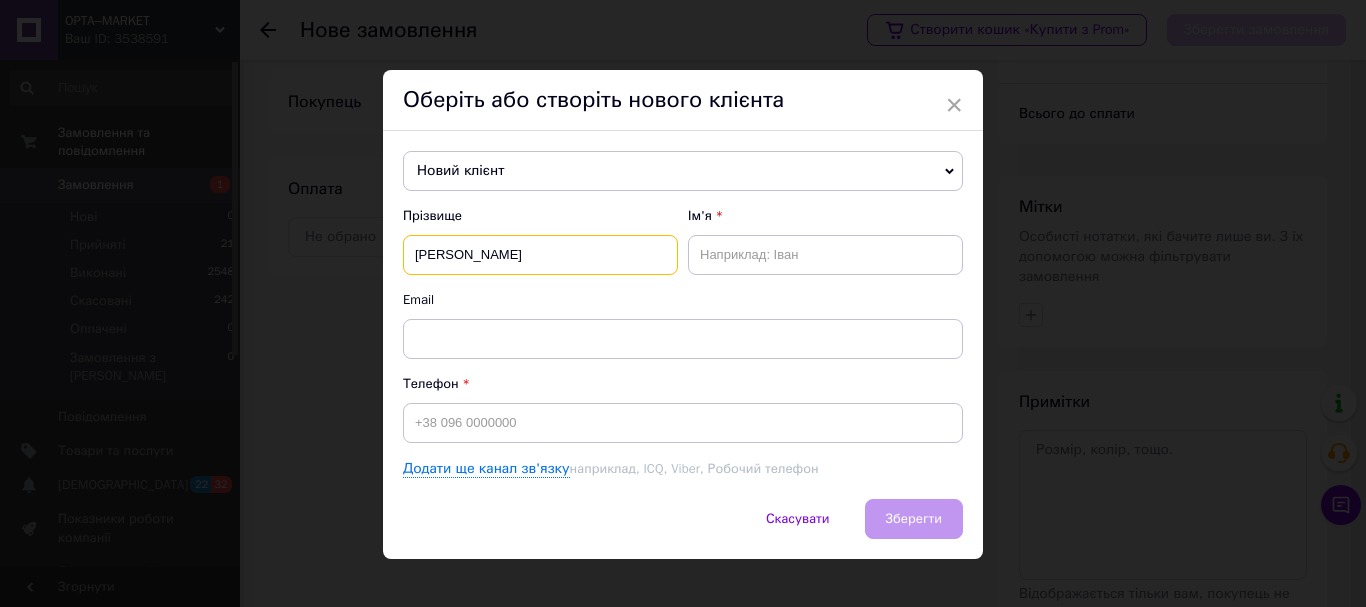 type on "[PERSON_NAME]" 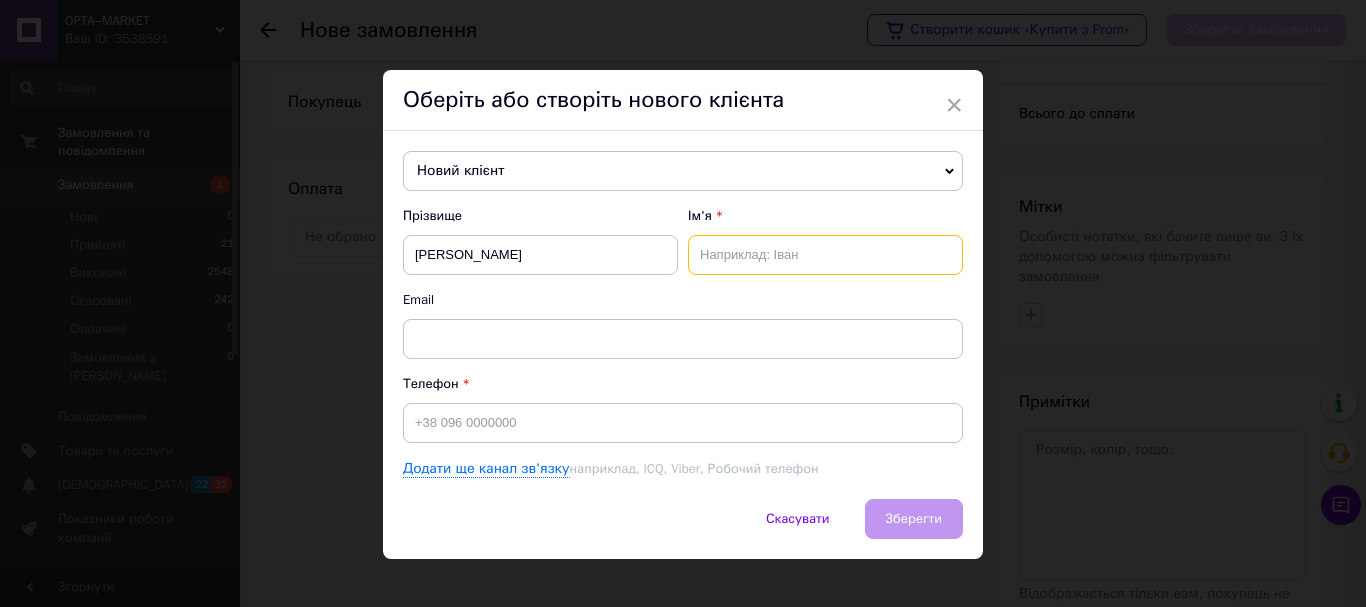 click at bounding box center [825, 255] 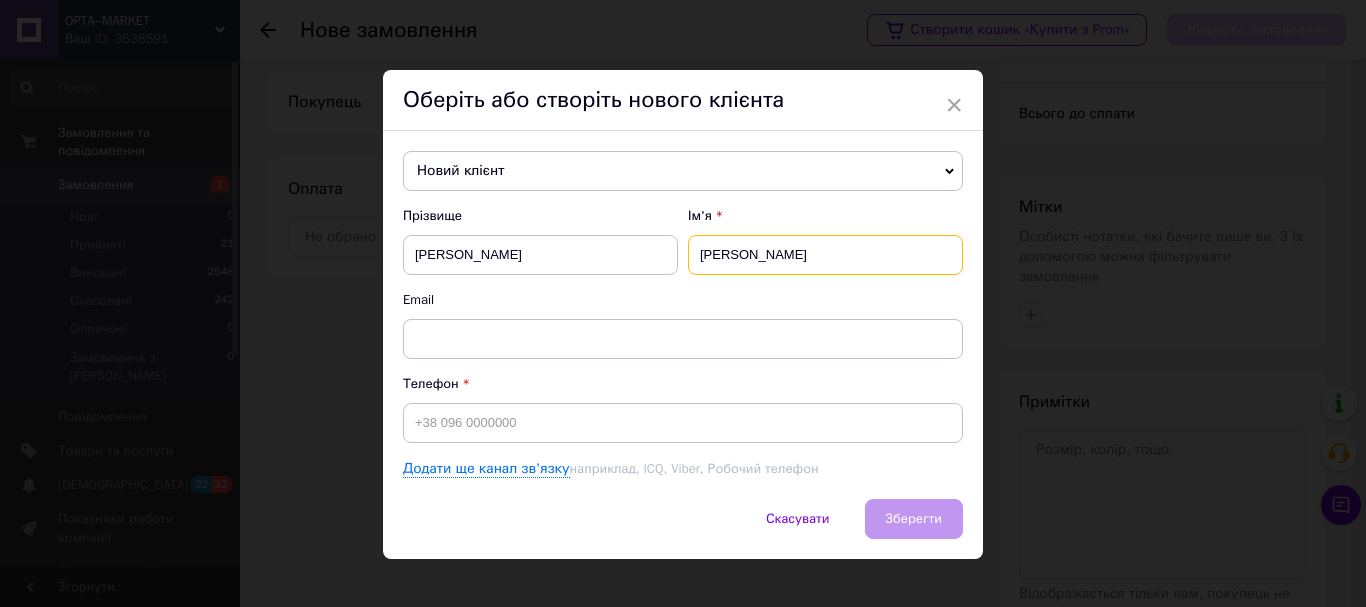 type on "[PERSON_NAME]" 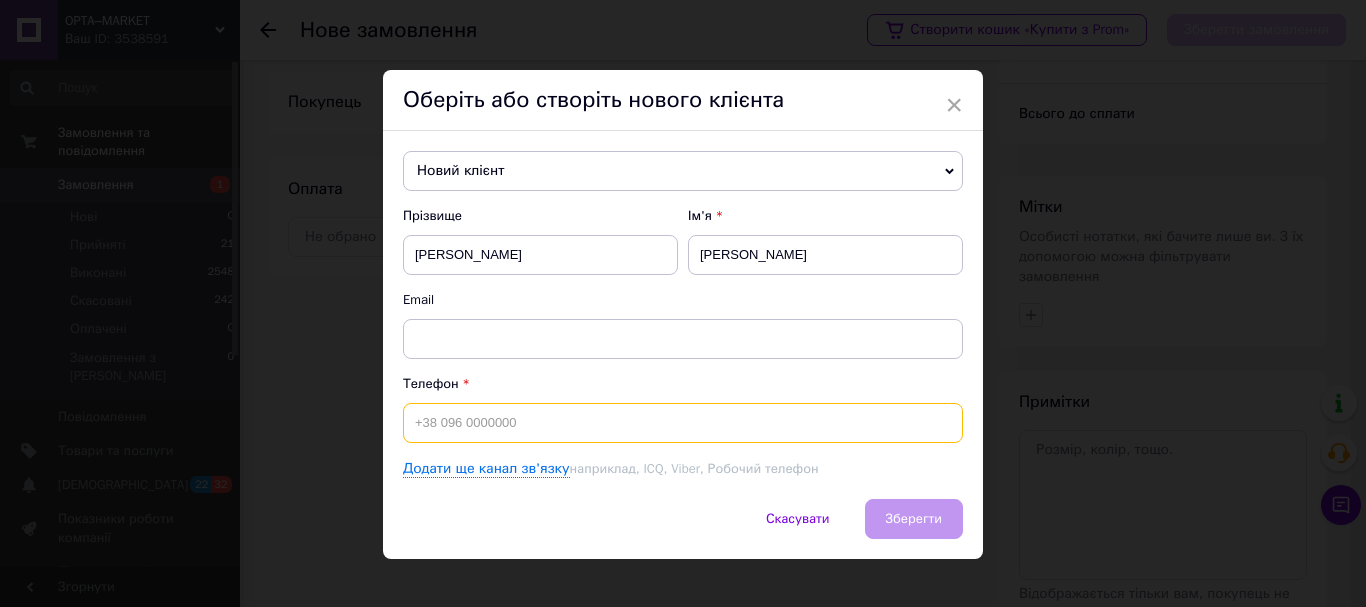click at bounding box center [683, 423] 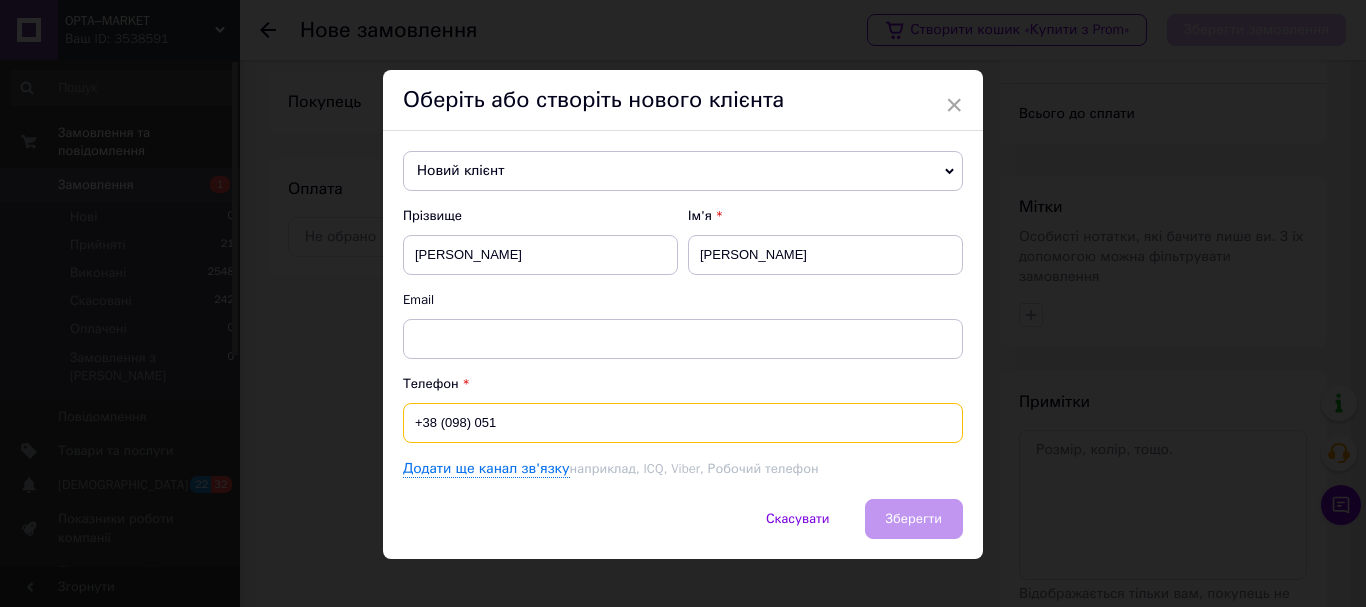click on "+38 (098) 051" at bounding box center (683, 423) 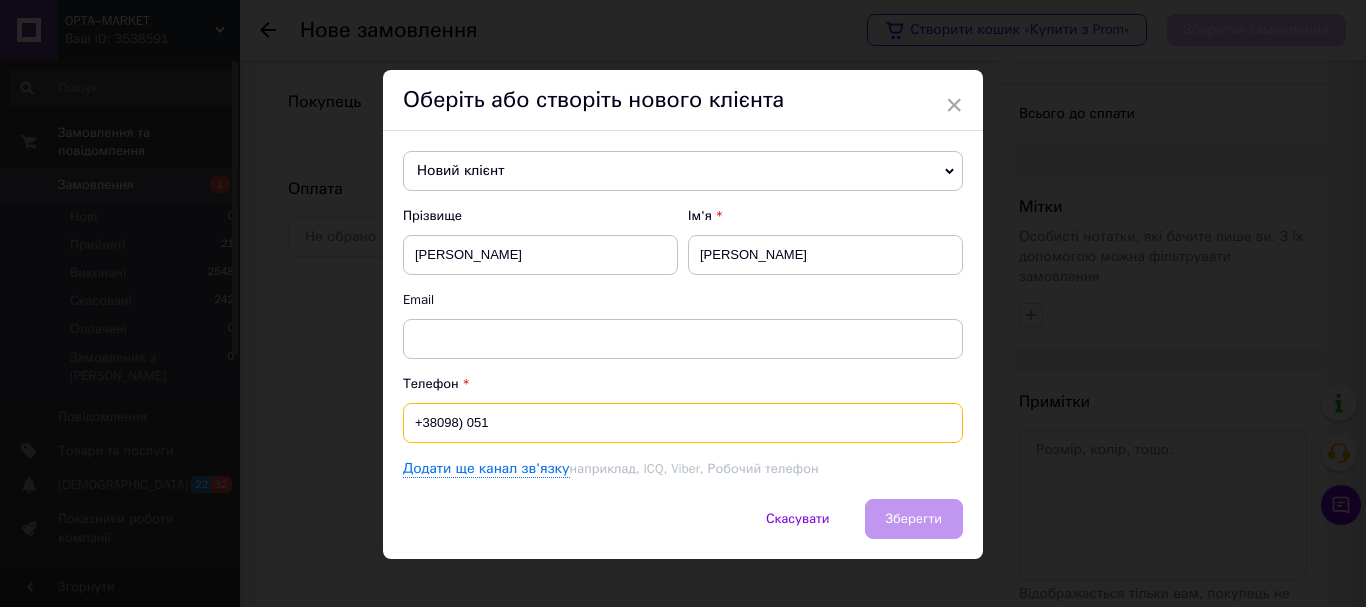 click on "+38098) 051" at bounding box center [683, 423] 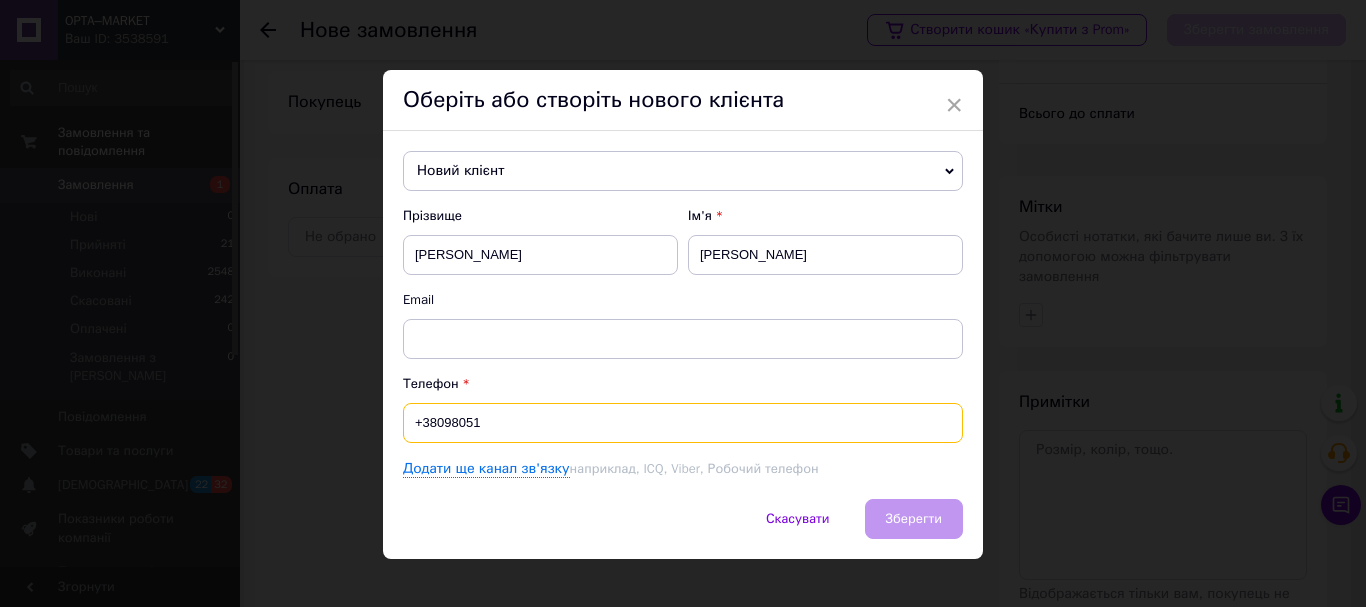 click on "+38098051" at bounding box center [683, 423] 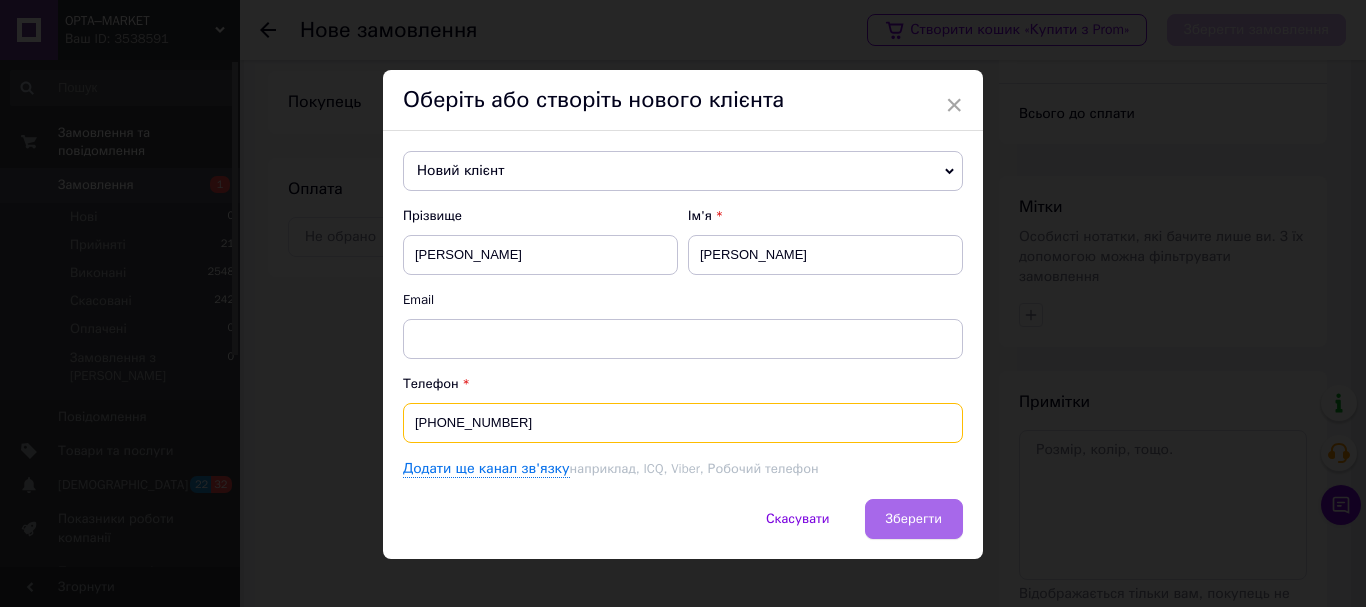 type on "[PHONE_NUMBER]" 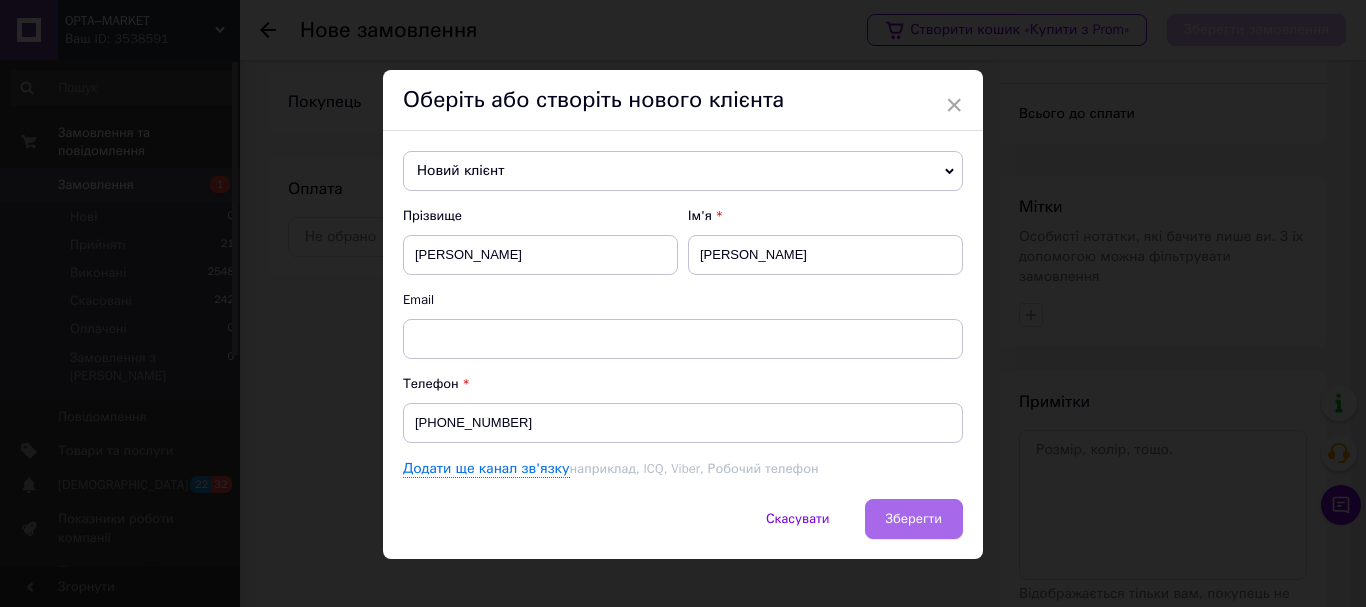 click on "Зберегти" at bounding box center (914, 519) 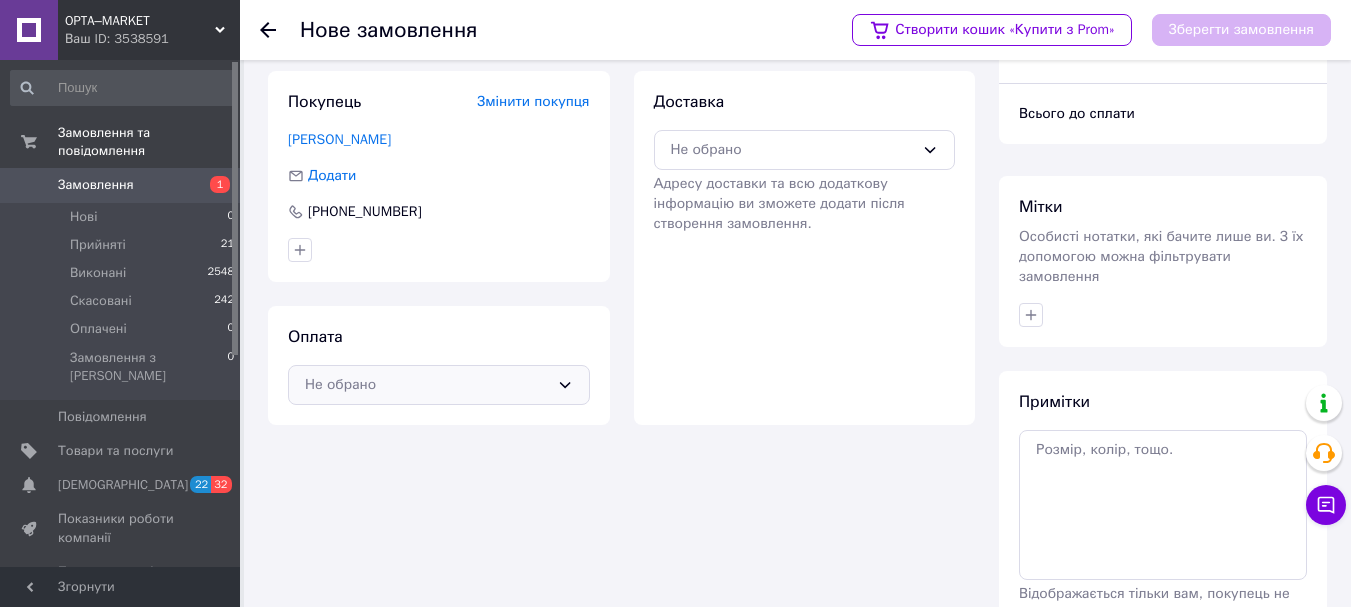 click on "Не обрано" at bounding box center [427, 385] 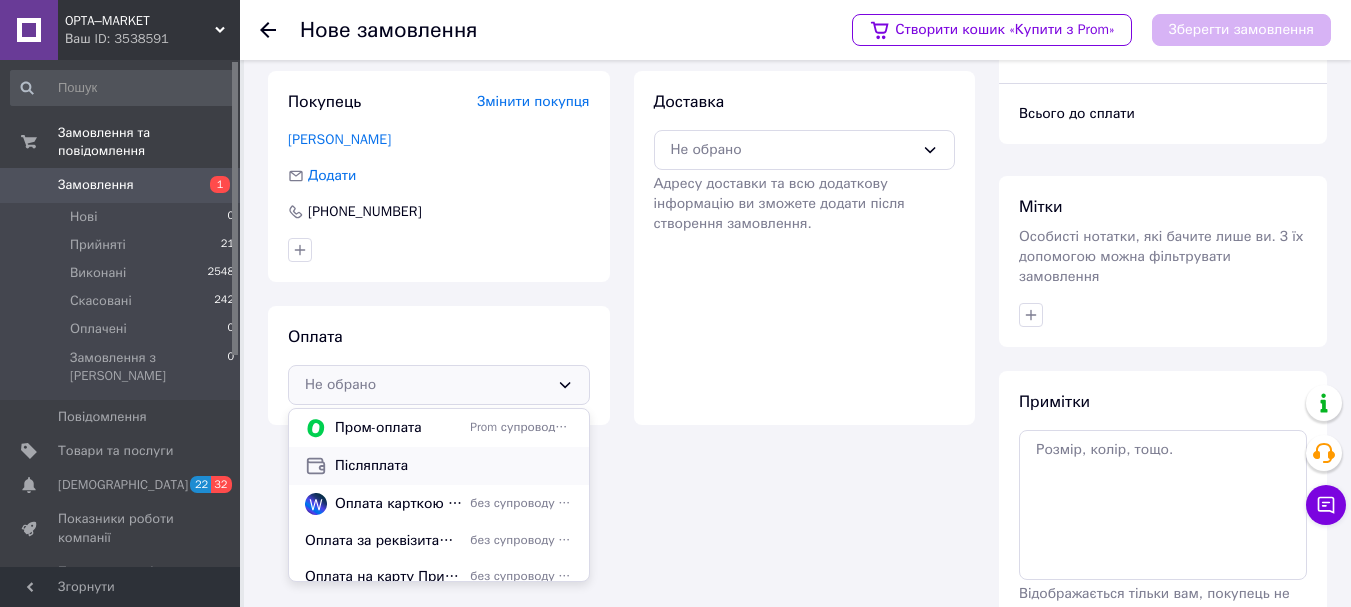 click on "Післяплата" at bounding box center (454, 466) 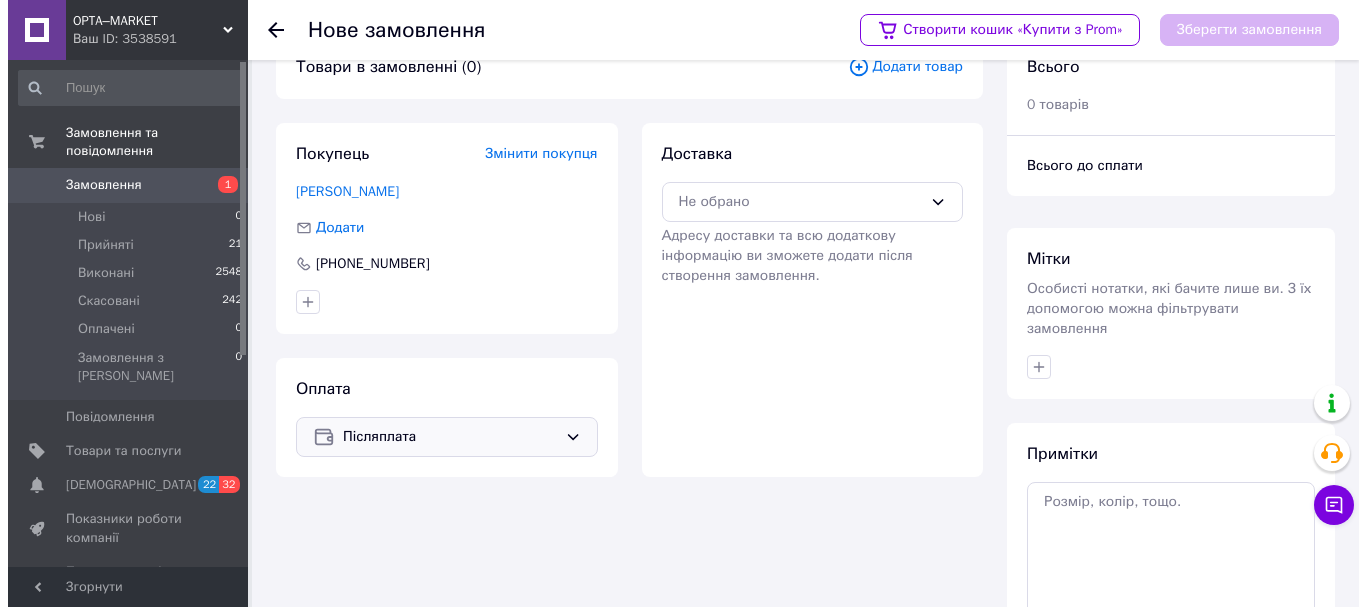 scroll, scrollTop: 0, scrollLeft: 0, axis: both 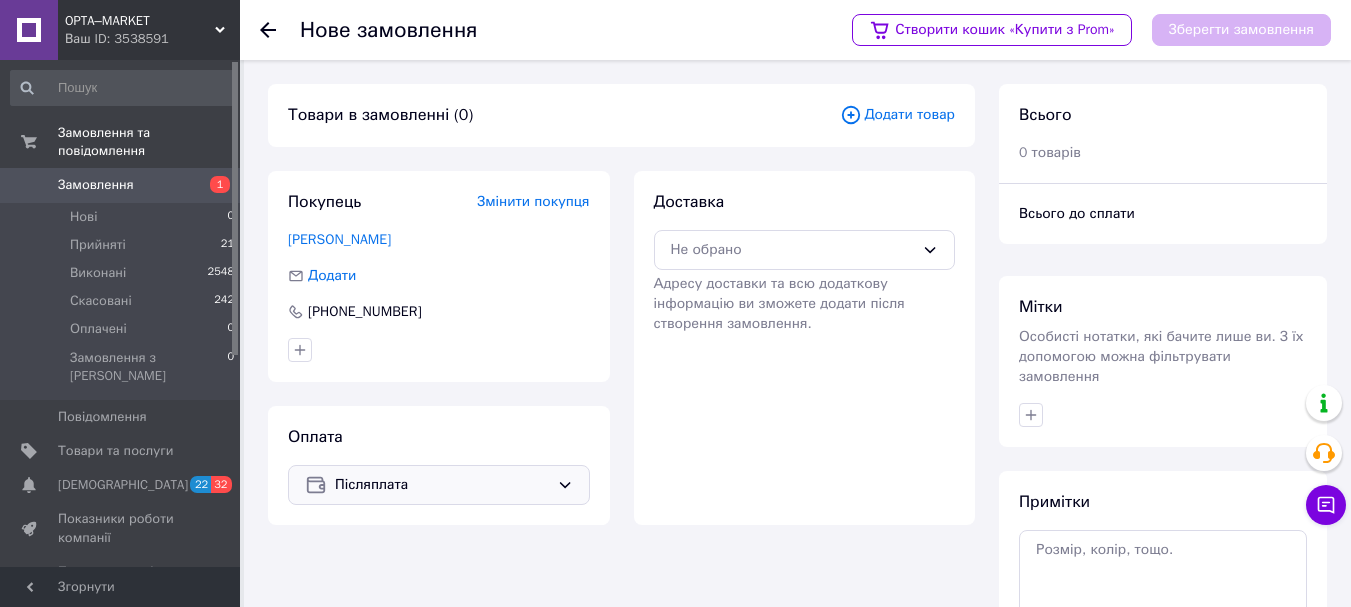 click on "Додати товар" at bounding box center (897, 115) 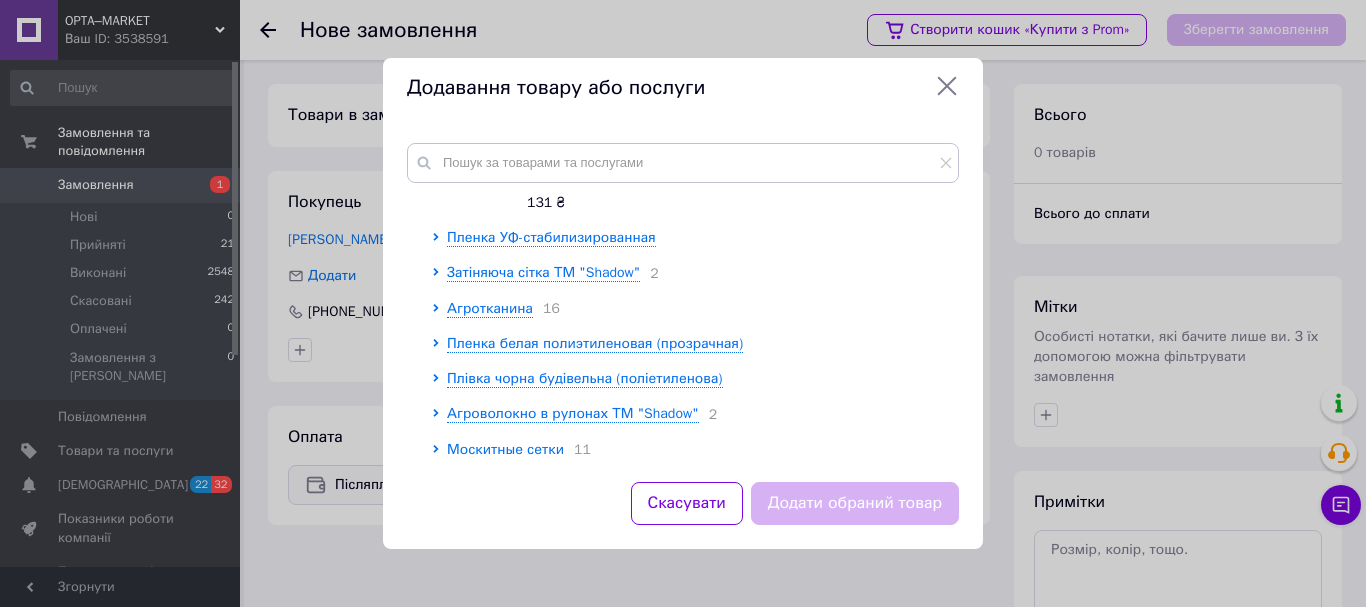 scroll, scrollTop: 2000, scrollLeft: 0, axis: vertical 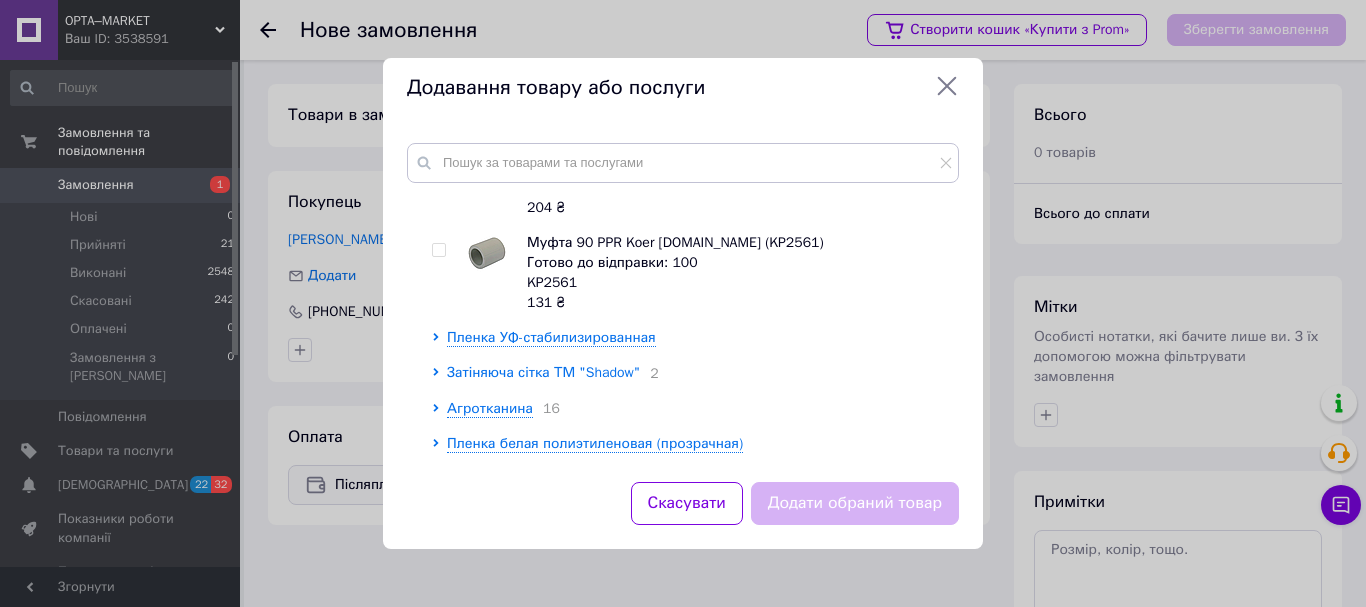 click 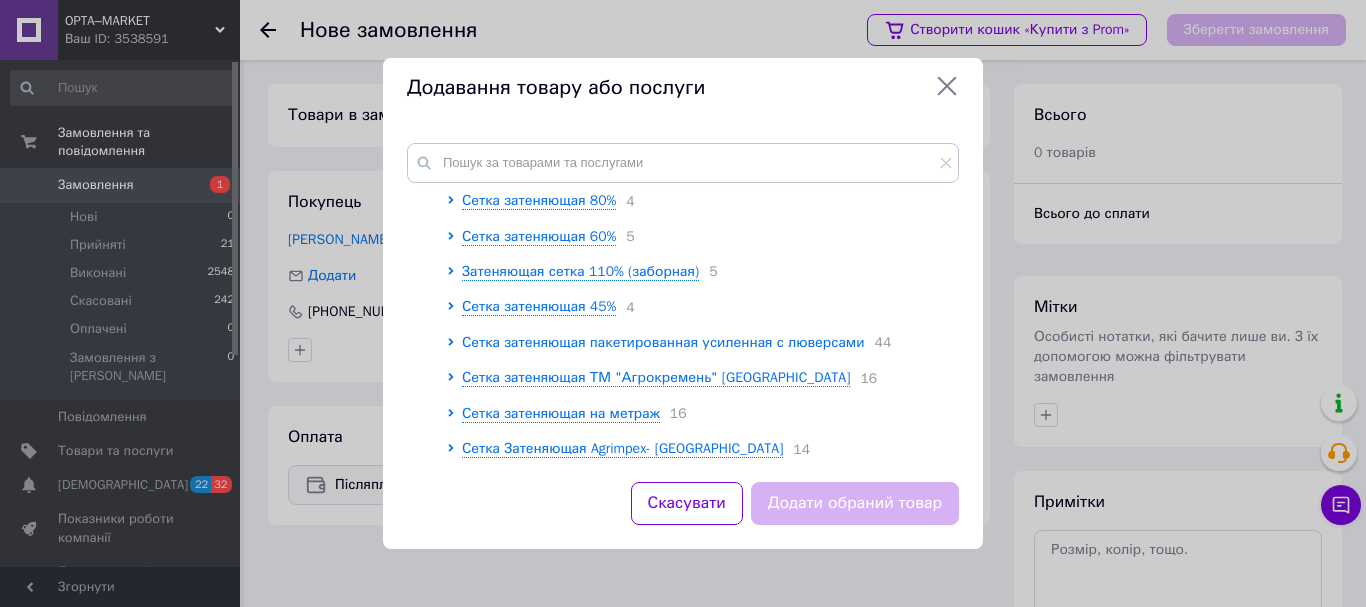 scroll, scrollTop: 2500, scrollLeft: 0, axis: vertical 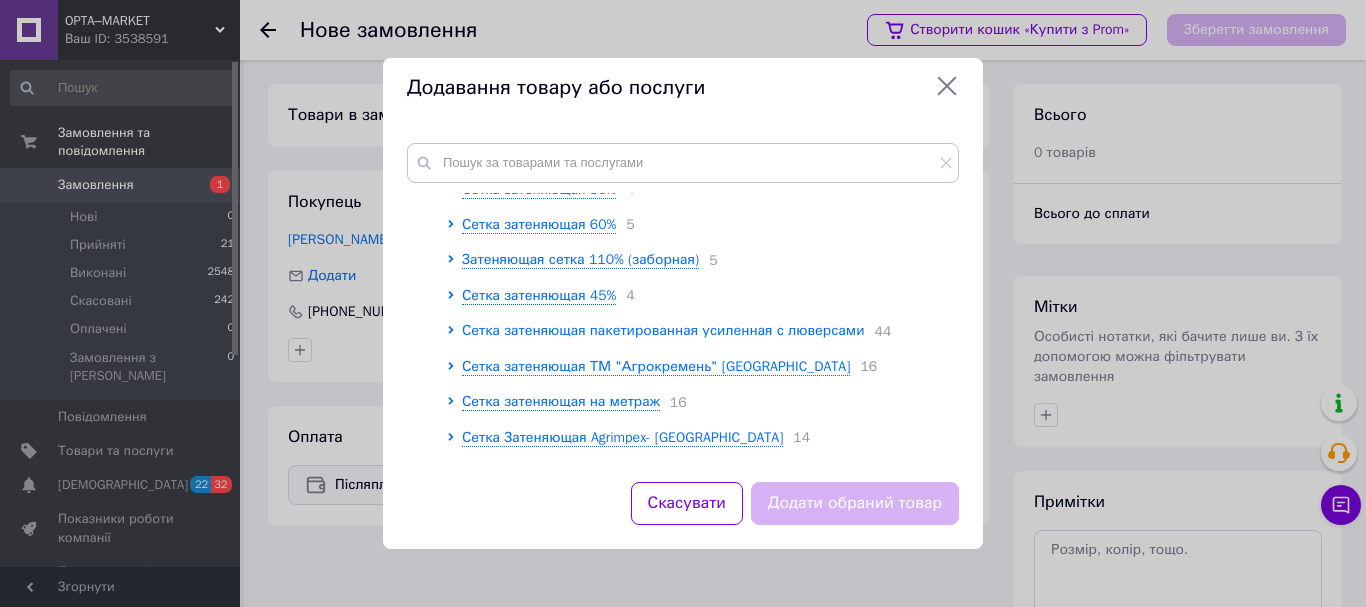 click 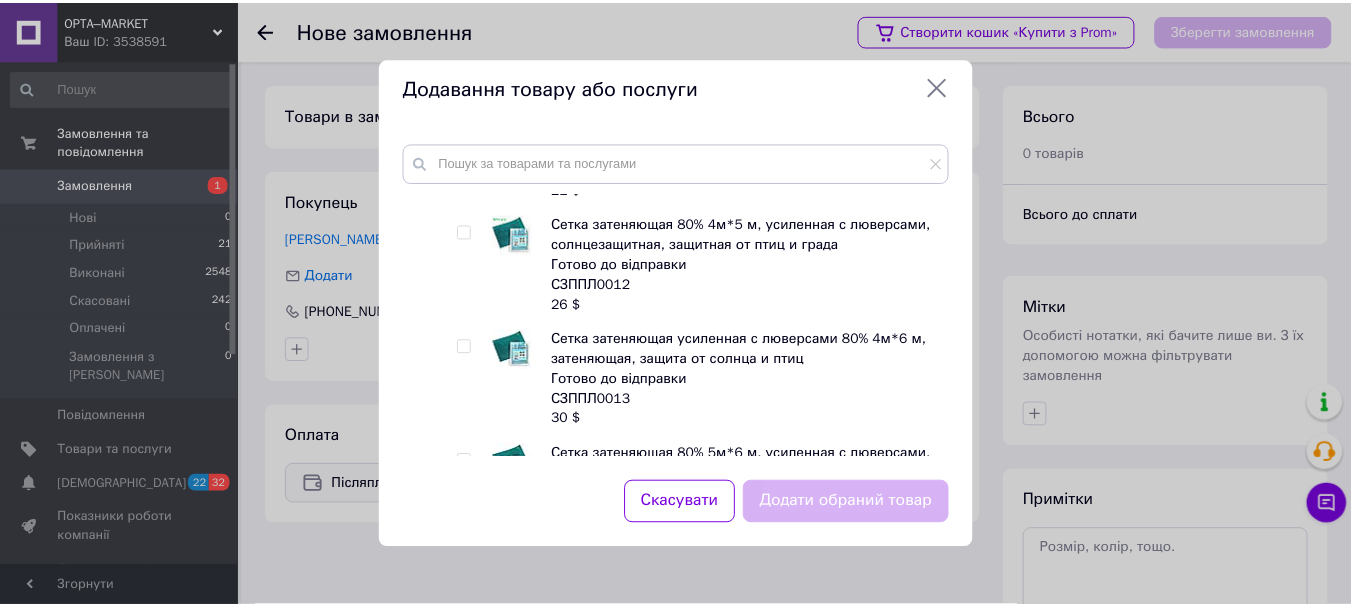 scroll, scrollTop: 3900, scrollLeft: 0, axis: vertical 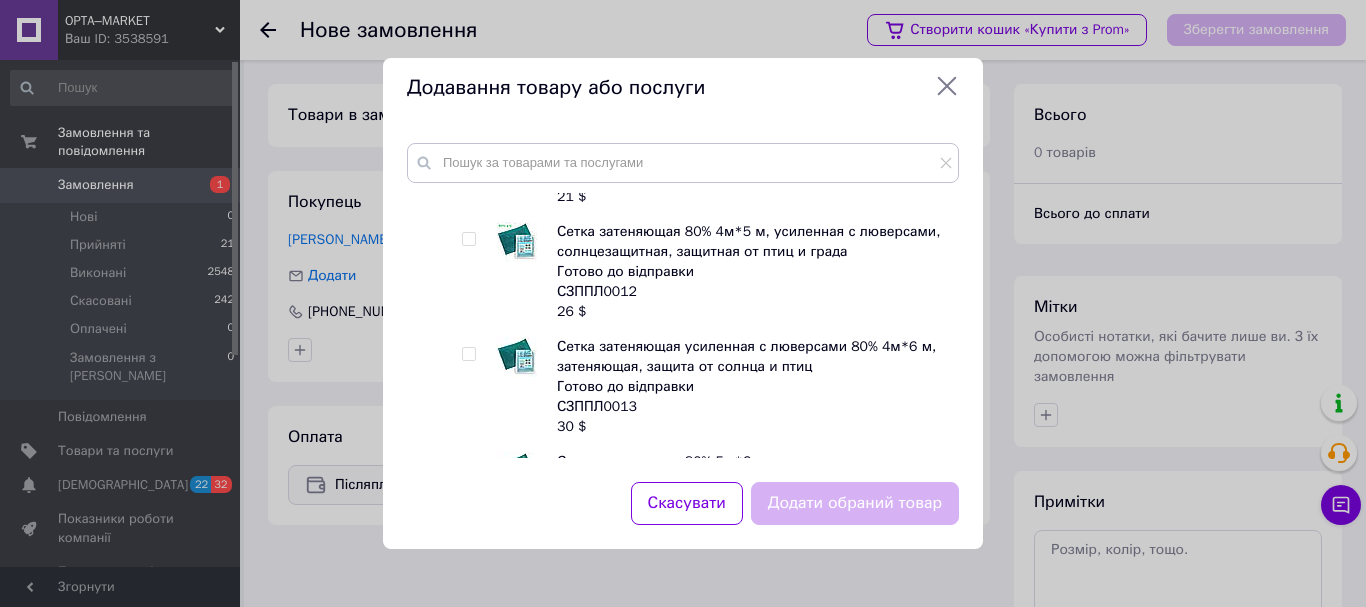 click at bounding box center [468, 469] 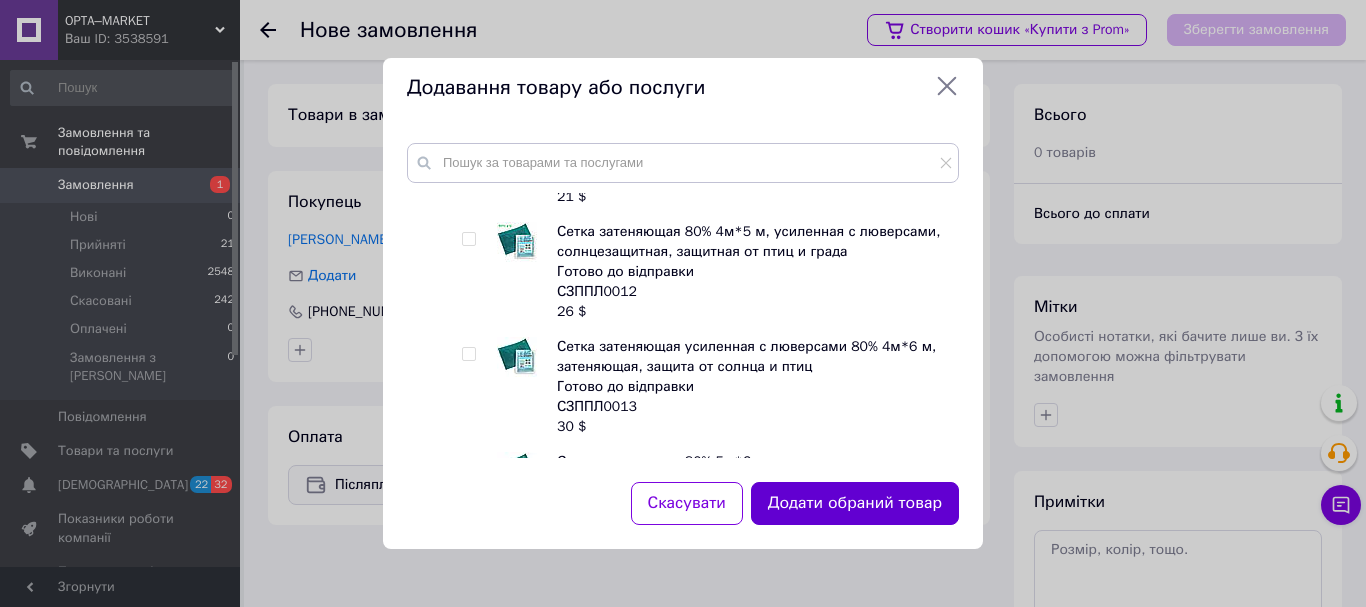 click on "Додати обраний товар" at bounding box center [855, 503] 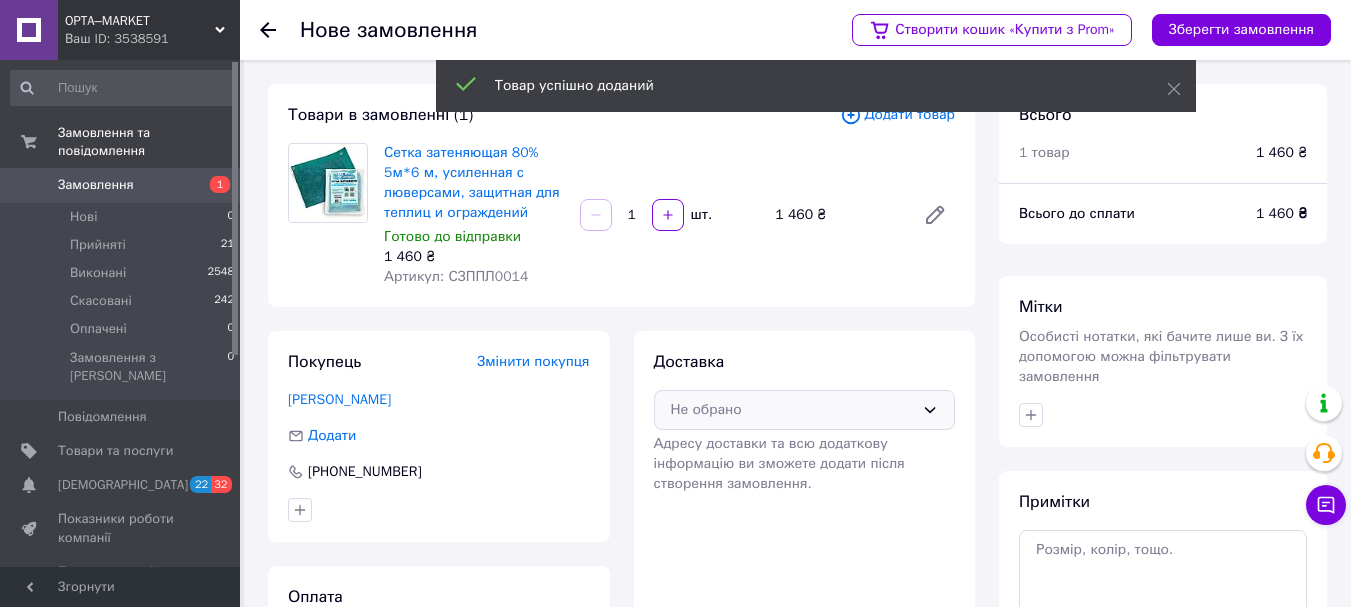 click on "Не обрано" at bounding box center (805, 410) 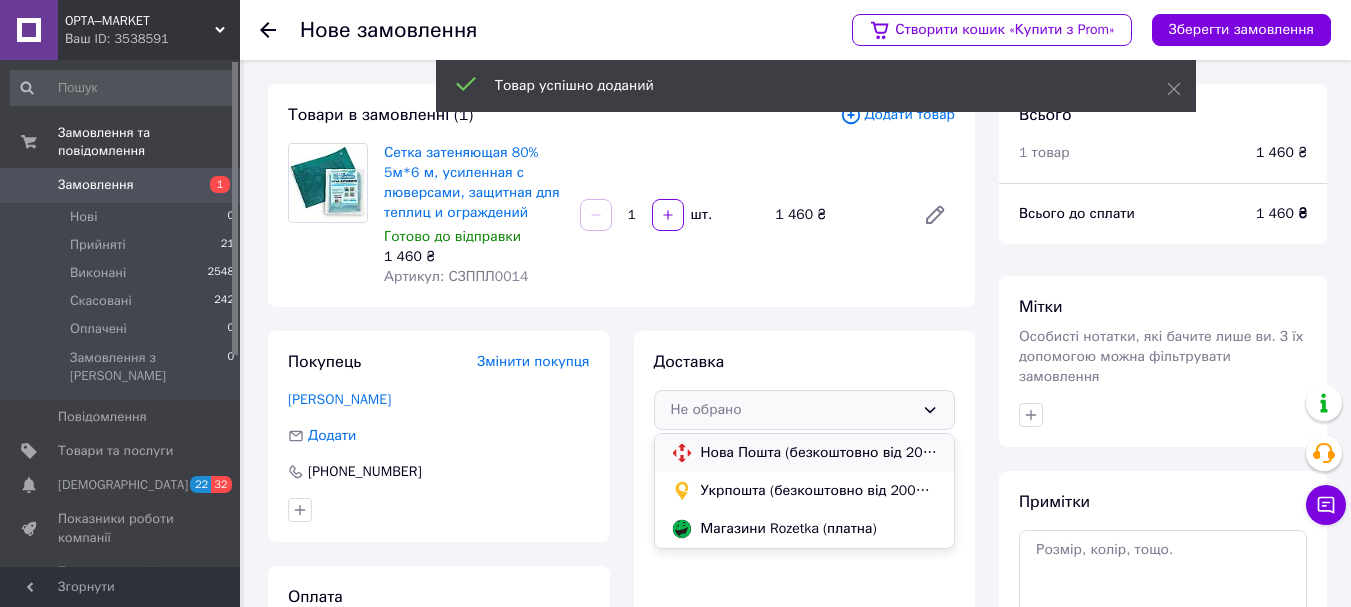 click on "Нова Пошта (безкоштовно від 2000 ₴)" at bounding box center [820, 453] 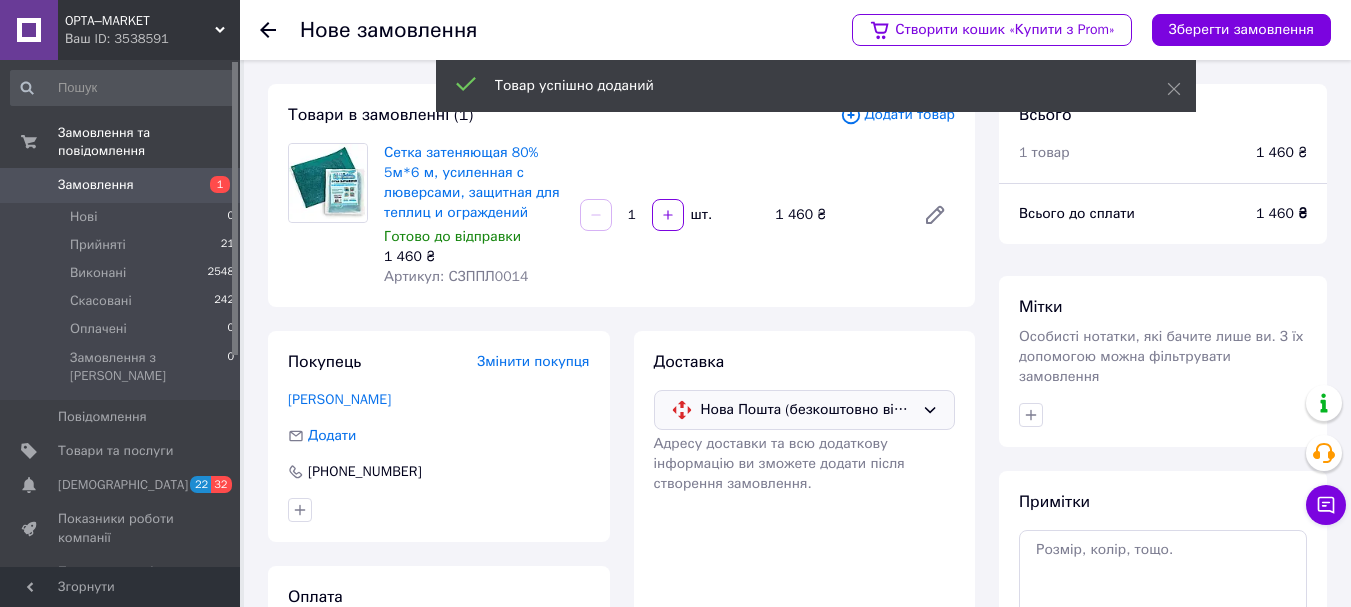 click on "Створити кошик «Купити з Prom» Зберегти замовлення" at bounding box center (1081, 30) 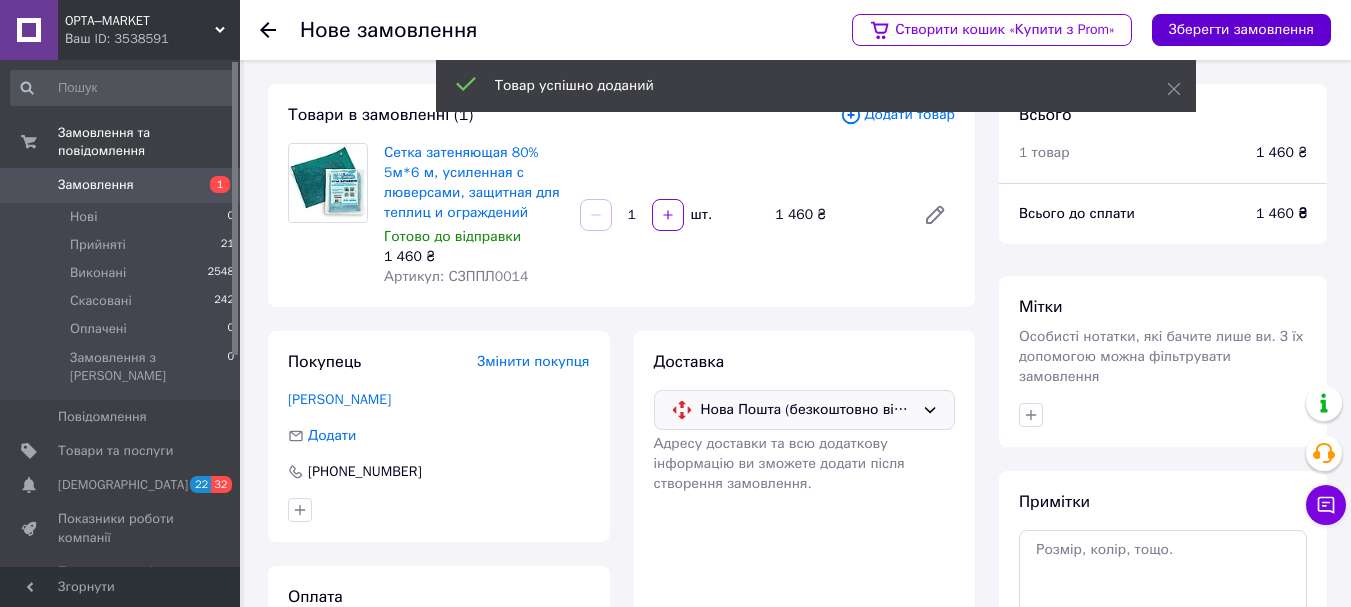 drag, startPoint x: 1195, startPoint y: 27, endPoint x: 1188, endPoint y: 48, distance: 22.135944 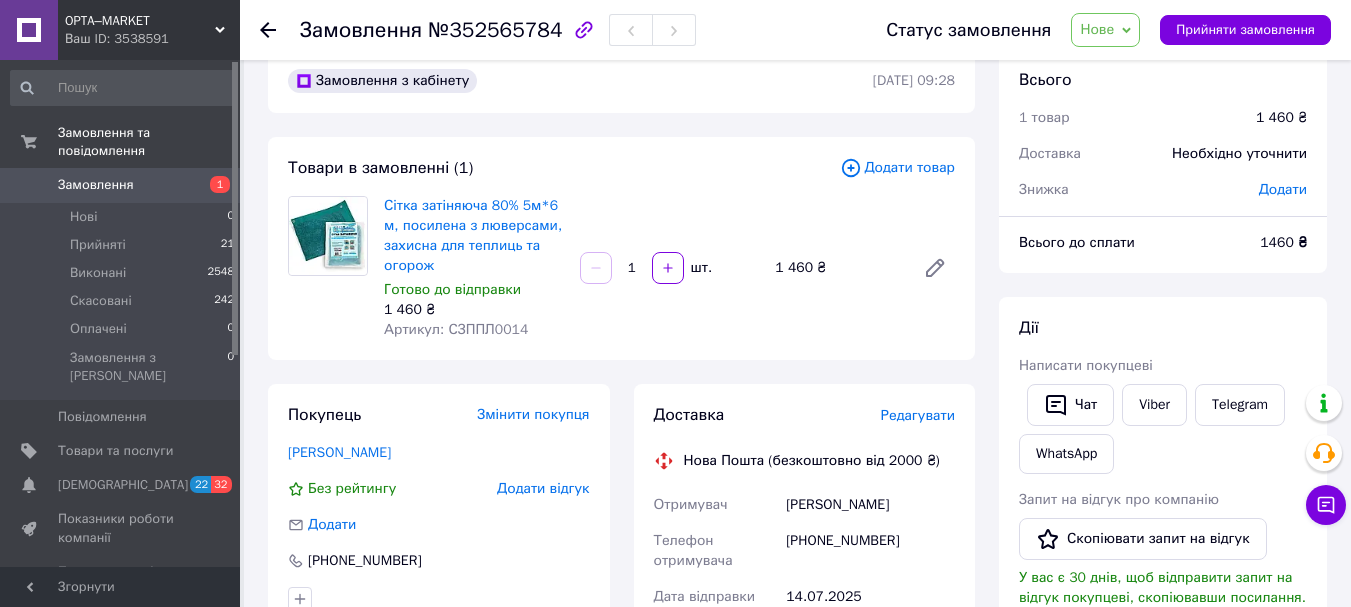 scroll, scrollTop: 0, scrollLeft: 0, axis: both 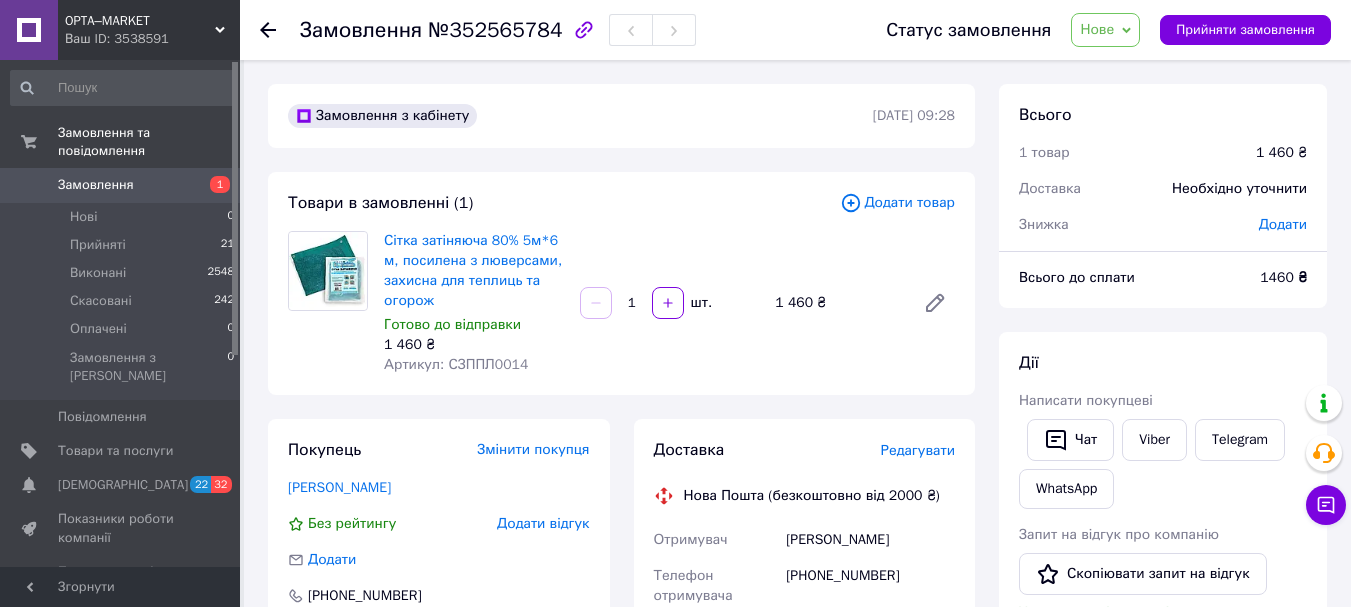 click on "Додати" at bounding box center [1283, 224] 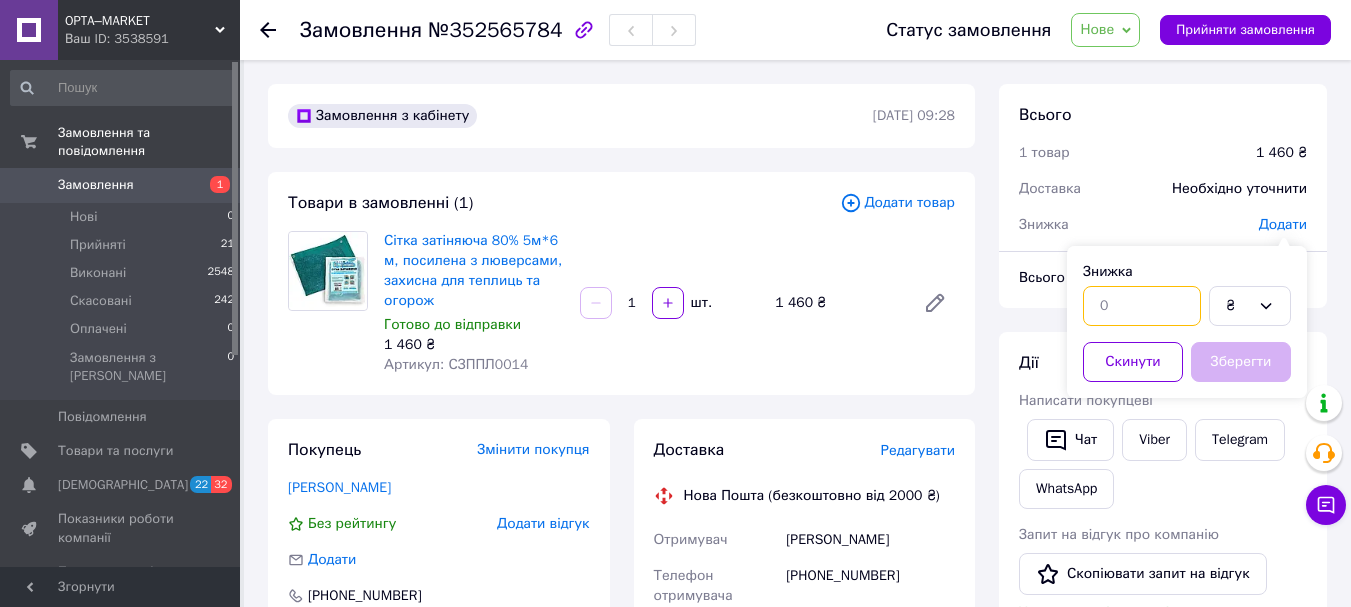 click at bounding box center [1142, 306] 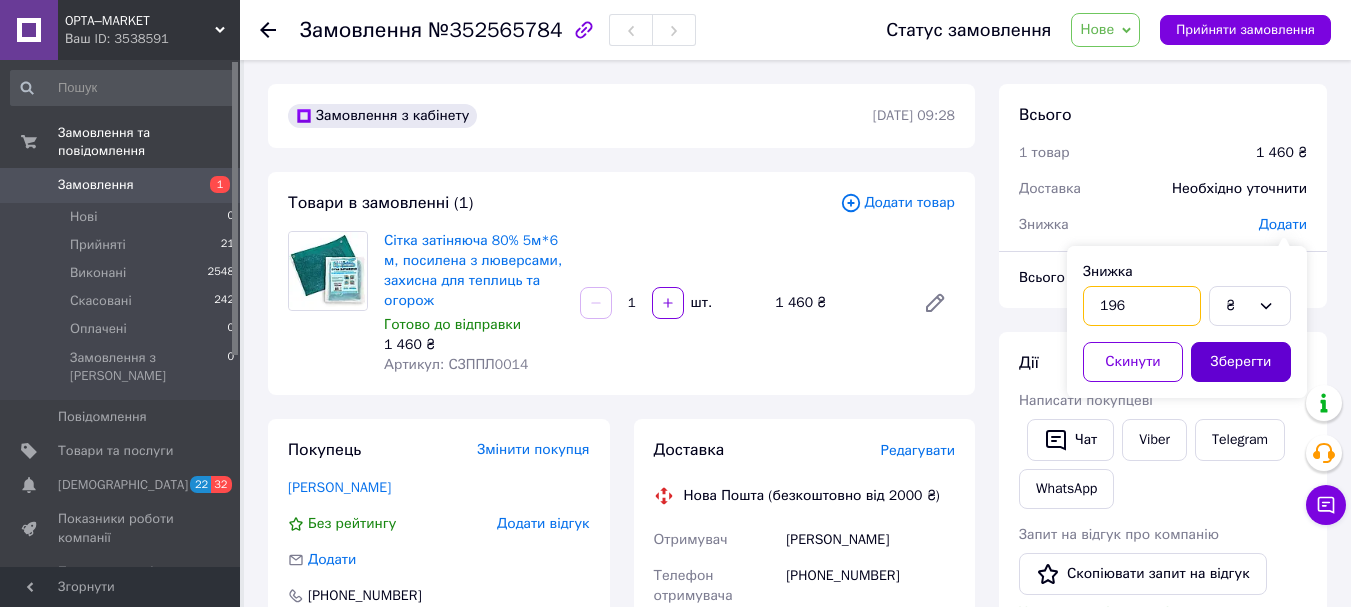 type on "196" 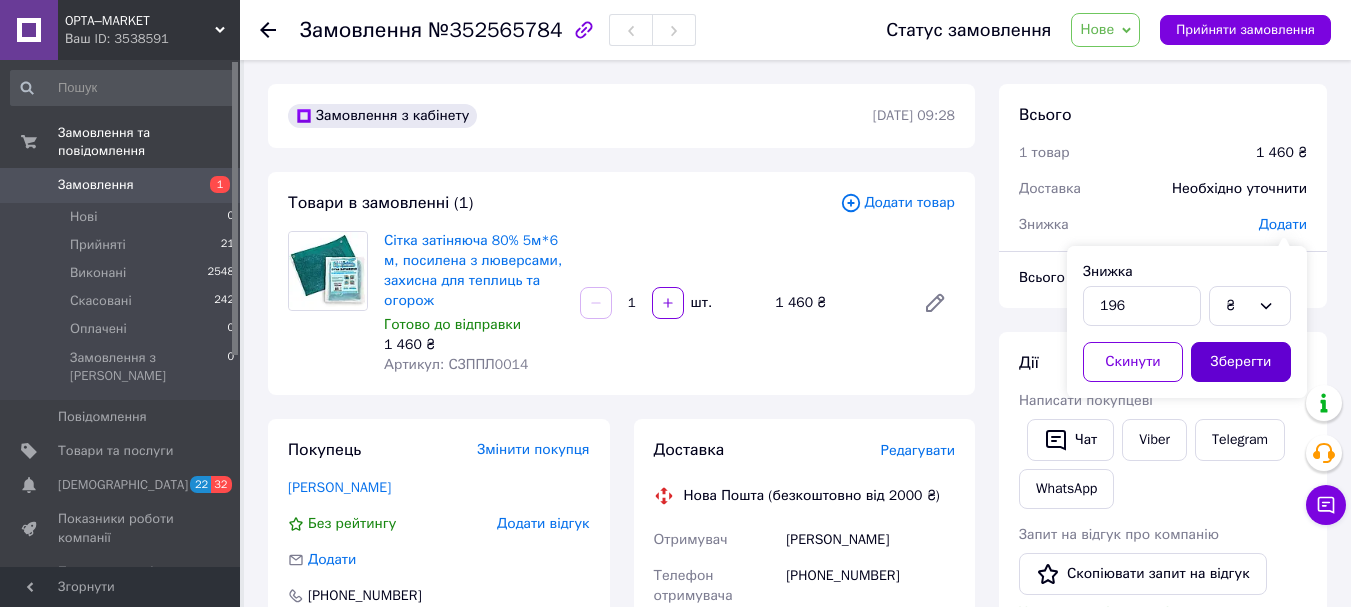 click on "Зберегти" at bounding box center [1241, 362] 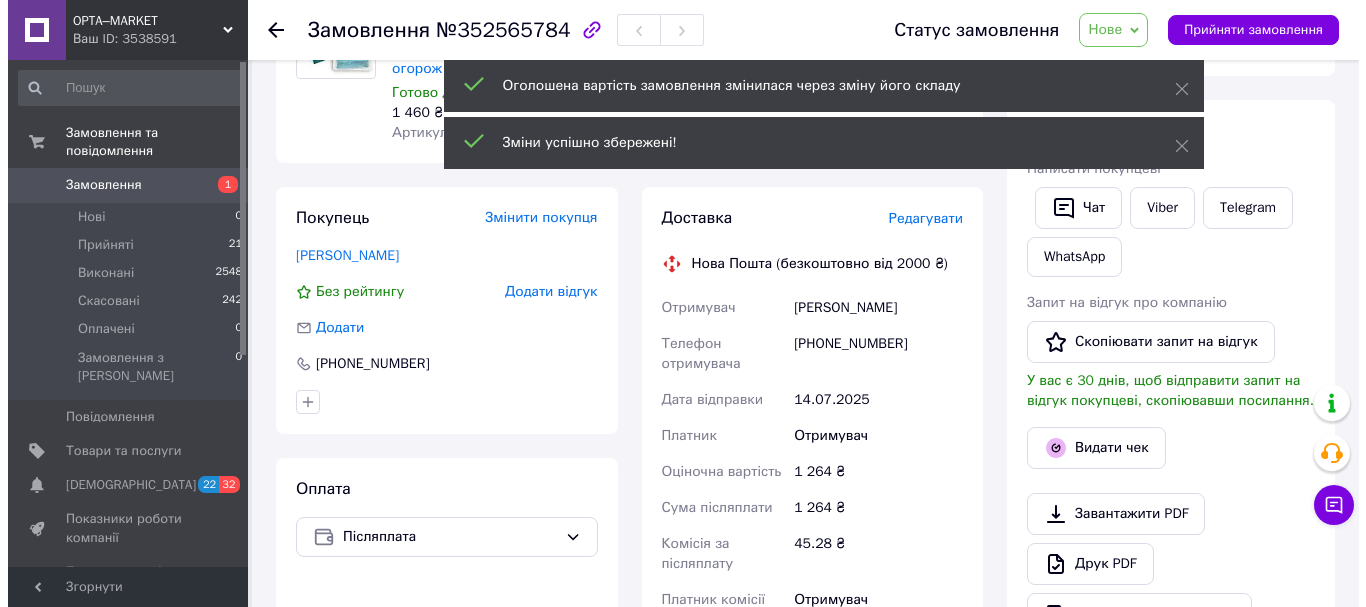 scroll, scrollTop: 200, scrollLeft: 0, axis: vertical 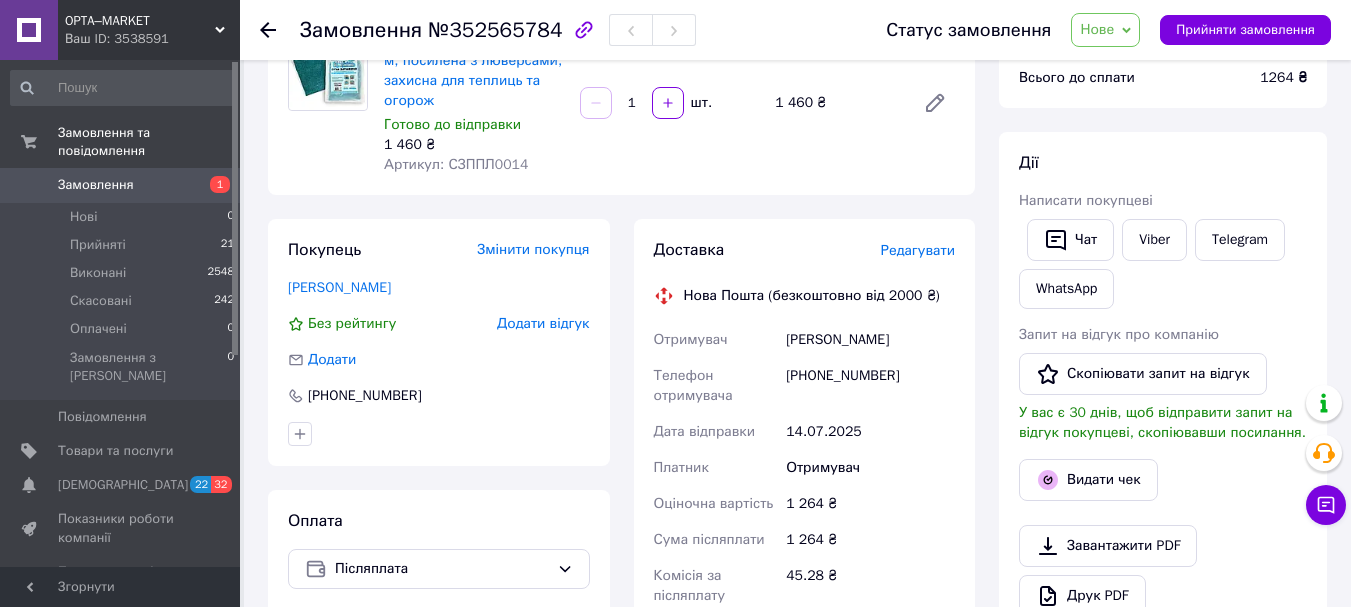 click on "Редагувати" at bounding box center [918, 250] 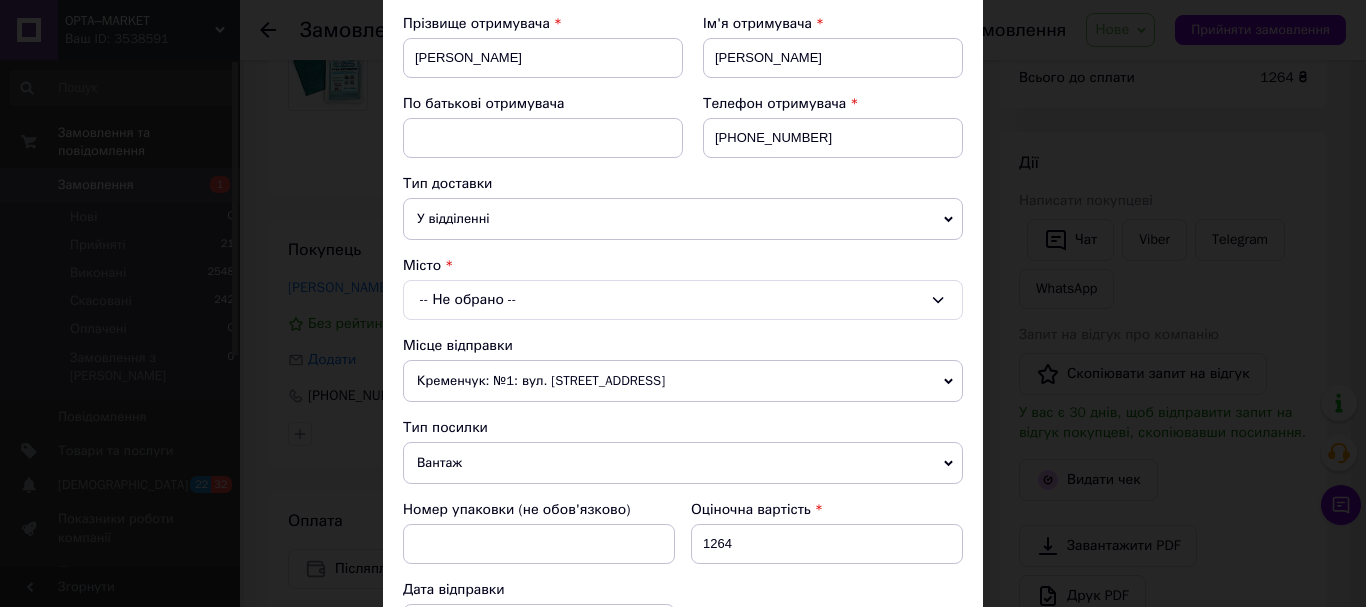 scroll, scrollTop: 300, scrollLeft: 0, axis: vertical 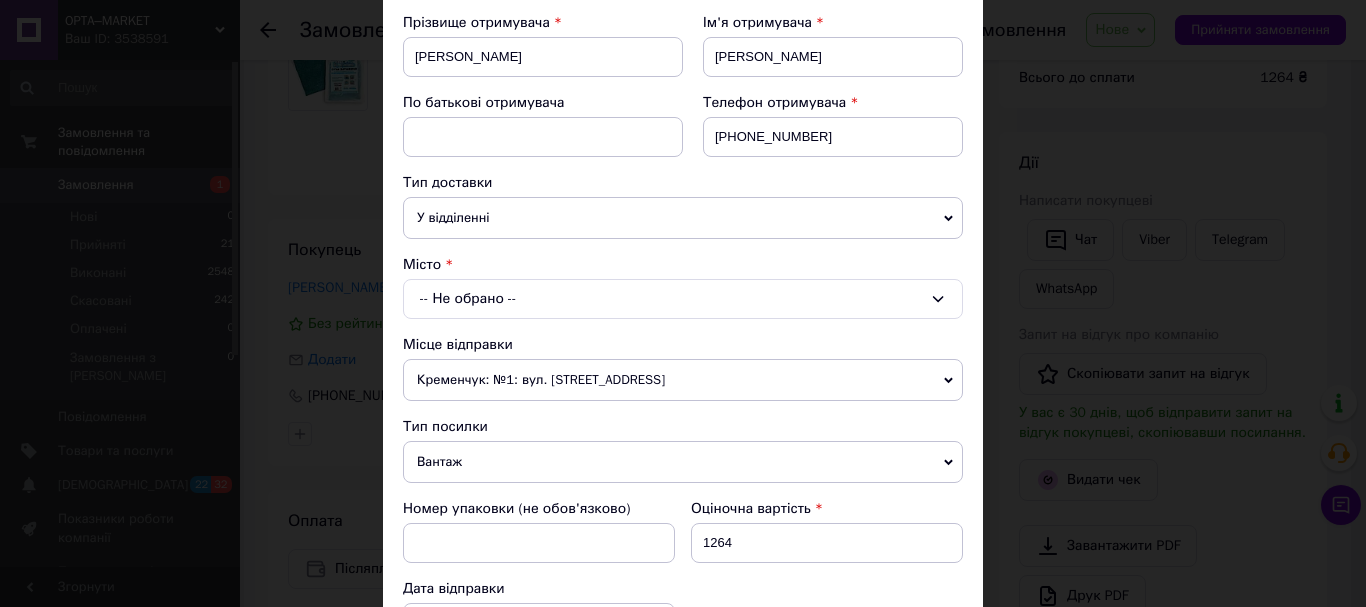 click on "-- Не обрано --" at bounding box center [683, 299] 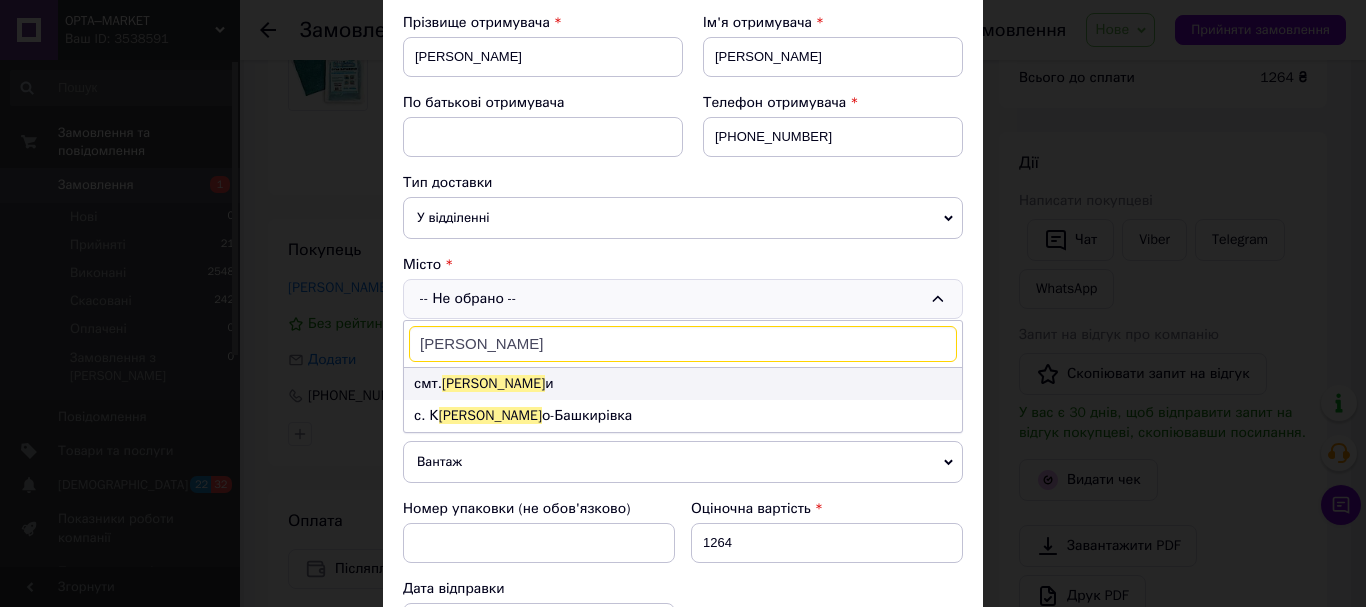 type on "[PERSON_NAME]" 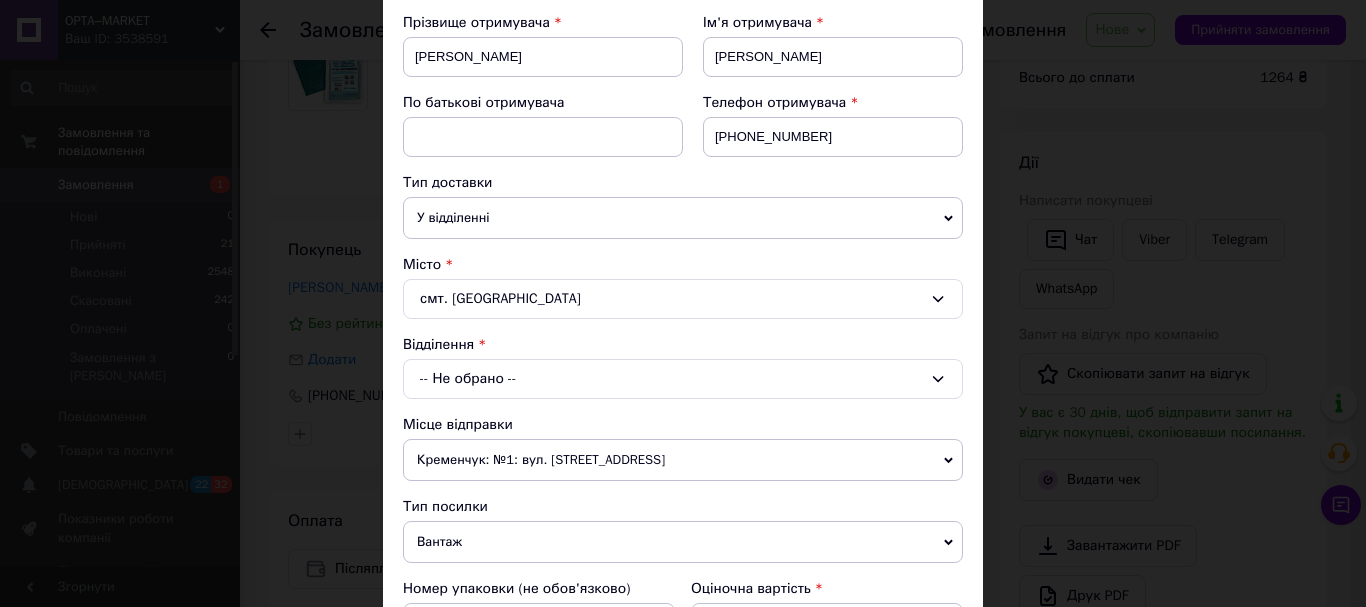 click on "-- Не обрано --" at bounding box center [683, 379] 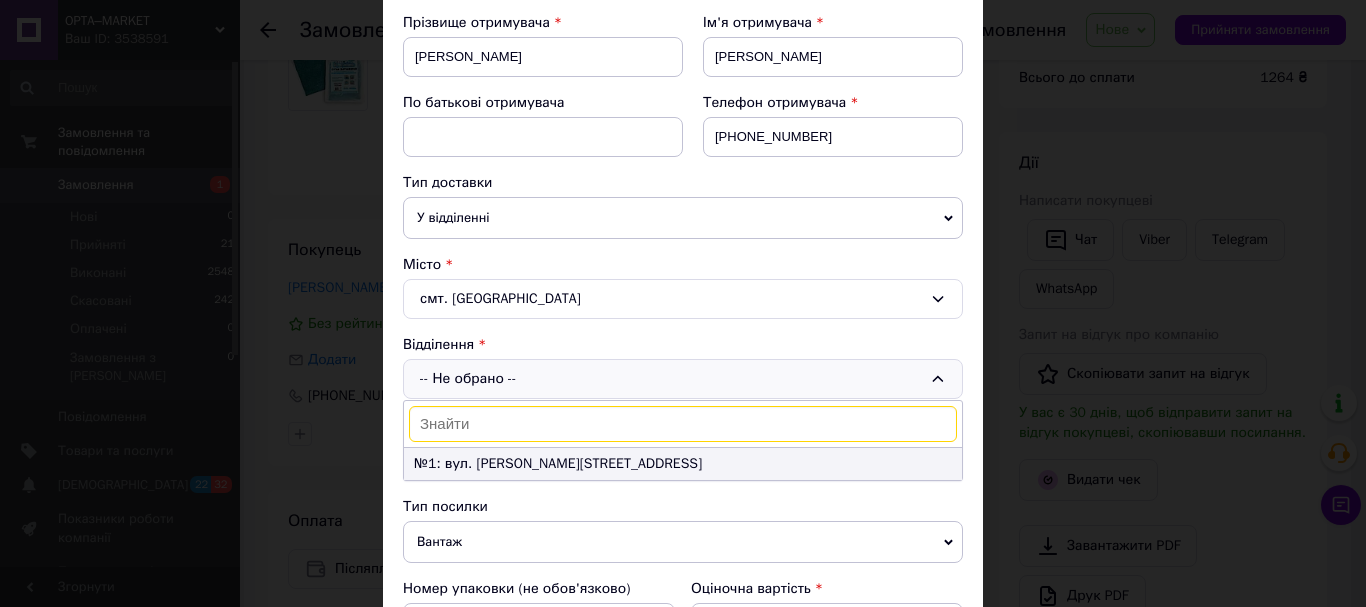 click on "№1: вул. [PERSON_NAME][STREET_ADDRESS]" at bounding box center [683, 464] 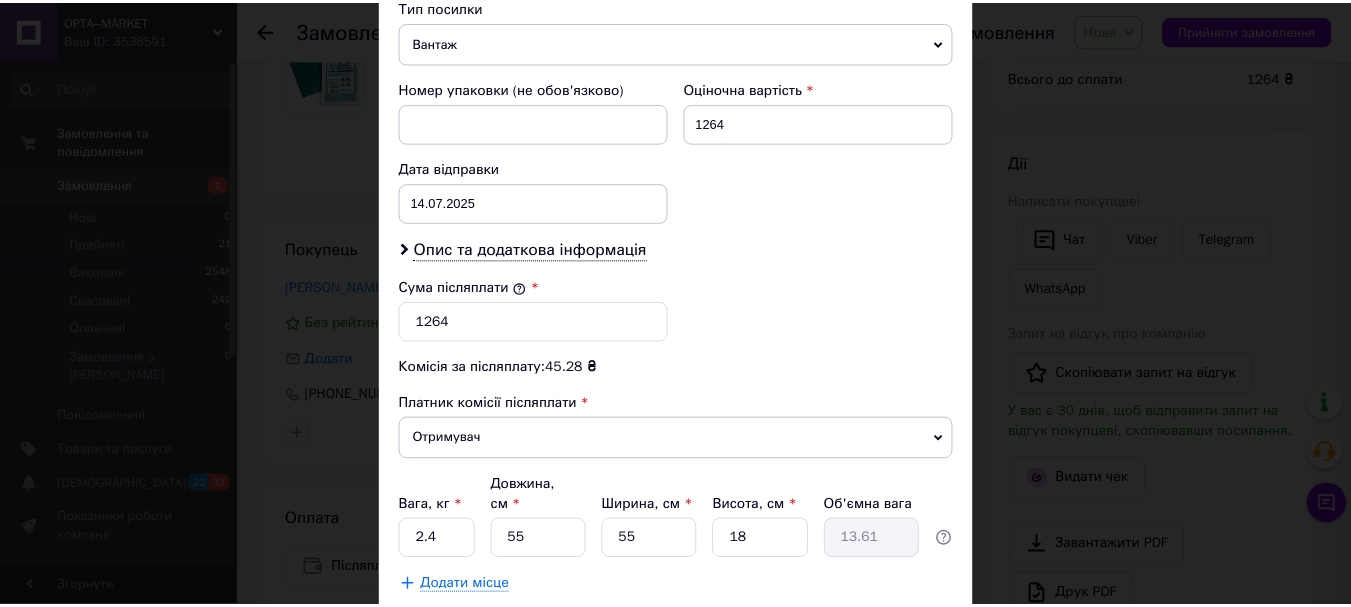 scroll, scrollTop: 900, scrollLeft: 0, axis: vertical 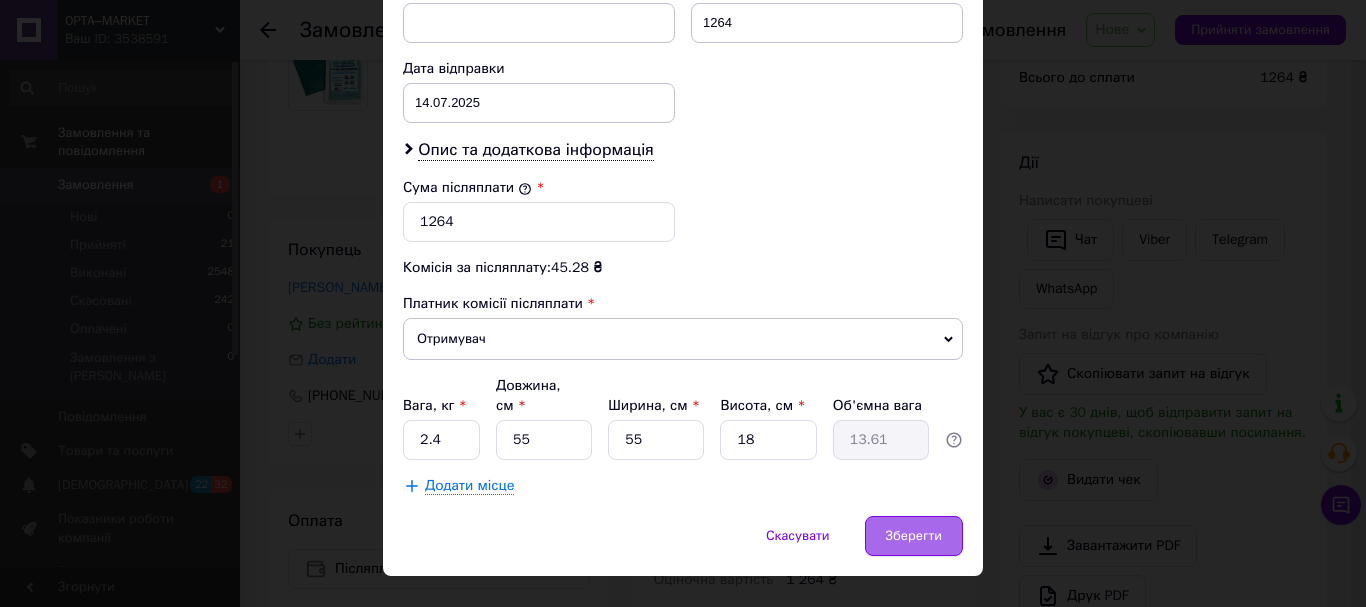 click on "Зберегти" at bounding box center (914, 536) 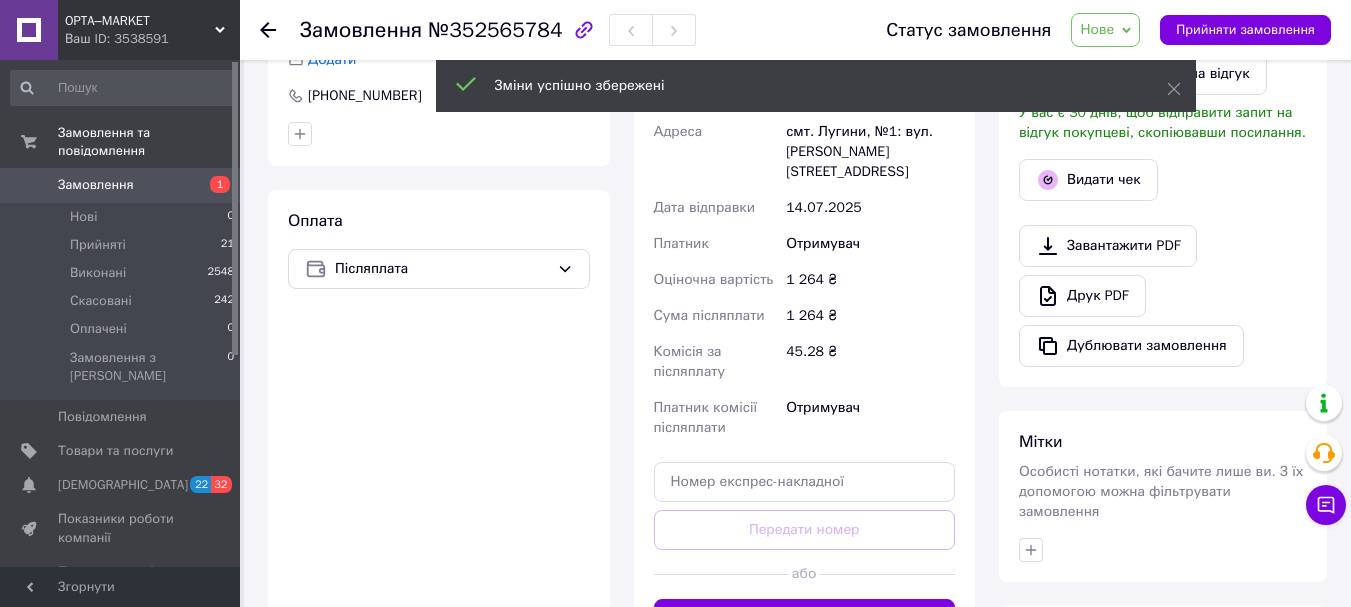 scroll, scrollTop: 600, scrollLeft: 0, axis: vertical 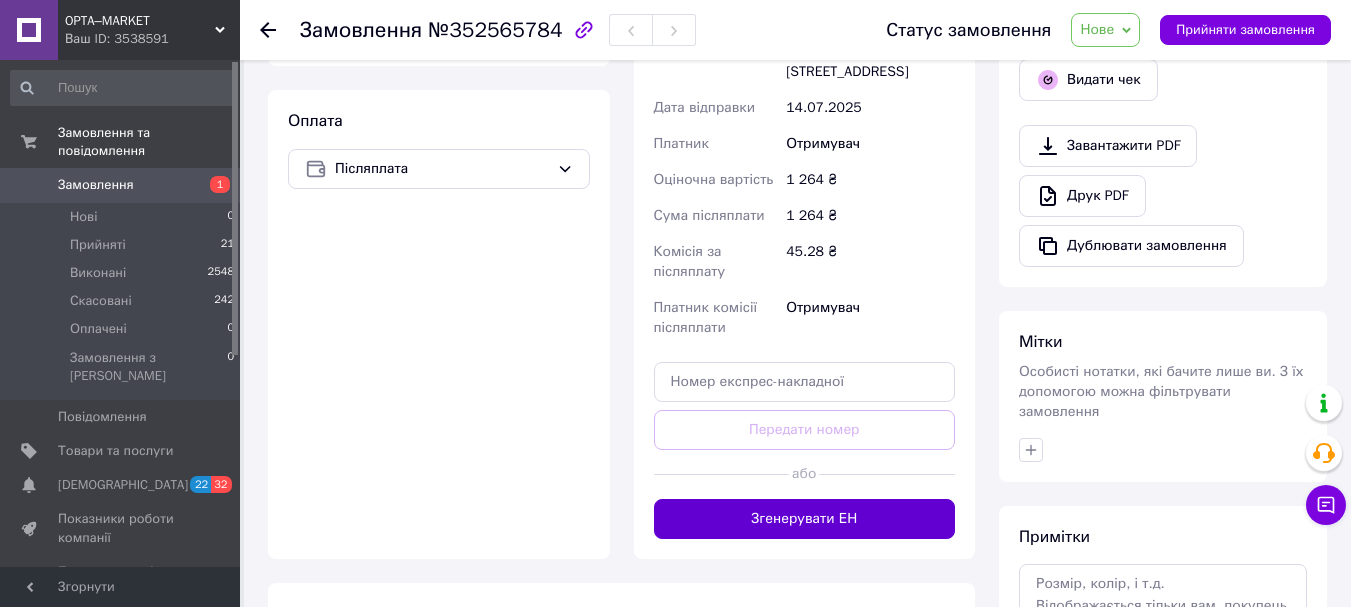click on "Згенерувати ЕН" at bounding box center [805, 519] 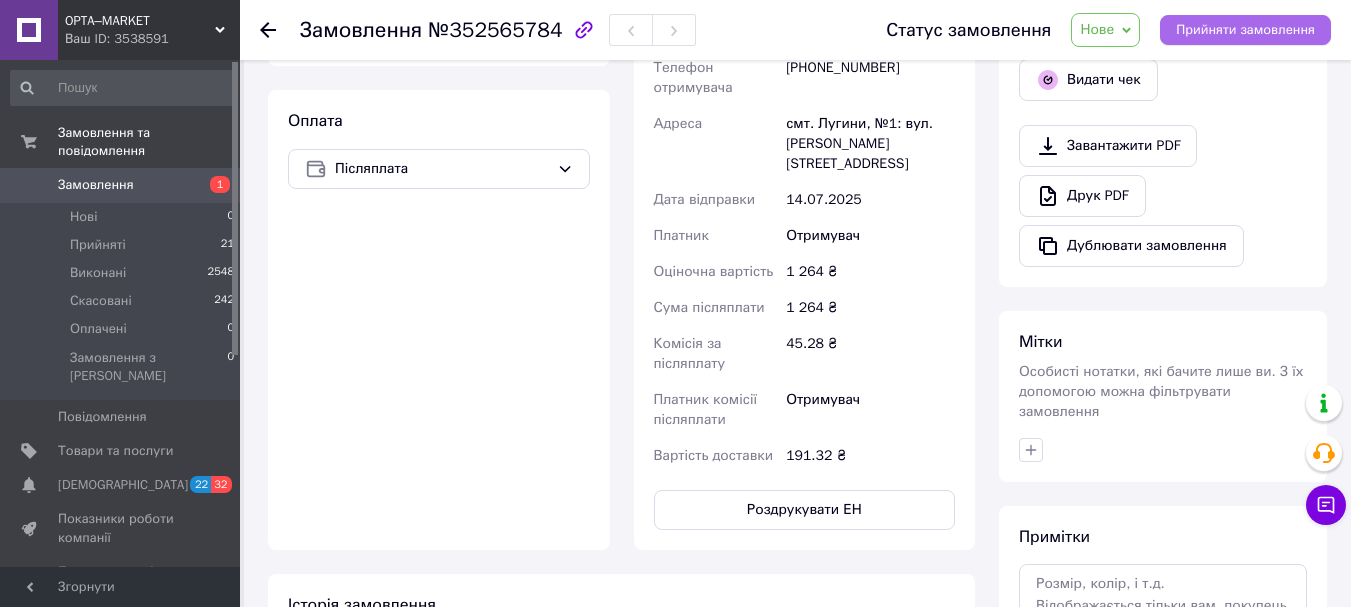 click on "Прийняти замовлення" at bounding box center [1245, 30] 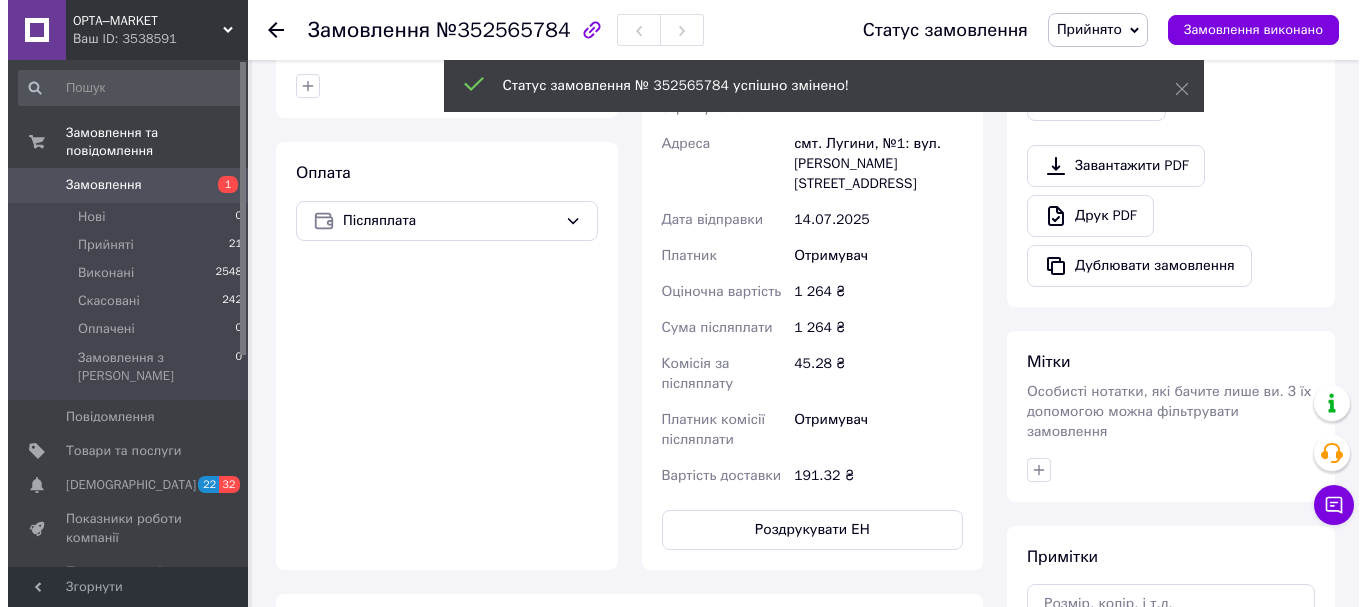 scroll, scrollTop: 532, scrollLeft: 0, axis: vertical 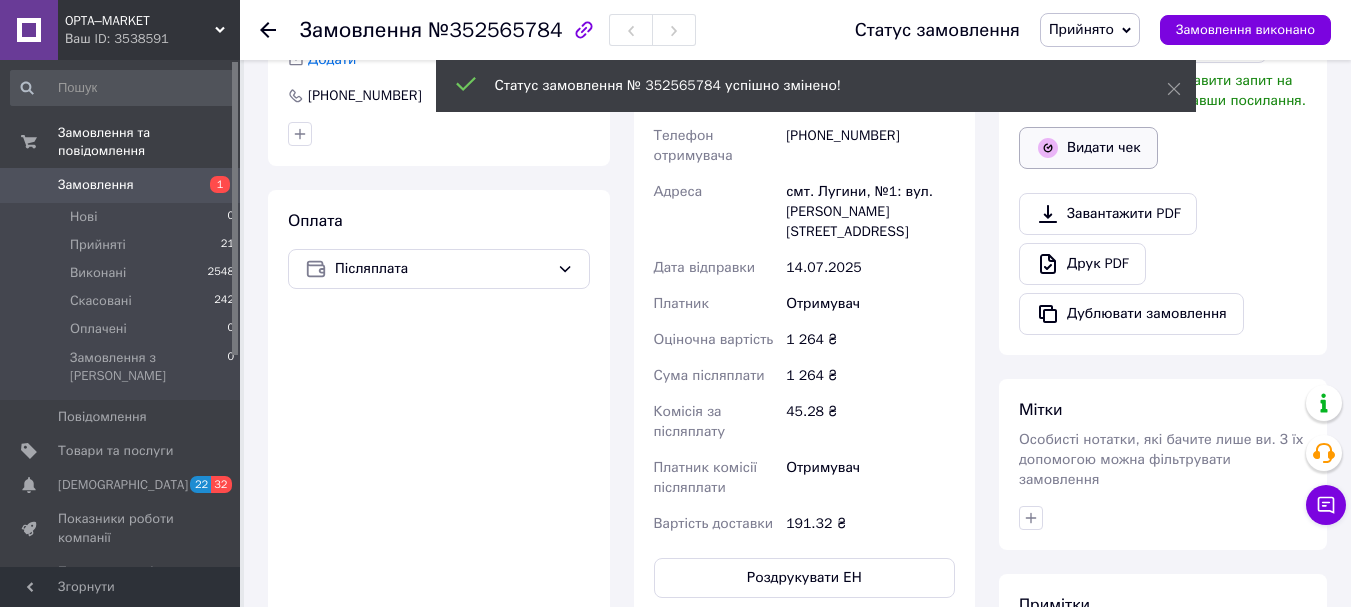 click on "Видати чек" at bounding box center (1088, 148) 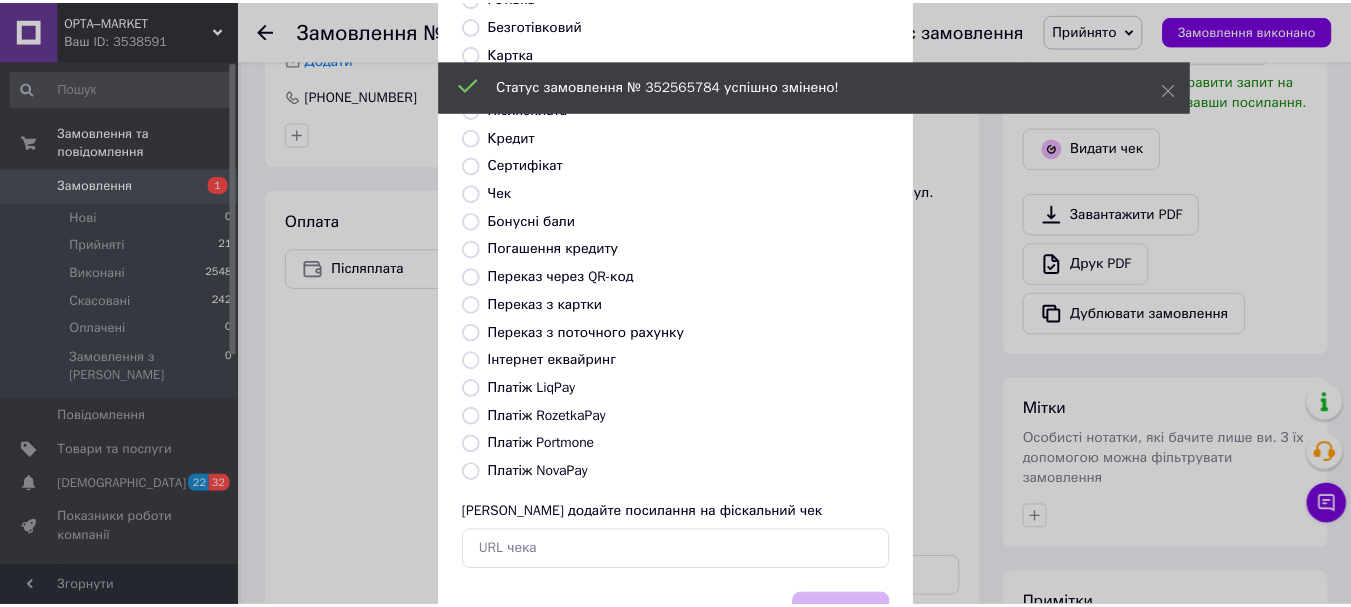 scroll, scrollTop: 252, scrollLeft: 0, axis: vertical 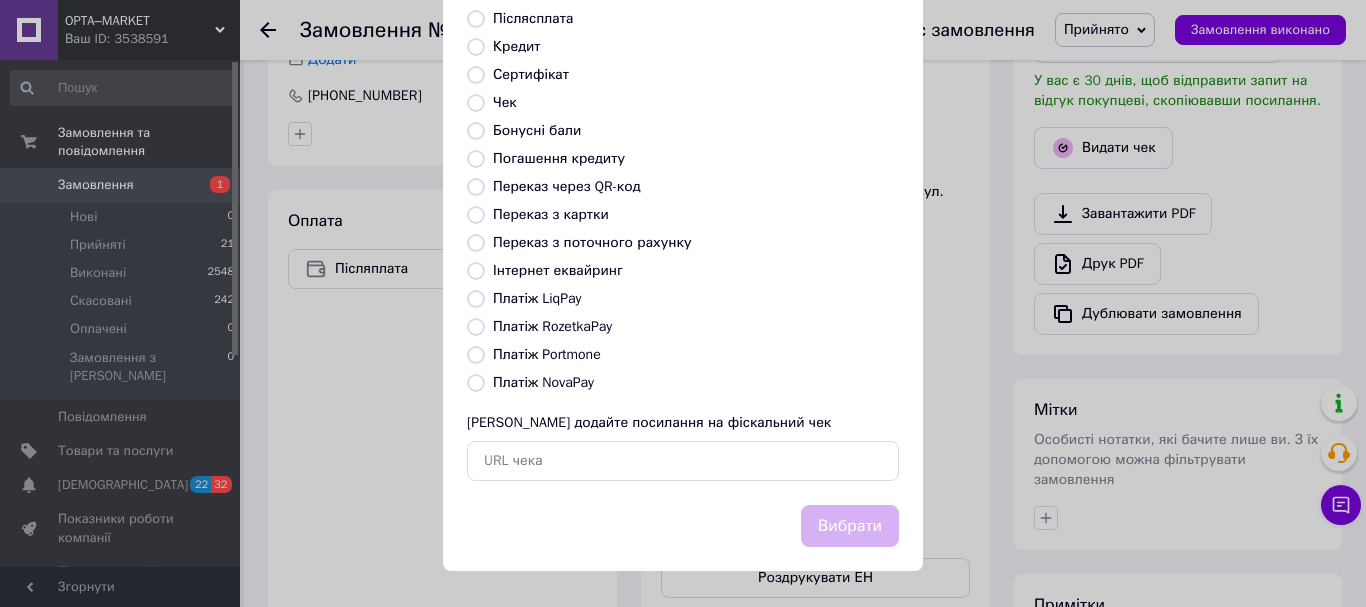 click on "Платіж NovaPay" at bounding box center (543, 382) 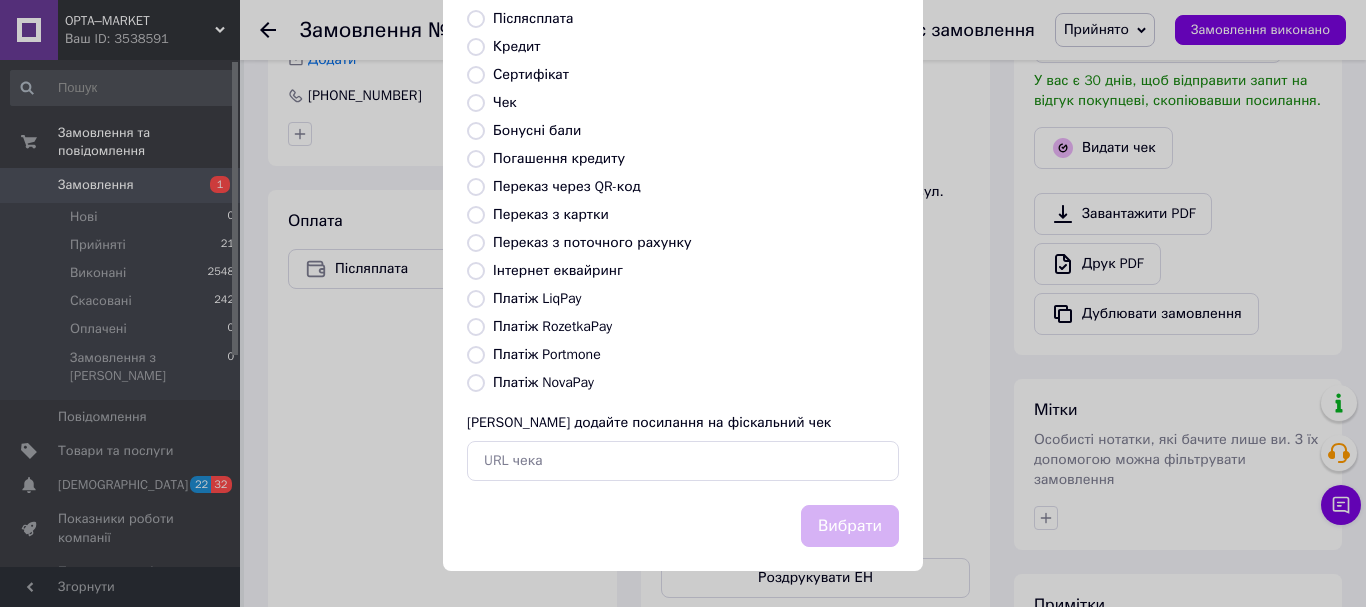 radio on "true" 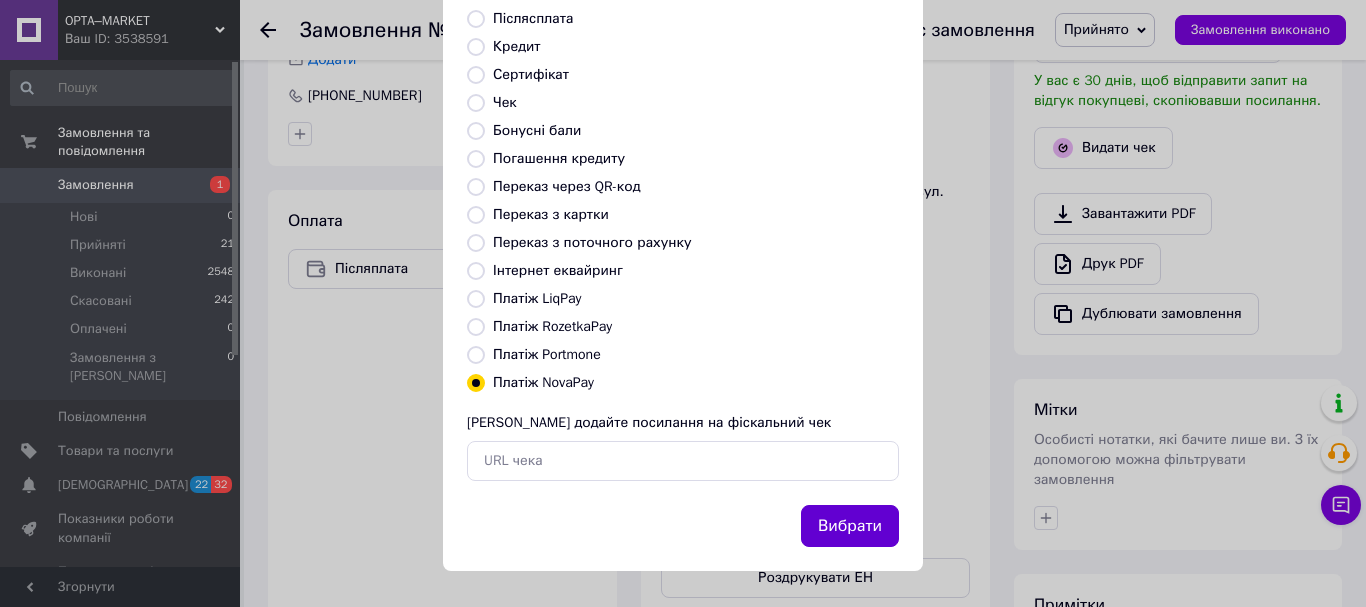 click on "Вибрати" at bounding box center [850, 526] 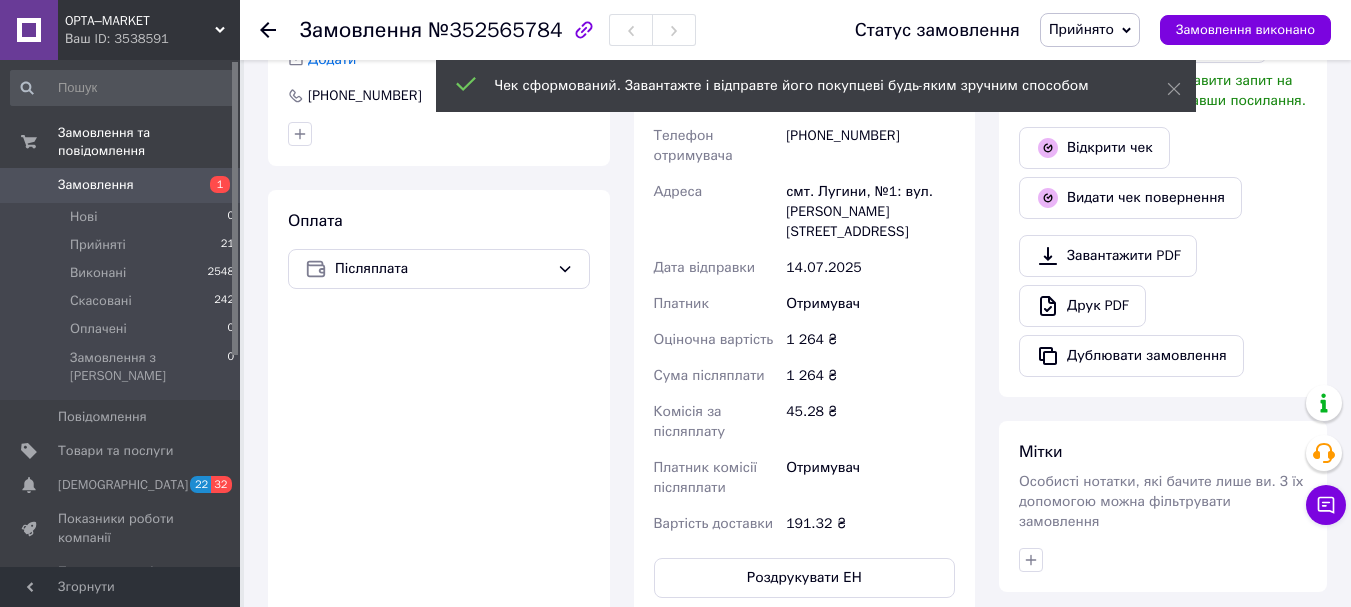 click on "Замовлення" at bounding box center [121, 185] 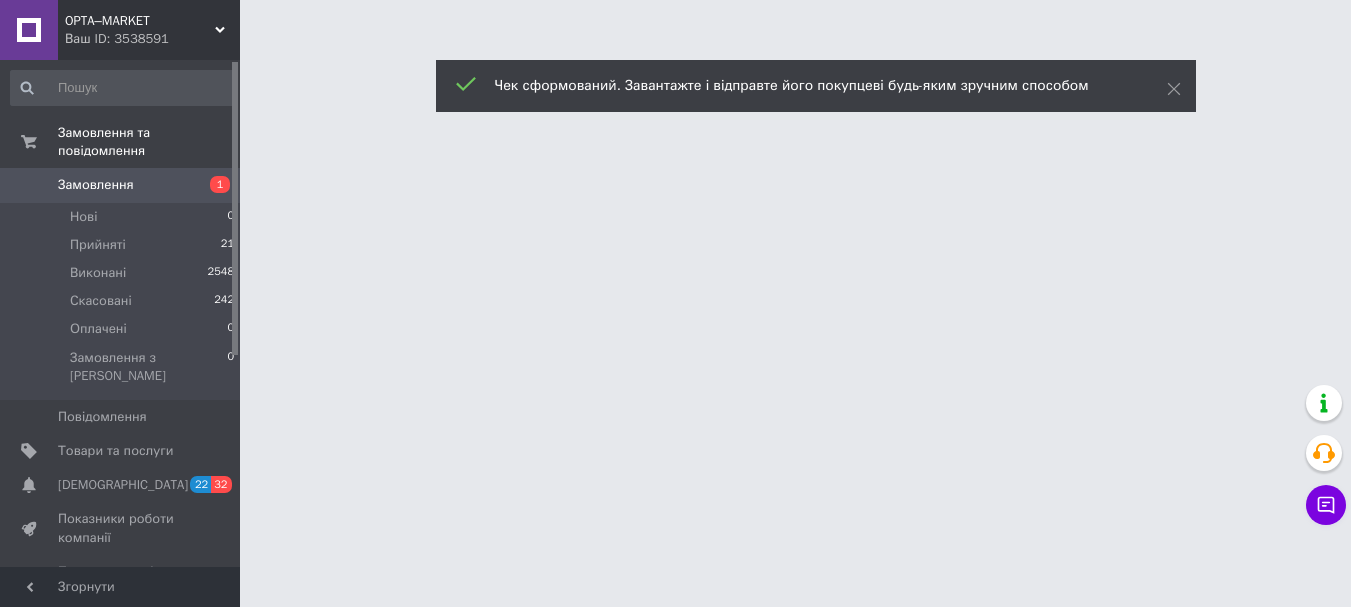 scroll, scrollTop: 0, scrollLeft: 0, axis: both 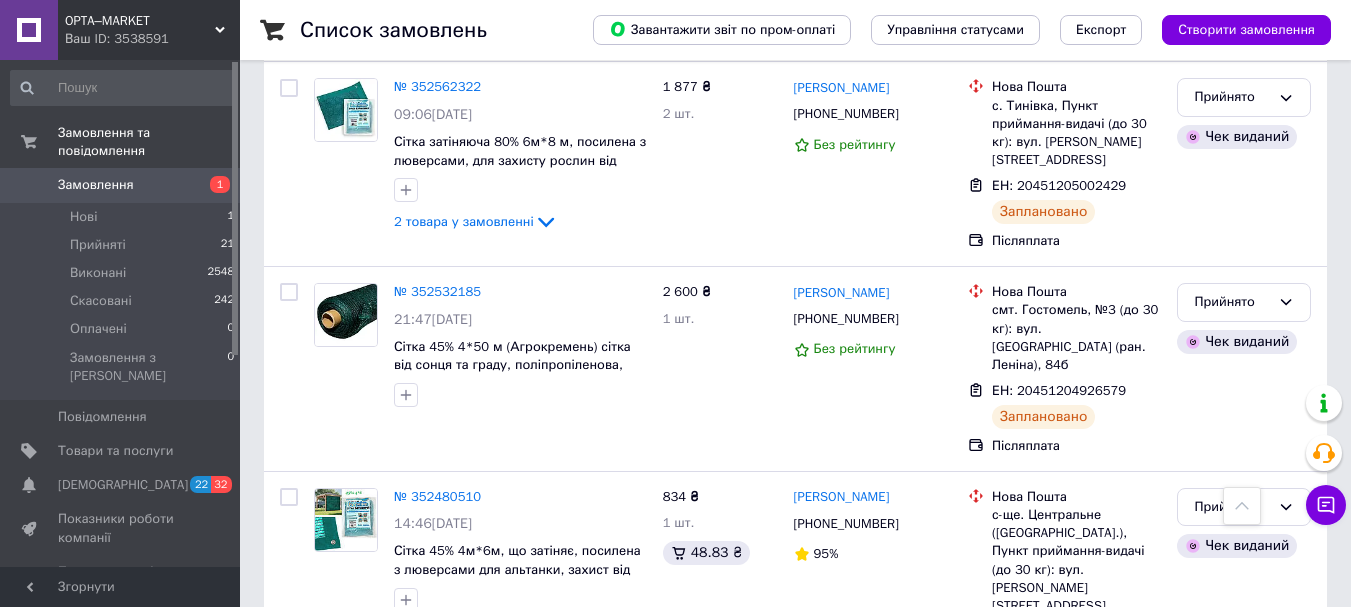 drag, startPoint x: 1273, startPoint y: 31, endPoint x: 1250, endPoint y: 40, distance: 24.698177 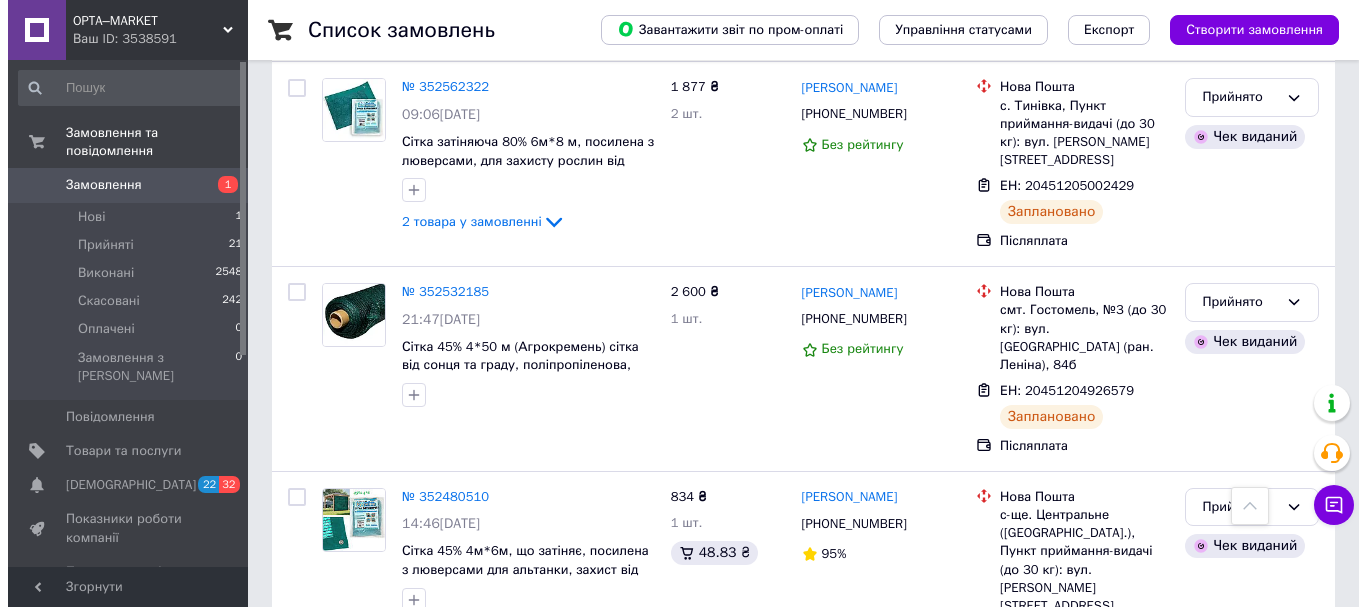 scroll, scrollTop: 0, scrollLeft: 0, axis: both 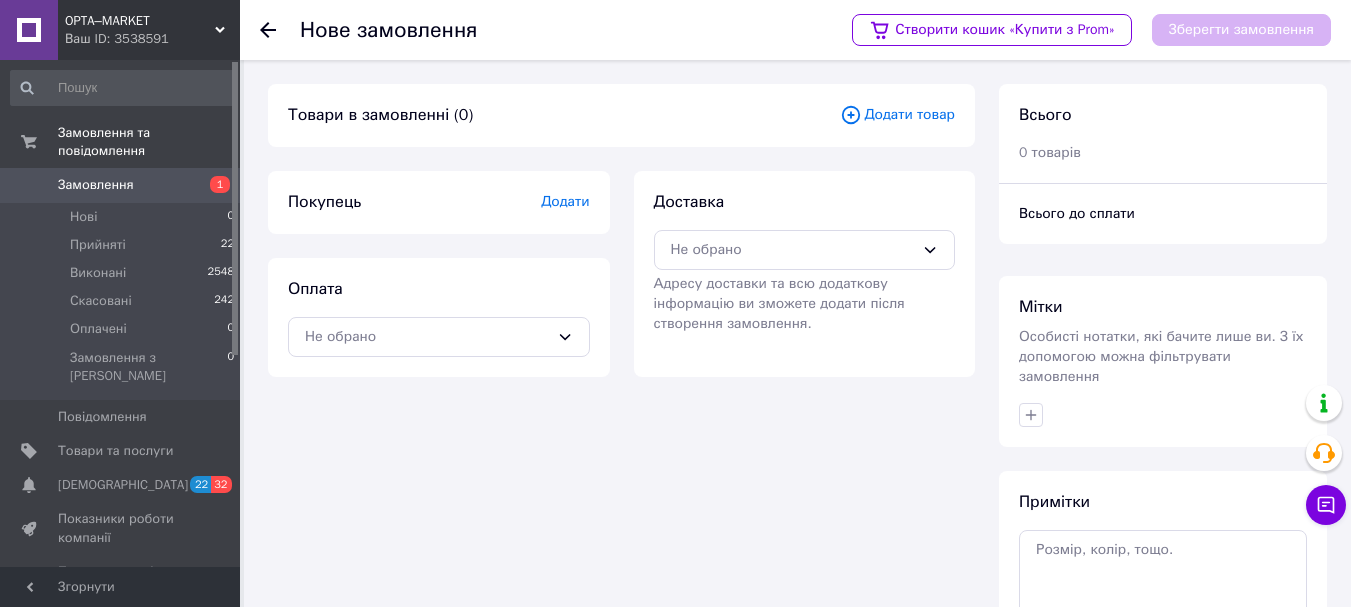 click on "Додати" at bounding box center [565, 201] 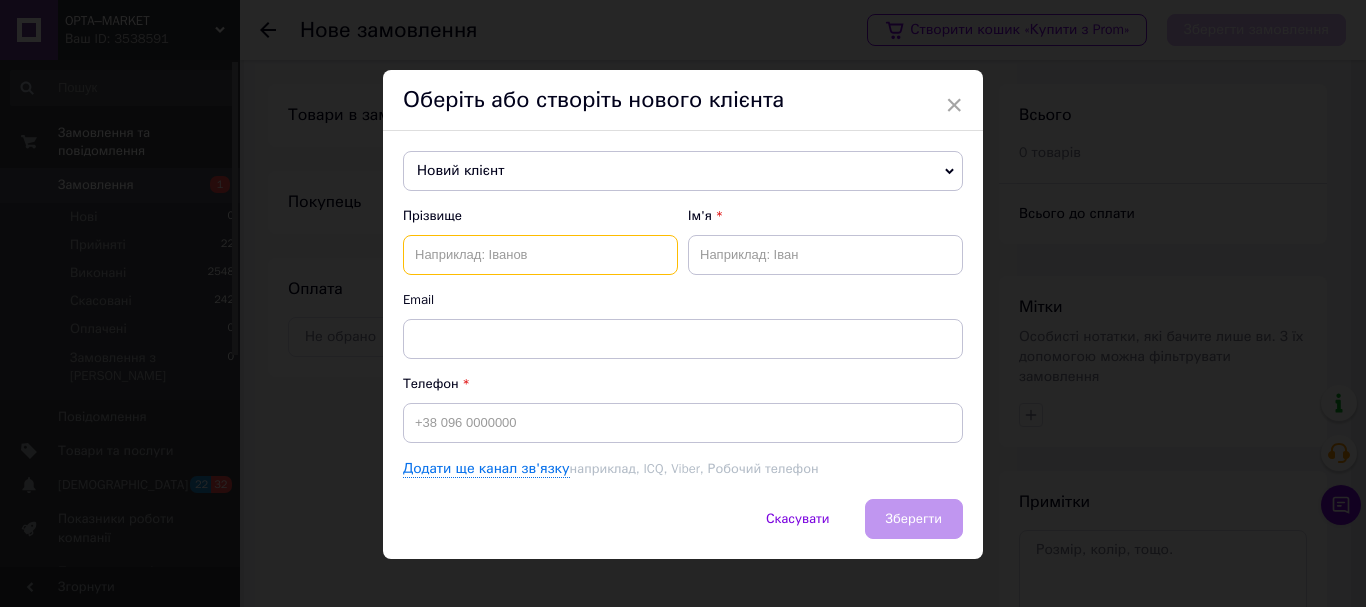 click at bounding box center [540, 255] 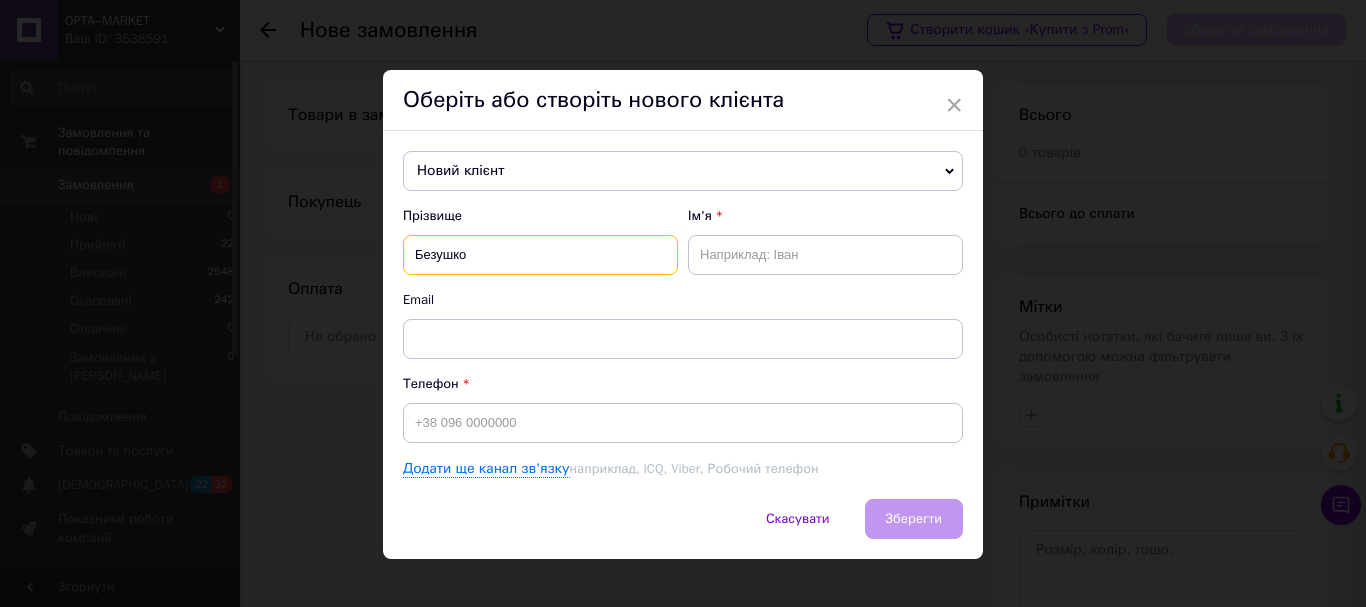 type on "Безушко" 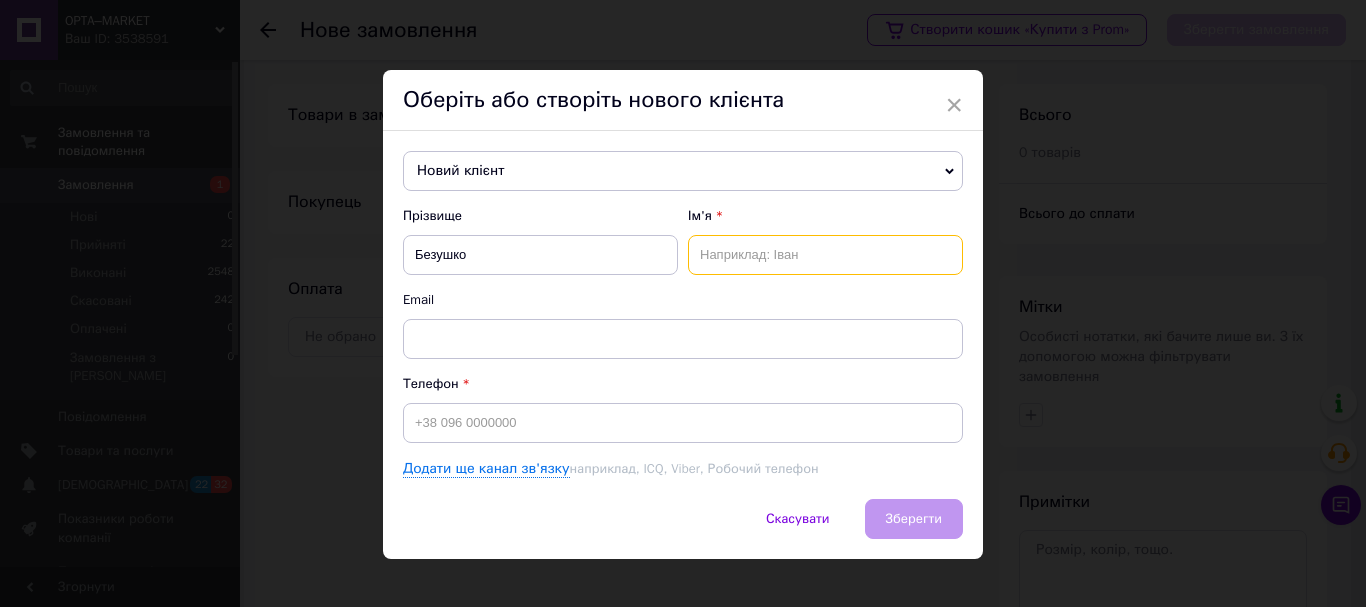 click at bounding box center (825, 255) 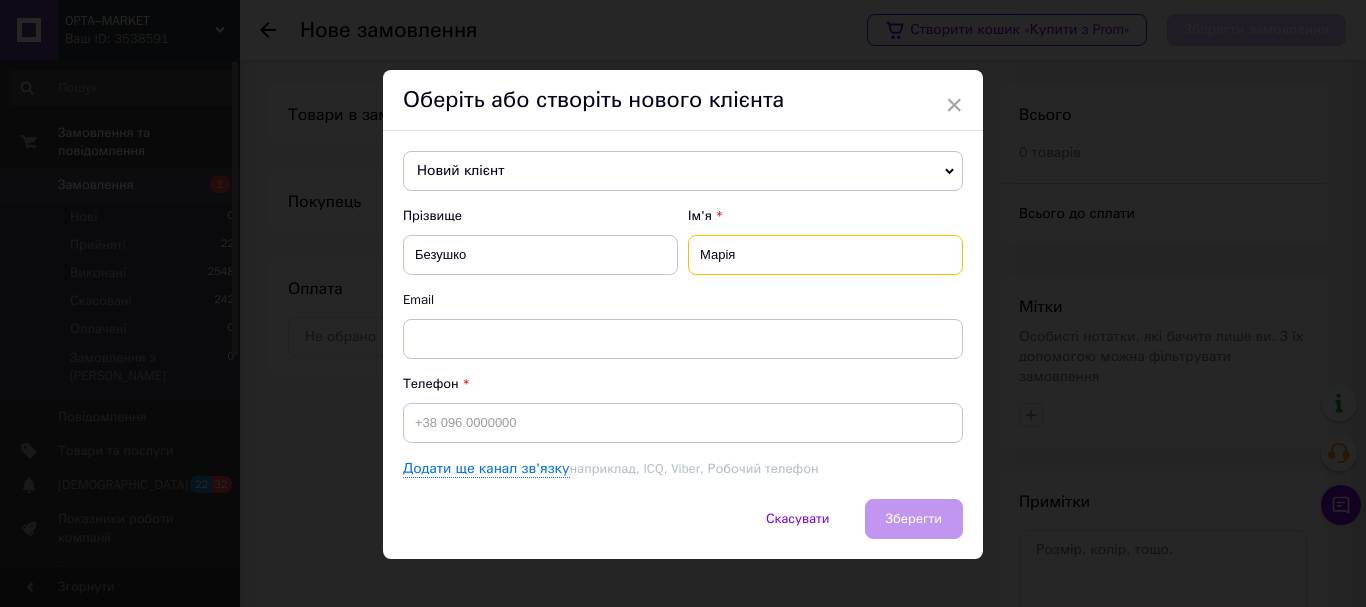 type on "Марія" 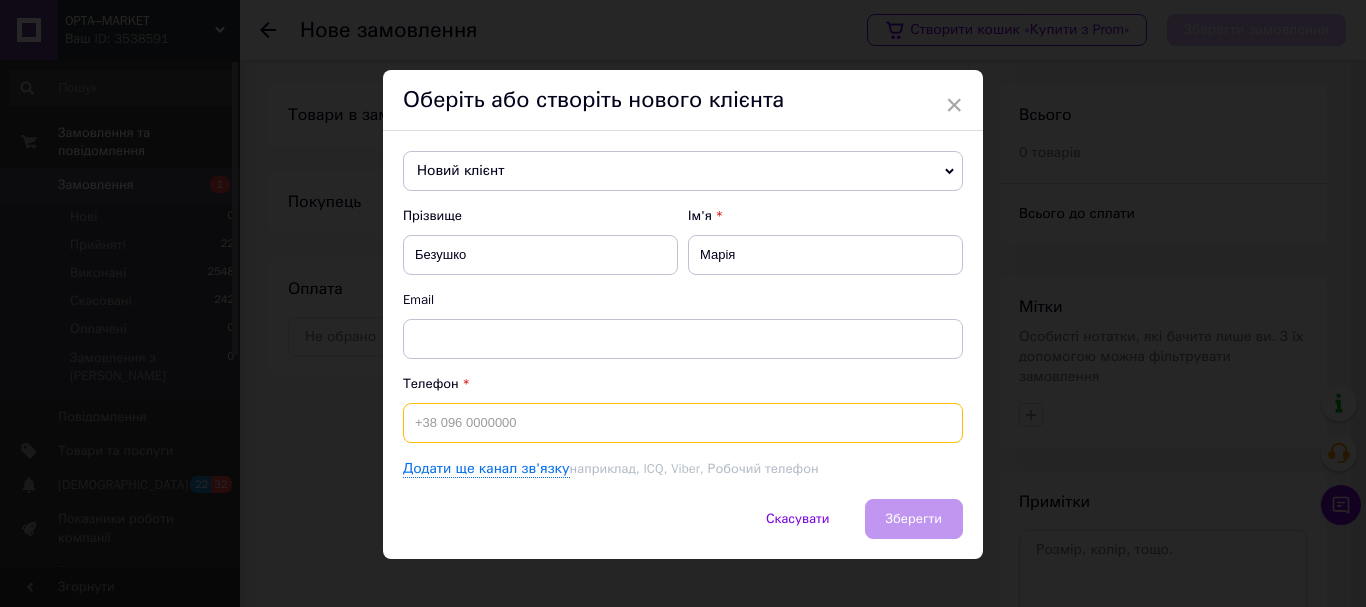 click at bounding box center [683, 423] 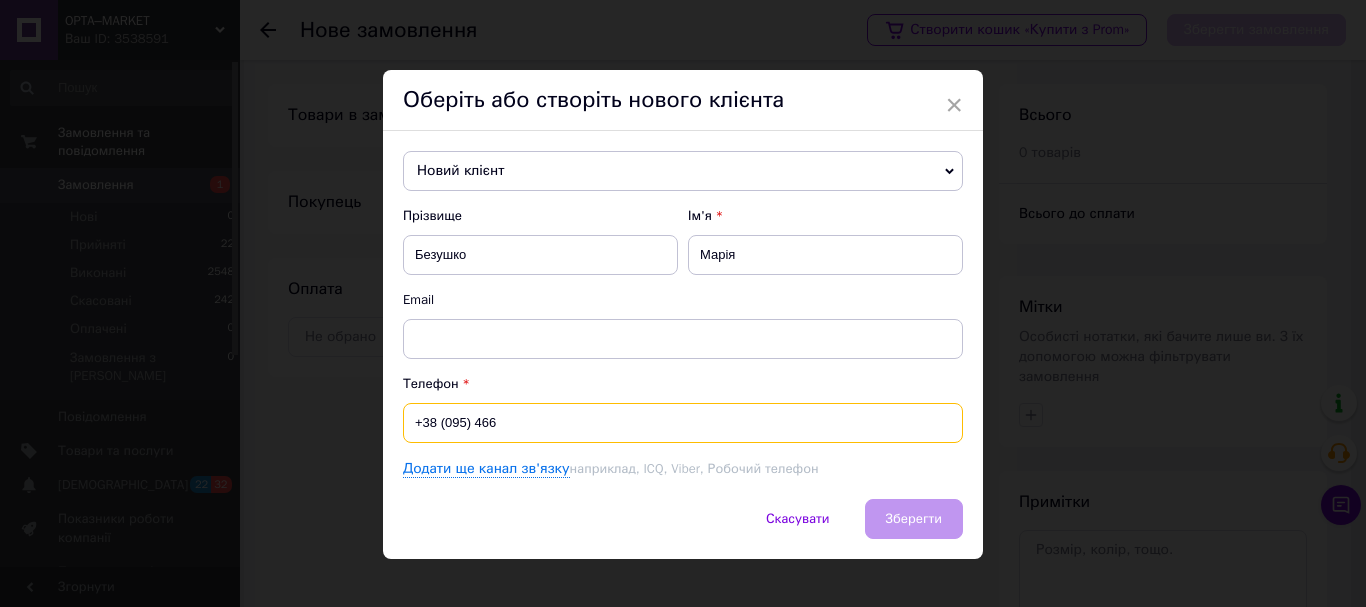 click on "+38 (095) 466" at bounding box center [683, 423] 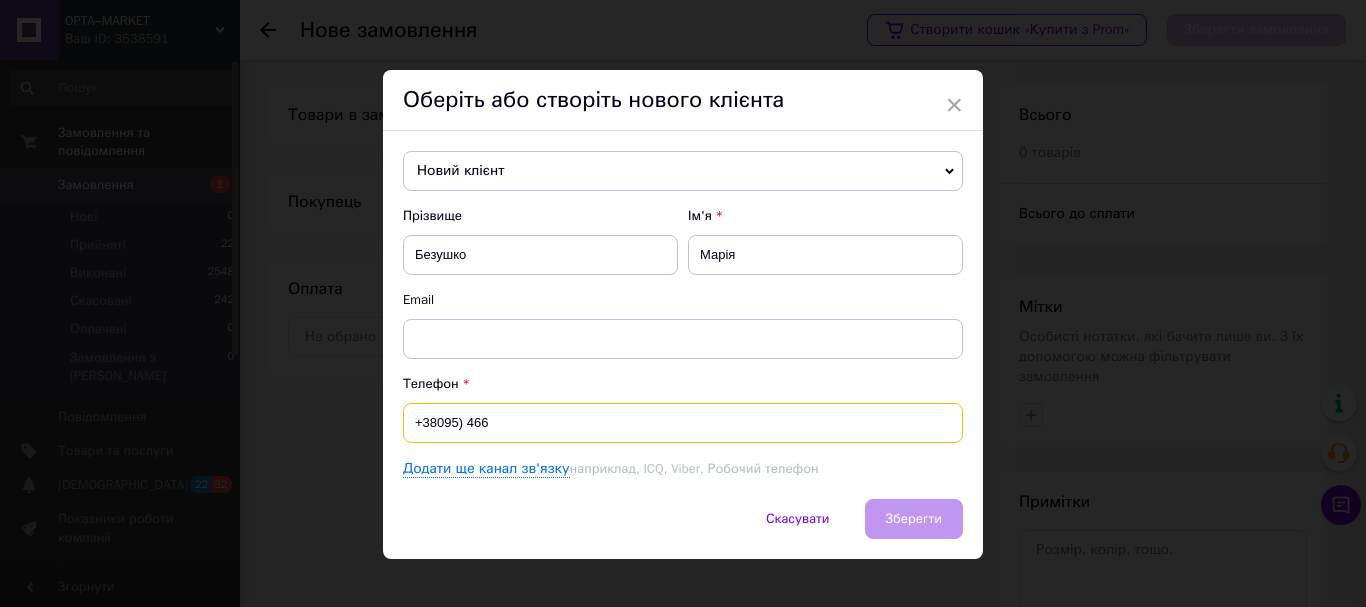 click on "+38095) 466" at bounding box center [683, 423] 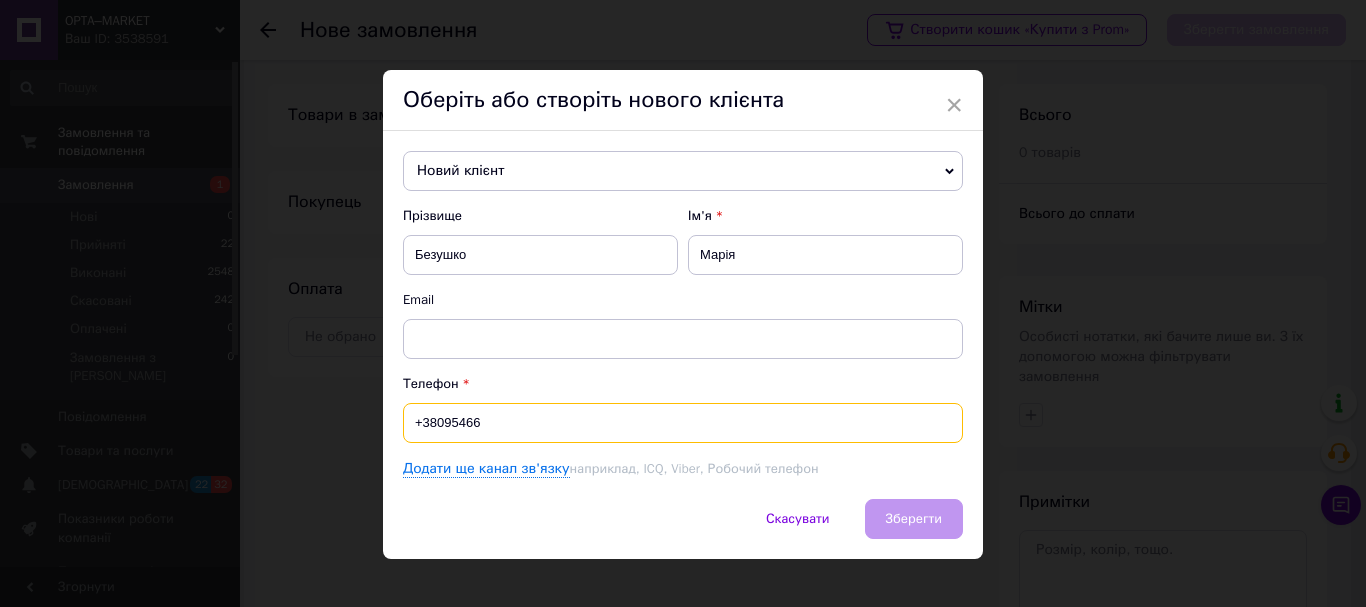 click on "+38095466" at bounding box center (683, 423) 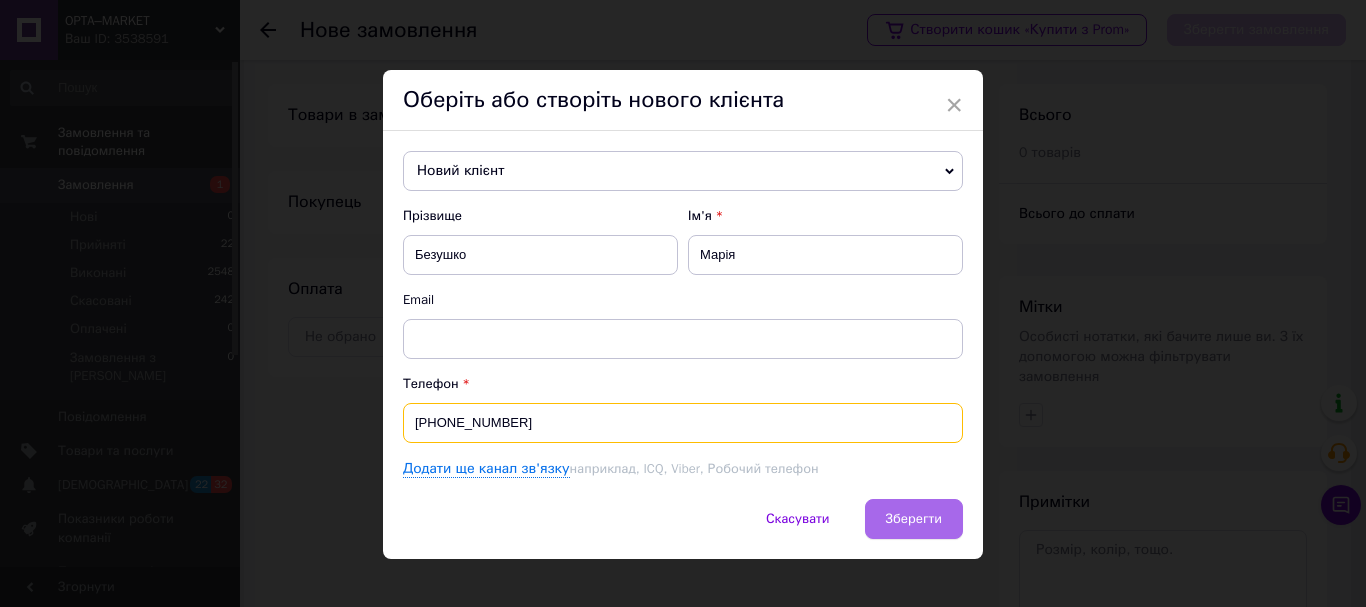 type on "[PHONE_NUMBER]" 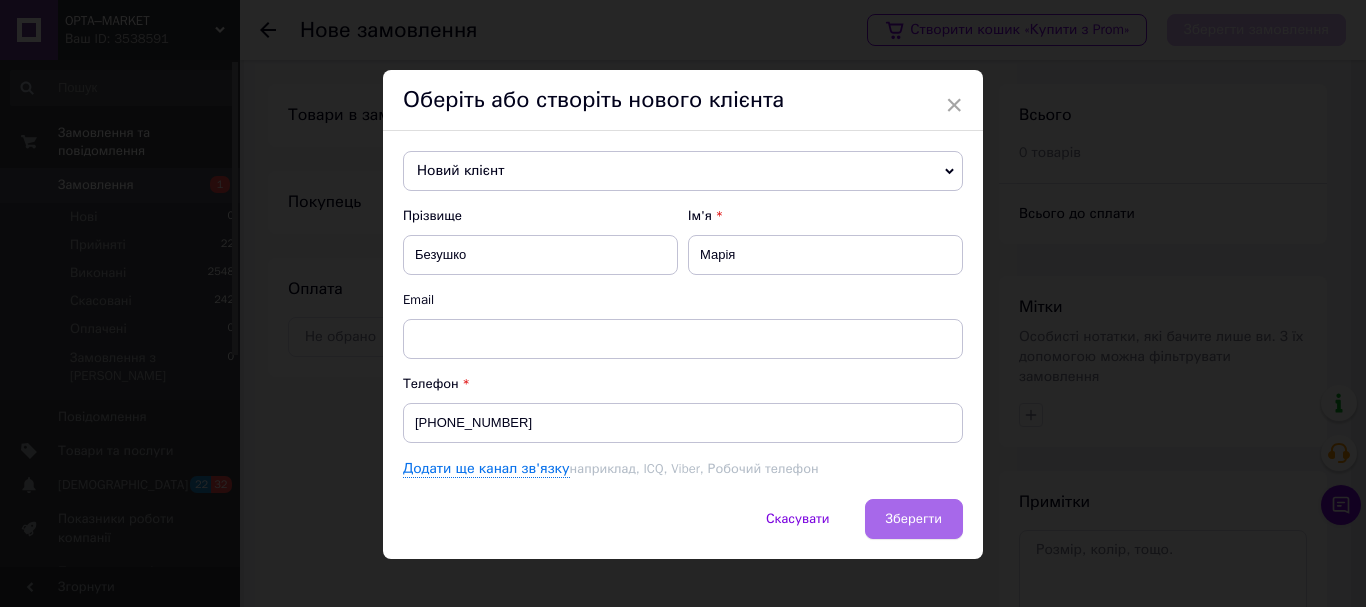click on "Зберегти" at bounding box center [914, 518] 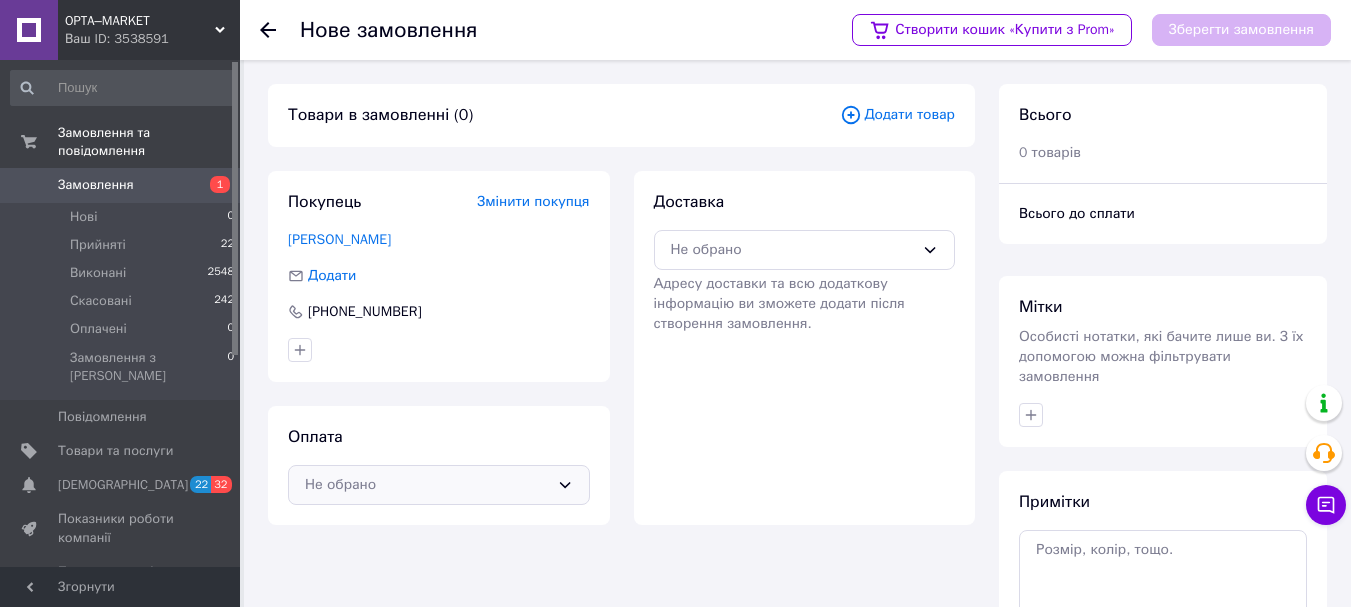 click 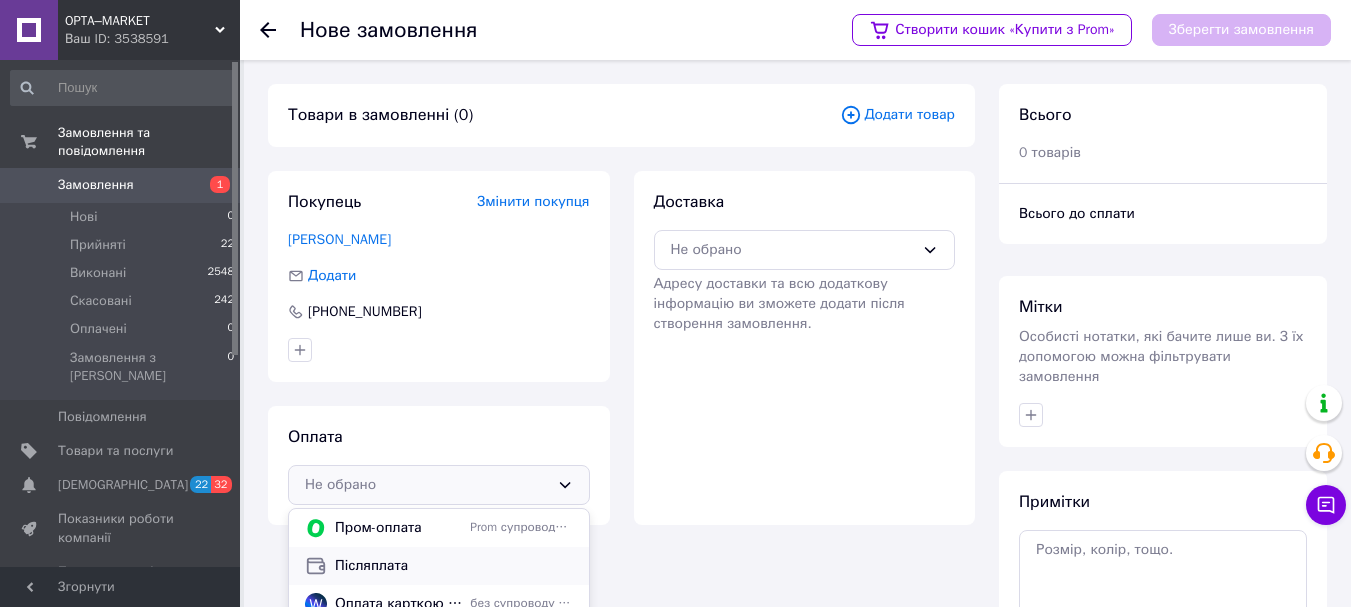 click on "Післяплата" at bounding box center (454, 566) 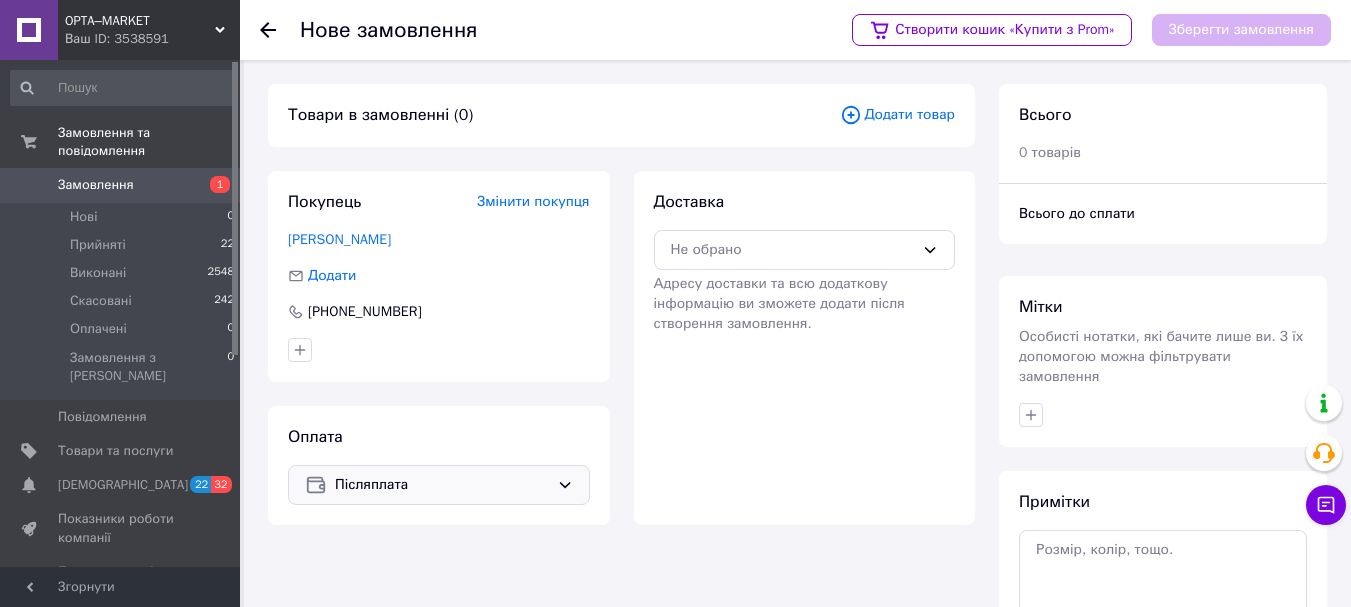 click on "Додати товар" at bounding box center (897, 115) 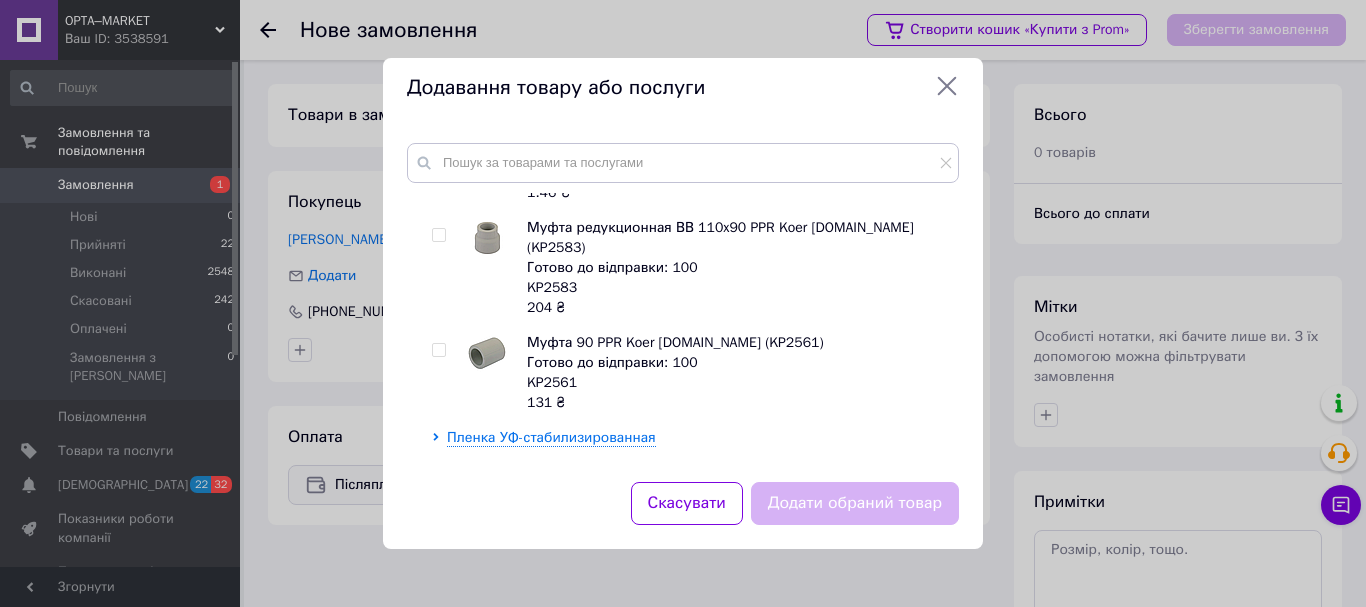 scroll, scrollTop: 2000, scrollLeft: 0, axis: vertical 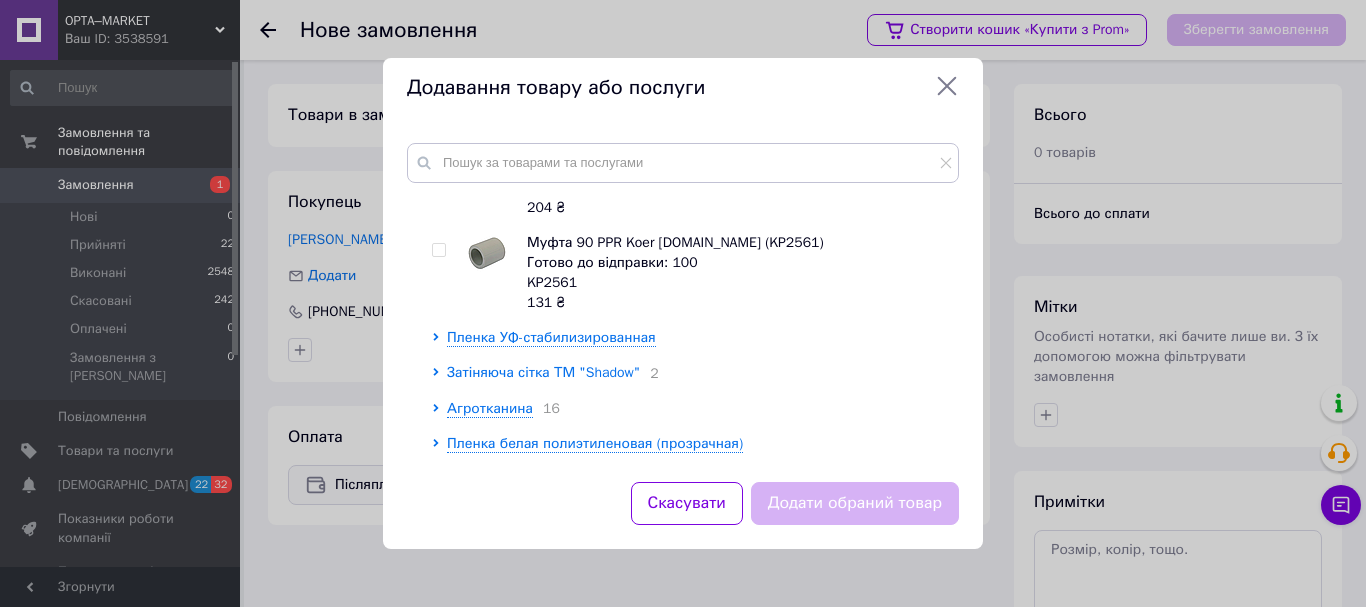 click 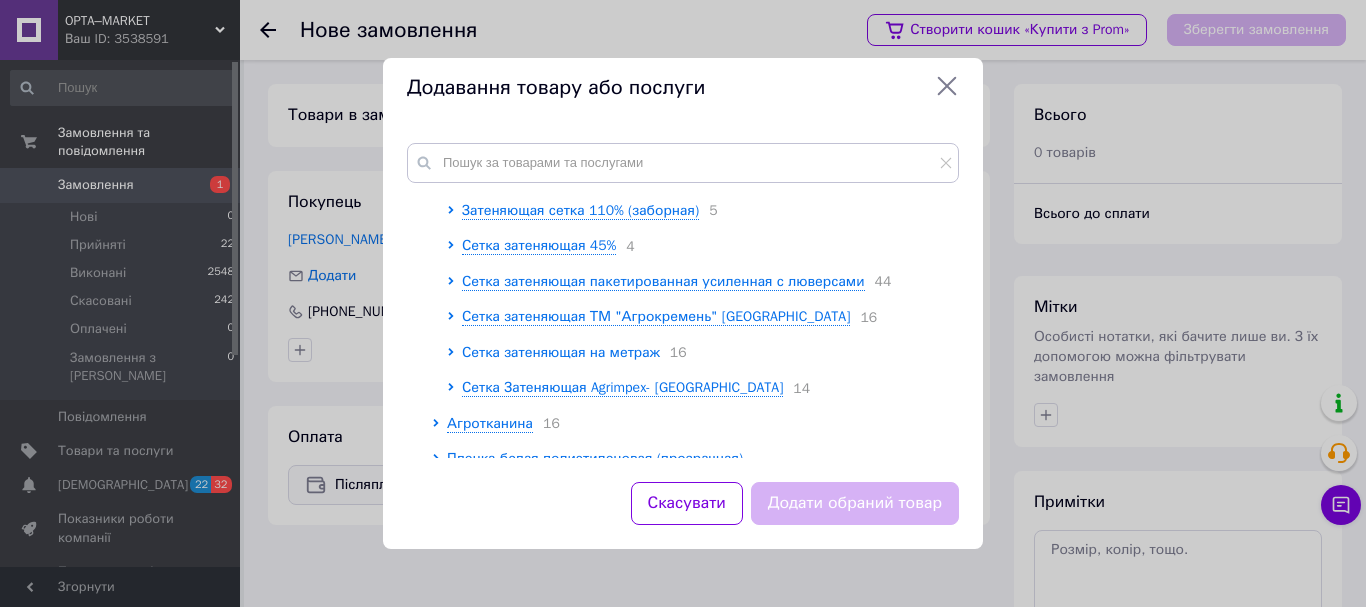 scroll, scrollTop: 2500, scrollLeft: 0, axis: vertical 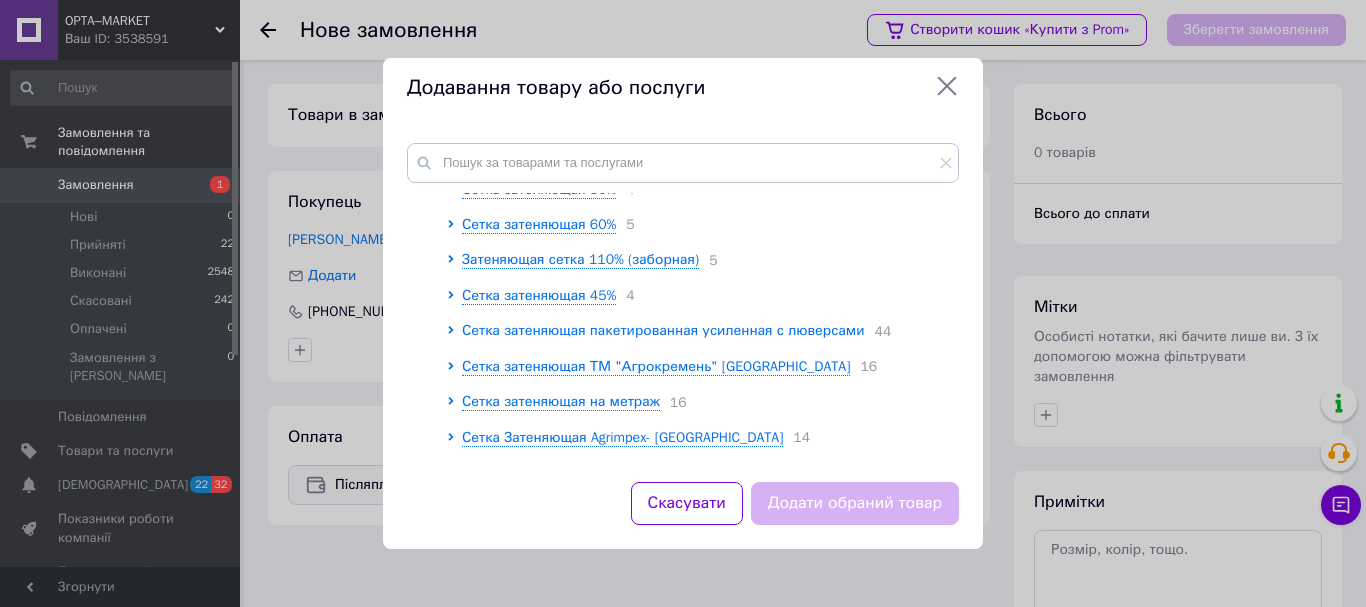 click on "Сетка затеняющая пакетированная усиленная с люверсами 44" at bounding box center [697, 331] 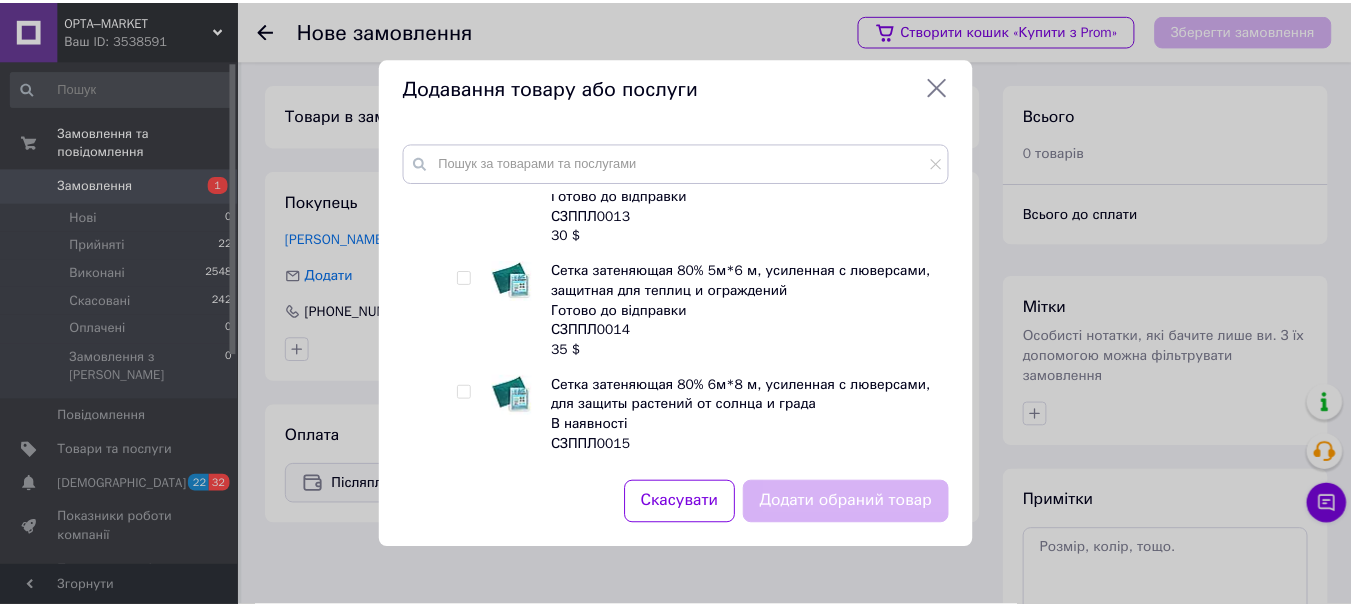 scroll, scrollTop: 4200, scrollLeft: 0, axis: vertical 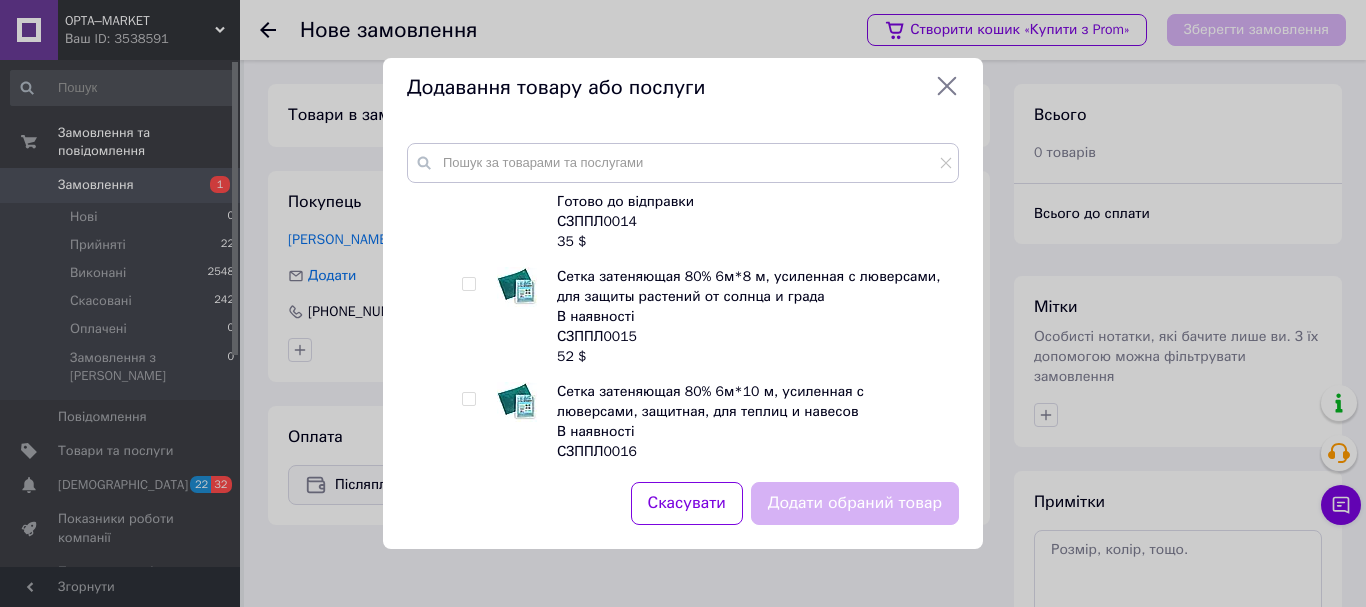 click at bounding box center (468, 284) 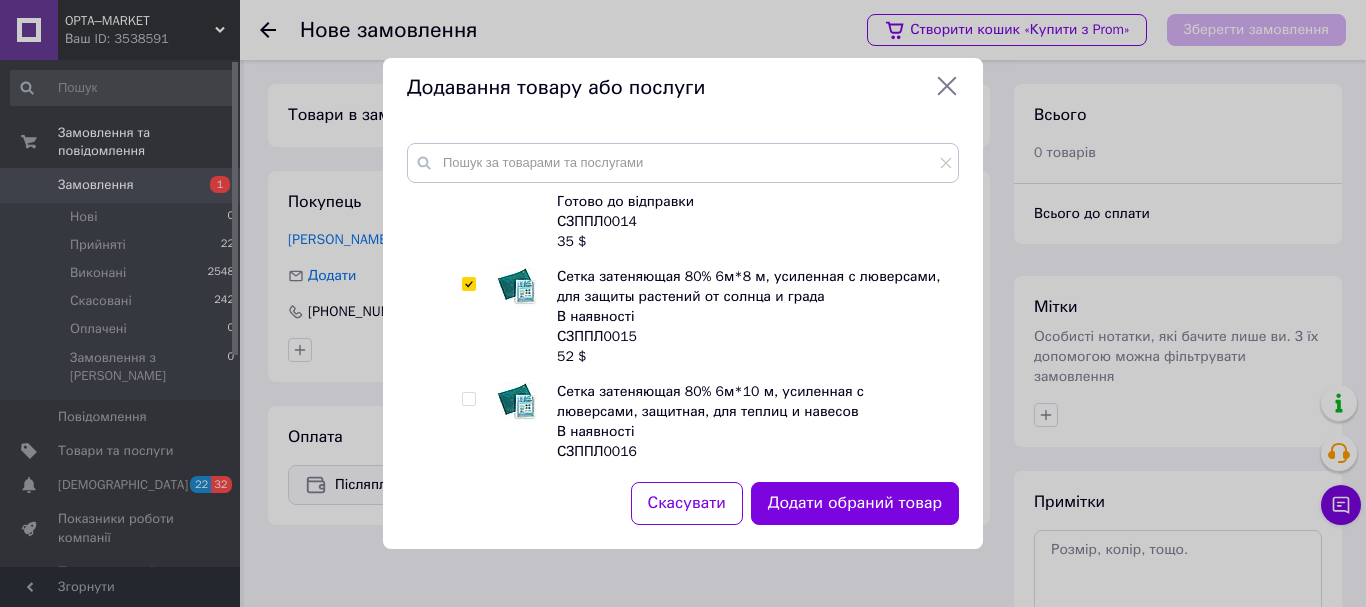 click on "Додати обраний товар" at bounding box center [855, 503] 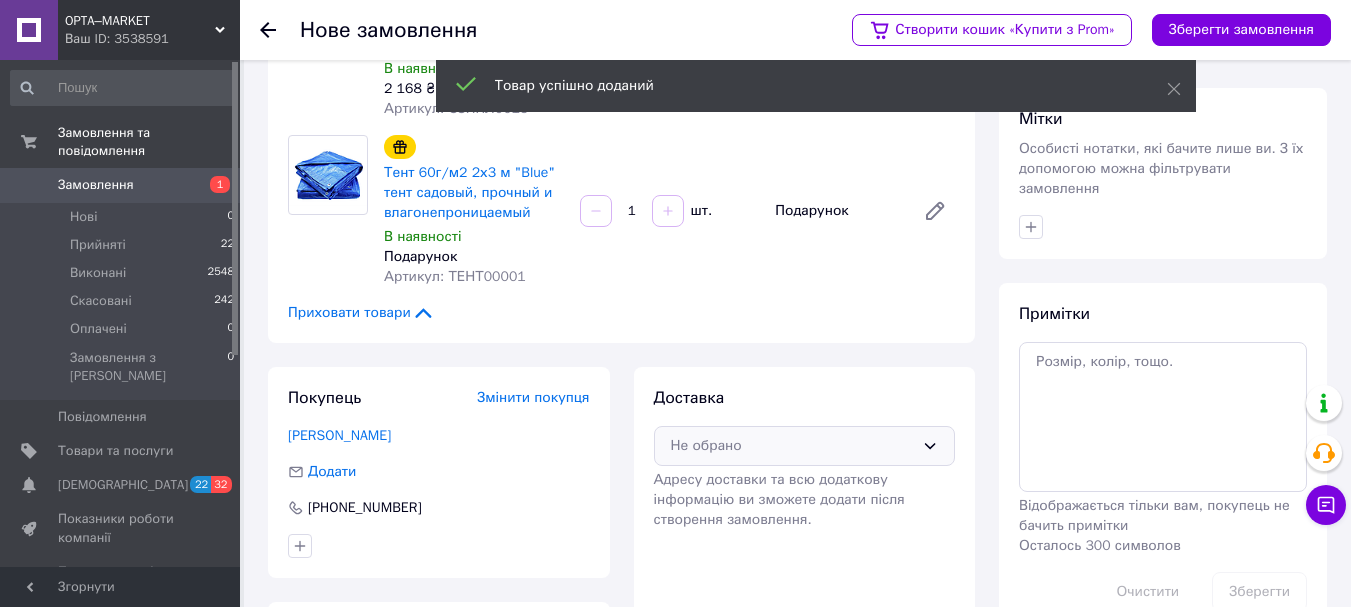scroll, scrollTop: 200, scrollLeft: 0, axis: vertical 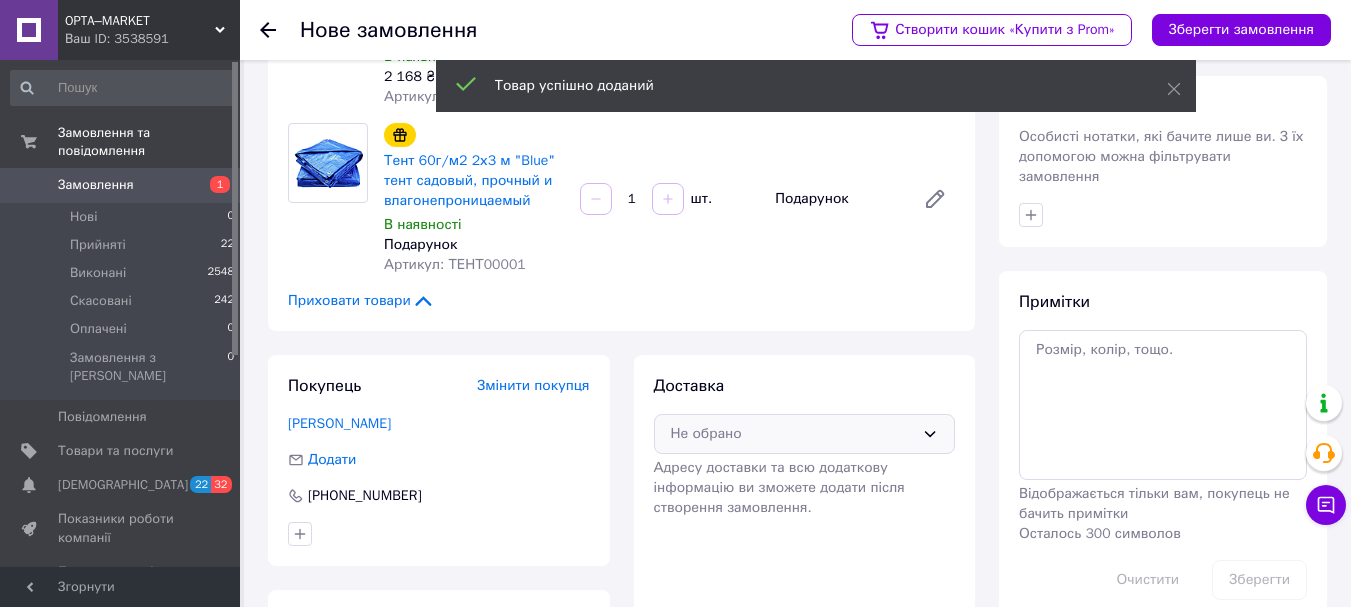 click 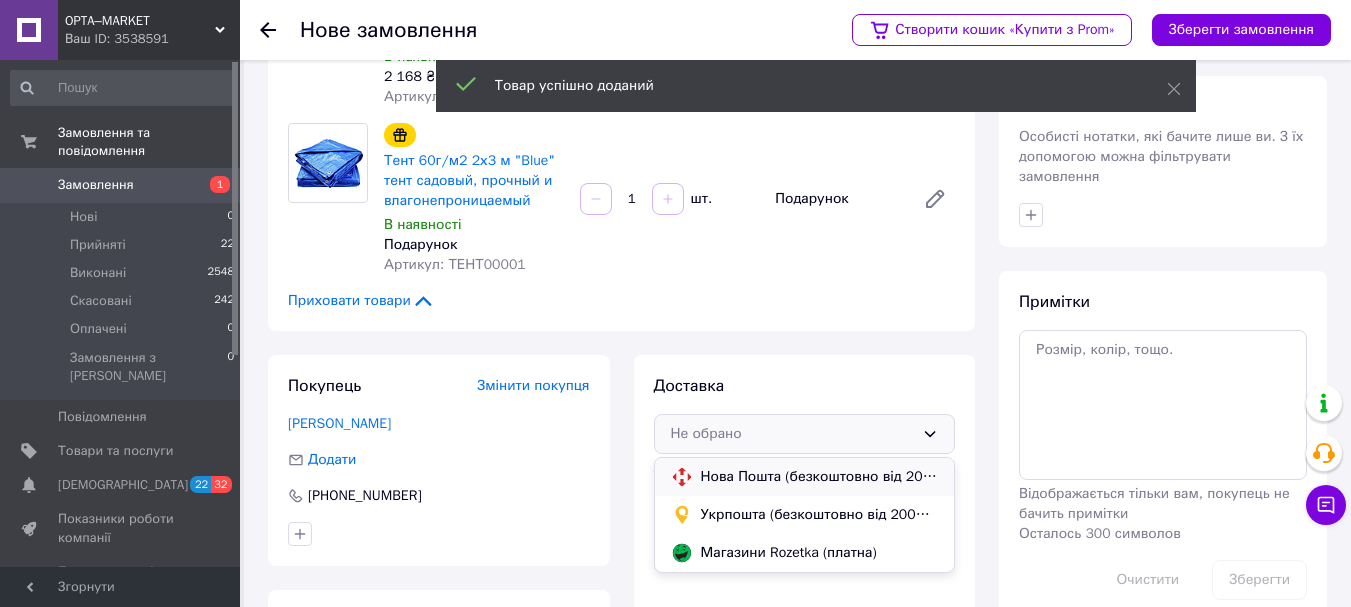drag, startPoint x: 823, startPoint y: 462, endPoint x: 837, endPoint y: 438, distance: 27.784887 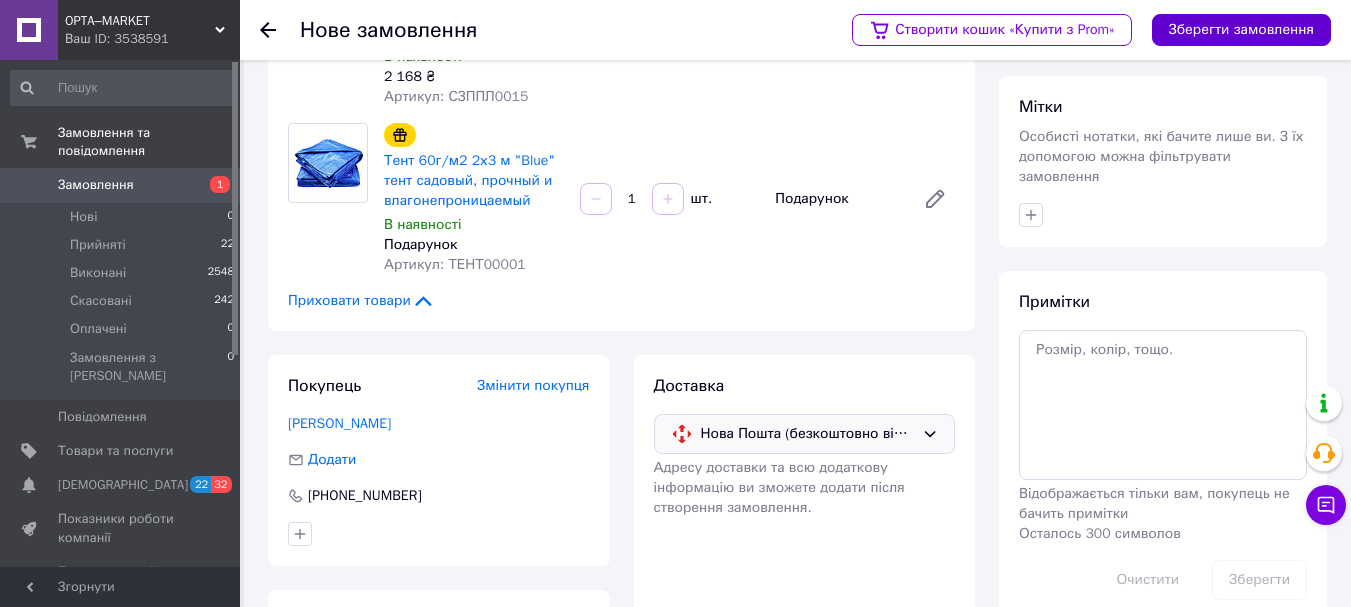 click on "Зберегти замовлення" at bounding box center (1241, 30) 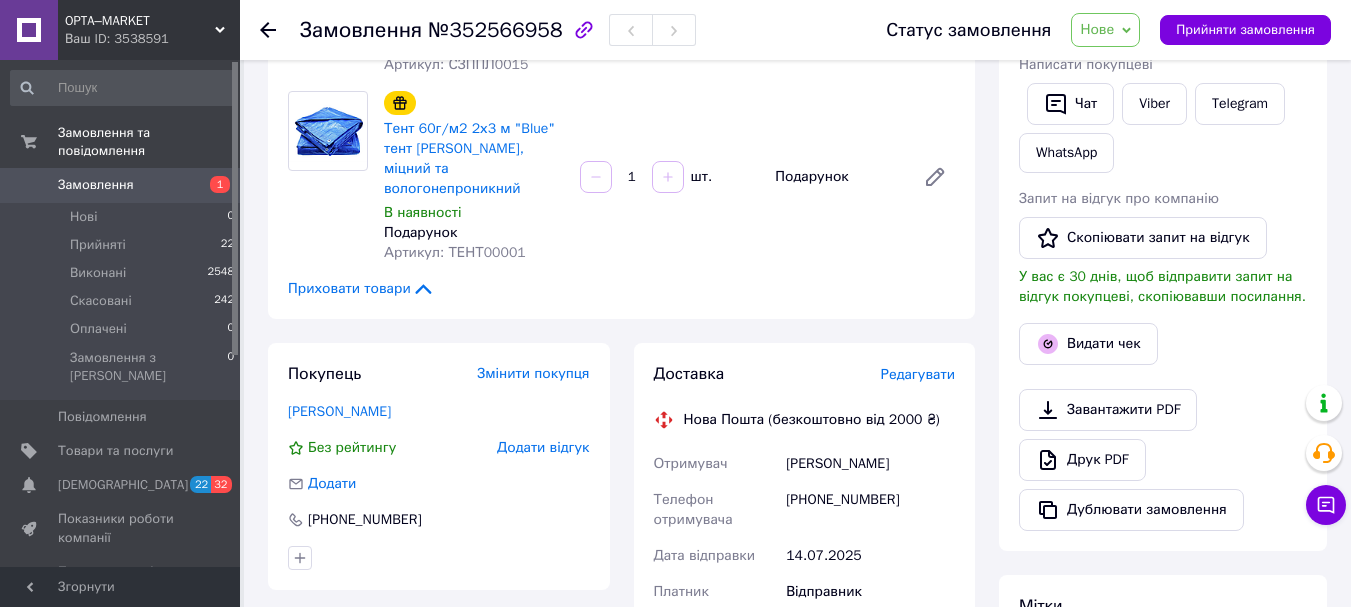 scroll, scrollTop: 0, scrollLeft: 0, axis: both 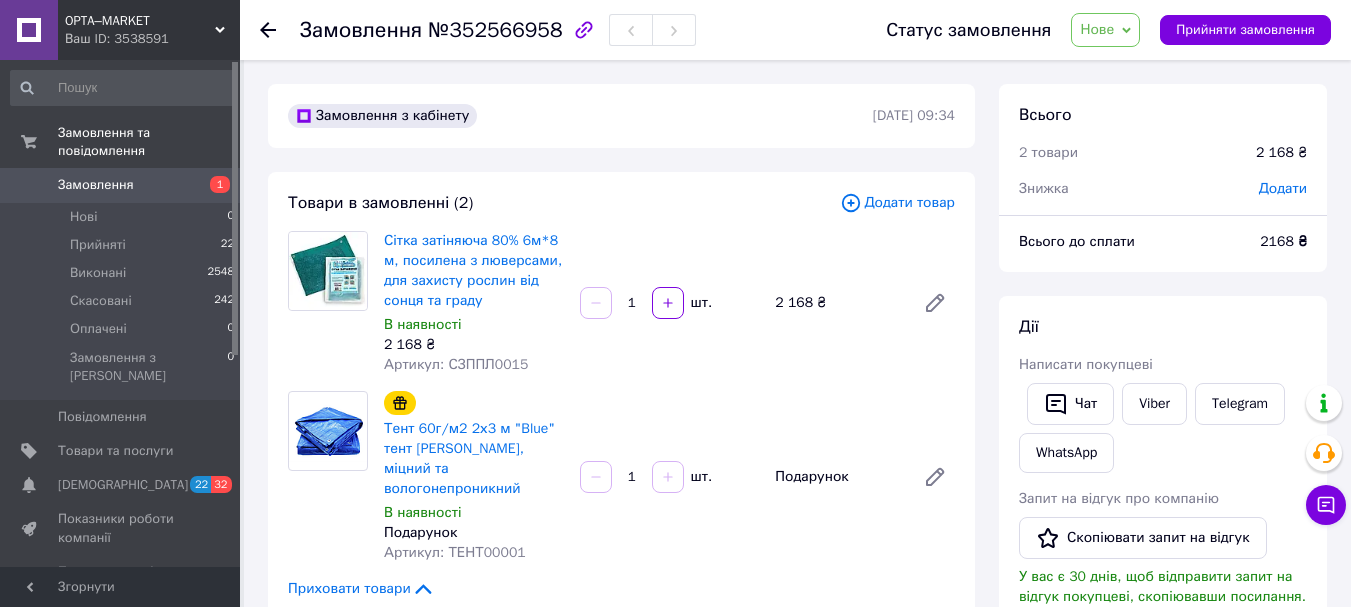 click on "Додати" at bounding box center [1283, 188] 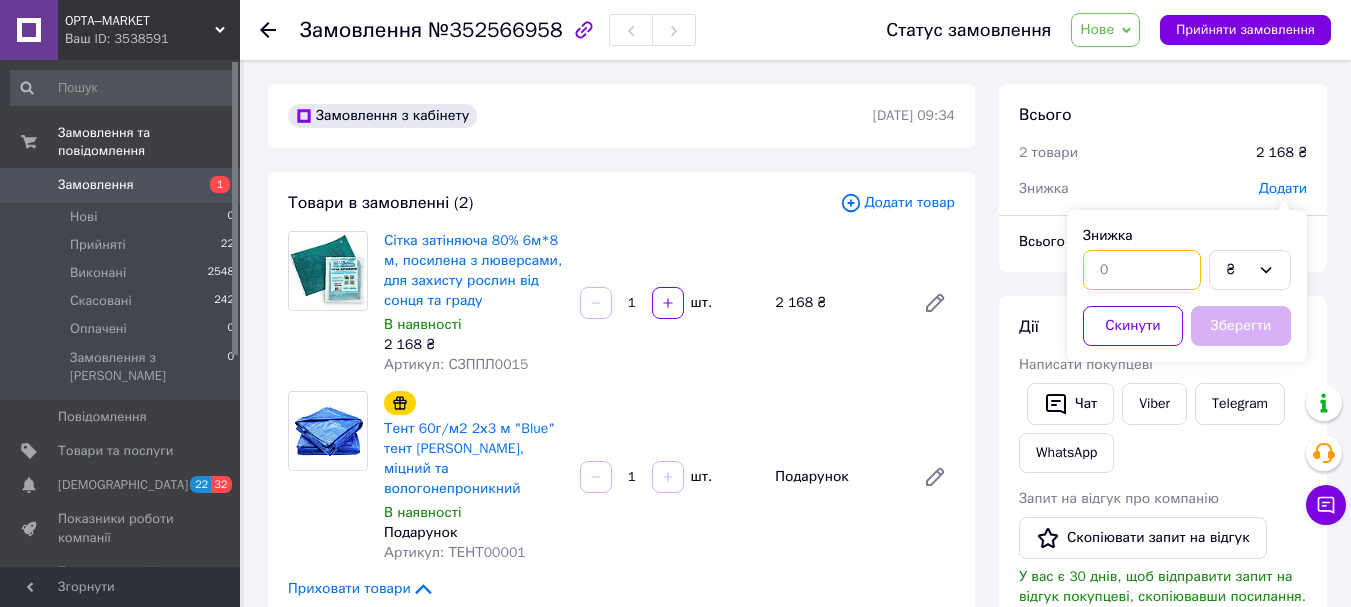 click at bounding box center [1142, 270] 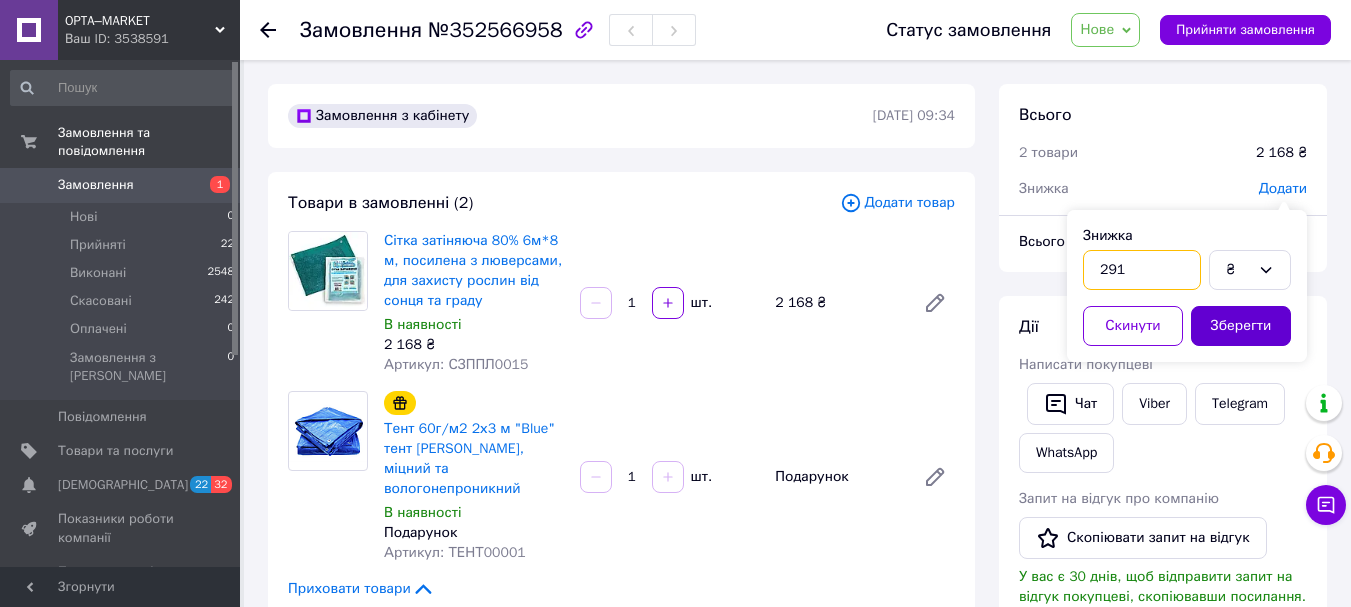 type on "291" 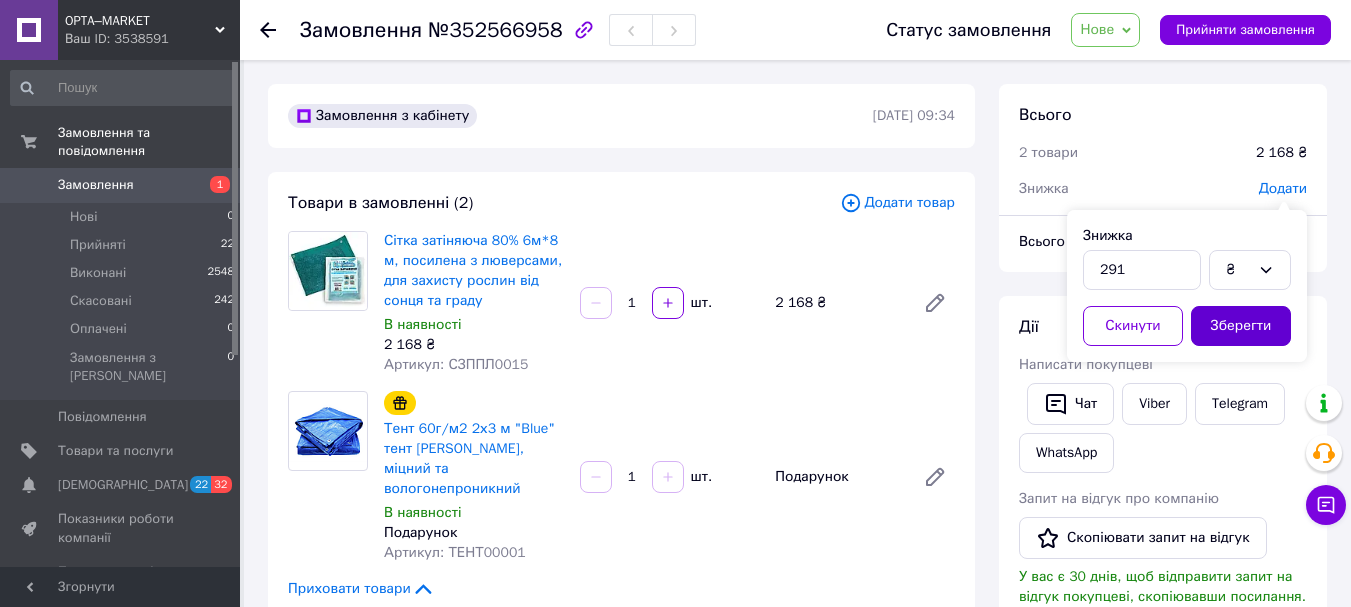 click on "Зберегти" at bounding box center [1241, 326] 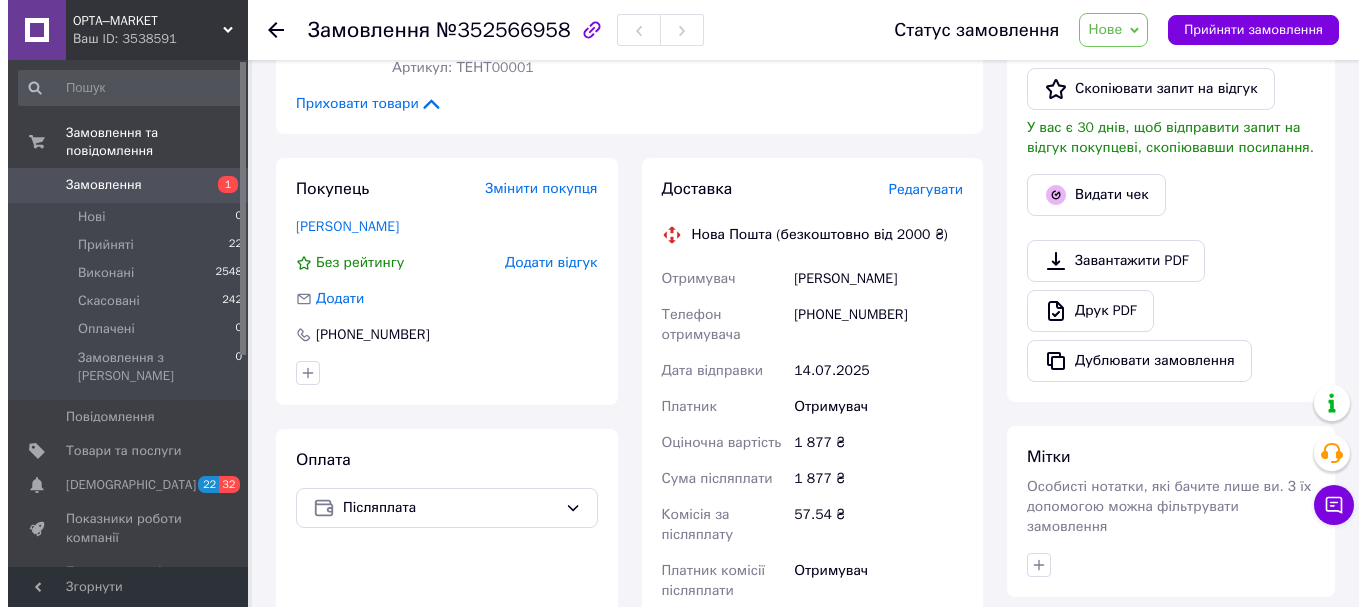 scroll, scrollTop: 500, scrollLeft: 0, axis: vertical 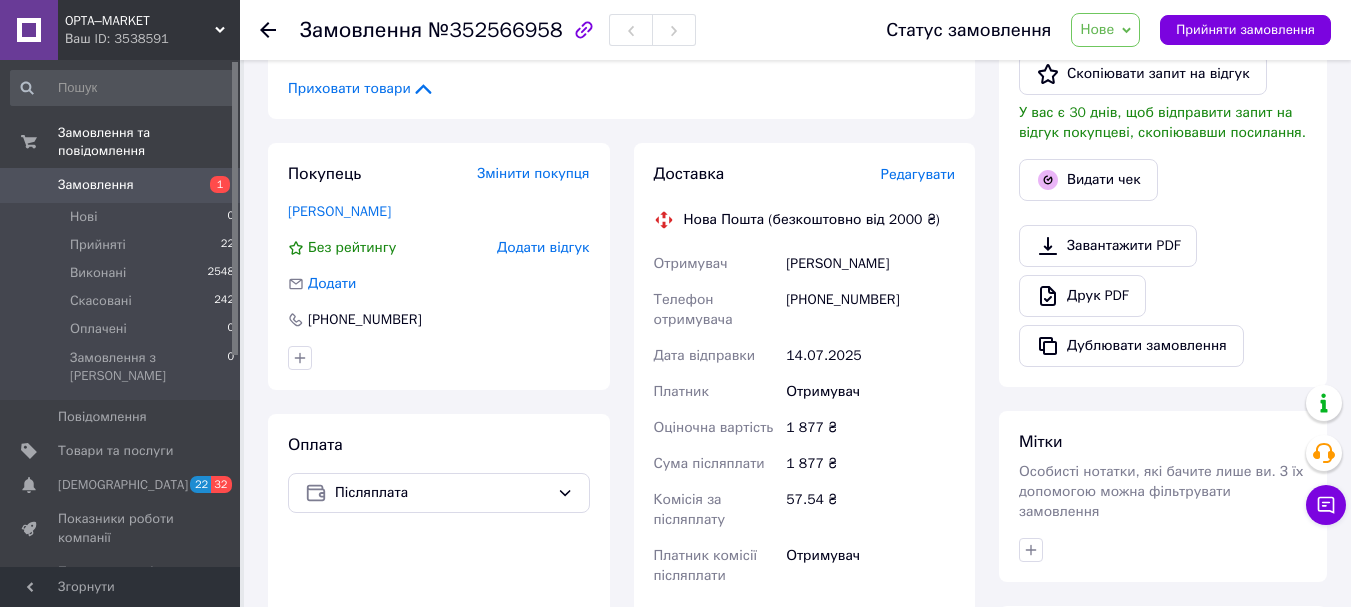 click on "Редагувати" at bounding box center (918, 174) 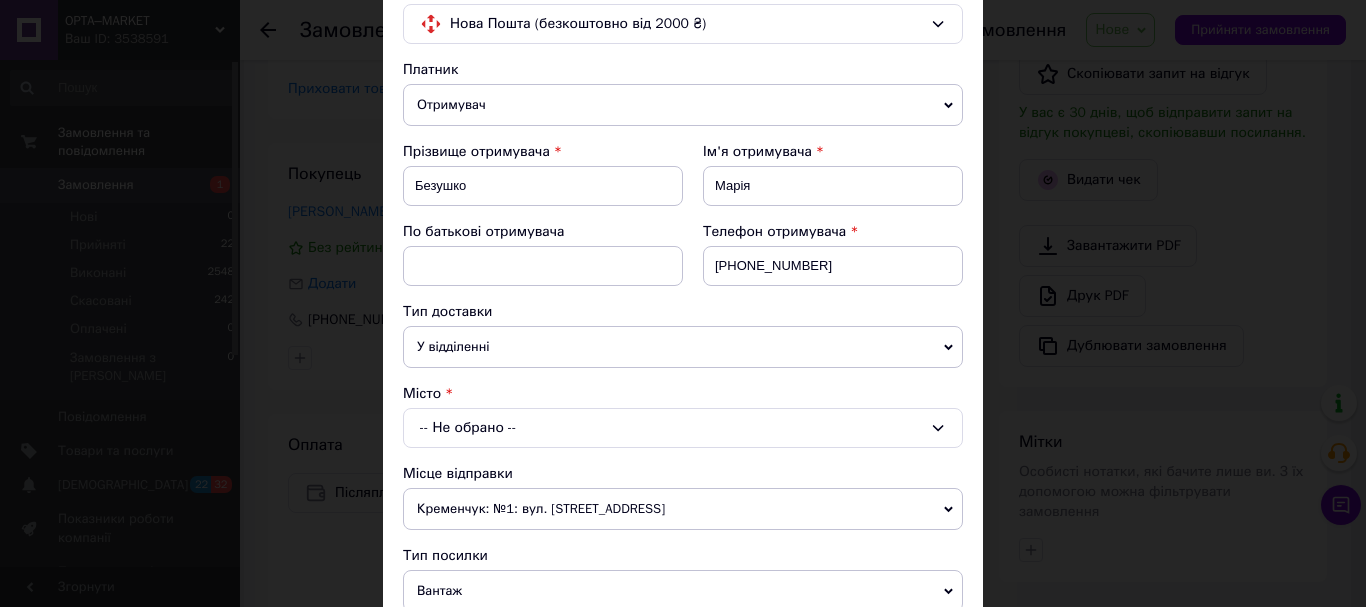 scroll, scrollTop: 200, scrollLeft: 0, axis: vertical 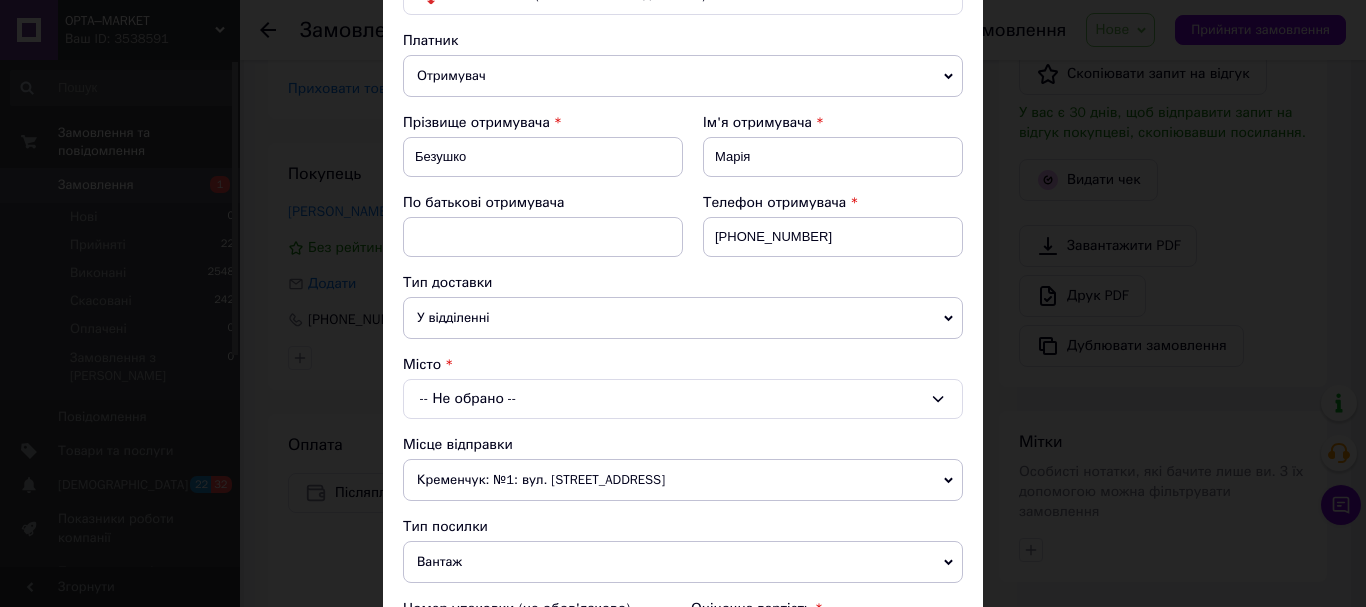 click on "-- Не обрано --" at bounding box center (683, 399) 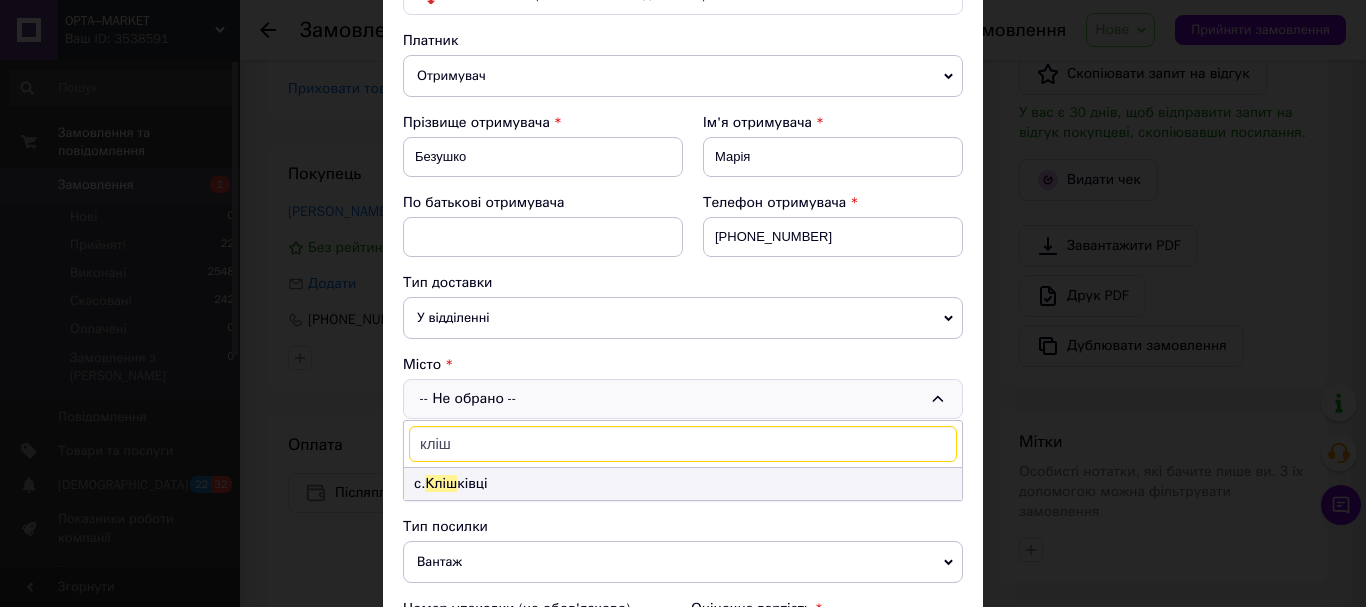 type on "кліш" 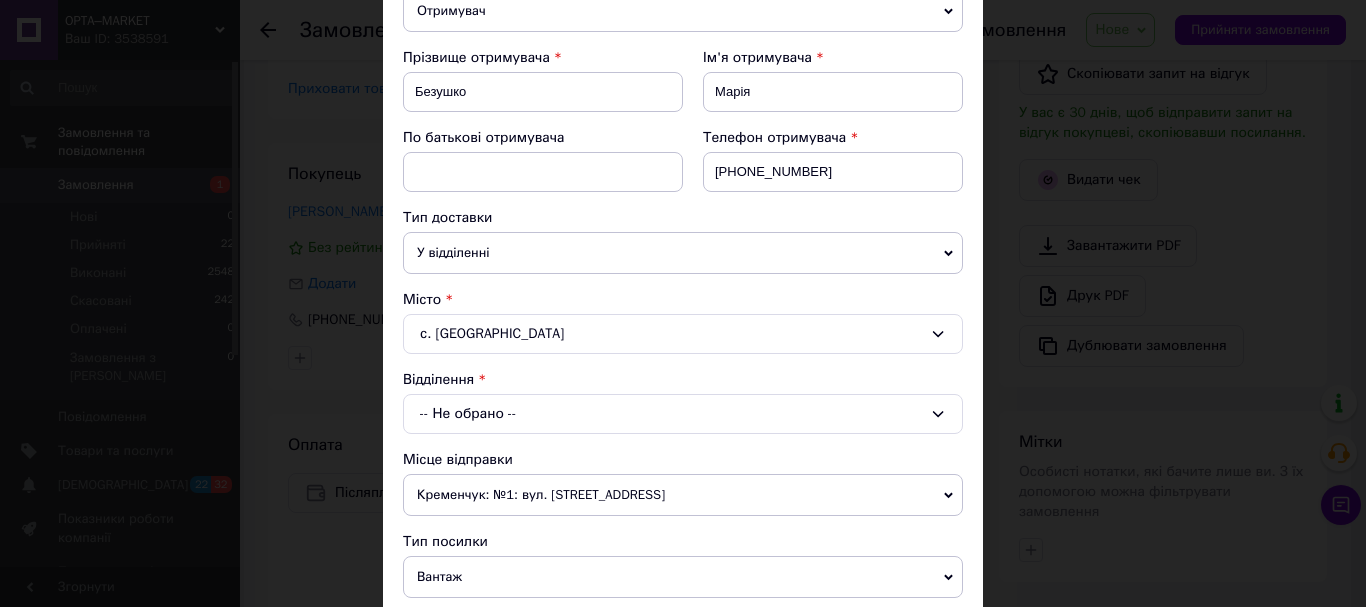 scroll, scrollTop: 300, scrollLeft: 0, axis: vertical 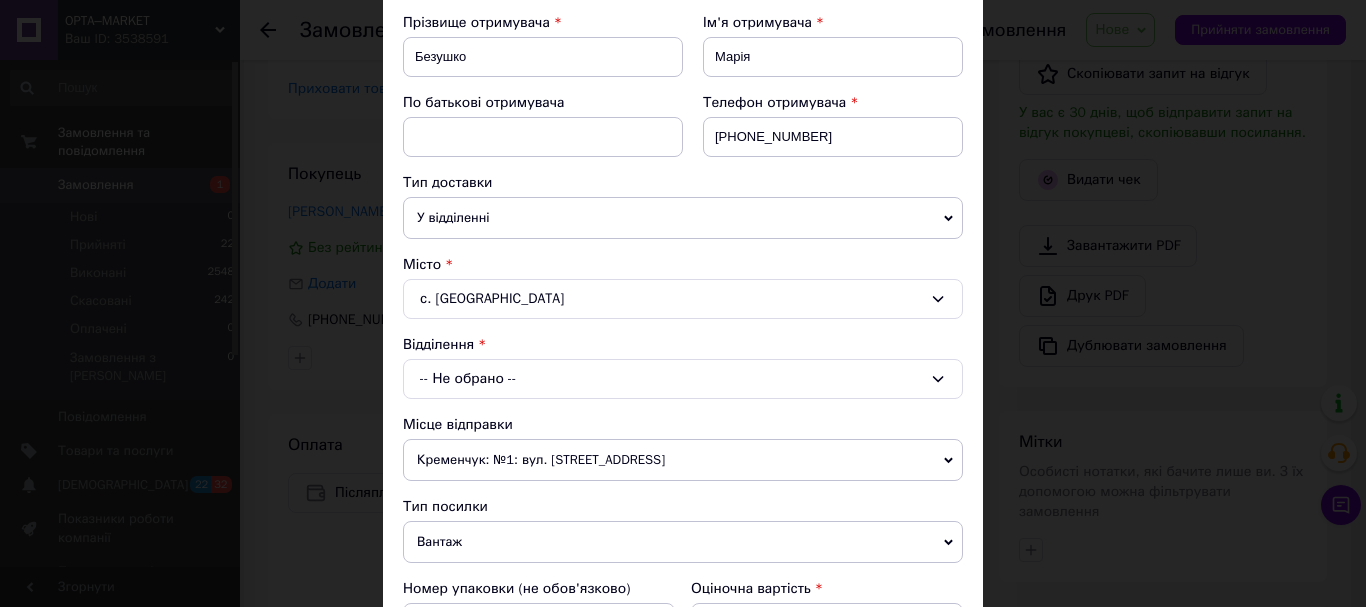 click on "-- Не обрано --" at bounding box center (683, 379) 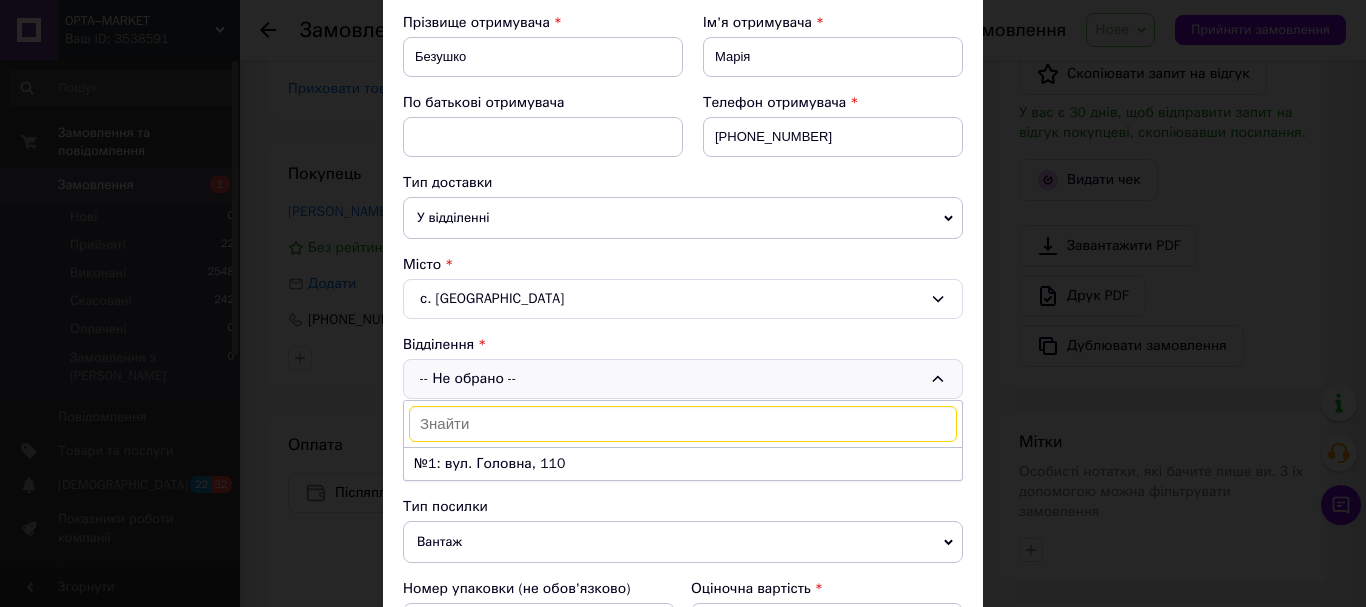 drag, startPoint x: 494, startPoint y: 466, endPoint x: 529, endPoint y: 439, distance: 44.20407 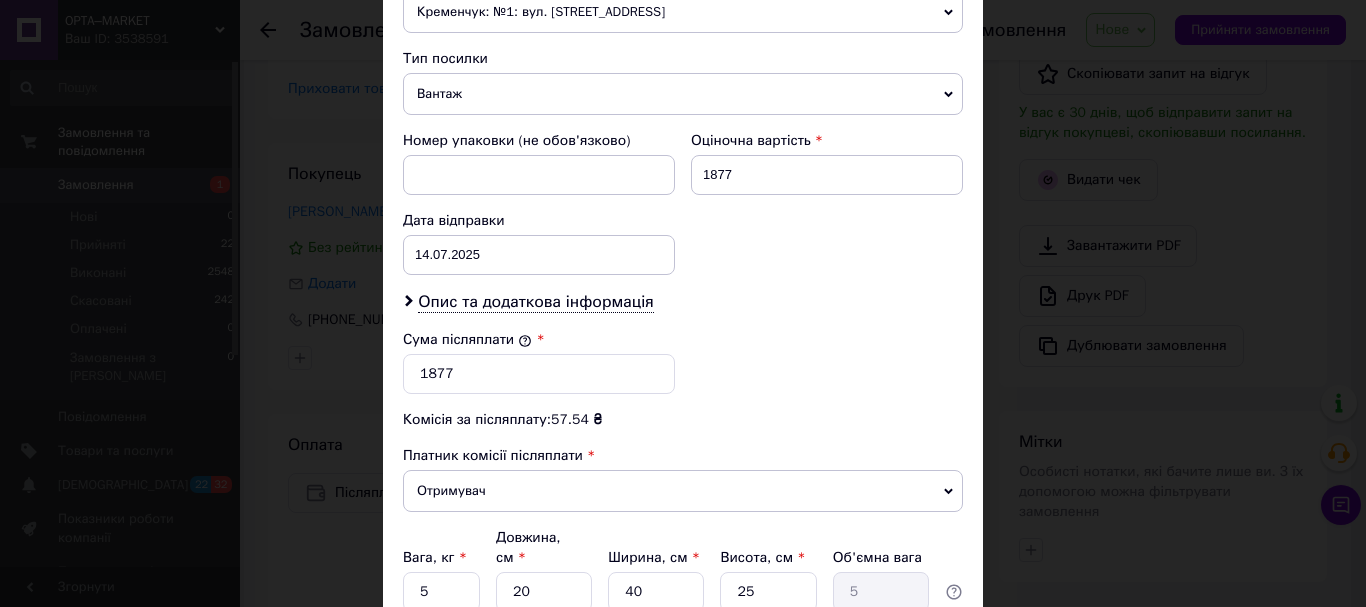 scroll, scrollTop: 800, scrollLeft: 0, axis: vertical 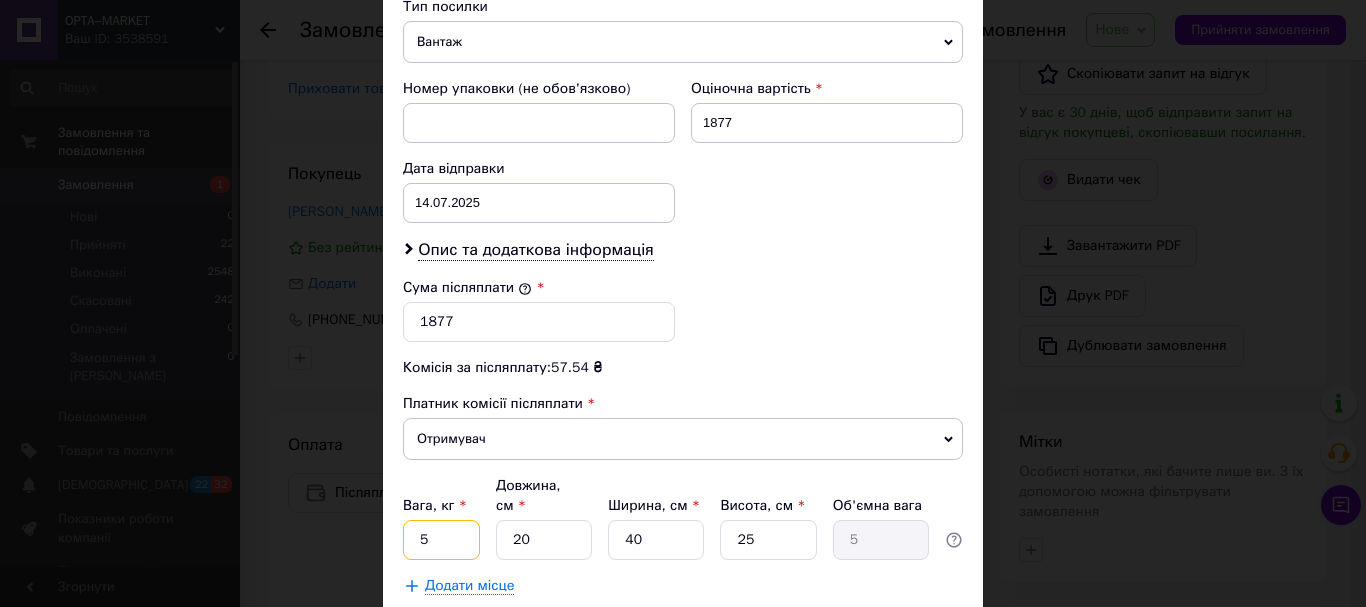 click on "5" at bounding box center [441, 540] 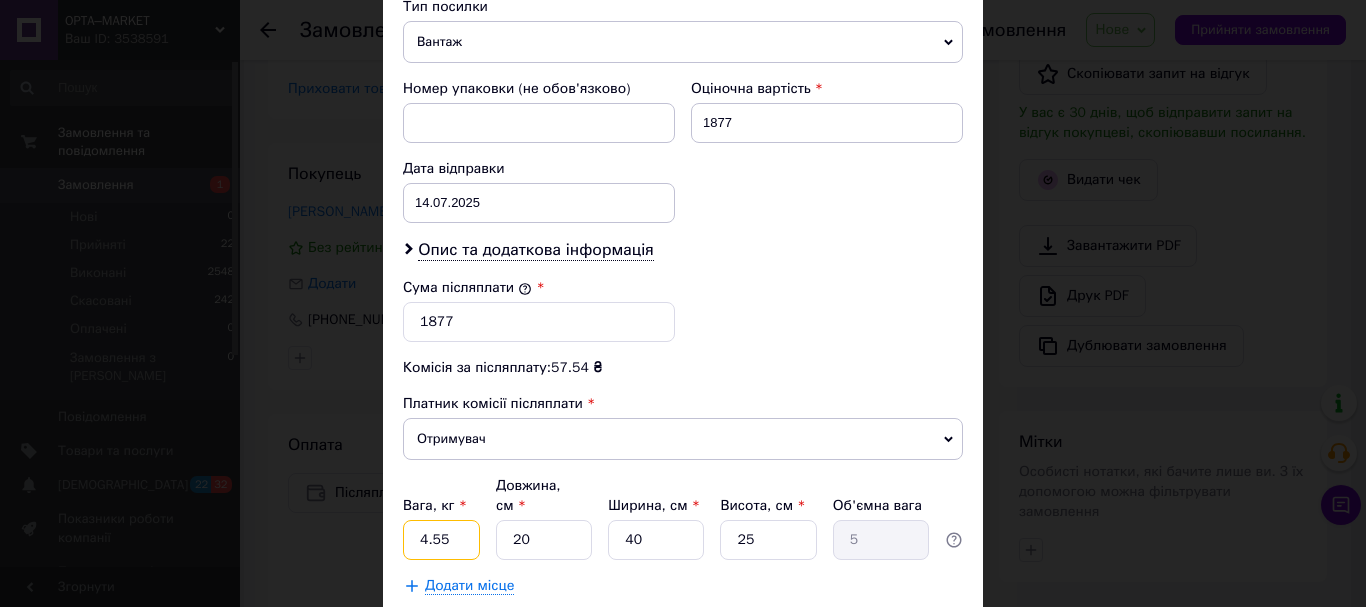 type on "4.55" 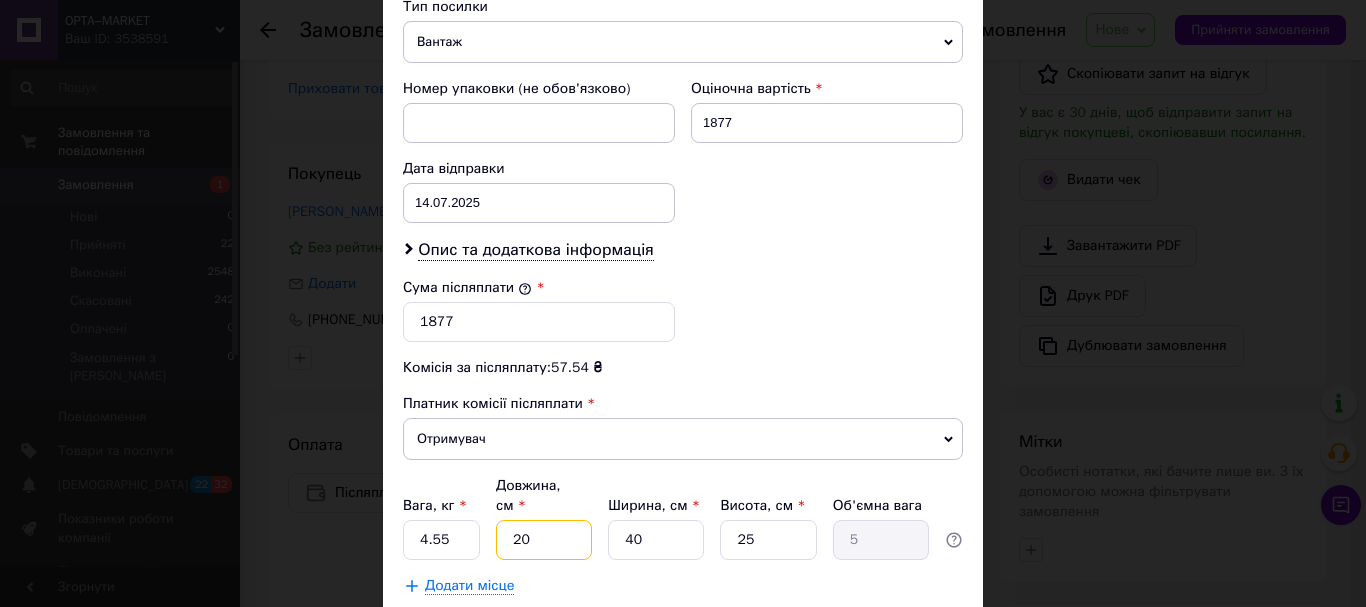 click on "20" at bounding box center [544, 540] 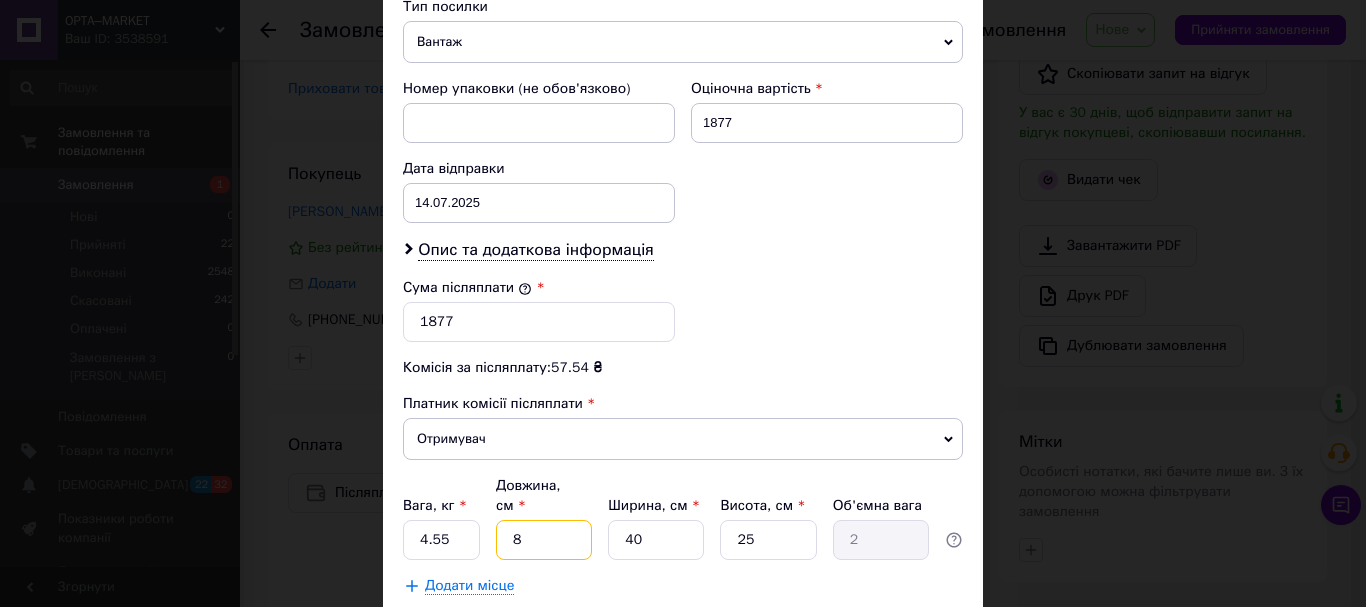 type on "80" 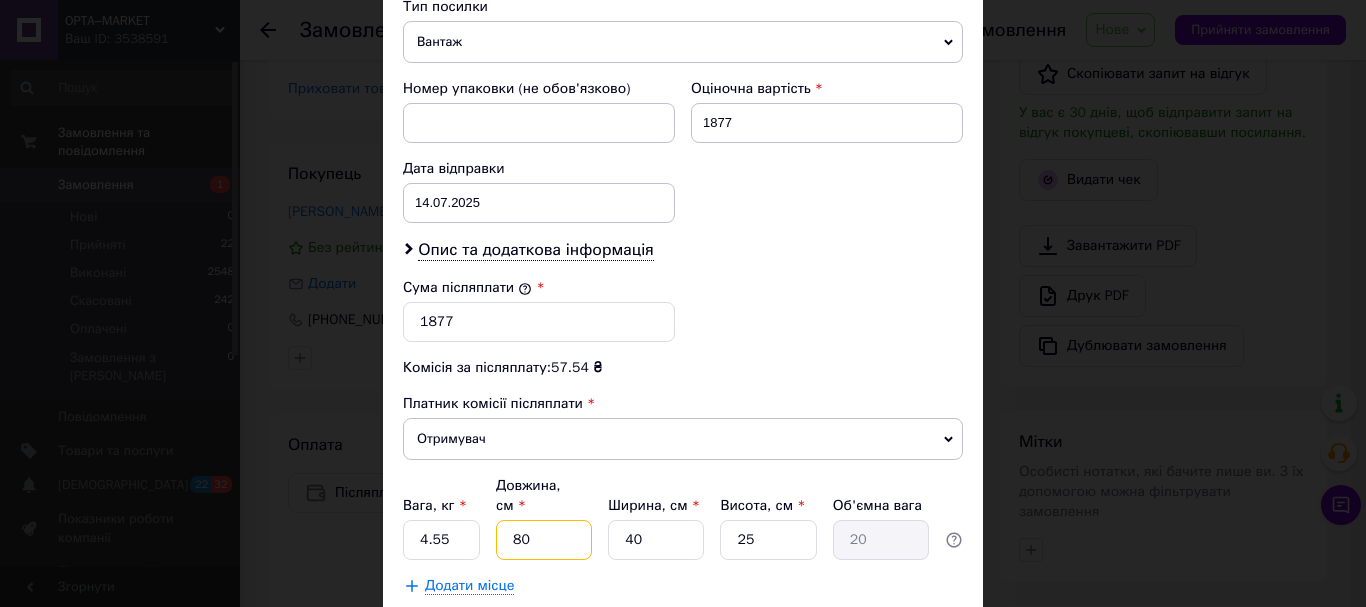 type on "80" 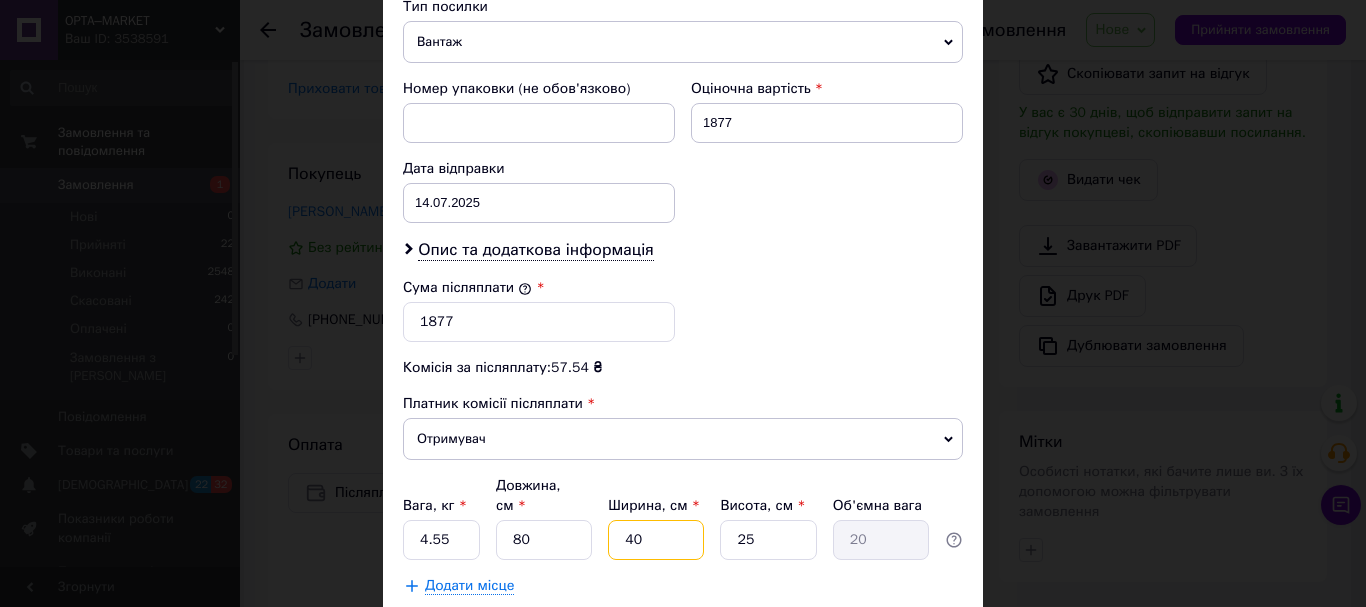 click on "40" at bounding box center [656, 540] 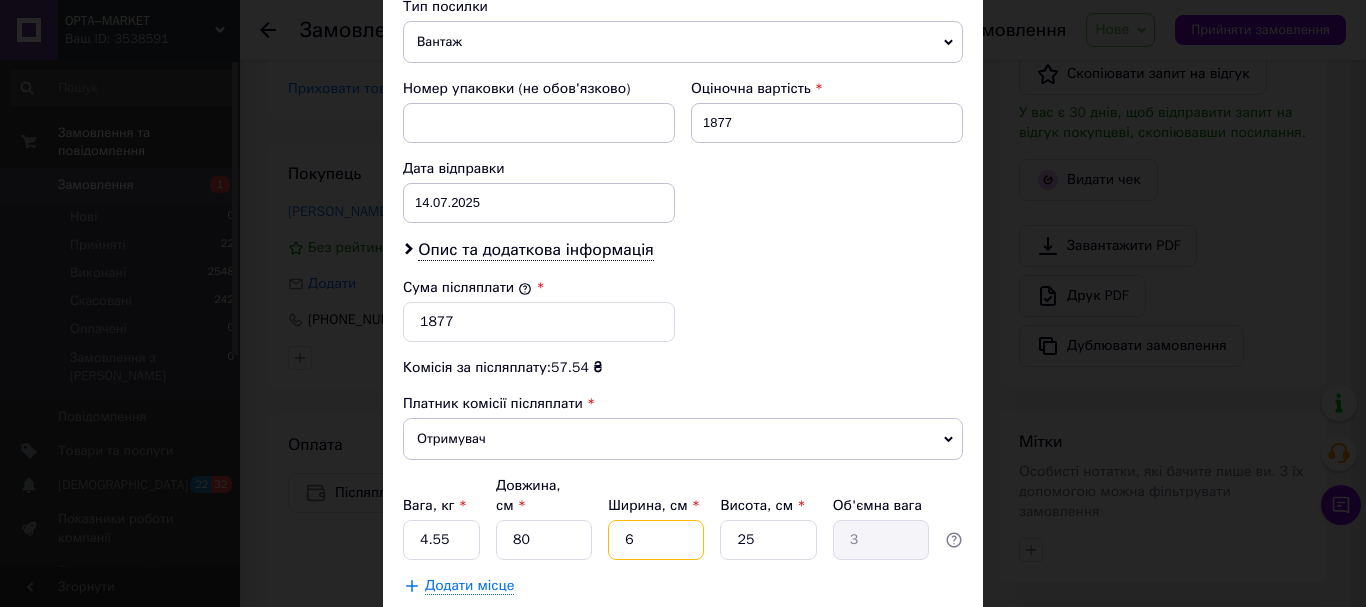 type on "68" 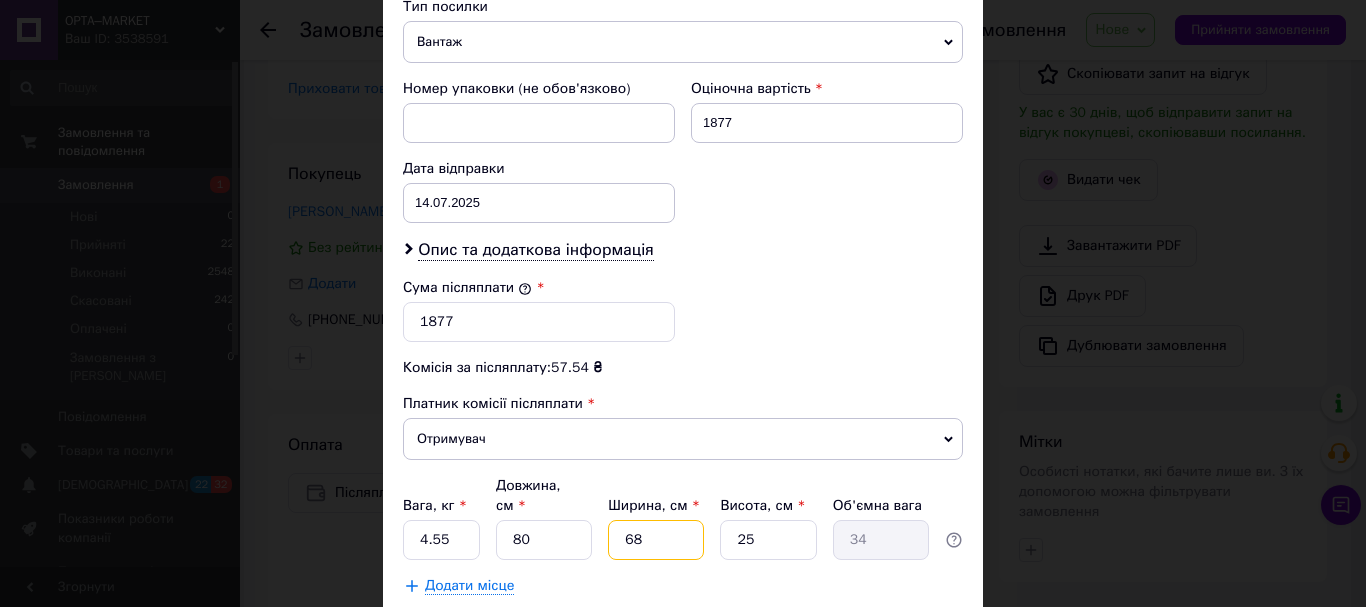type on "68" 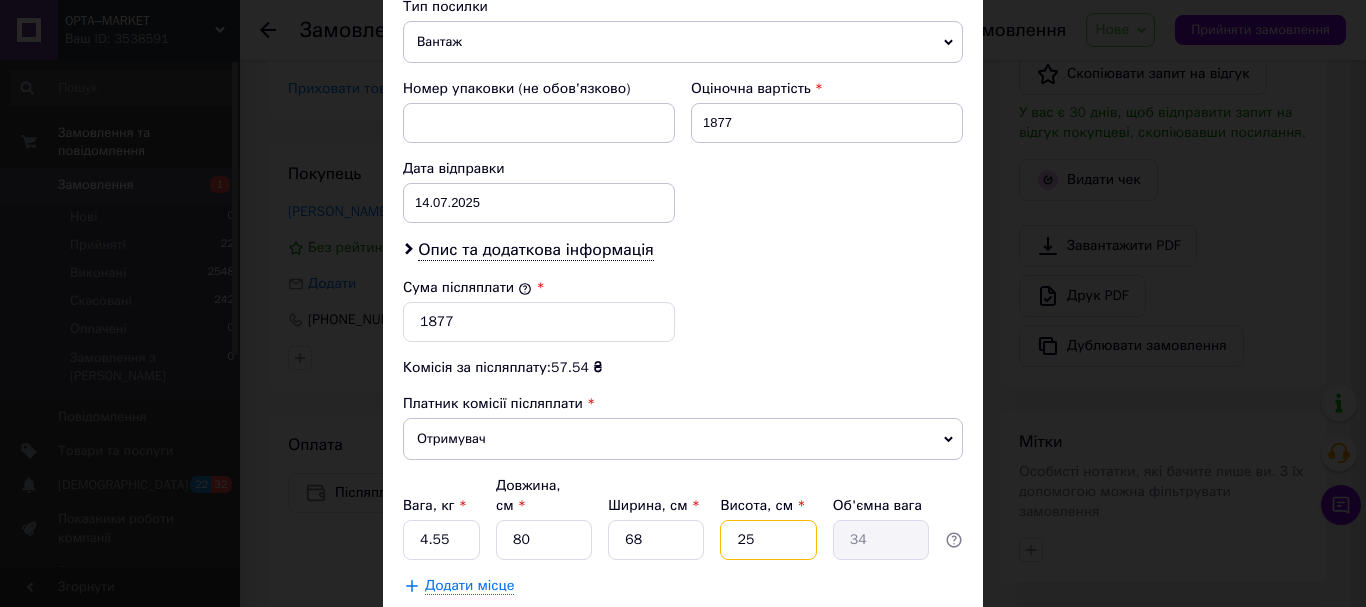 click on "25" at bounding box center (768, 540) 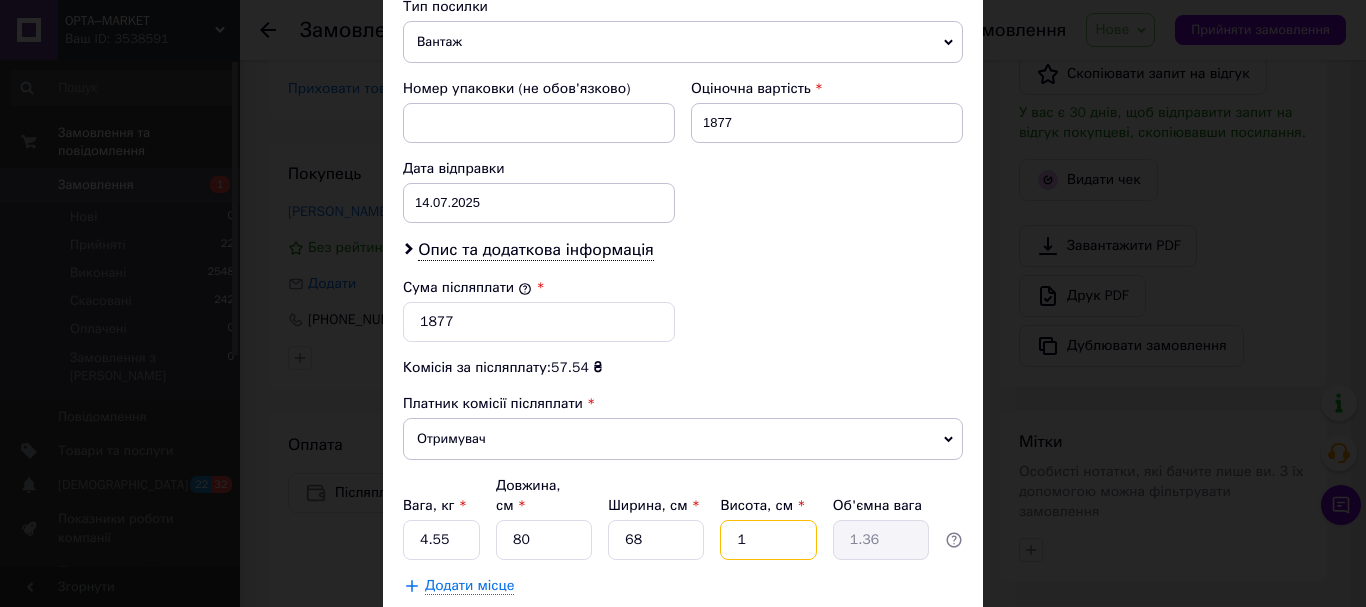 type on "15" 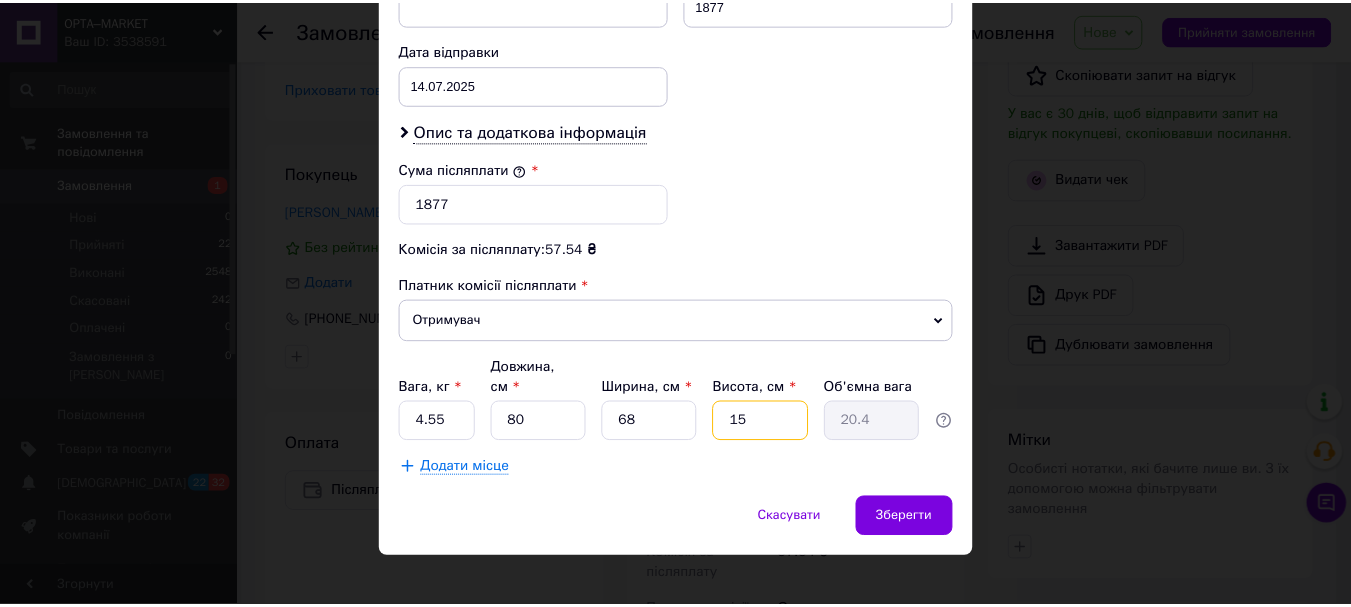 scroll, scrollTop: 919, scrollLeft: 0, axis: vertical 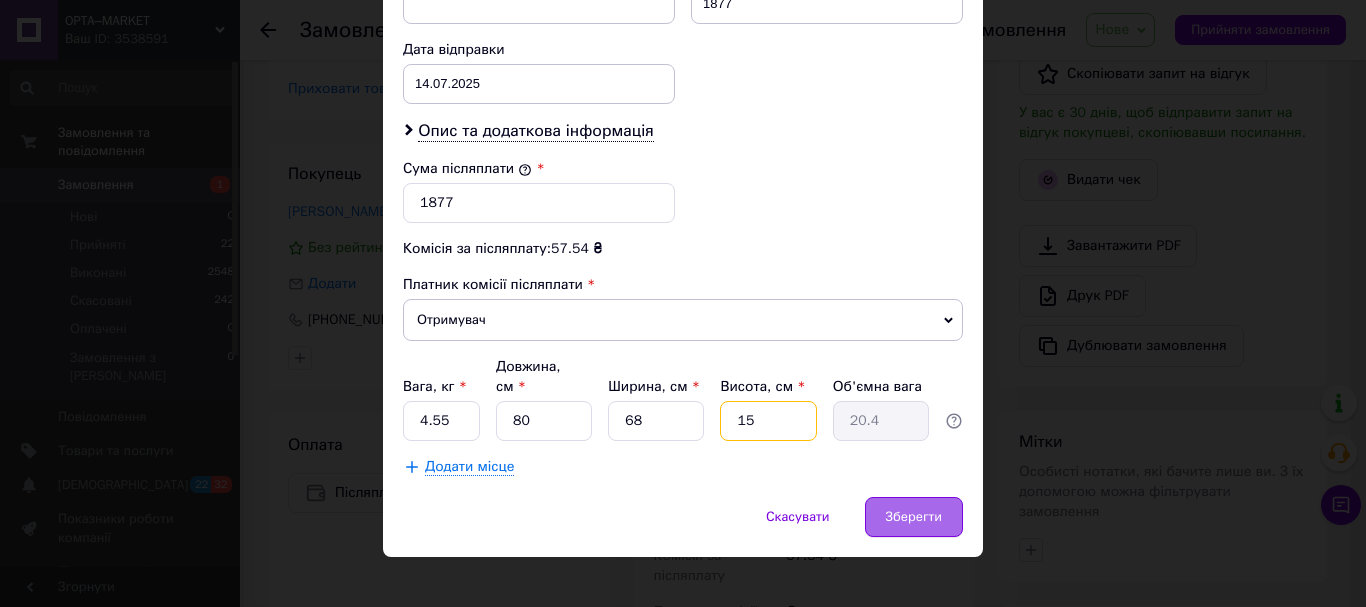 type on "15" 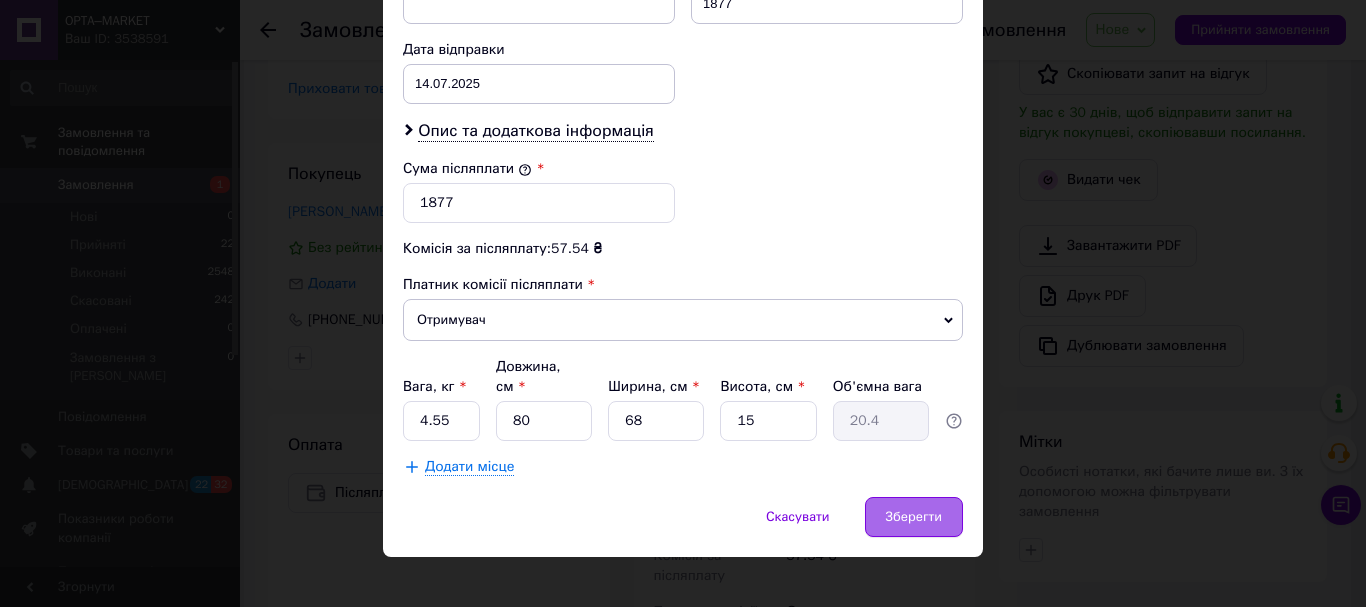 click on "Зберегти" at bounding box center [914, 517] 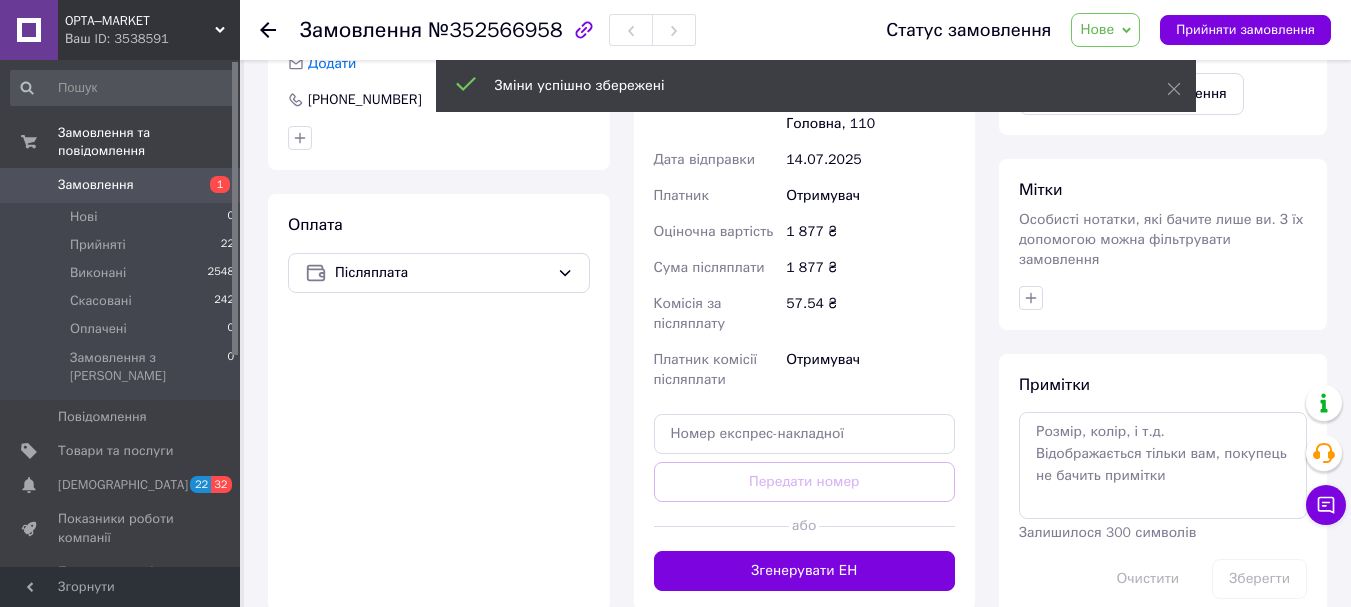 scroll, scrollTop: 800, scrollLeft: 0, axis: vertical 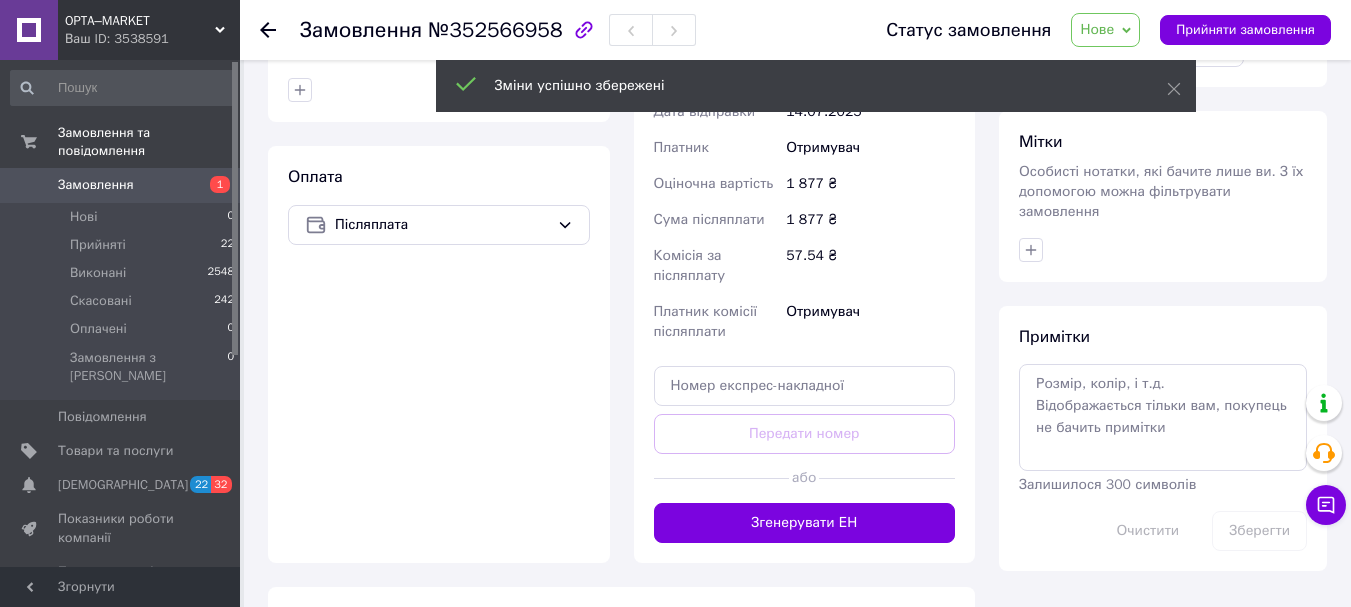 click on "Згенерувати ЕН" at bounding box center [805, 523] 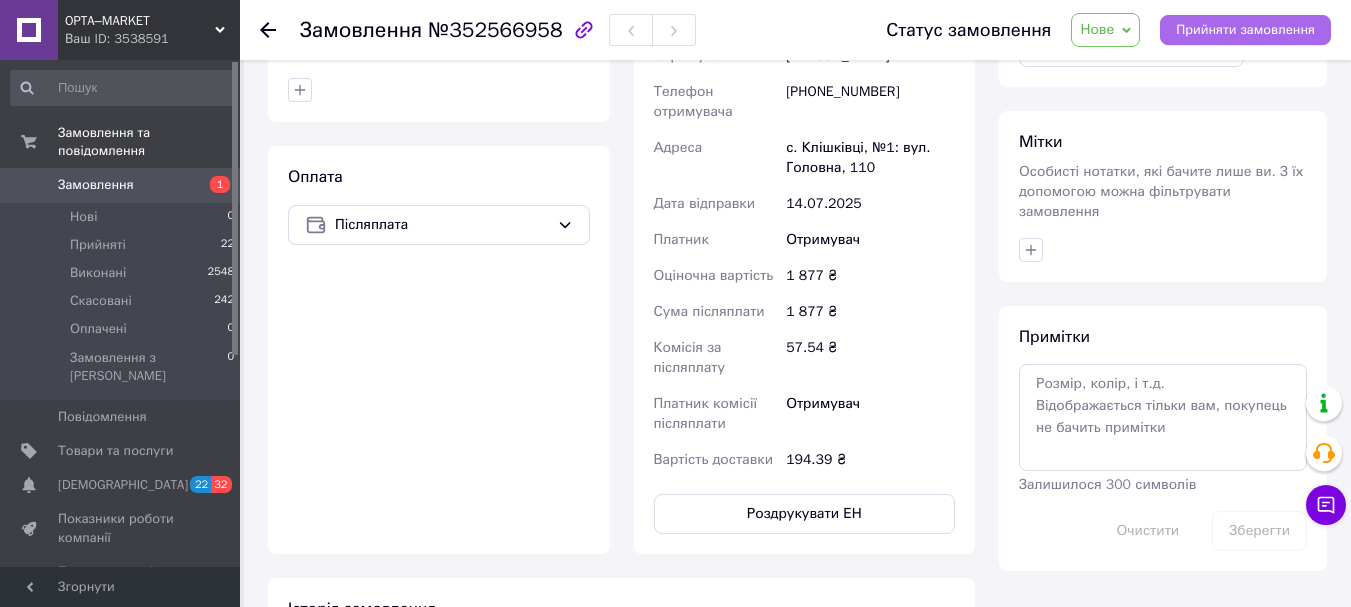 click on "Прийняти замовлення" at bounding box center [1245, 30] 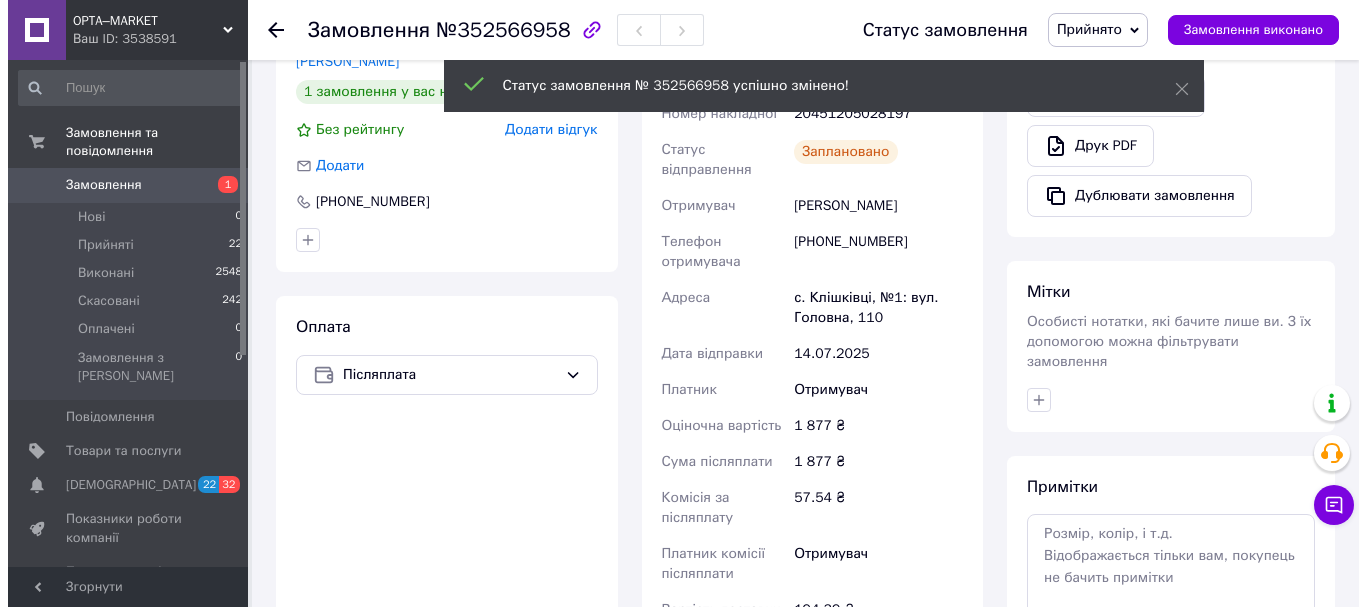scroll, scrollTop: 400, scrollLeft: 0, axis: vertical 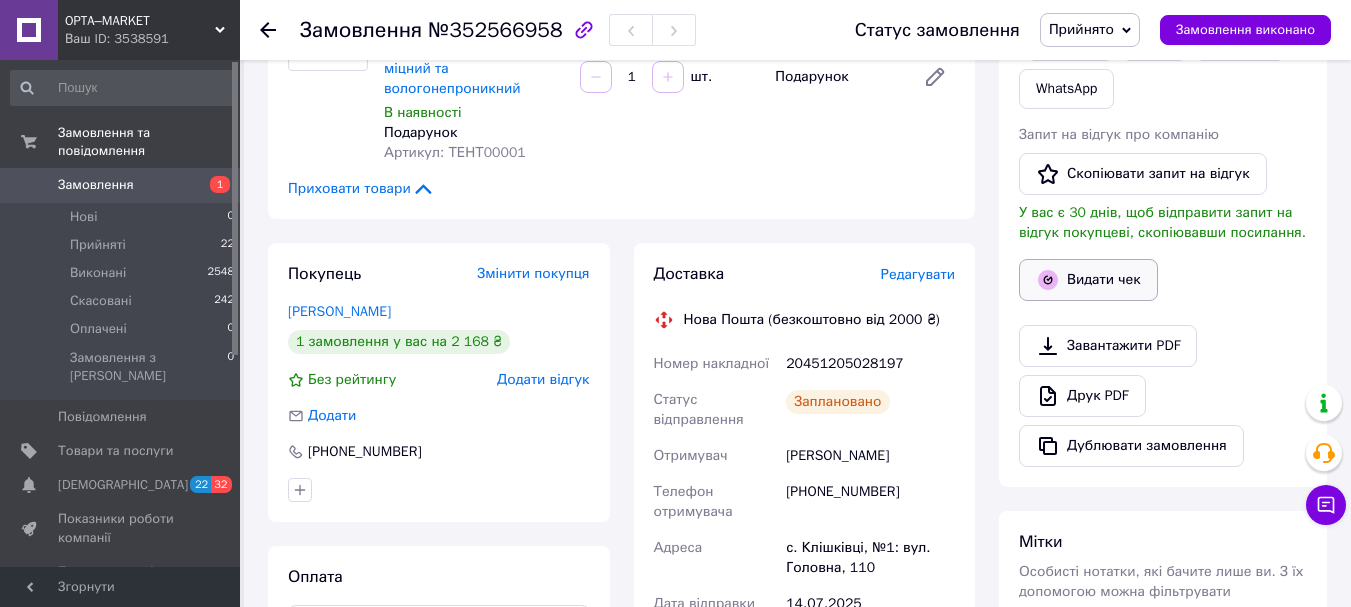 click on "Видати чек" at bounding box center [1088, 280] 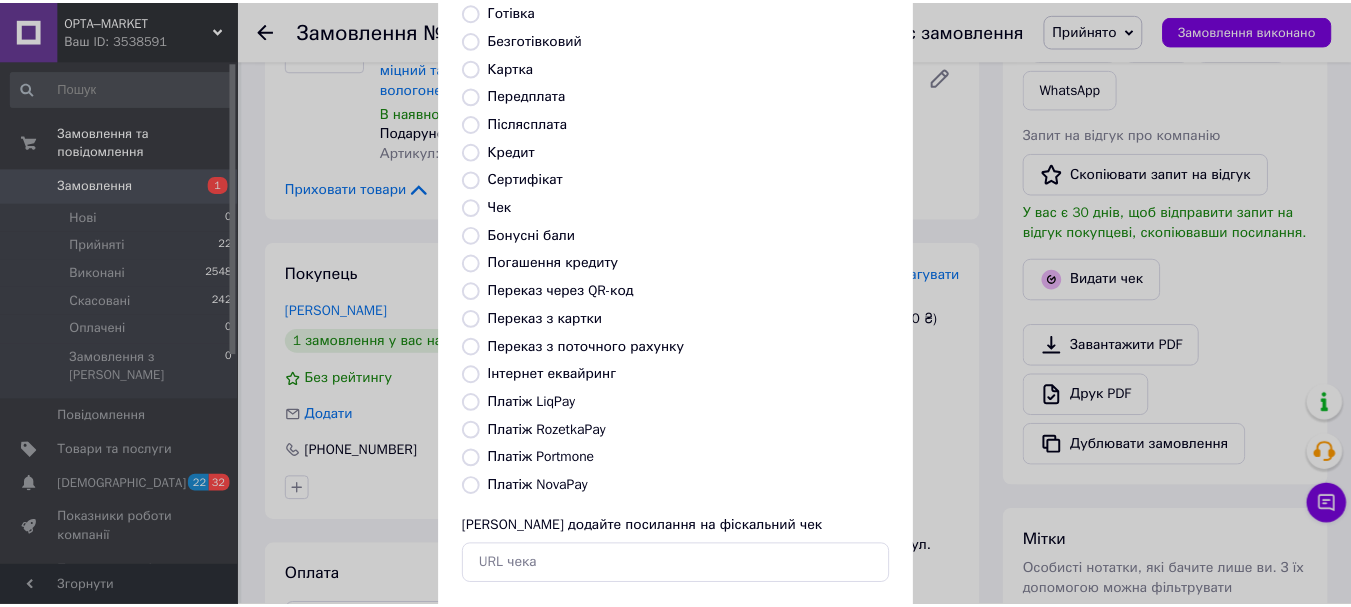 scroll, scrollTop: 252, scrollLeft: 0, axis: vertical 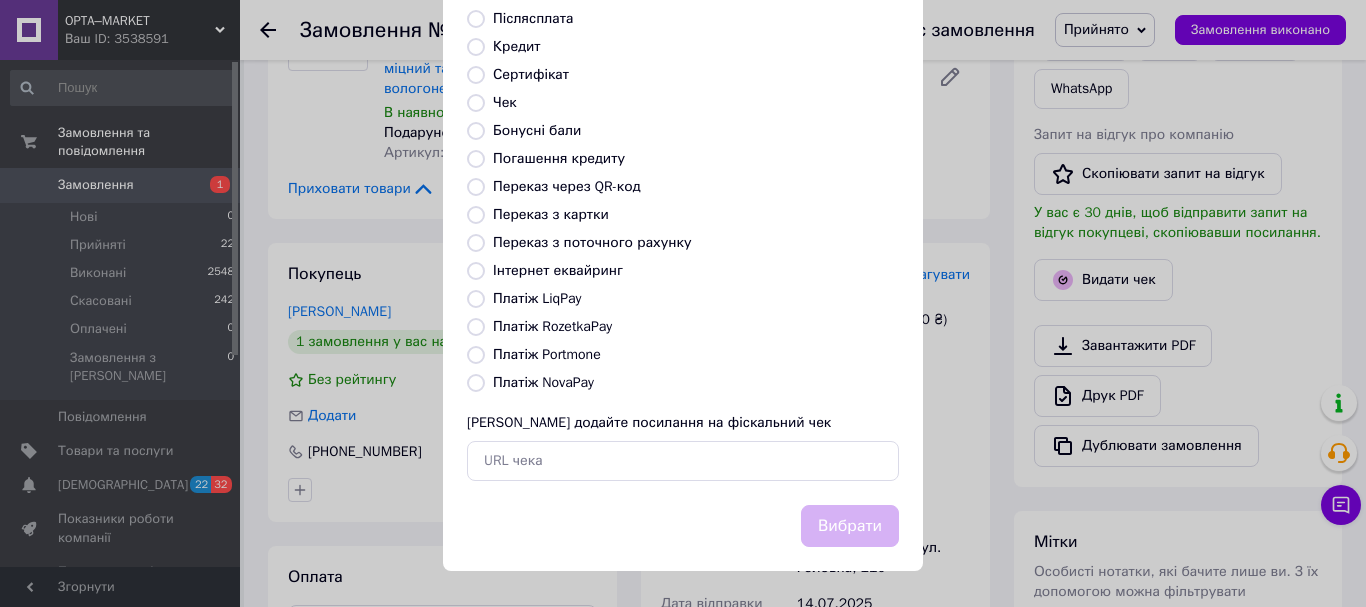 click on "Платіж NovaPay" at bounding box center (543, 382) 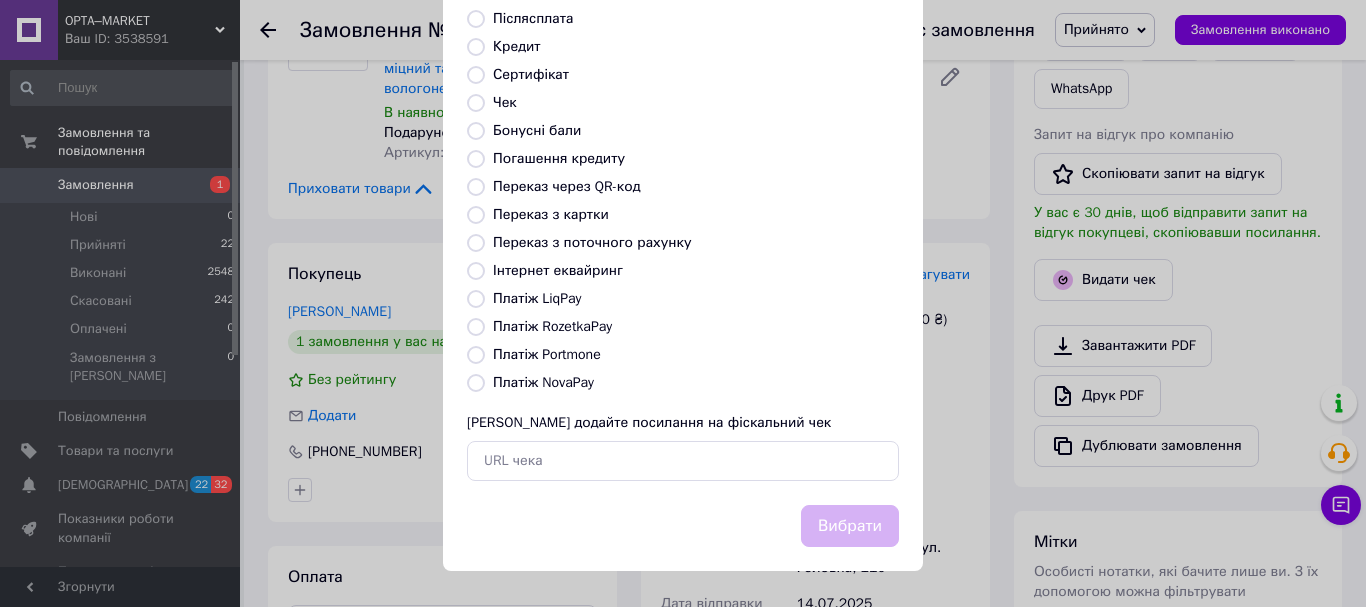 radio on "true" 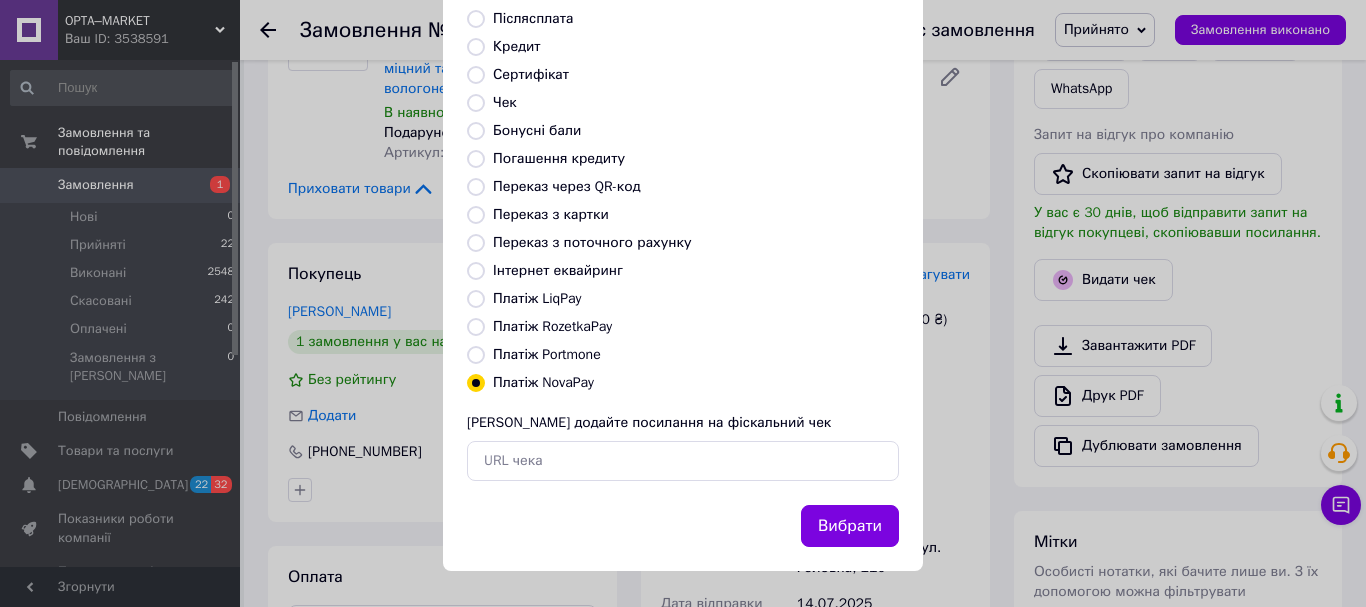 click on "Вибрати" at bounding box center (850, 526) 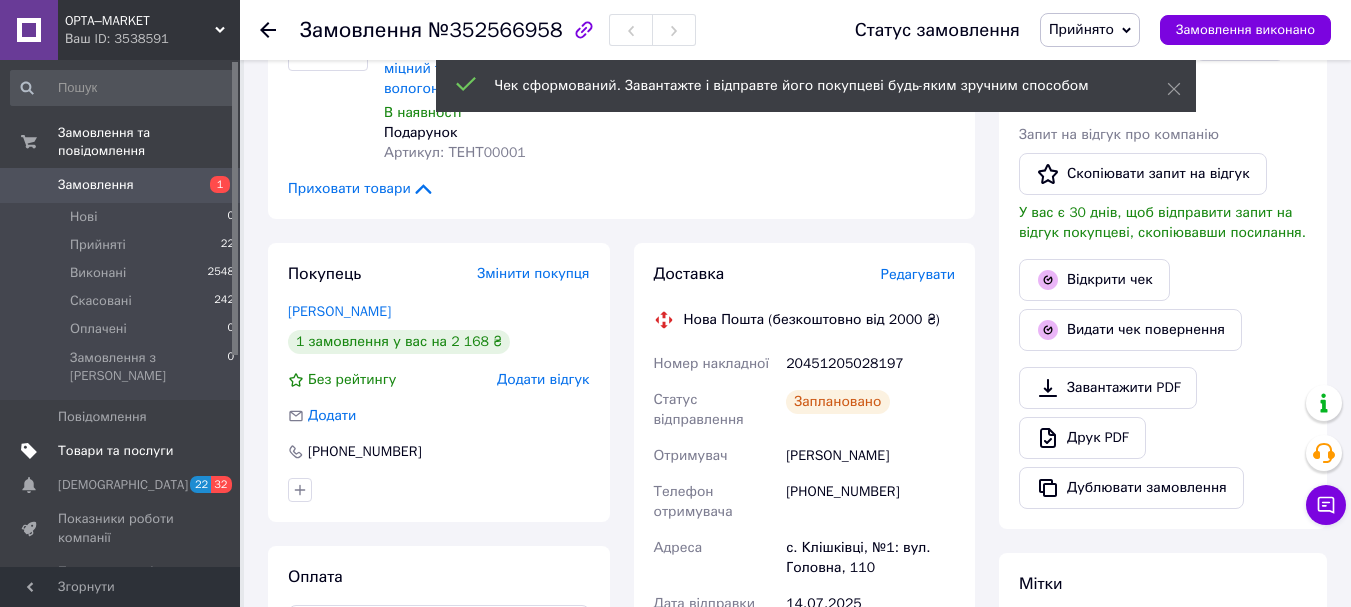 click on "Товари та послуги" at bounding box center (115, 451) 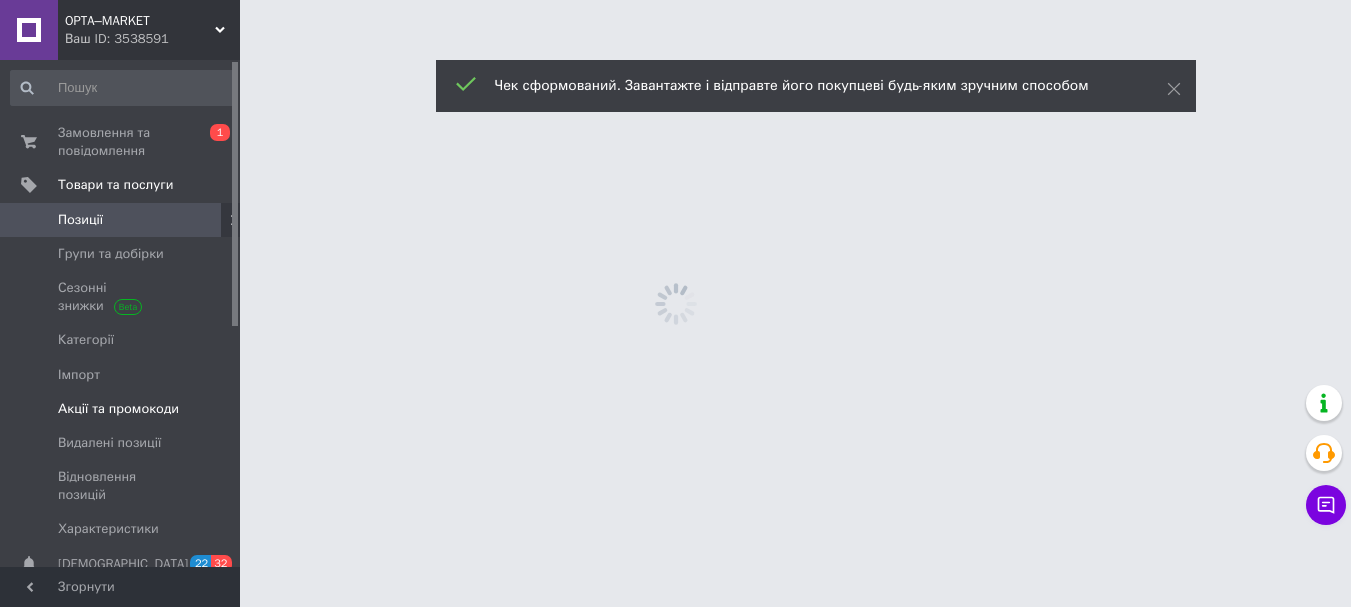 scroll, scrollTop: 0, scrollLeft: 0, axis: both 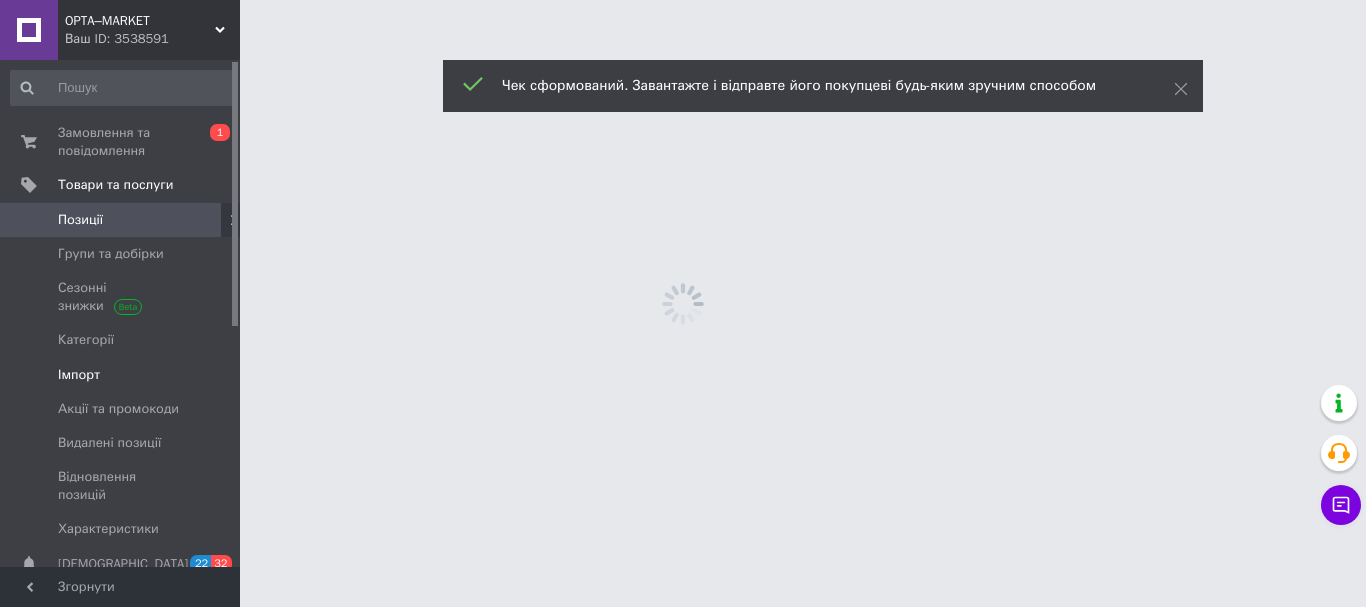 click on "Імпорт" at bounding box center [79, 375] 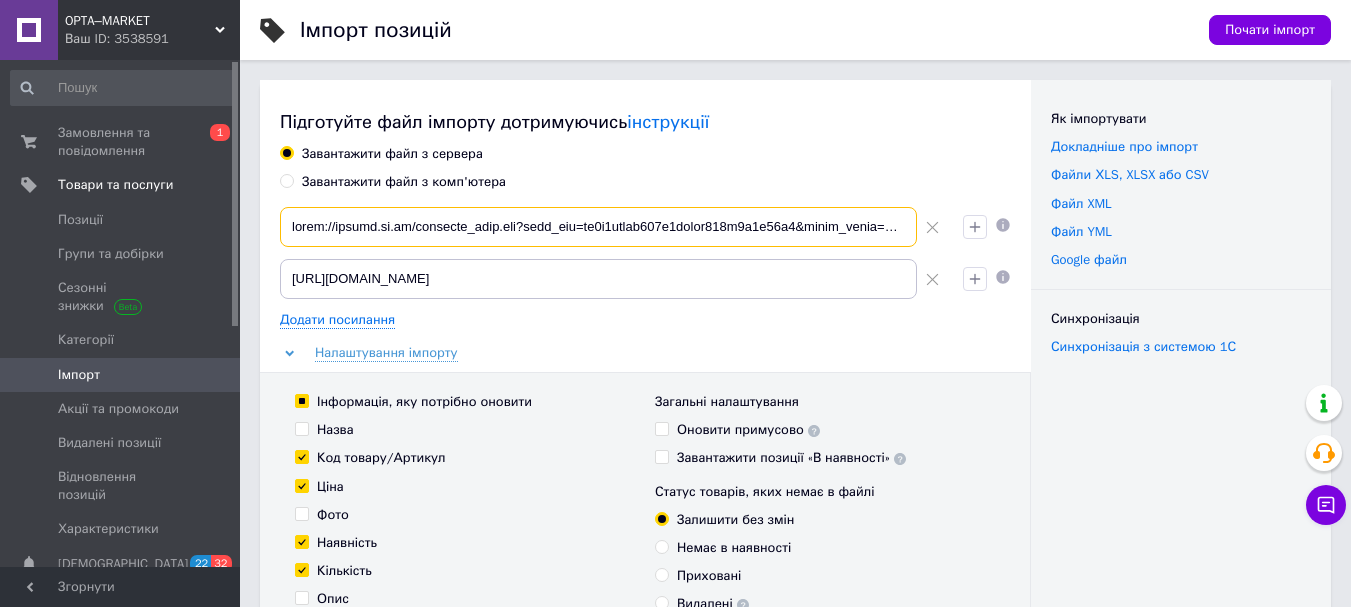 click at bounding box center (598, 227) 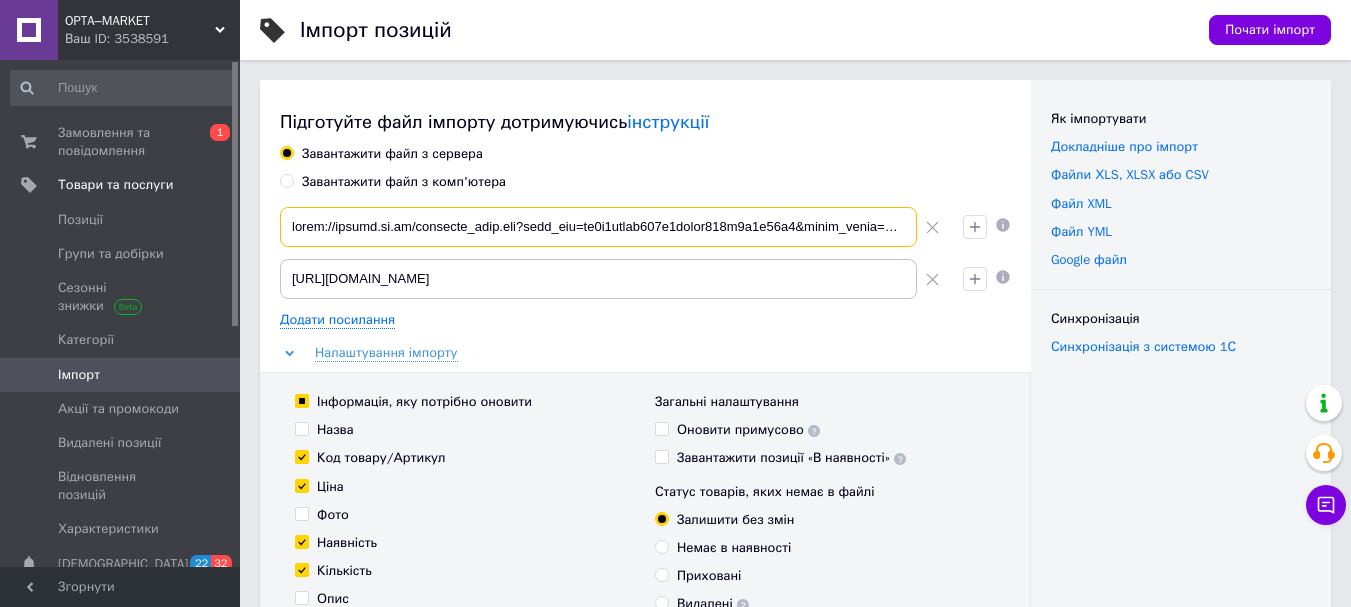 scroll, scrollTop: 0, scrollLeft: 12616, axis: horizontal 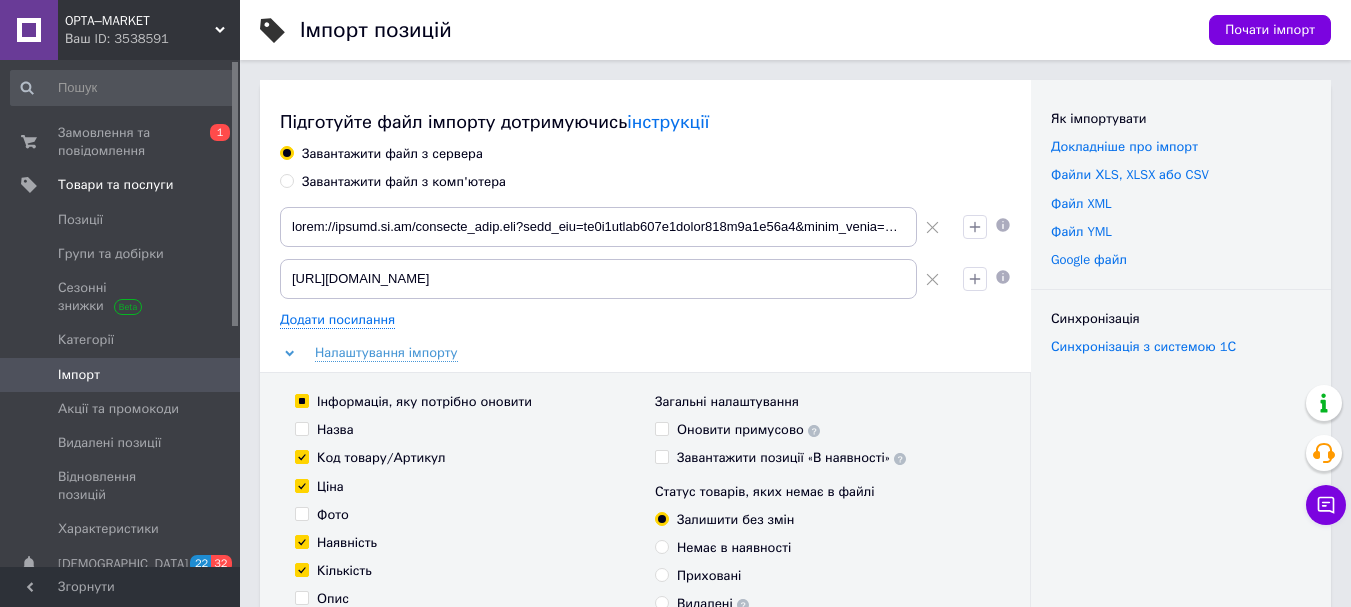 click 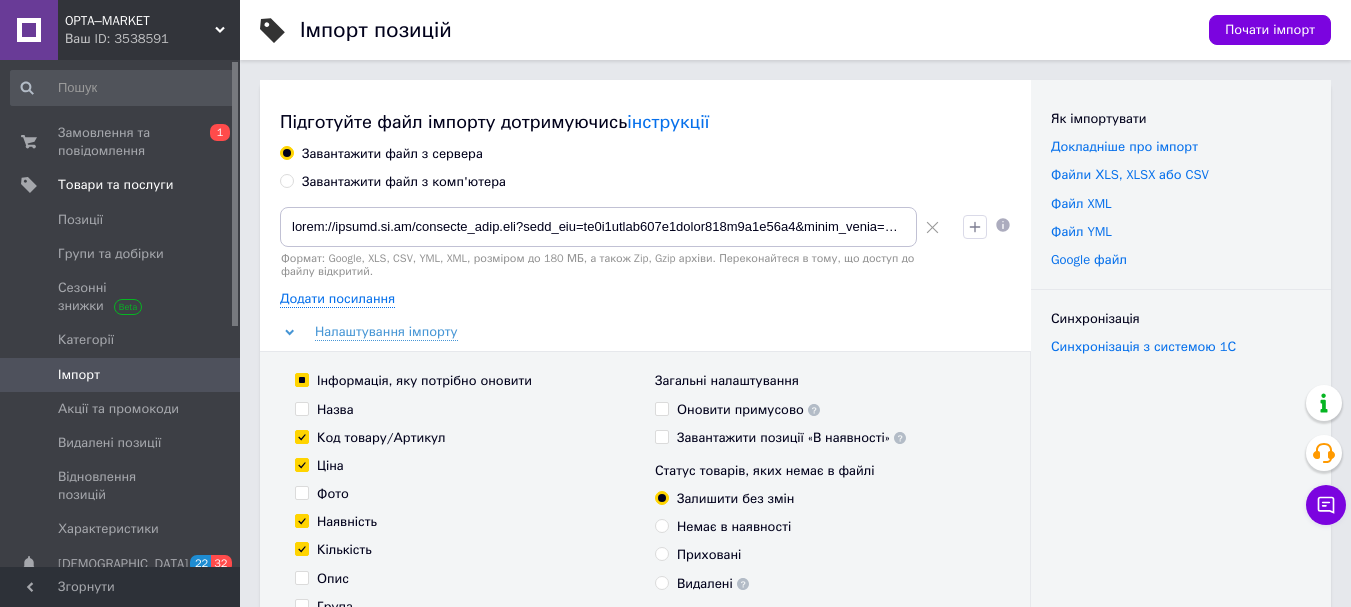 scroll, scrollTop: 100, scrollLeft: 0, axis: vertical 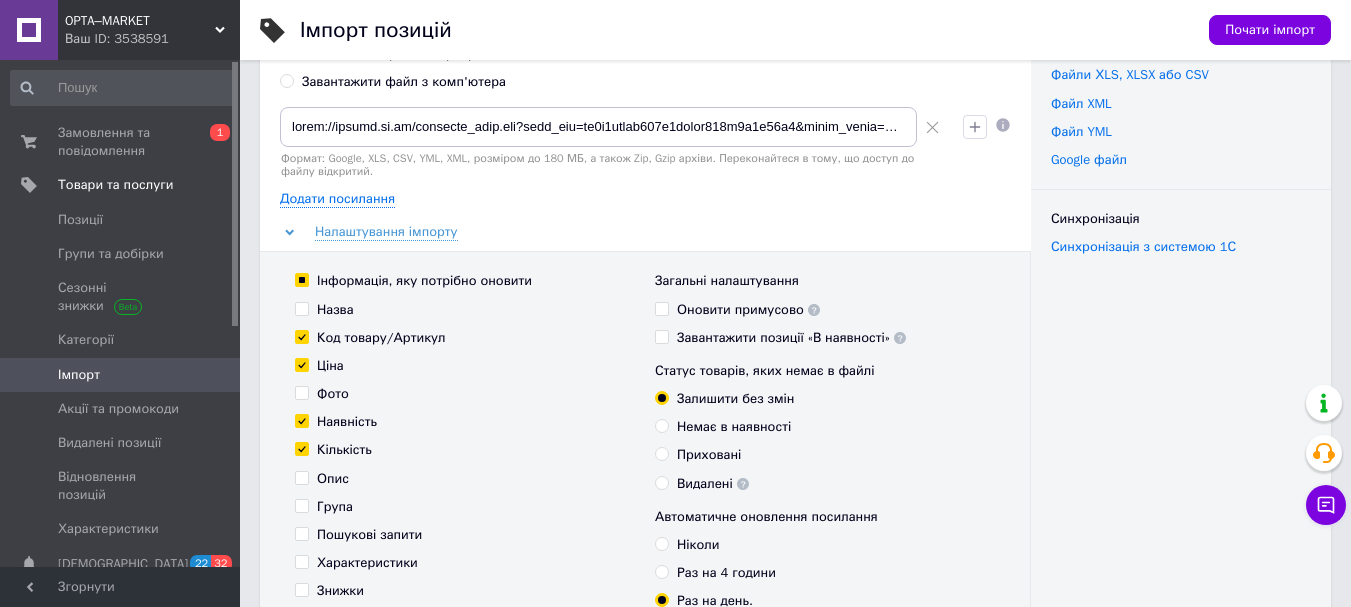 click on "Інформація, яку потрібно оновити" at bounding box center [301, 279] 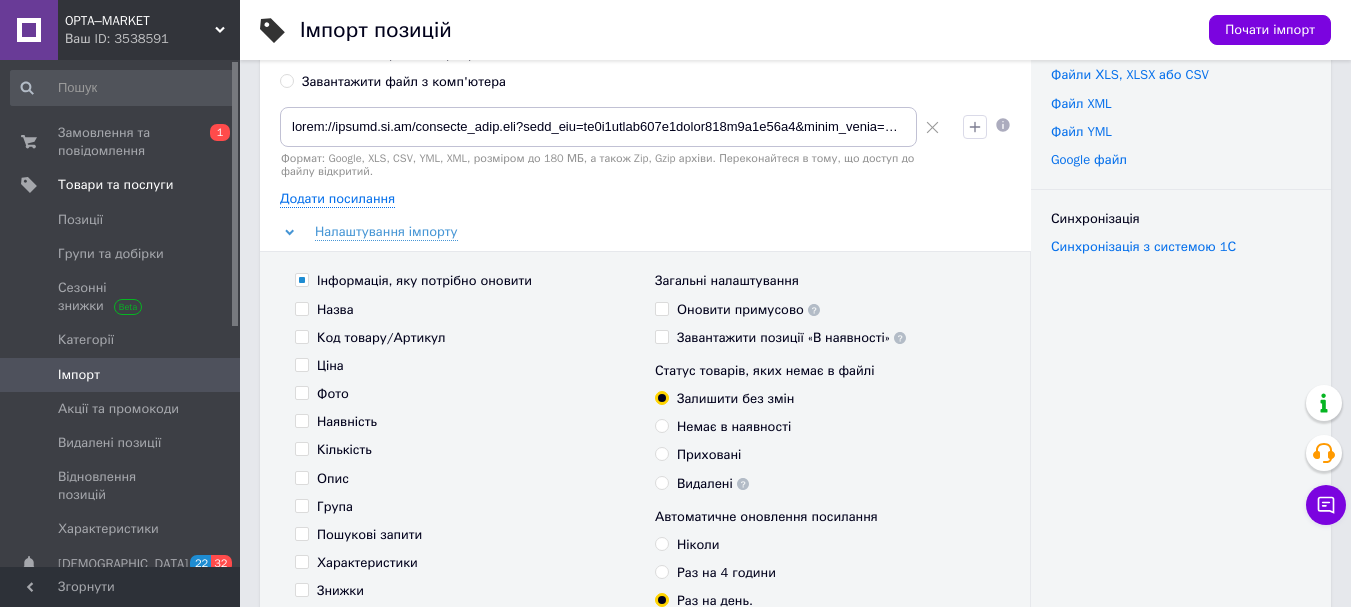 checkbox on "false" 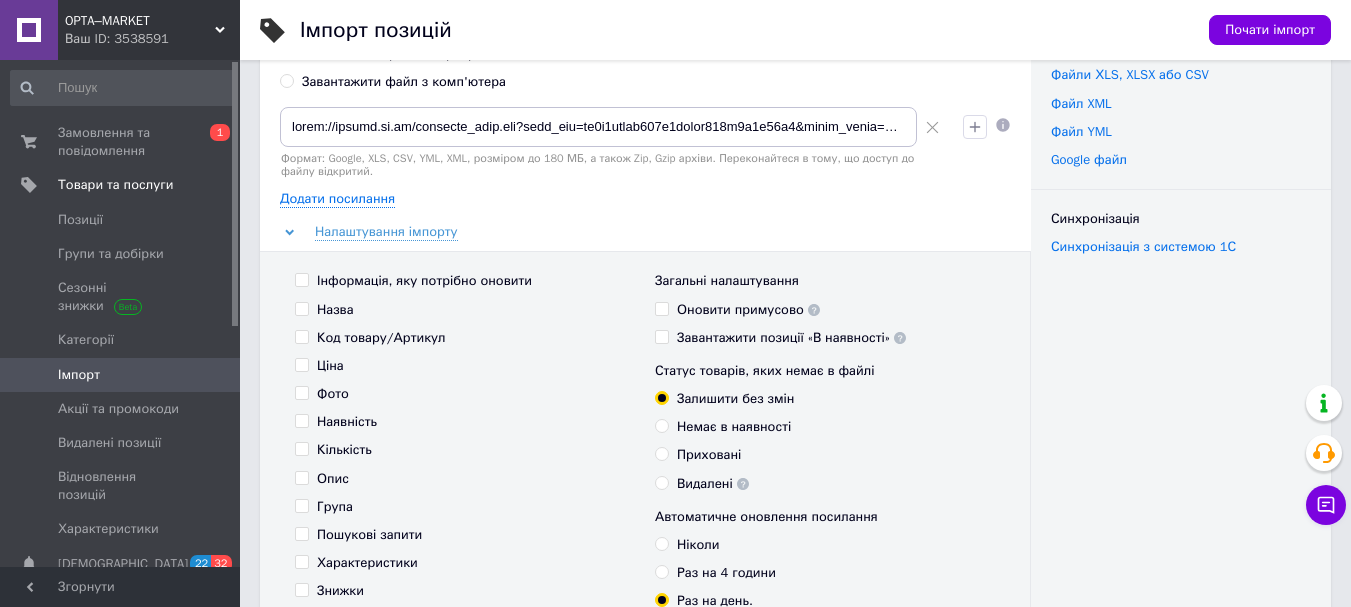 drag, startPoint x: 304, startPoint y: 366, endPoint x: 327, endPoint y: 369, distance: 23.194826 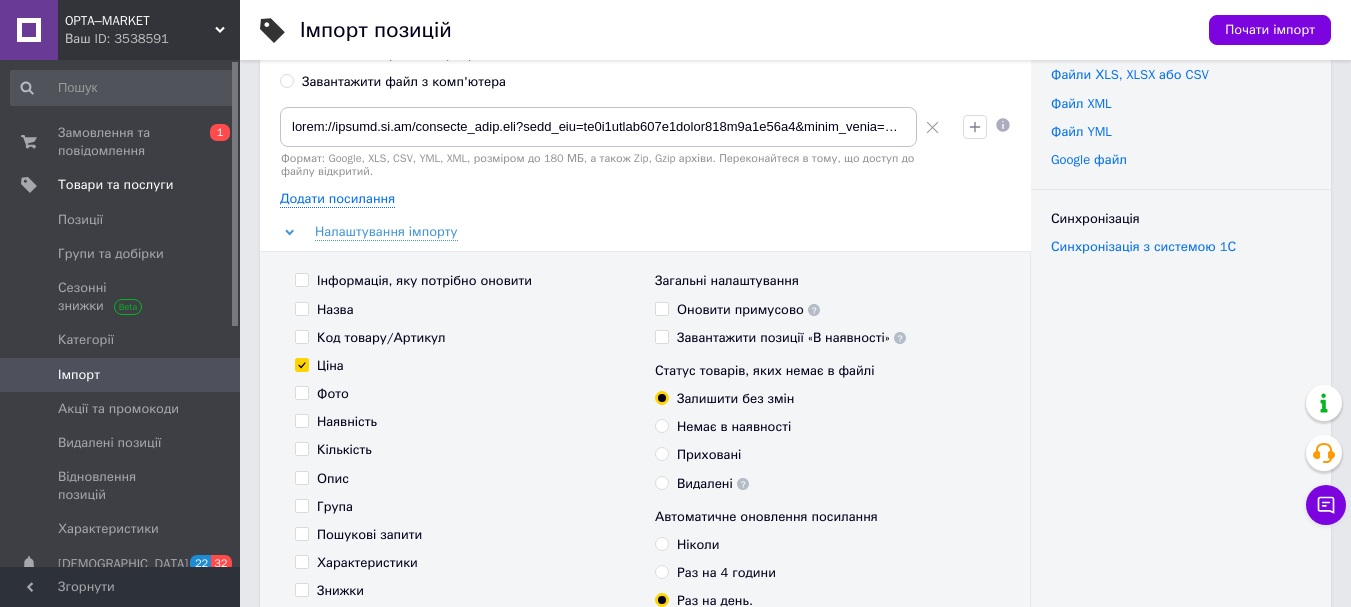 checkbox on "true" 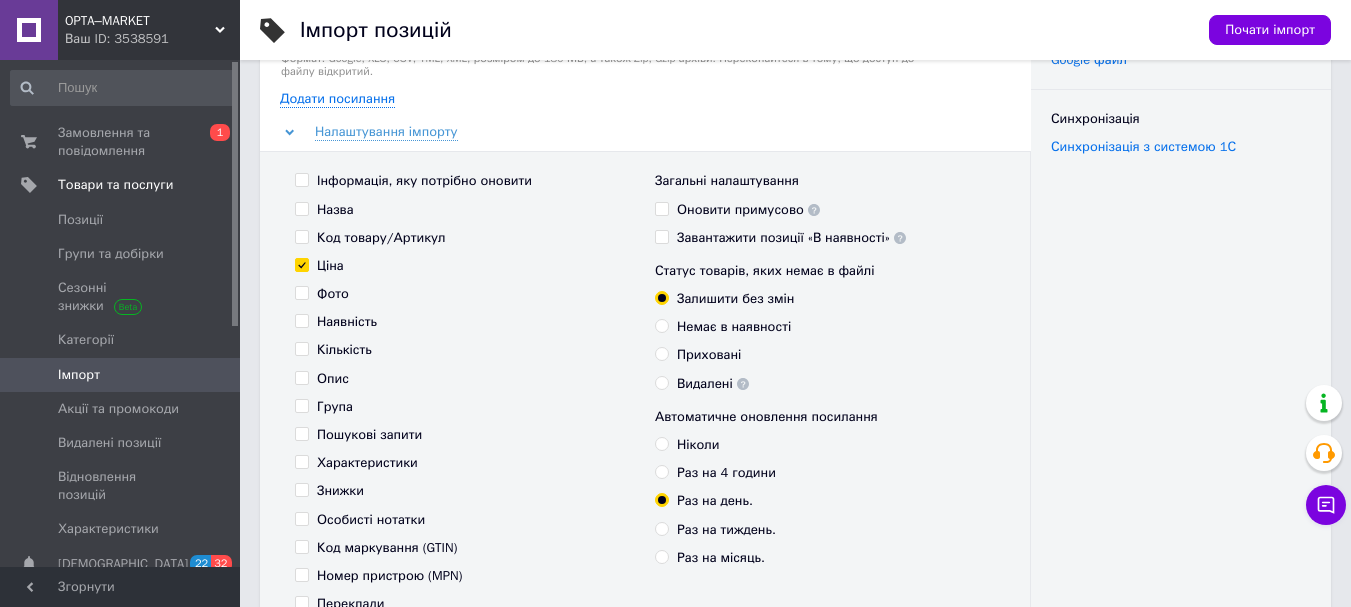 scroll, scrollTop: 300, scrollLeft: 0, axis: vertical 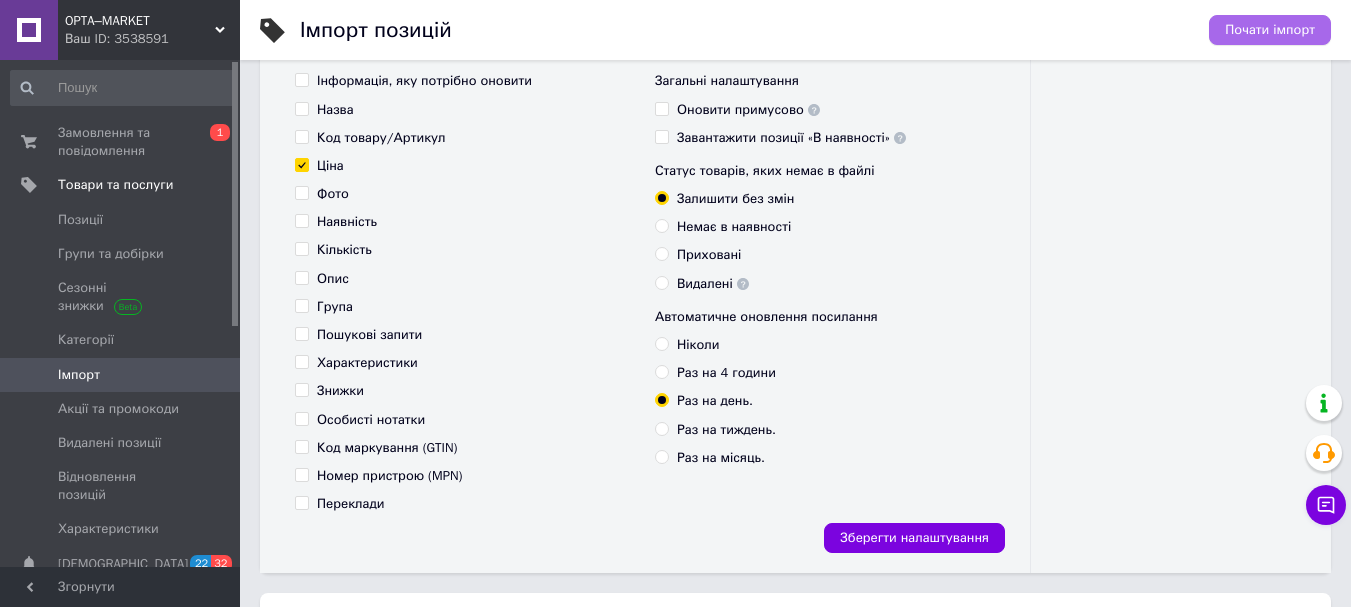 click on "Почати імпорт" at bounding box center [1270, 30] 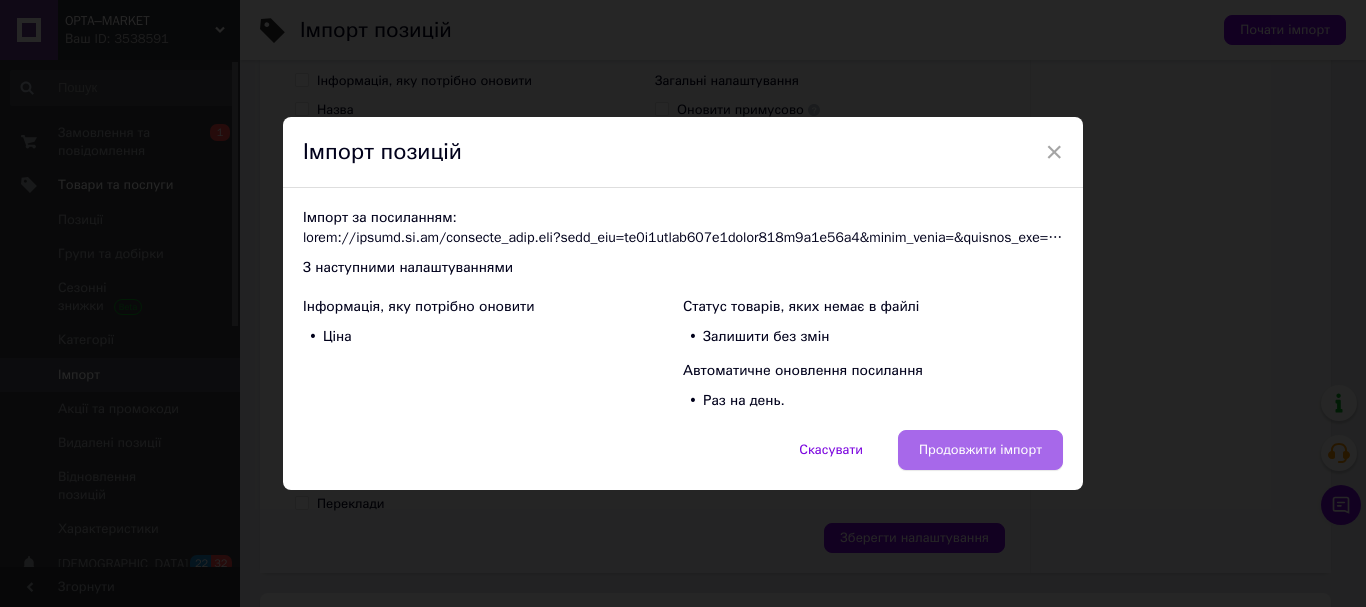 click on "Продовжити імпорт" at bounding box center [980, 450] 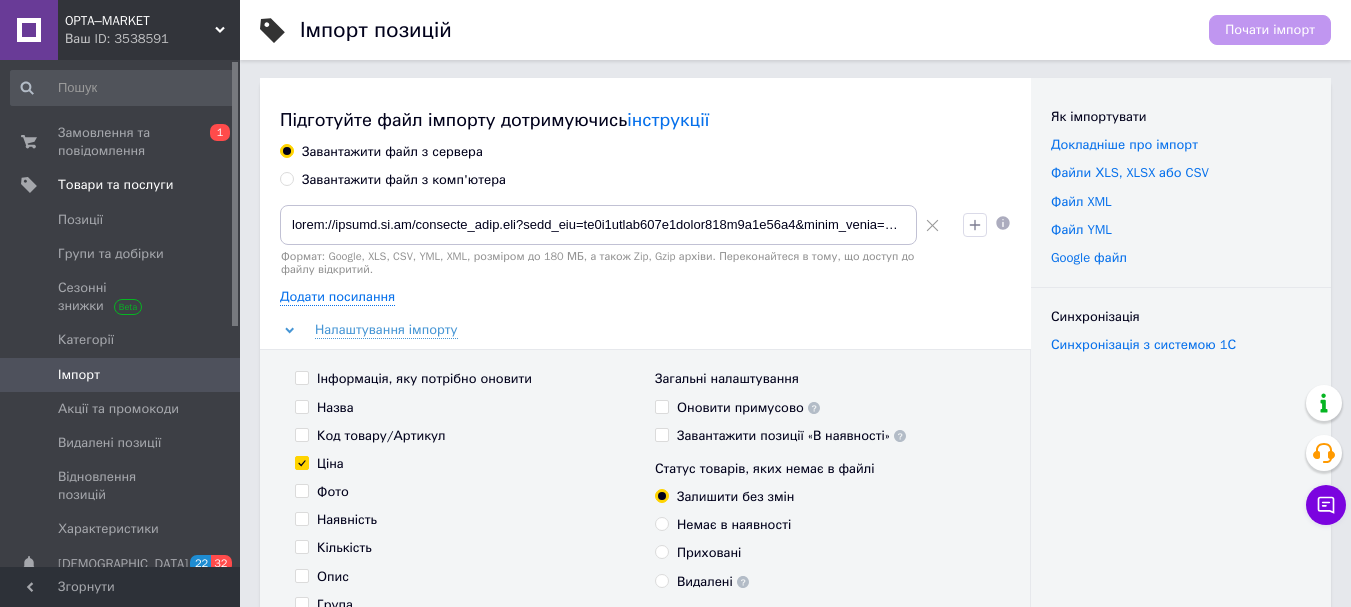 scroll, scrollTop: 0, scrollLeft: 0, axis: both 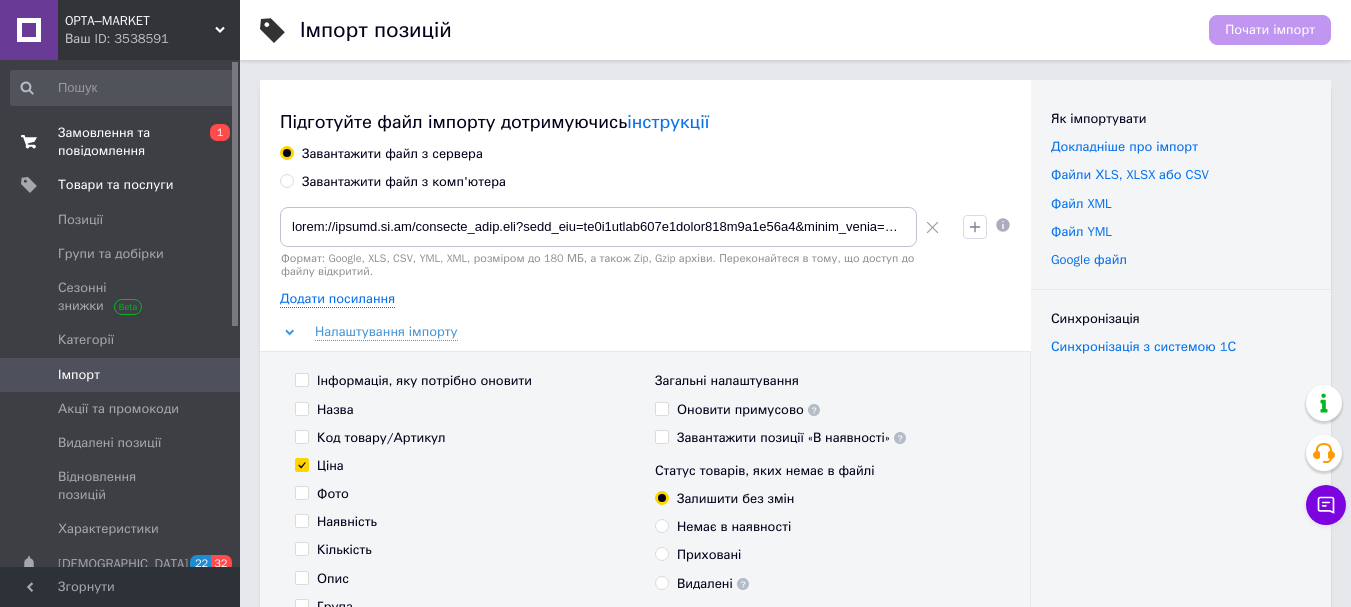 click on "Замовлення та повідомлення" at bounding box center [121, 142] 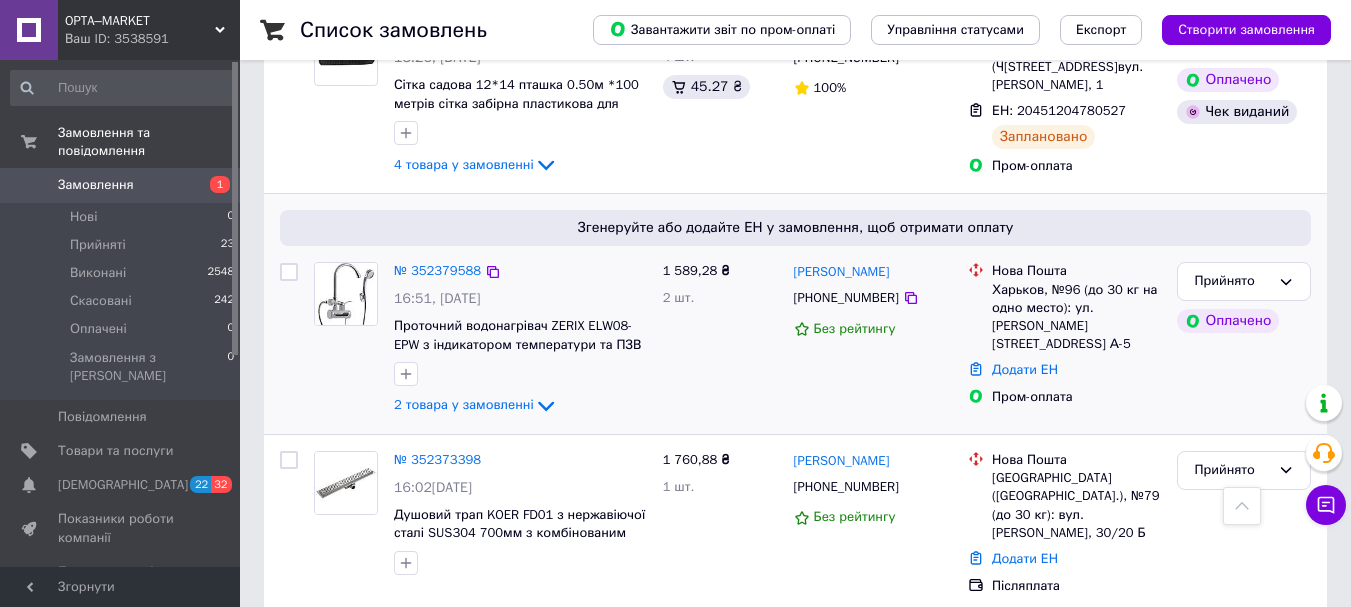 scroll, scrollTop: 1500, scrollLeft: 0, axis: vertical 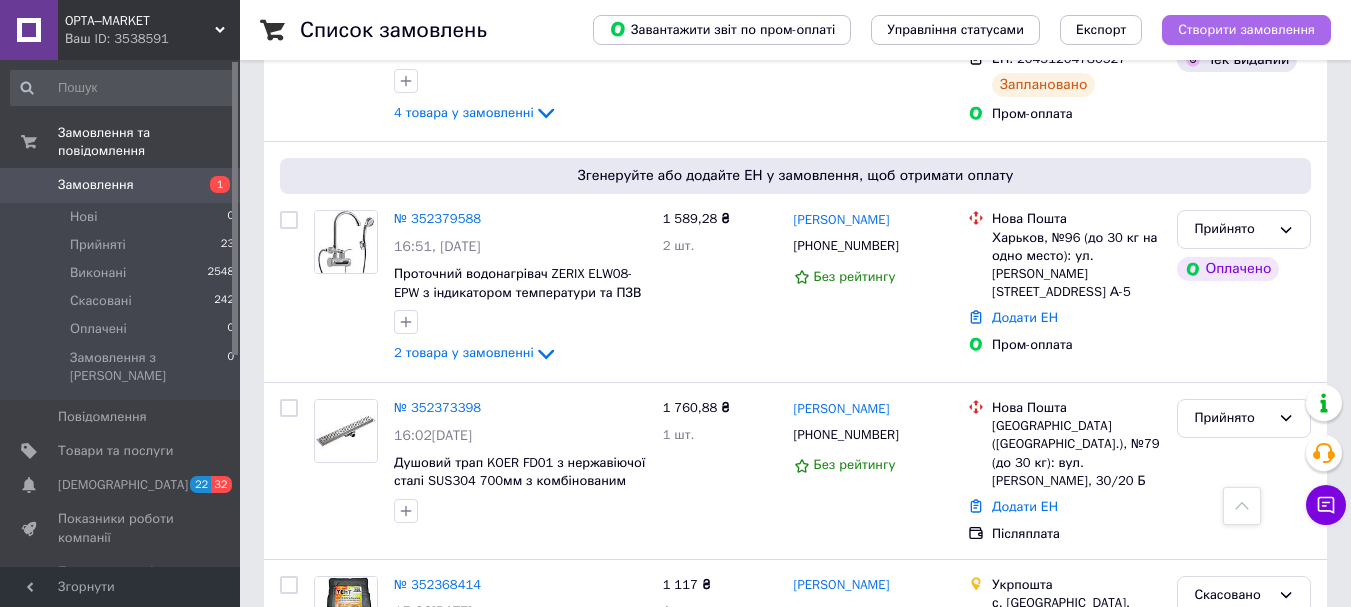 click on "Створити замовлення" at bounding box center (1246, 30) 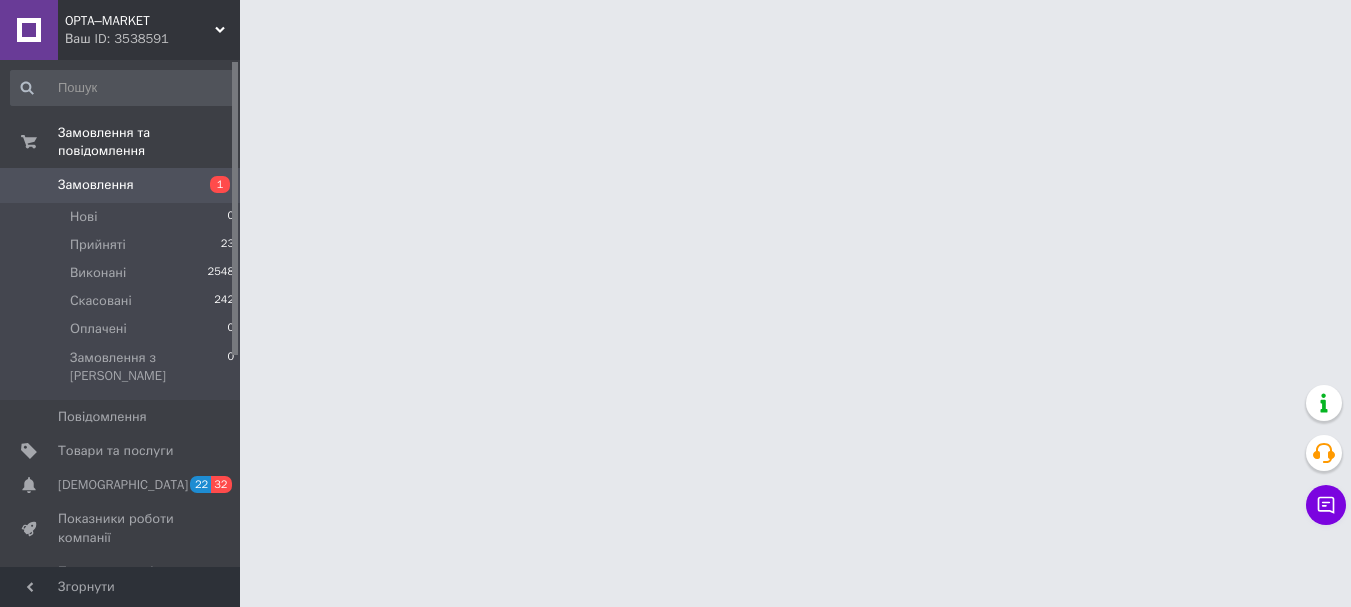 scroll, scrollTop: 0, scrollLeft: 0, axis: both 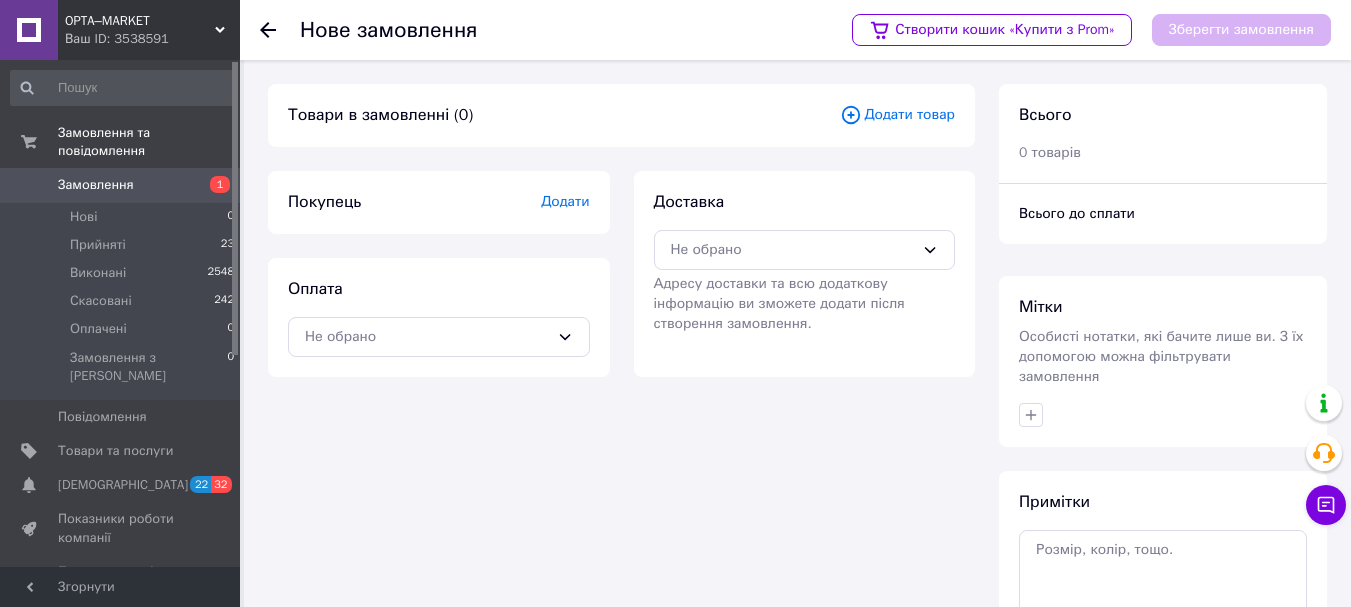 click on "Додати" at bounding box center (565, 201) 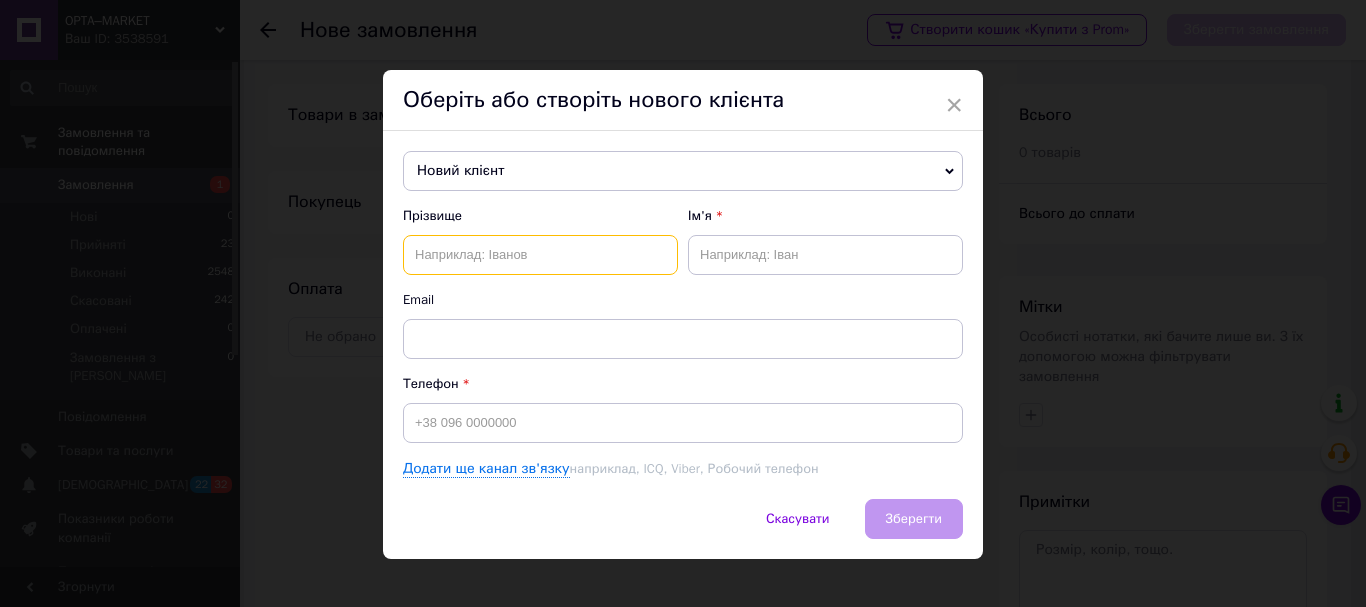 click at bounding box center (540, 255) 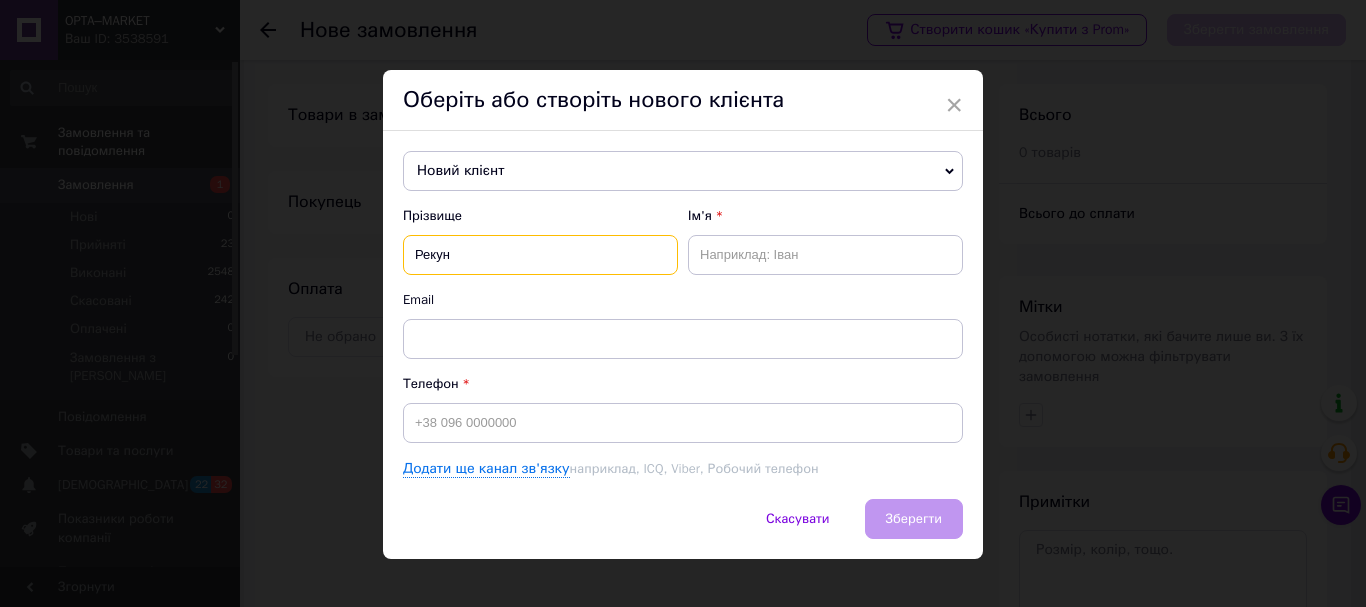 type on "Рекун" 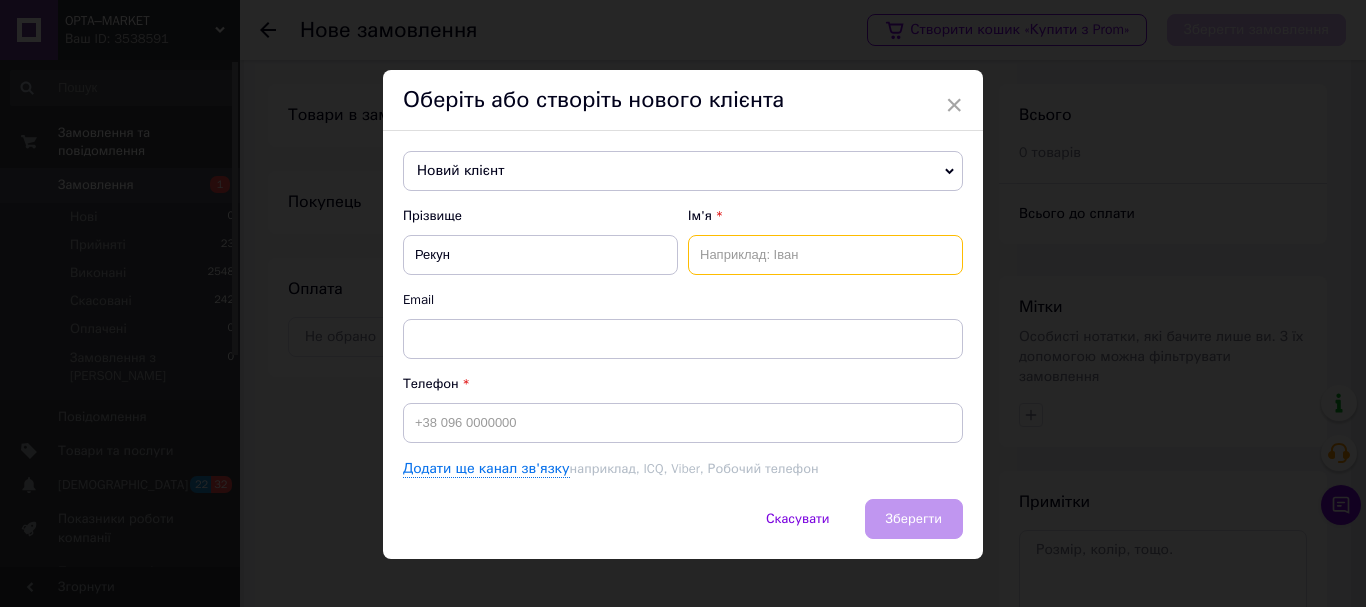 click at bounding box center (825, 255) 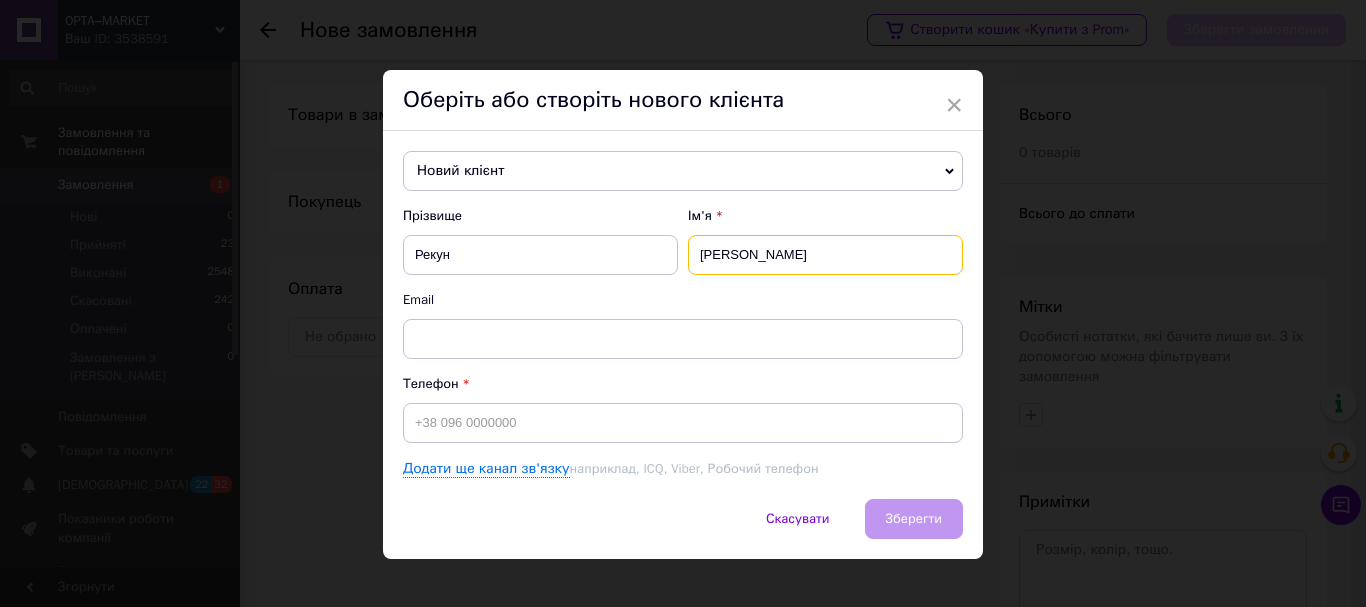 type on "[PERSON_NAME]" 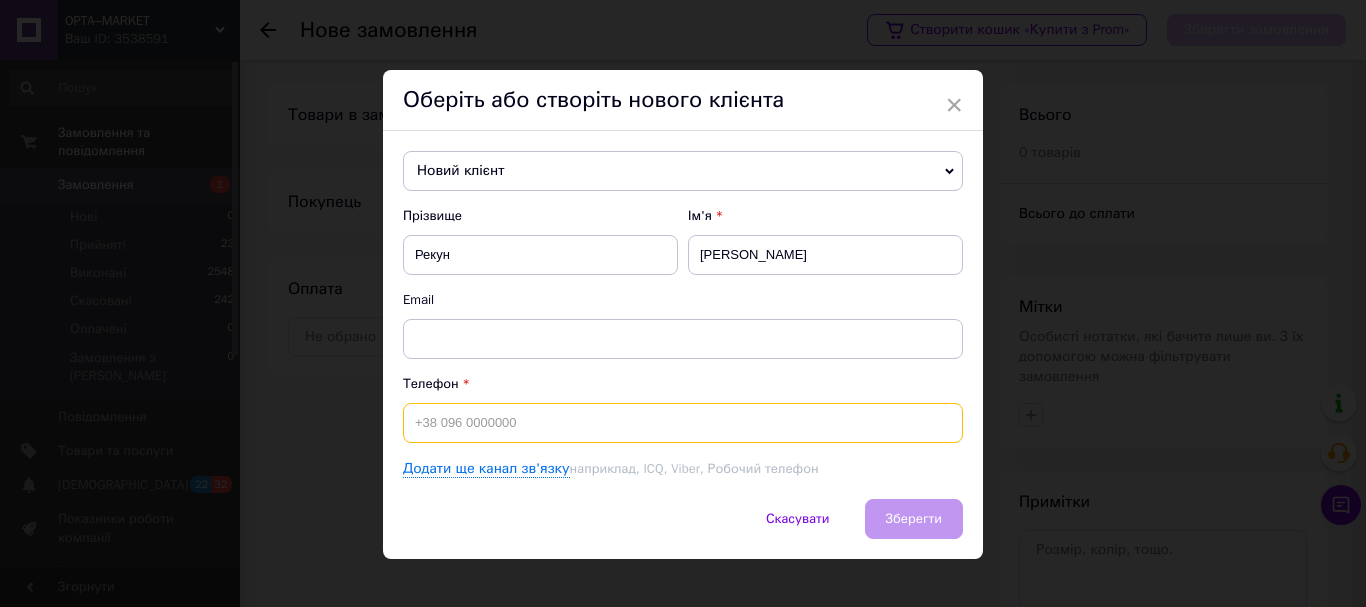 click at bounding box center (683, 423) 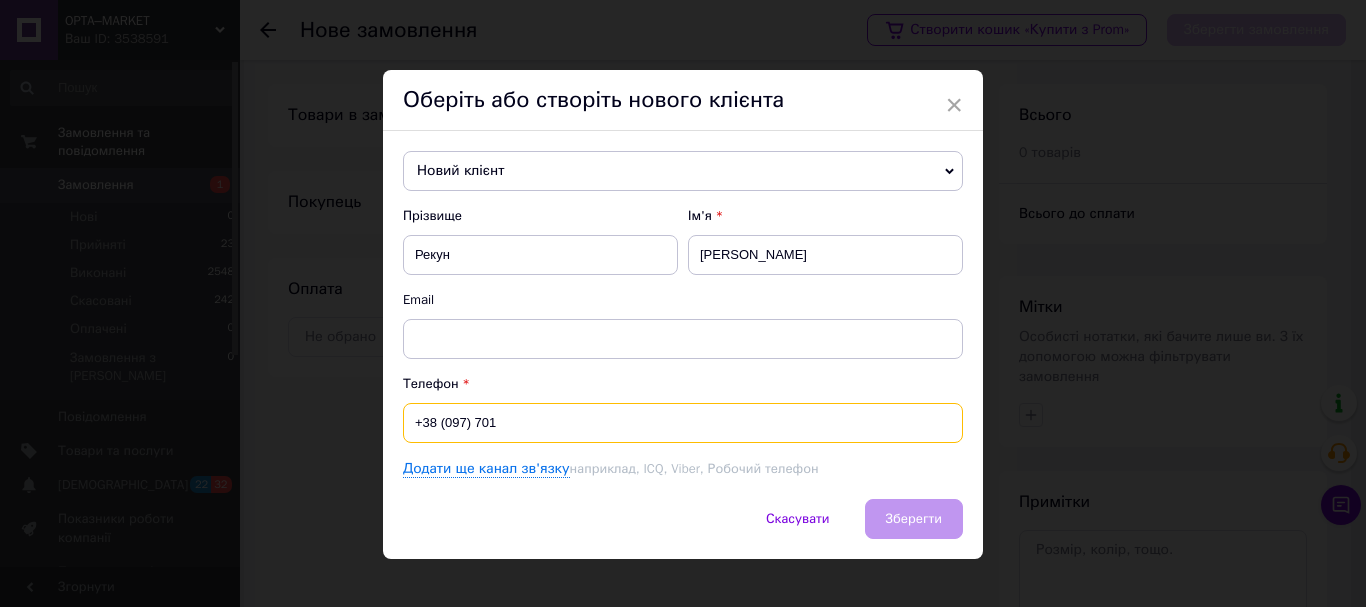 click on "+38 (097) 701" at bounding box center (683, 423) 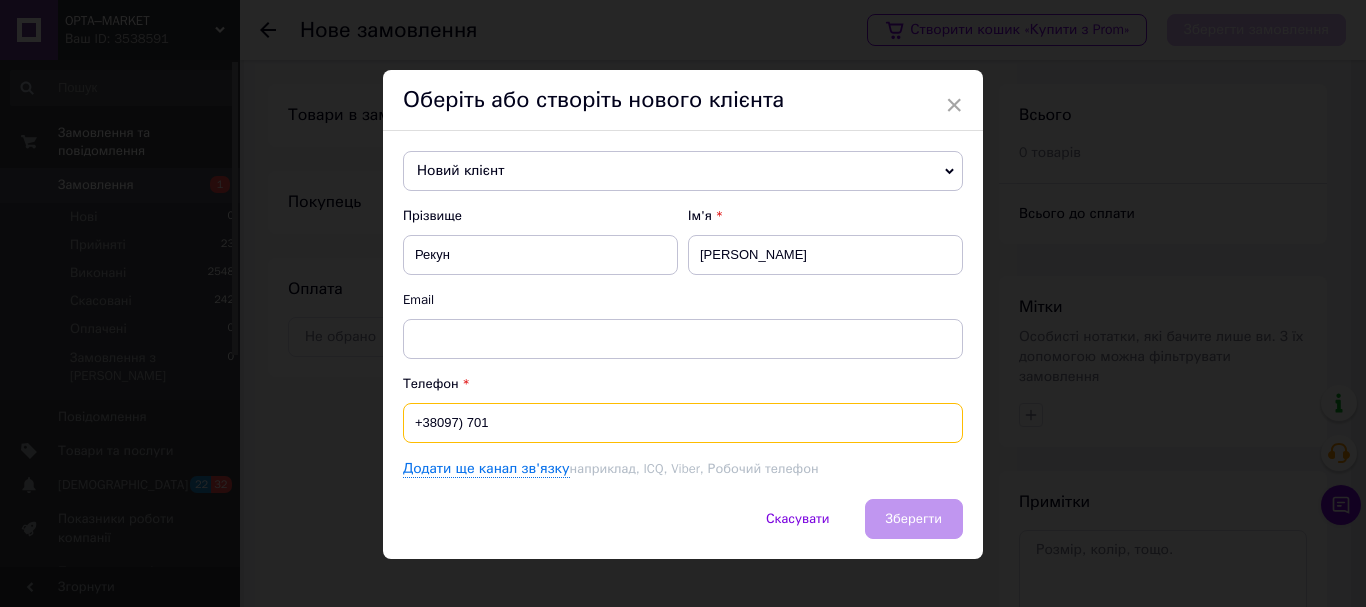 click on "+38097) 701" at bounding box center (683, 423) 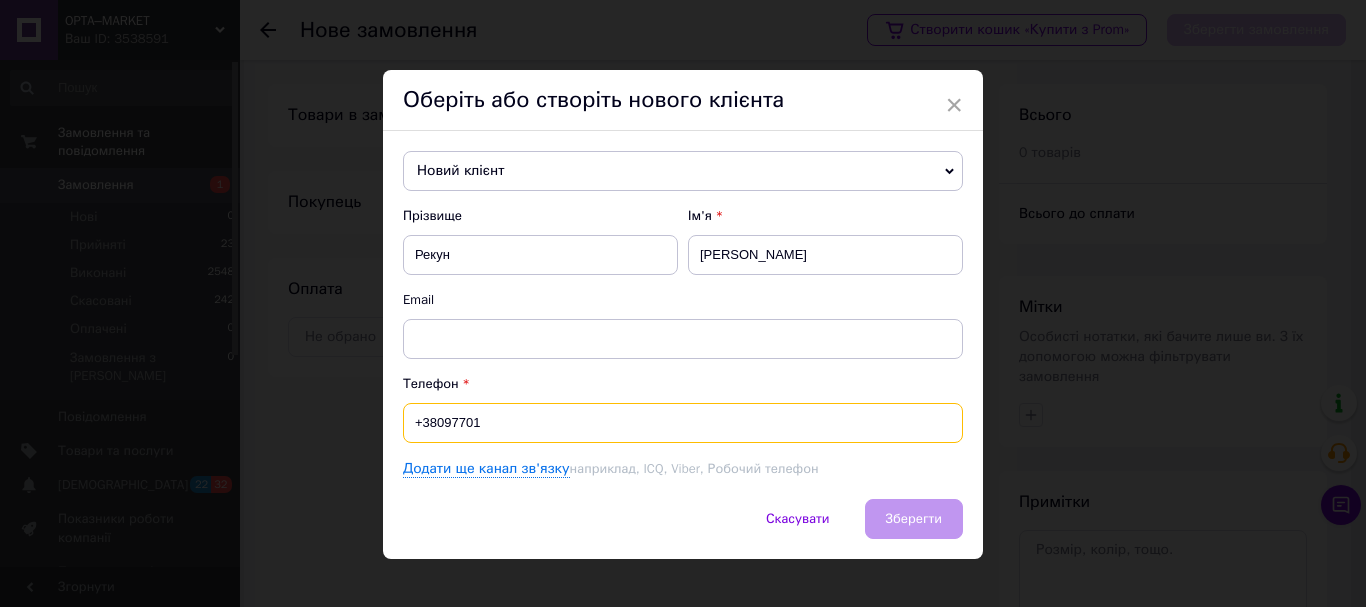 click on "+38097701" at bounding box center (683, 423) 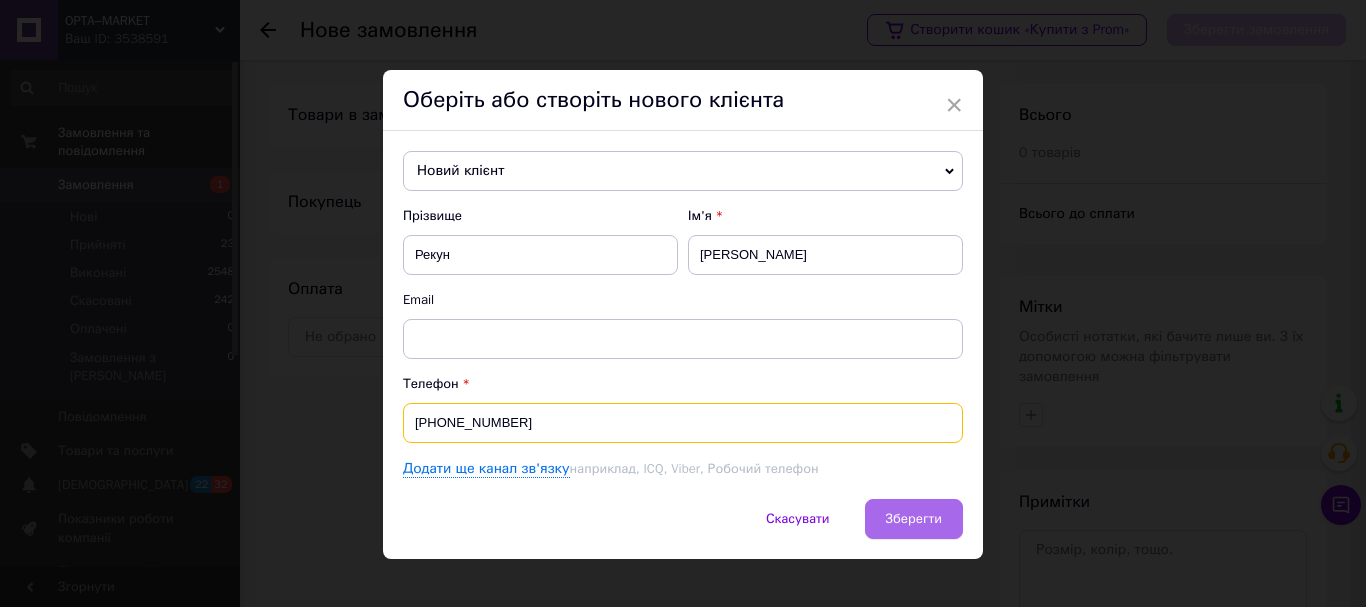 type on "[PHONE_NUMBER]" 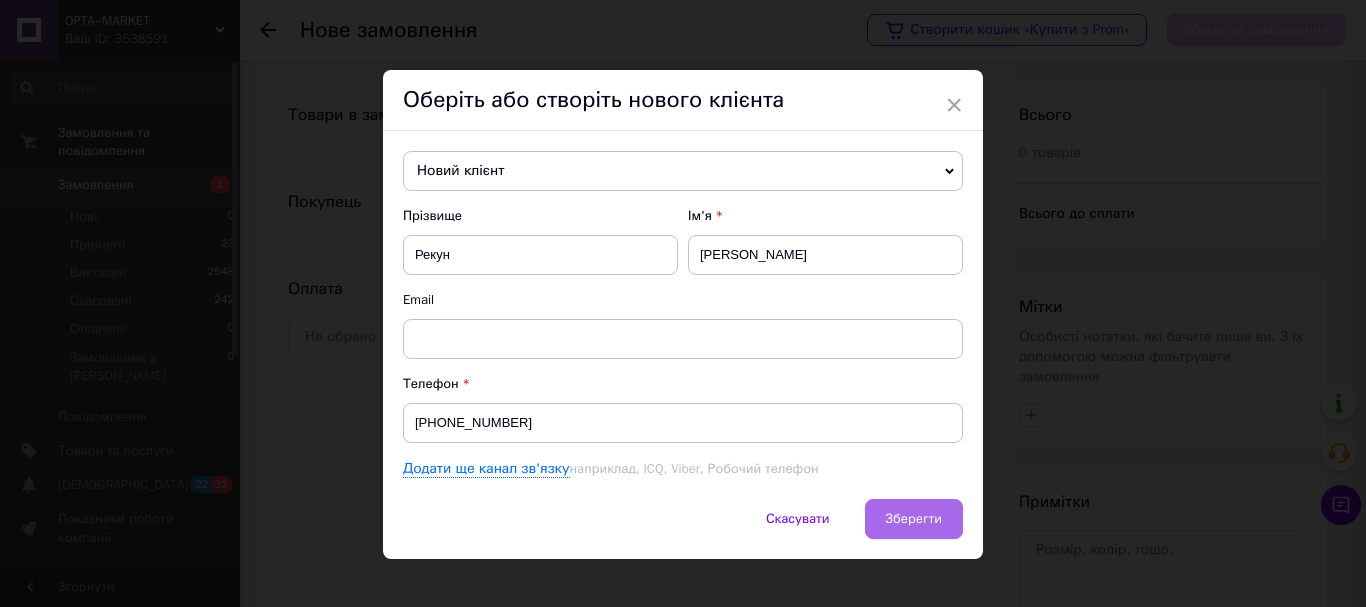 click on "Зберегти" at bounding box center [914, 519] 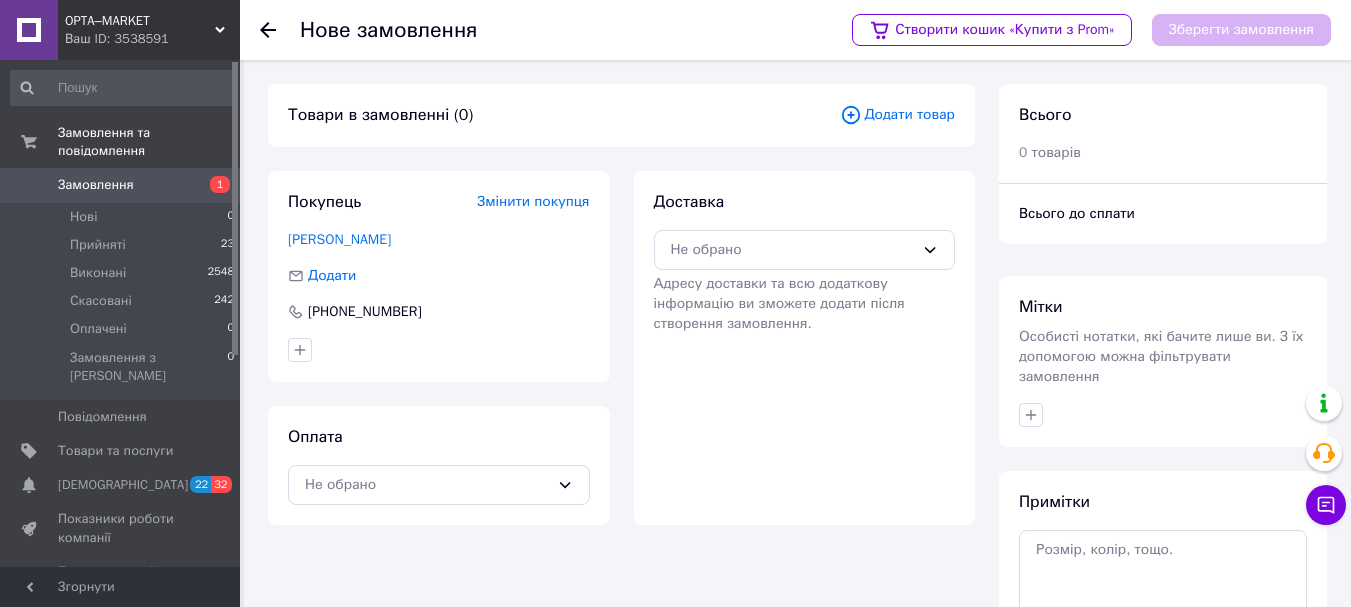 scroll, scrollTop: 100, scrollLeft: 0, axis: vertical 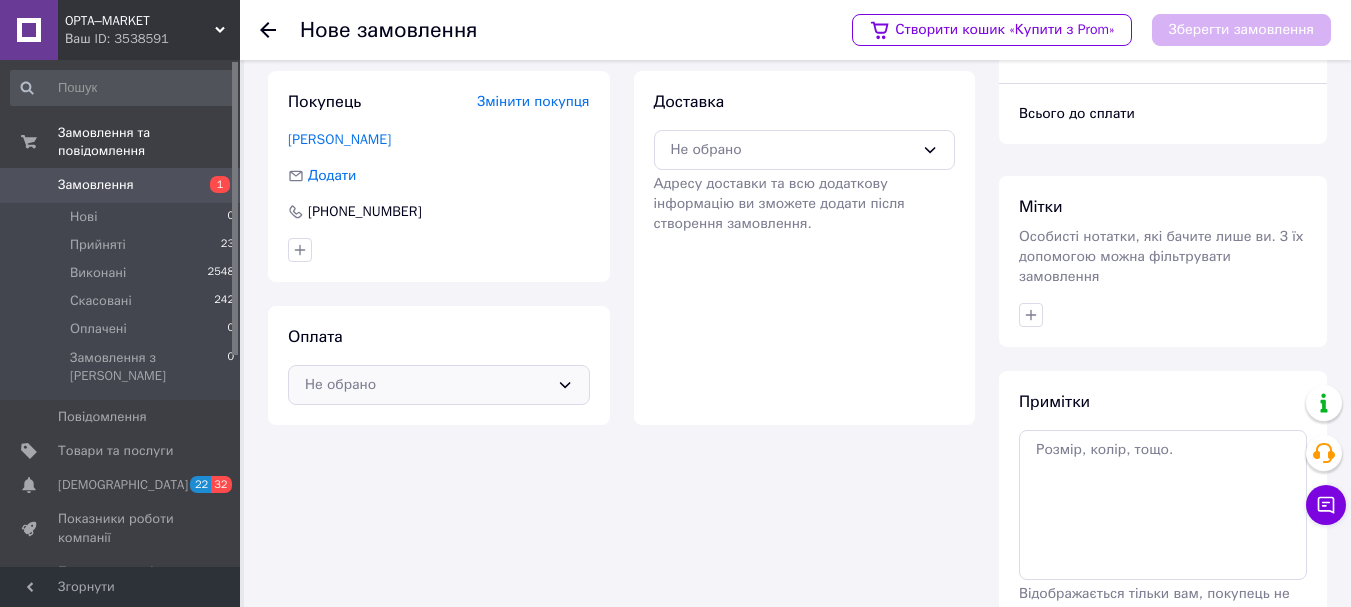 click 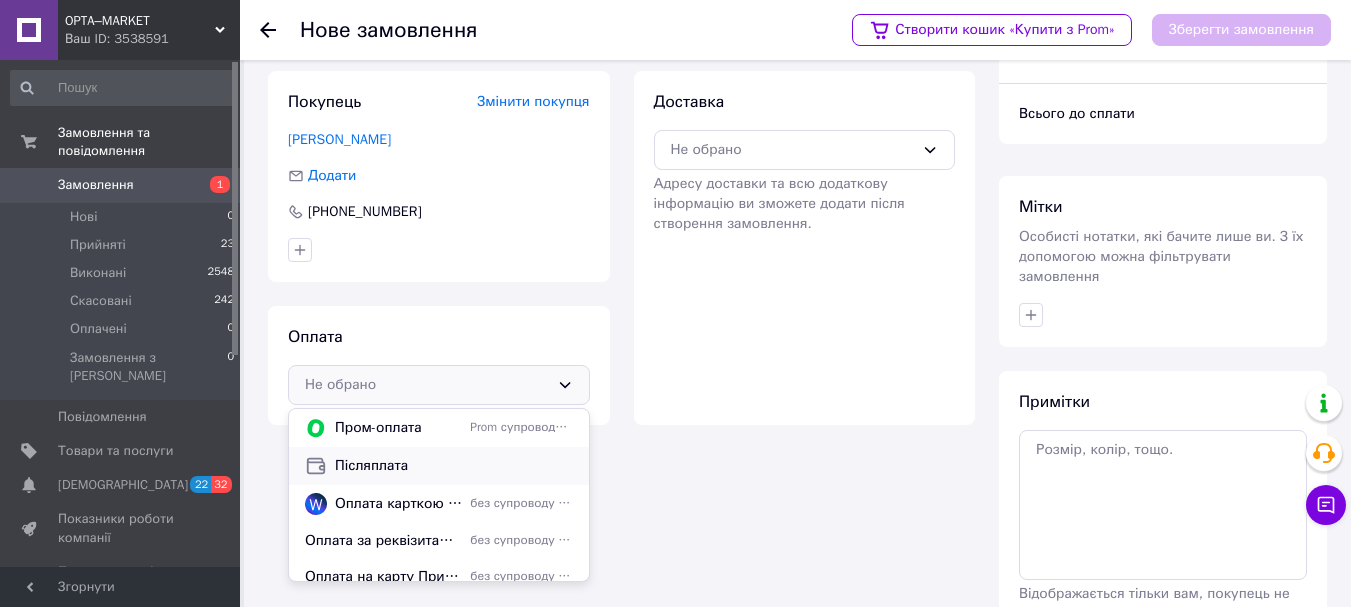 click on "Післяплата" at bounding box center [454, 466] 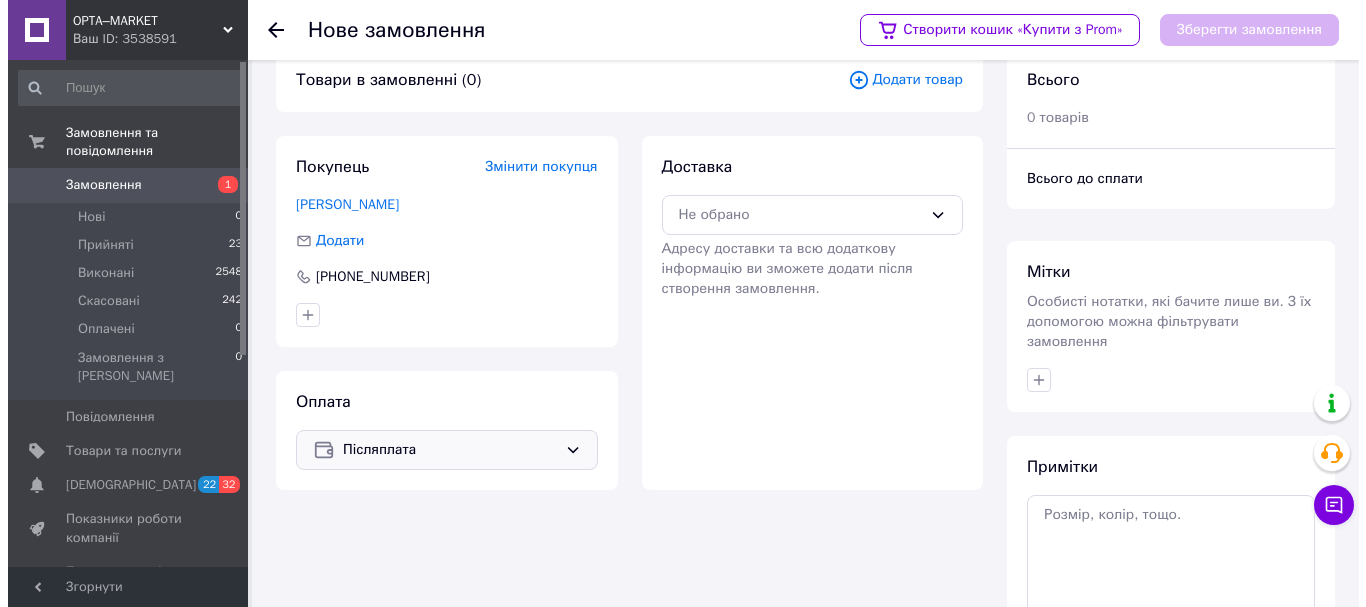 scroll, scrollTop: 0, scrollLeft: 0, axis: both 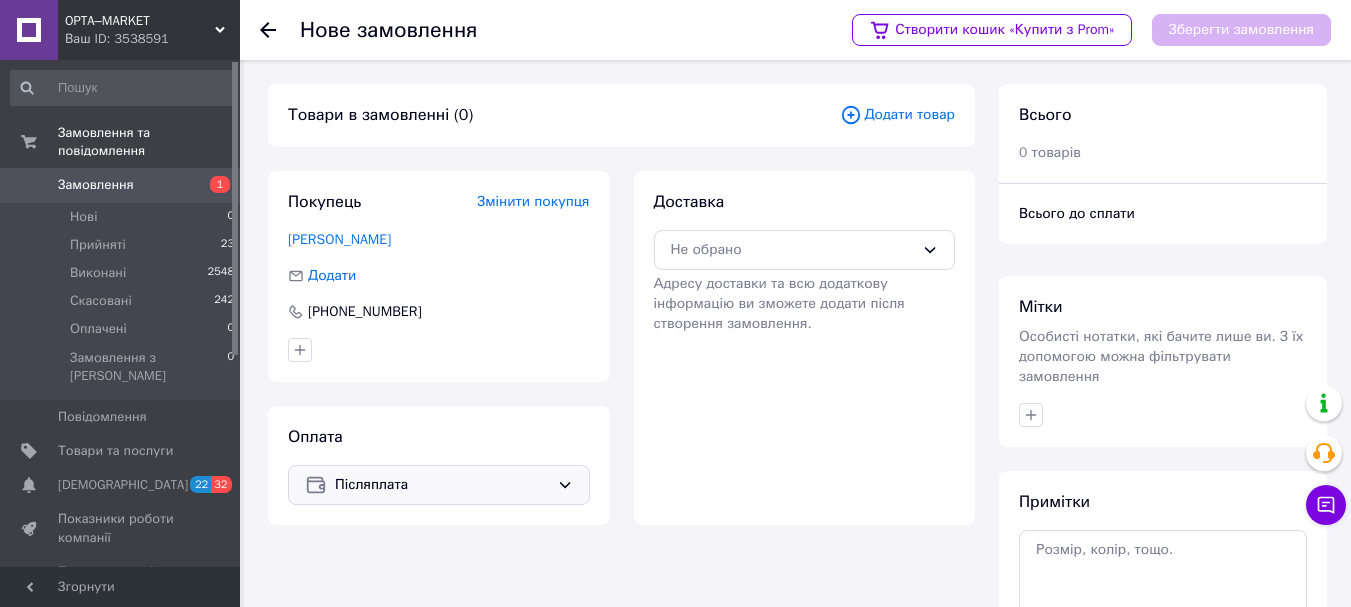 click on "Додати товар" at bounding box center [897, 115] 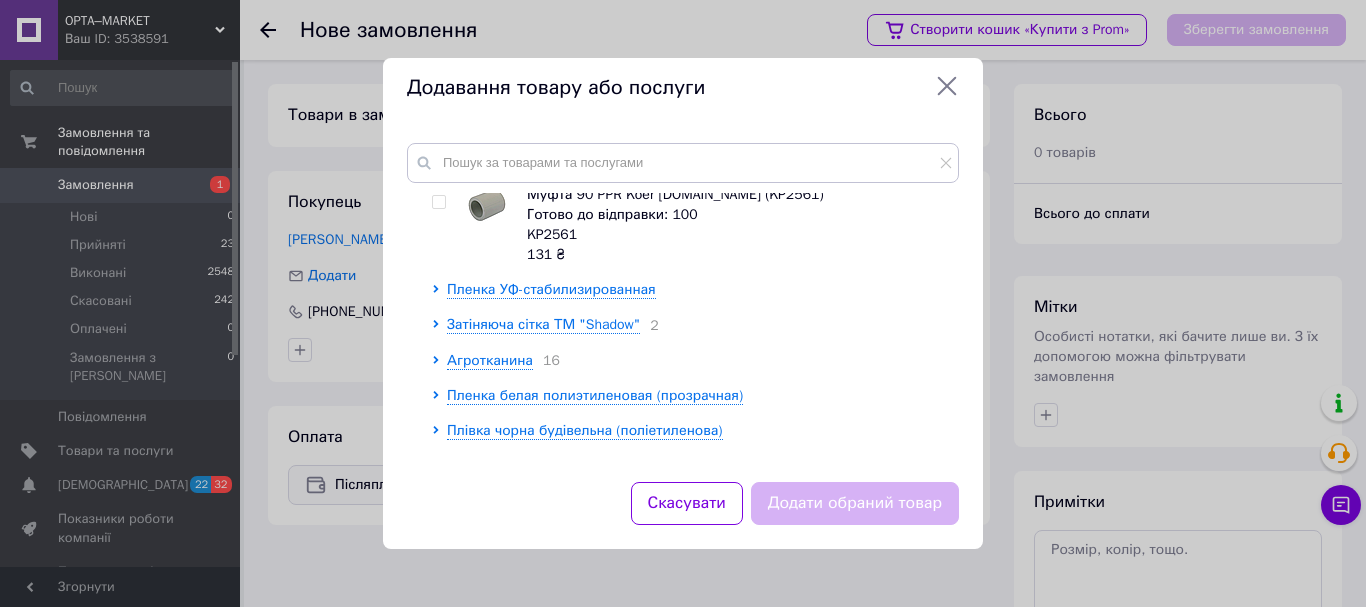 scroll, scrollTop: 2000, scrollLeft: 0, axis: vertical 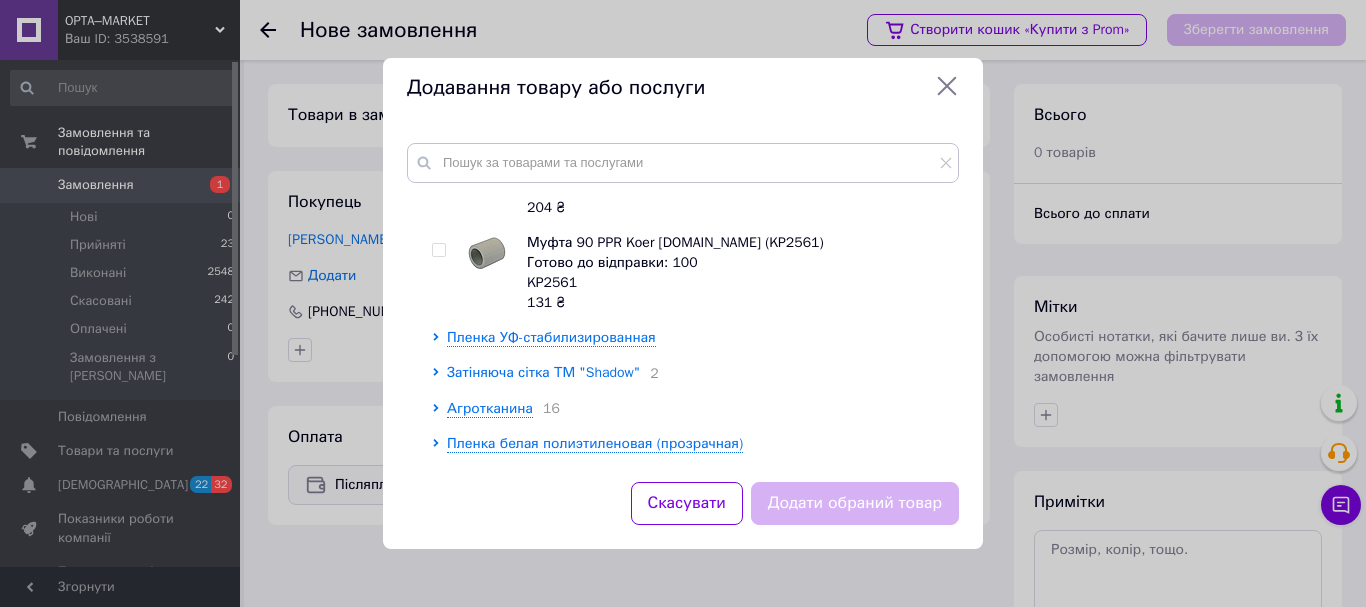 click 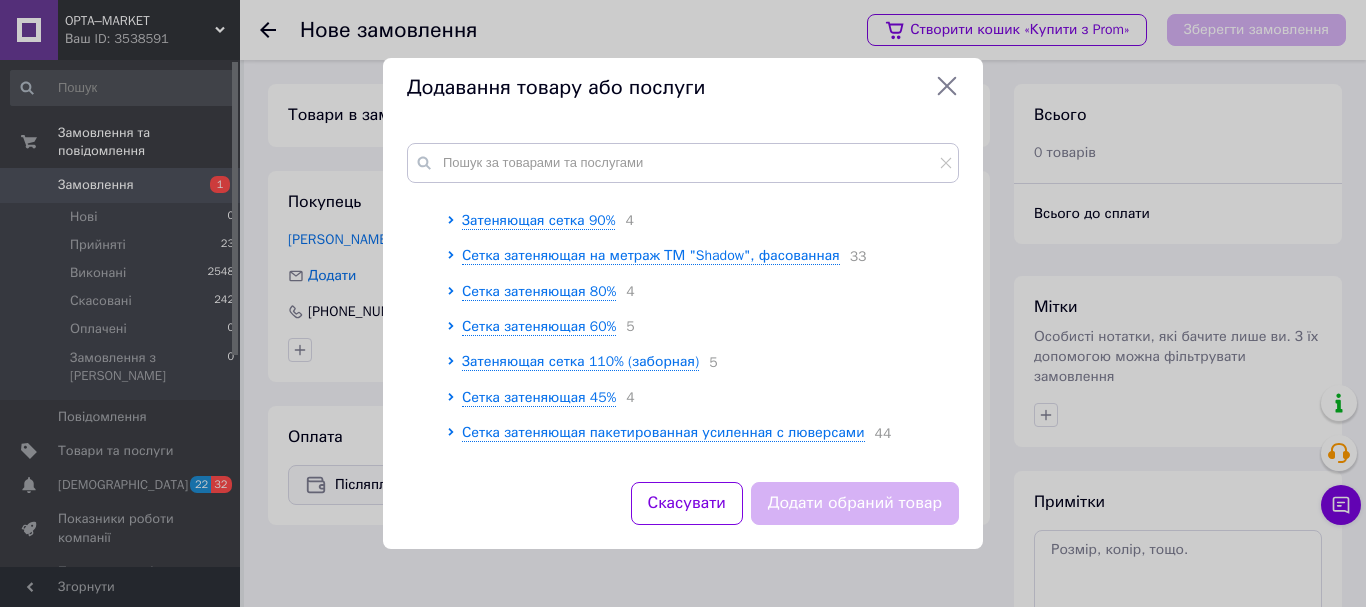 scroll, scrollTop: 2500, scrollLeft: 0, axis: vertical 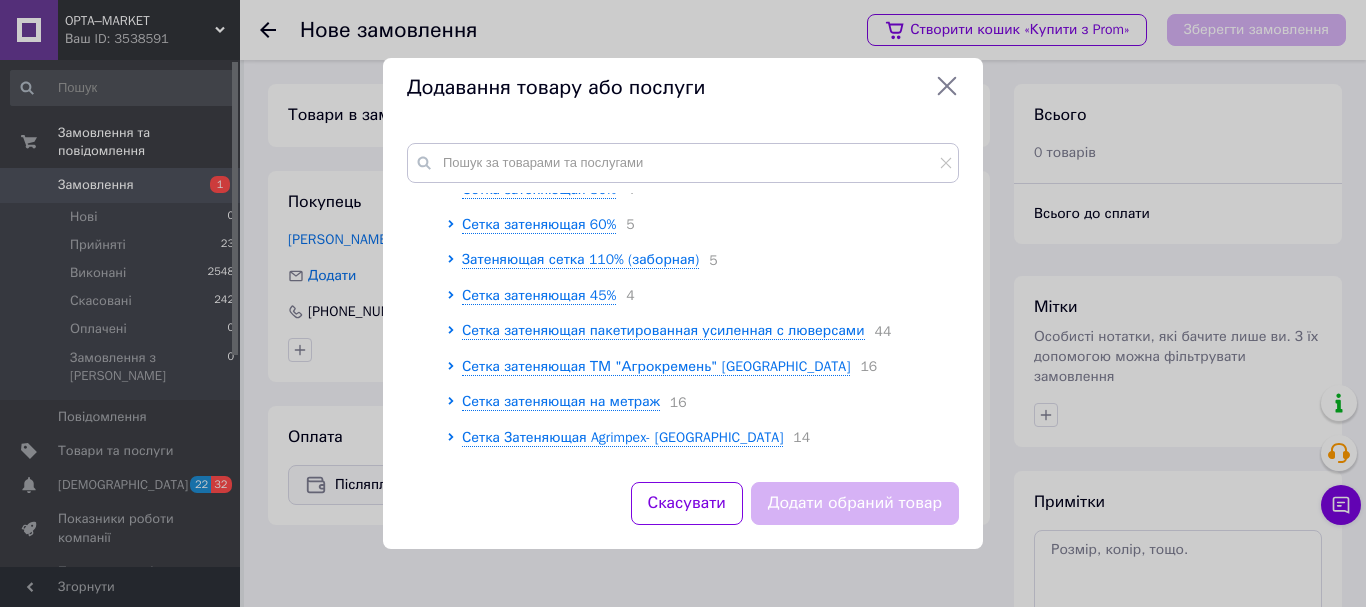 click at bounding box center [454, 331] 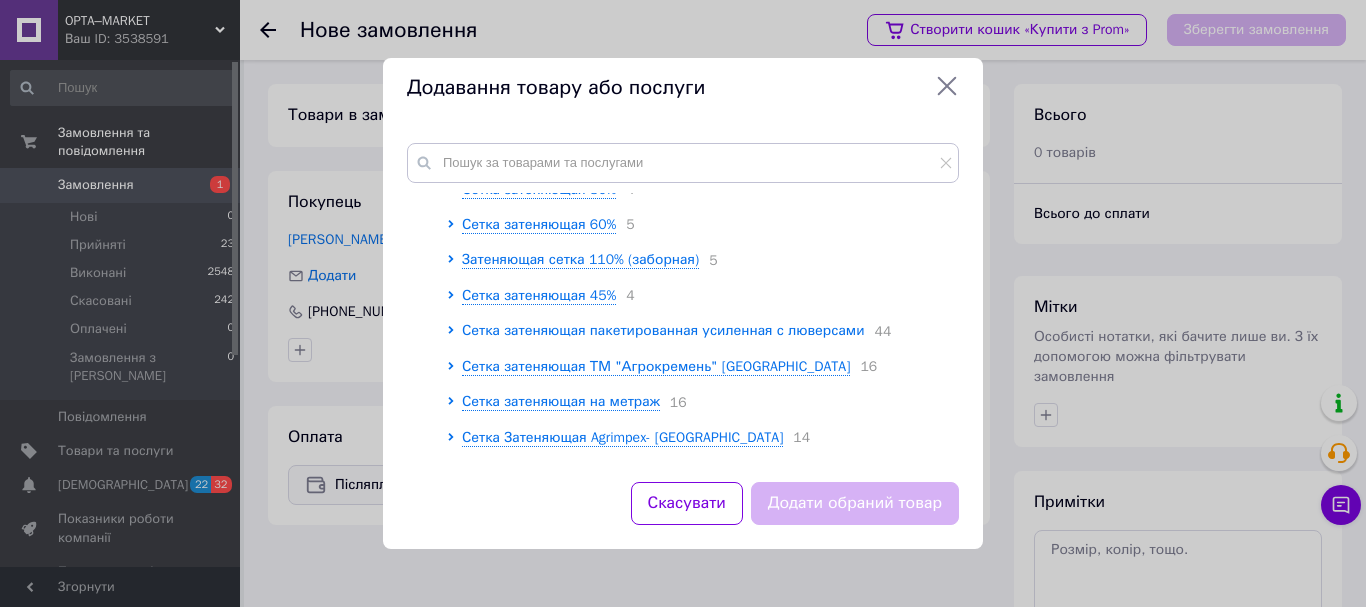 click 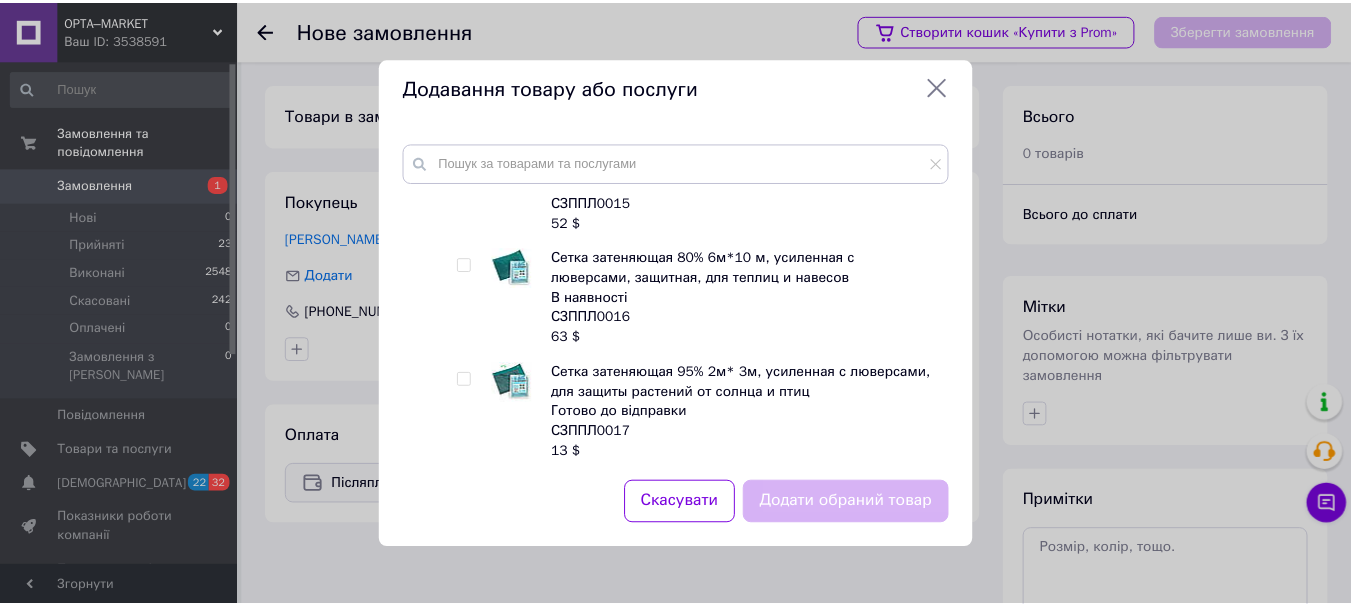 scroll, scrollTop: 4300, scrollLeft: 0, axis: vertical 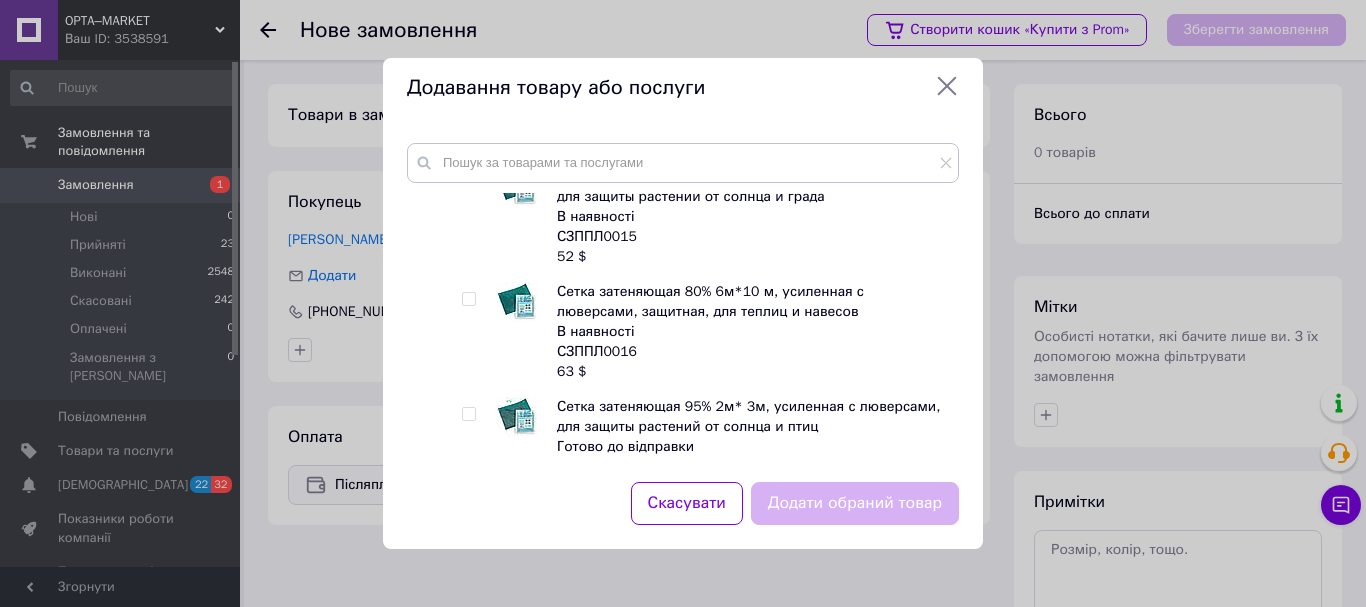 click at bounding box center [469, 414] 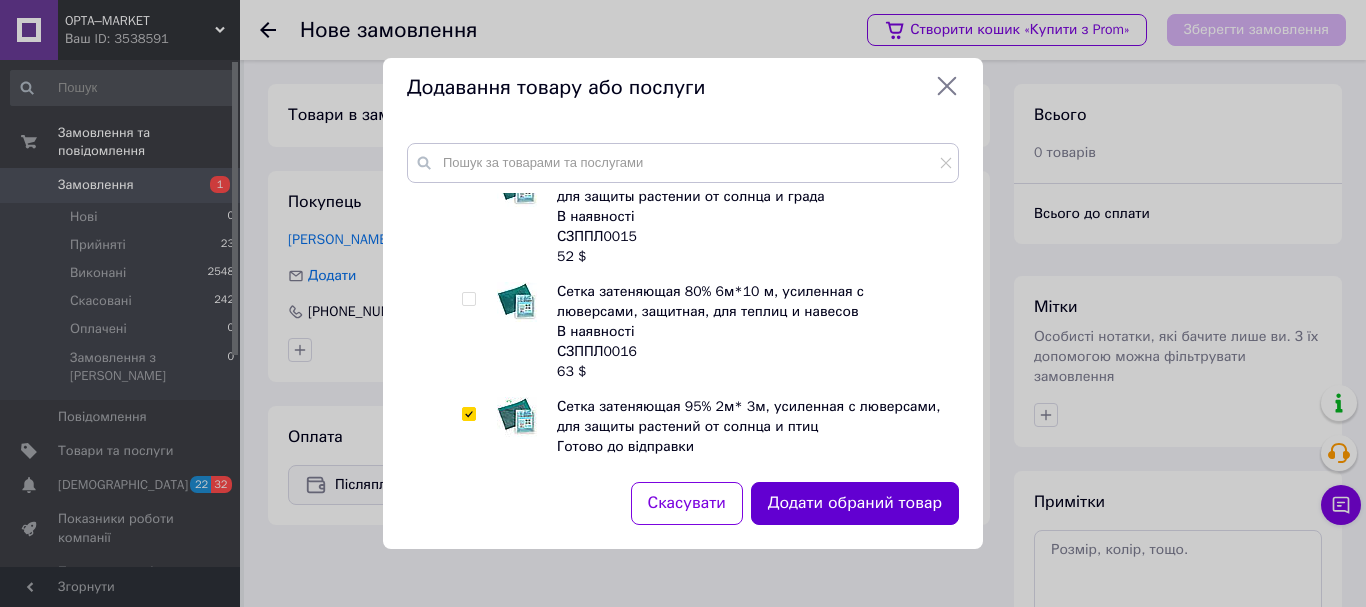 click on "Додати обраний товар" at bounding box center (855, 503) 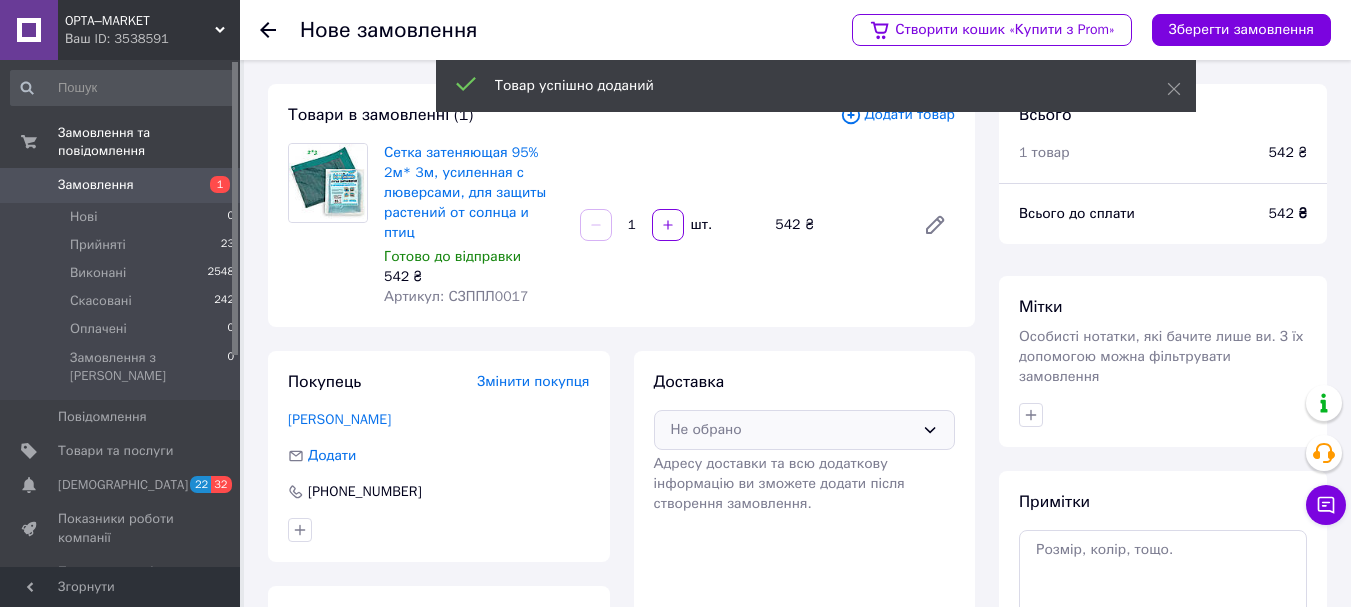 click 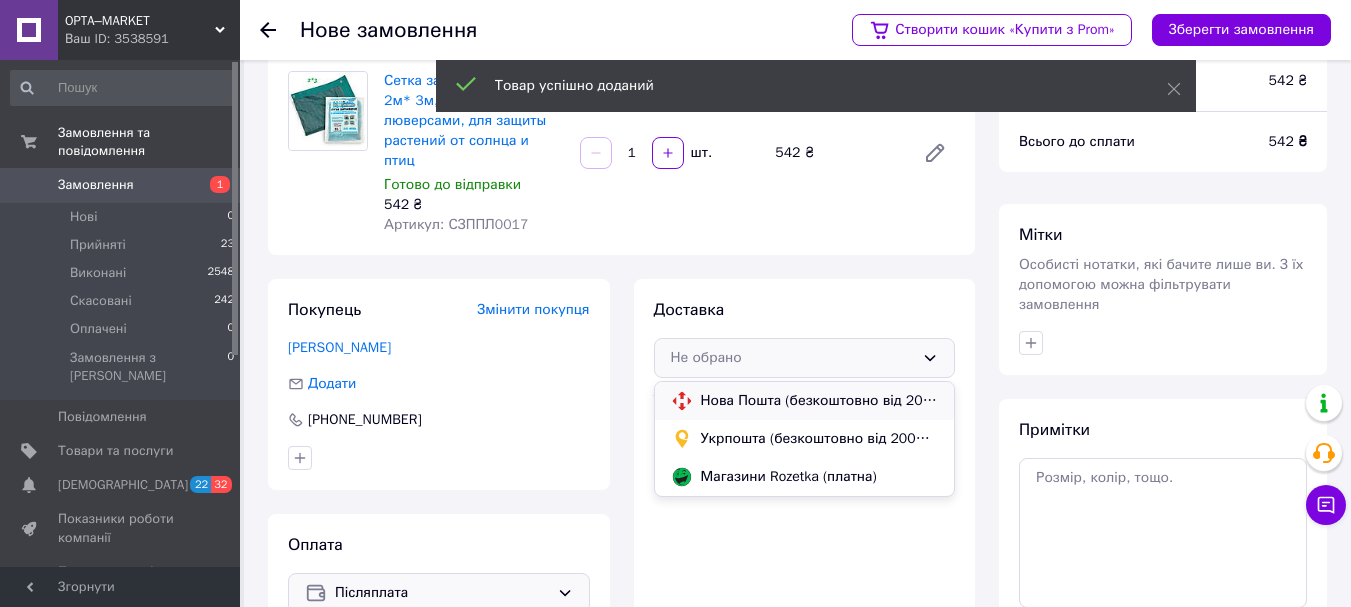 scroll, scrollTop: 100, scrollLeft: 0, axis: vertical 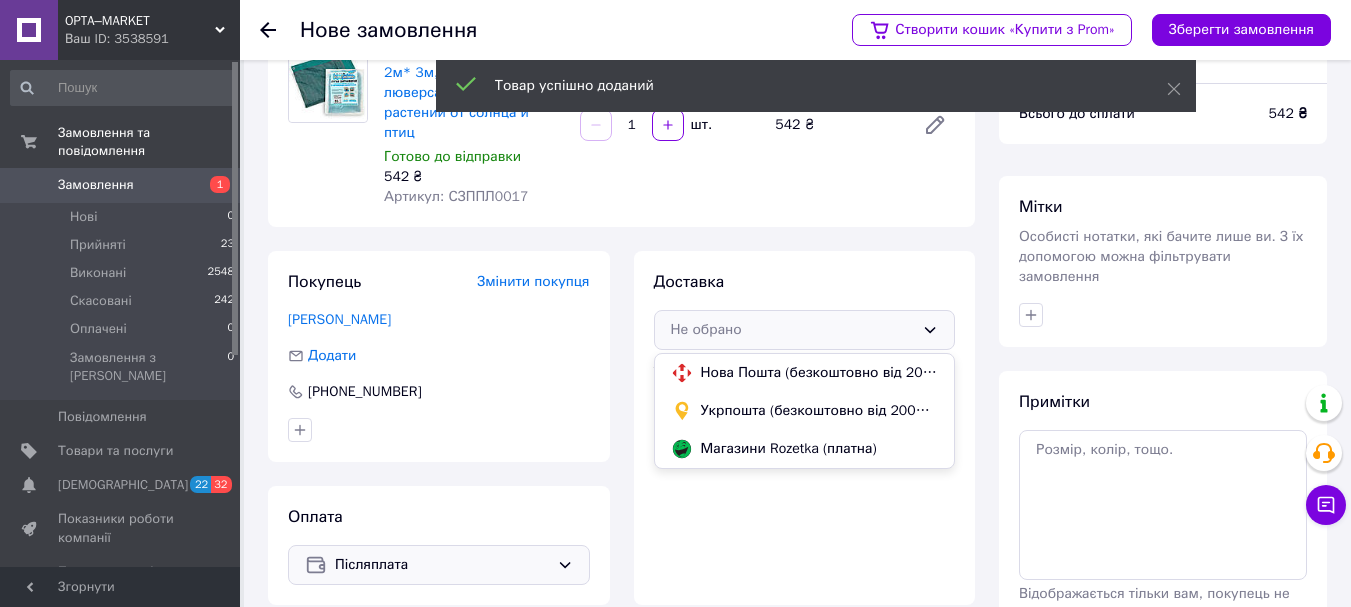 drag, startPoint x: 826, startPoint y: 341, endPoint x: 859, endPoint y: 346, distance: 33.37664 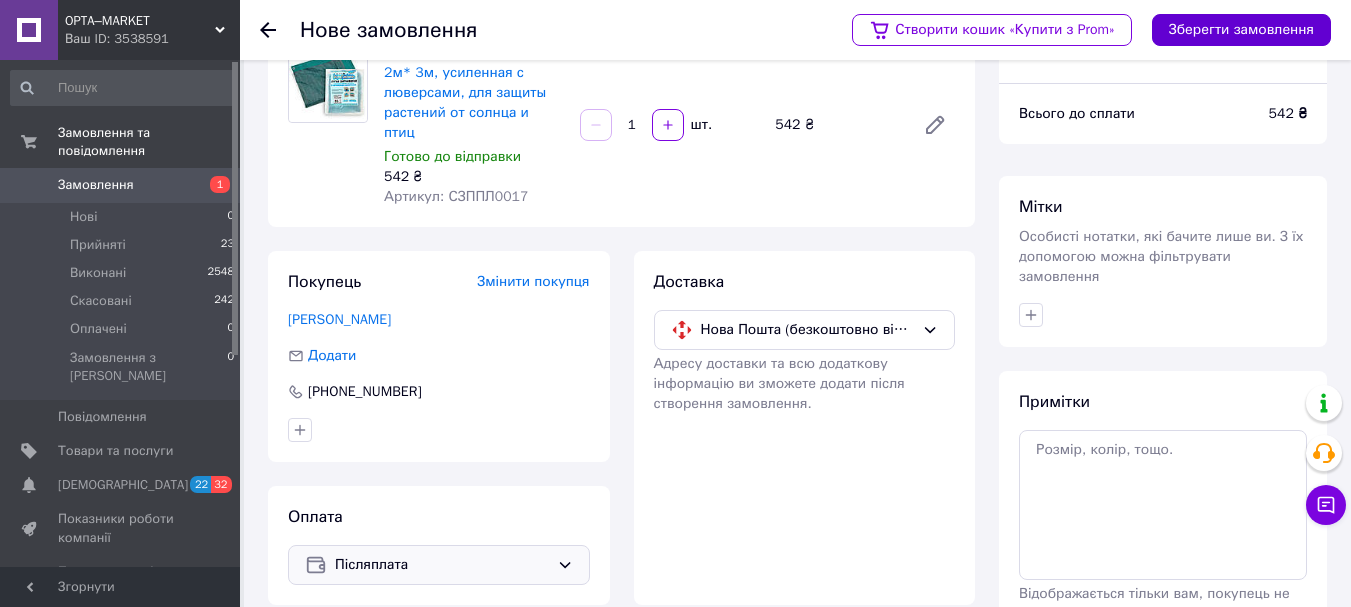 click on "Зберегти замовлення" at bounding box center (1241, 30) 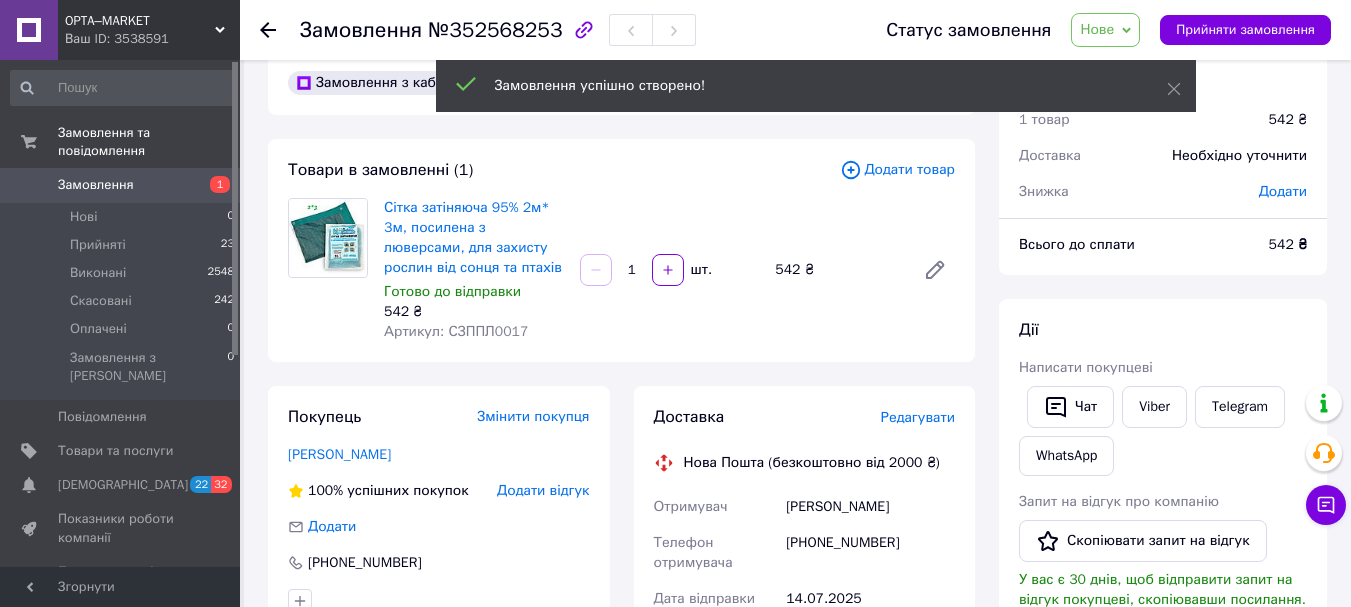 scroll, scrollTop: 0, scrollLeft: 0, axis: both 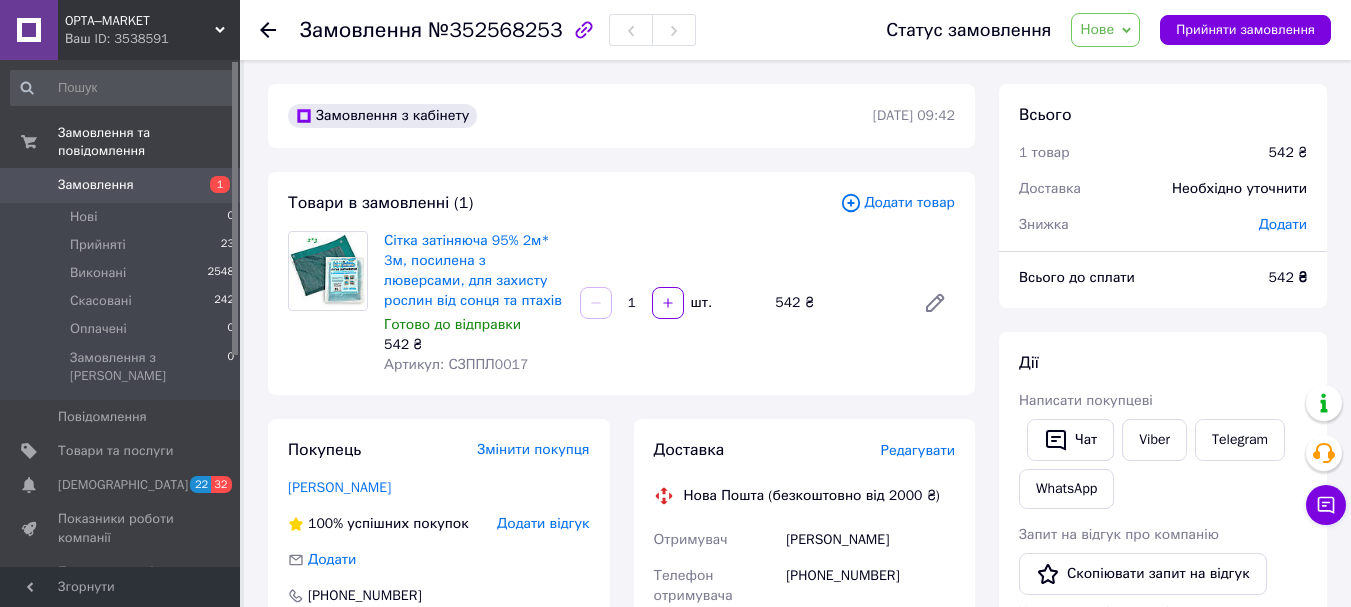 click on "Додати" at bounding box center (1283, 224) 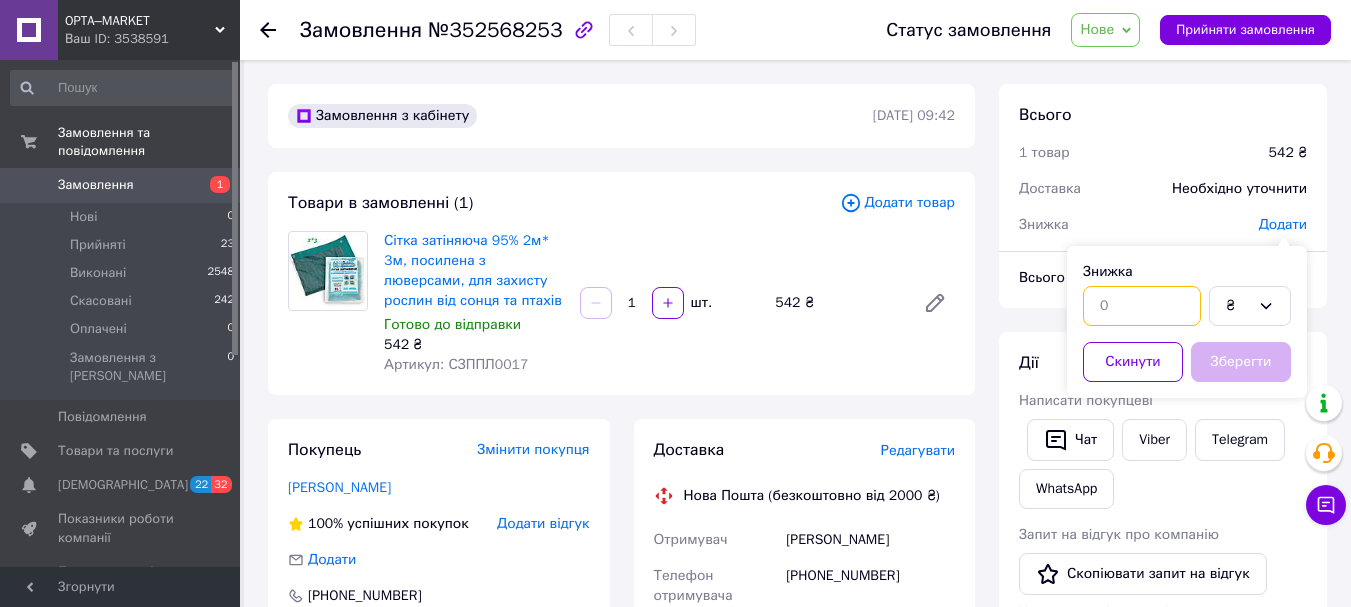 click at bounding box center (1142, 306) 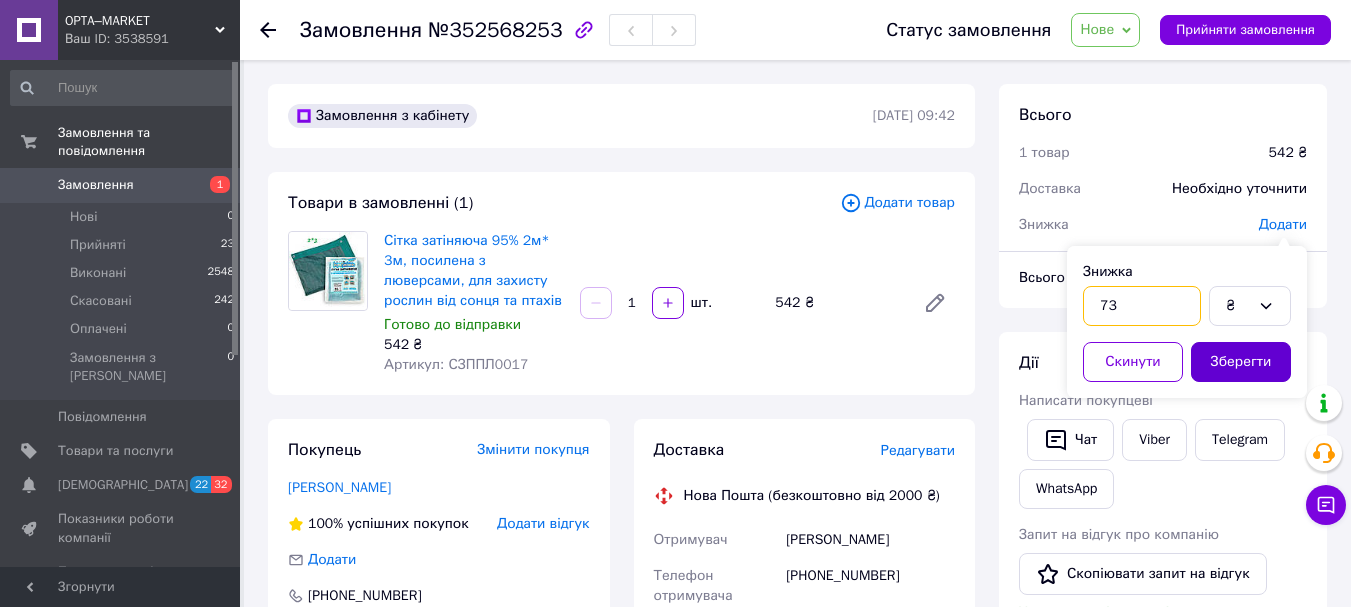 type on "73" 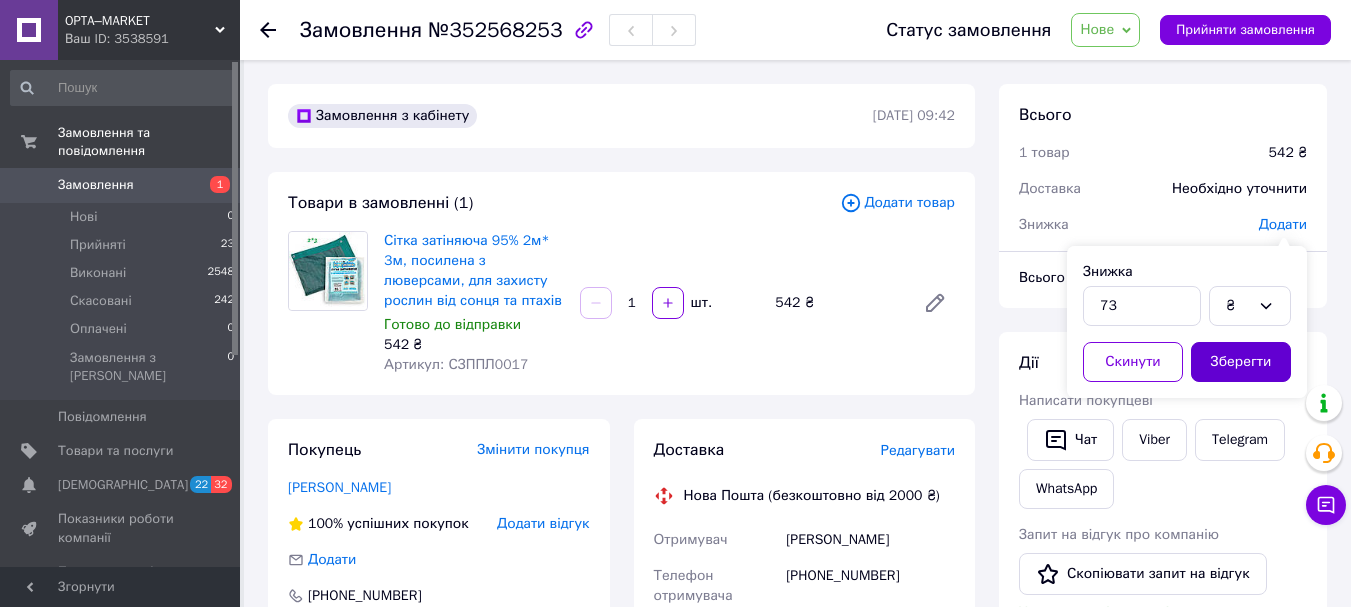 click on "Зберегти" at bounding box center [1241, 362] 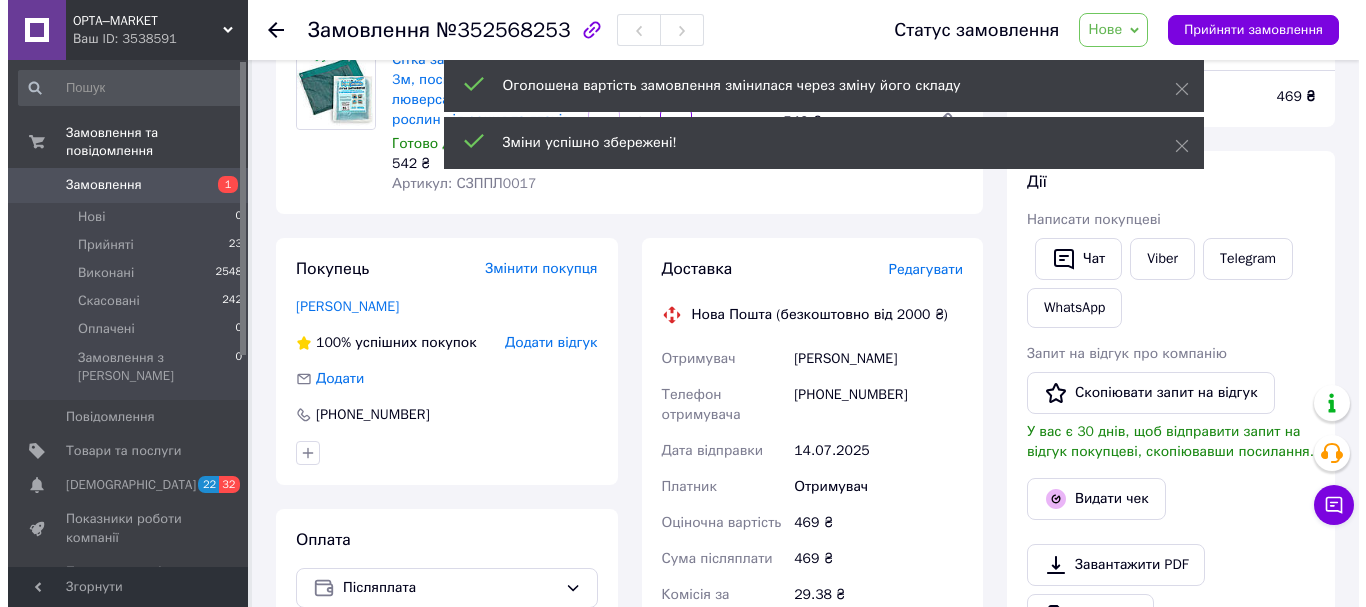 scroll, scrollTop: 200, scrollLeft: 0, axis: vertical 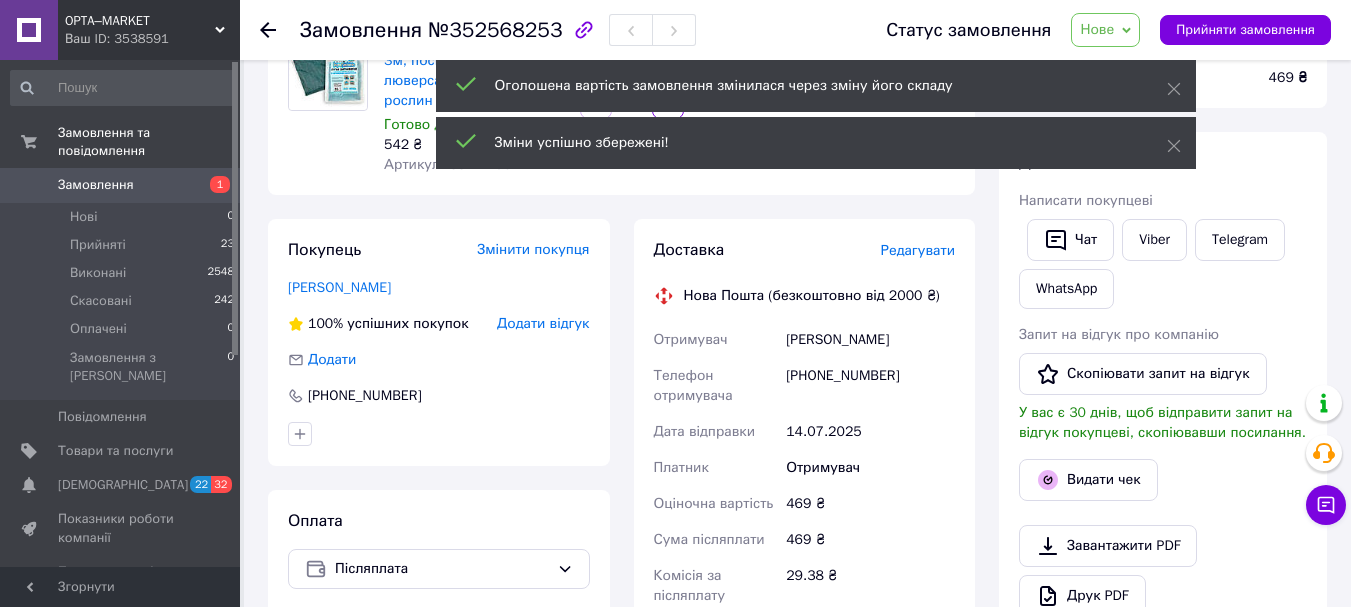 click on "Редагувати" at bounding box center (918, 250) 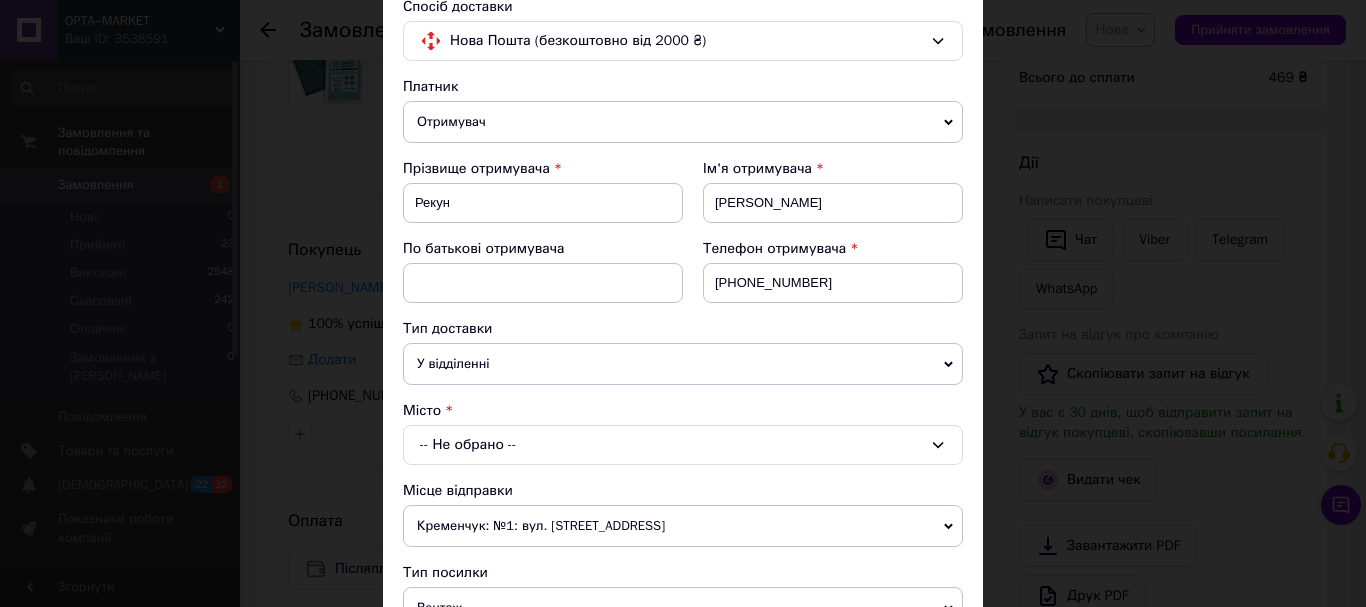 scroll, scrollTop: 200, scrollLeft: 0, axis: vertical 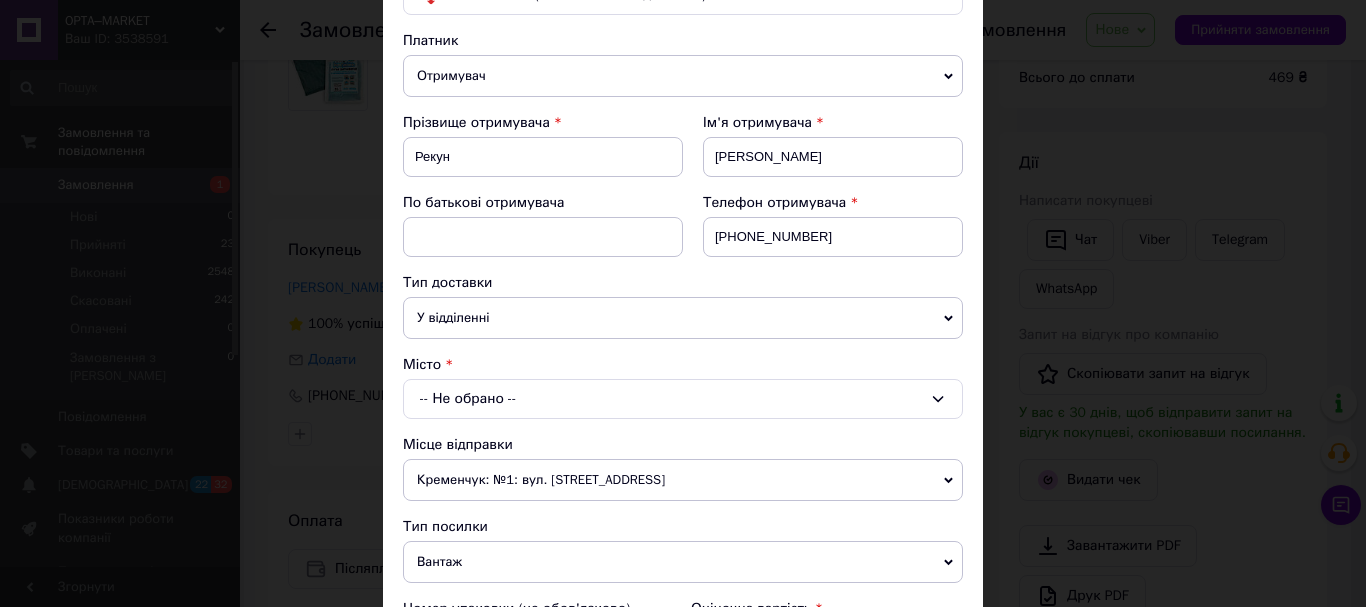 click on "-- Не обрано --" at bounding box center (683, 399) 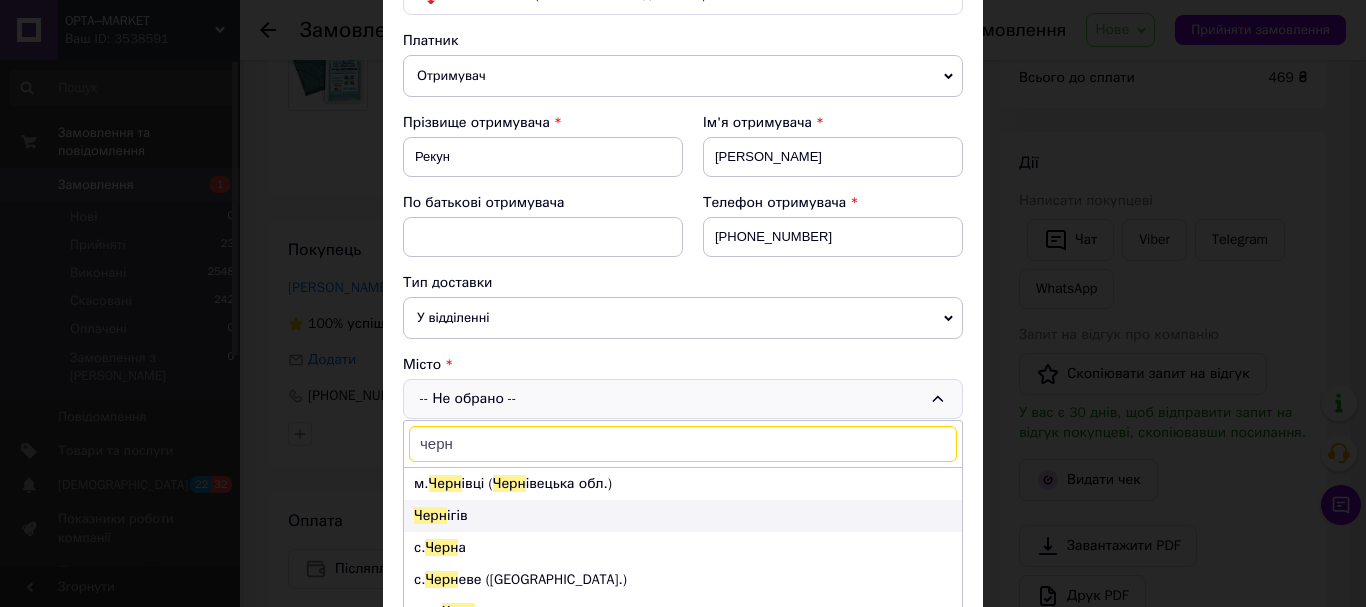 type on "черн" 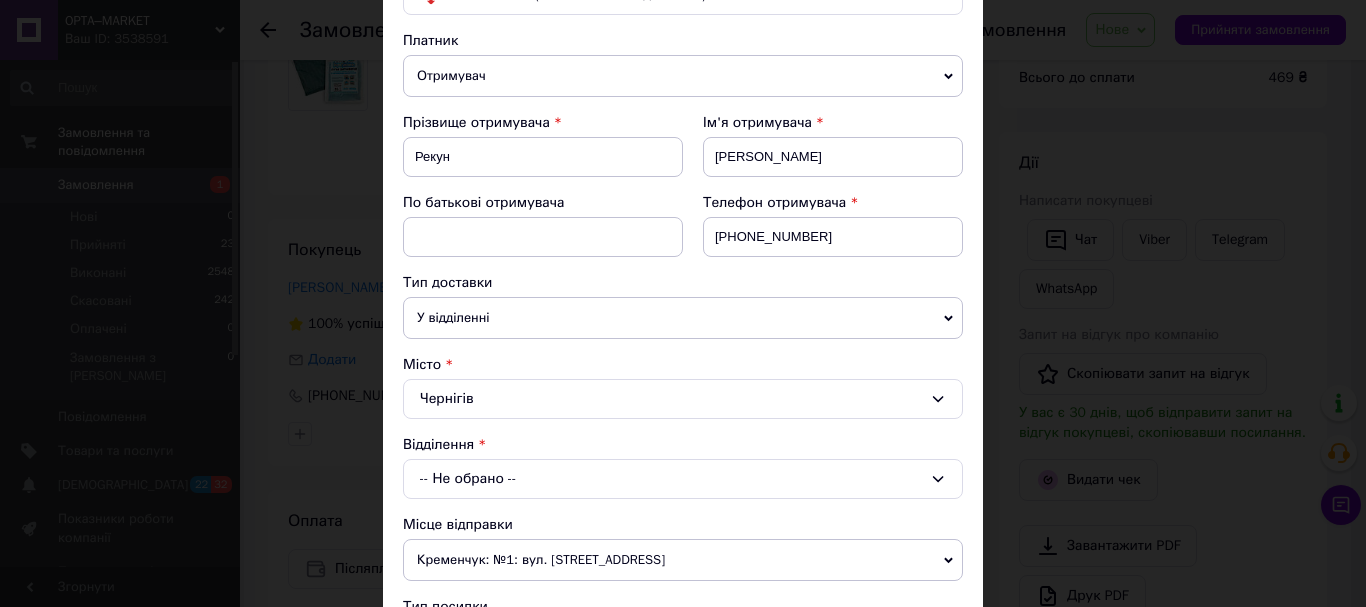 click on "-- Не обрано --" at bounding box center [683, 479] 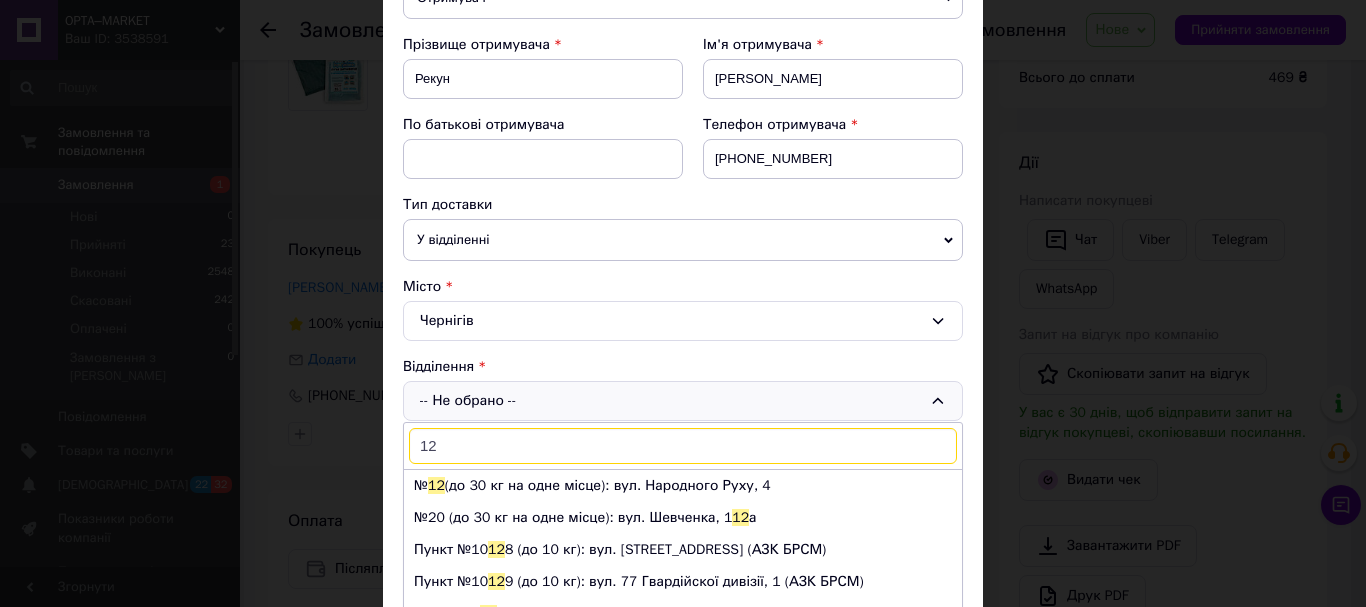 scroll, scrollTop: 300, scrollLeft: 0, axis: vertical 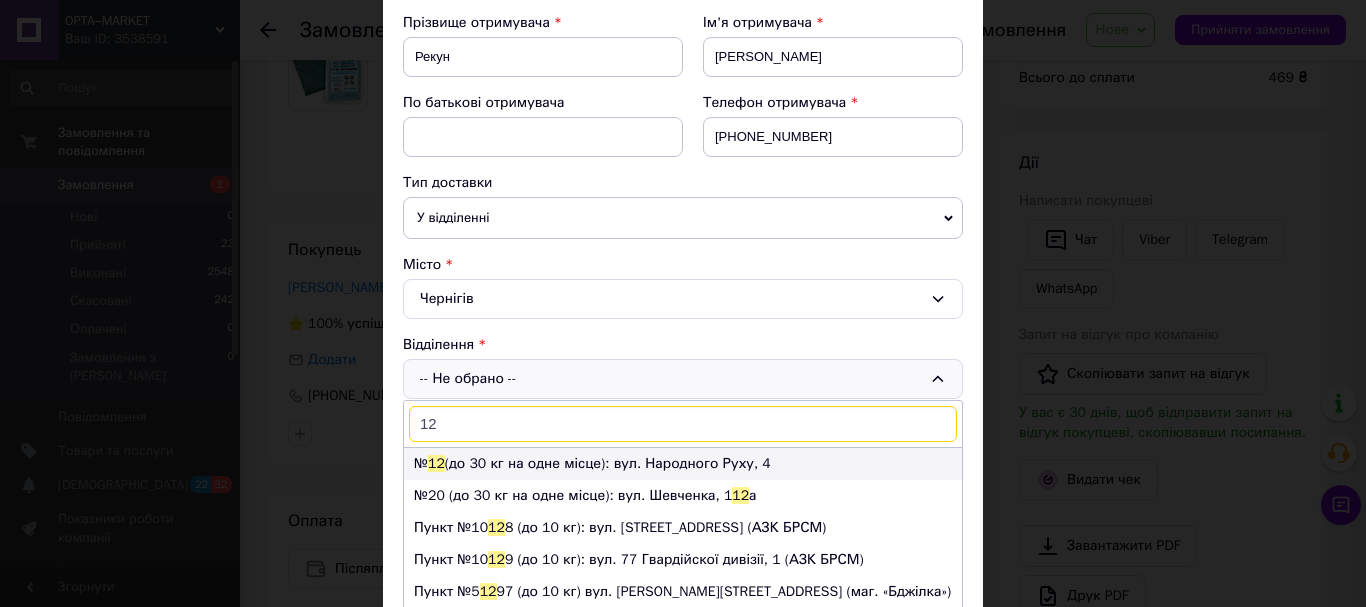 type on "12" 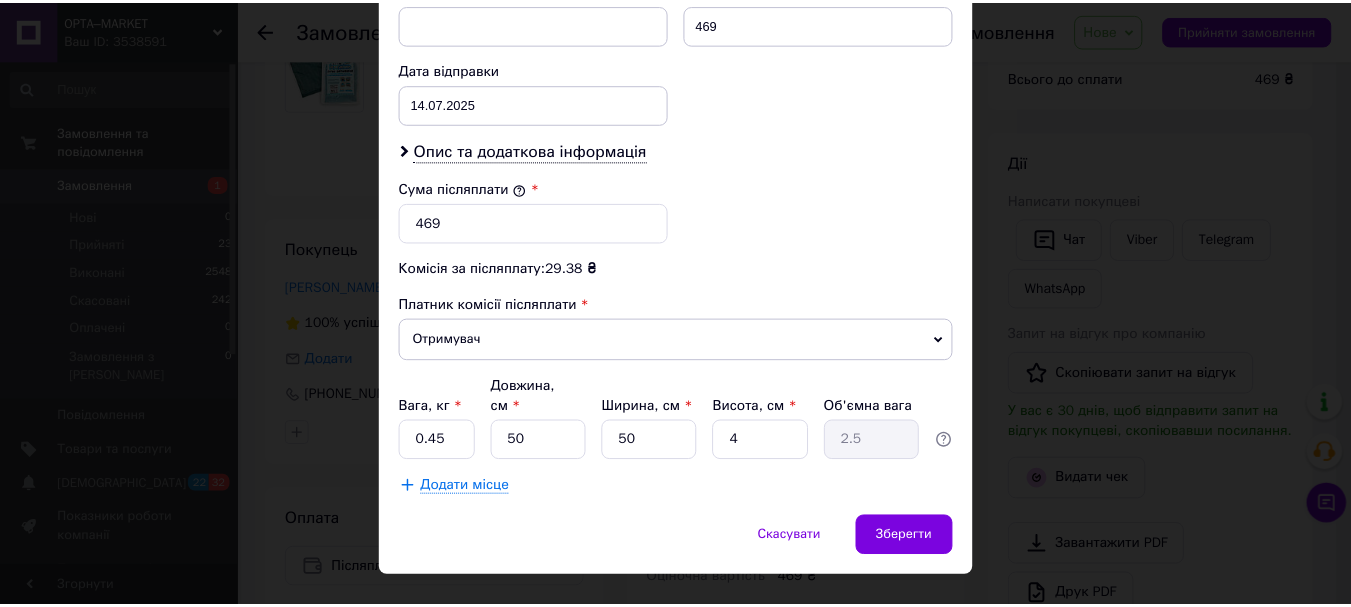 scroll, scrollTop: 900, scrollLeft: 0, axis: vertical 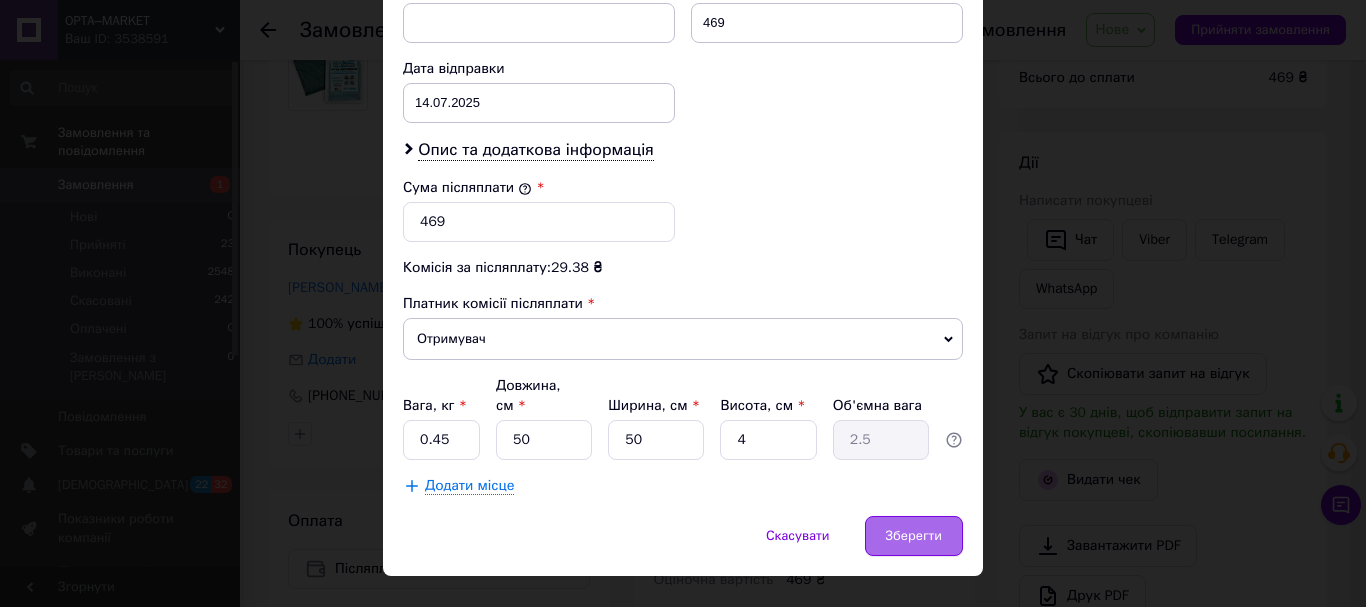 click on "Зберегти" at bounding box center [914, 536] 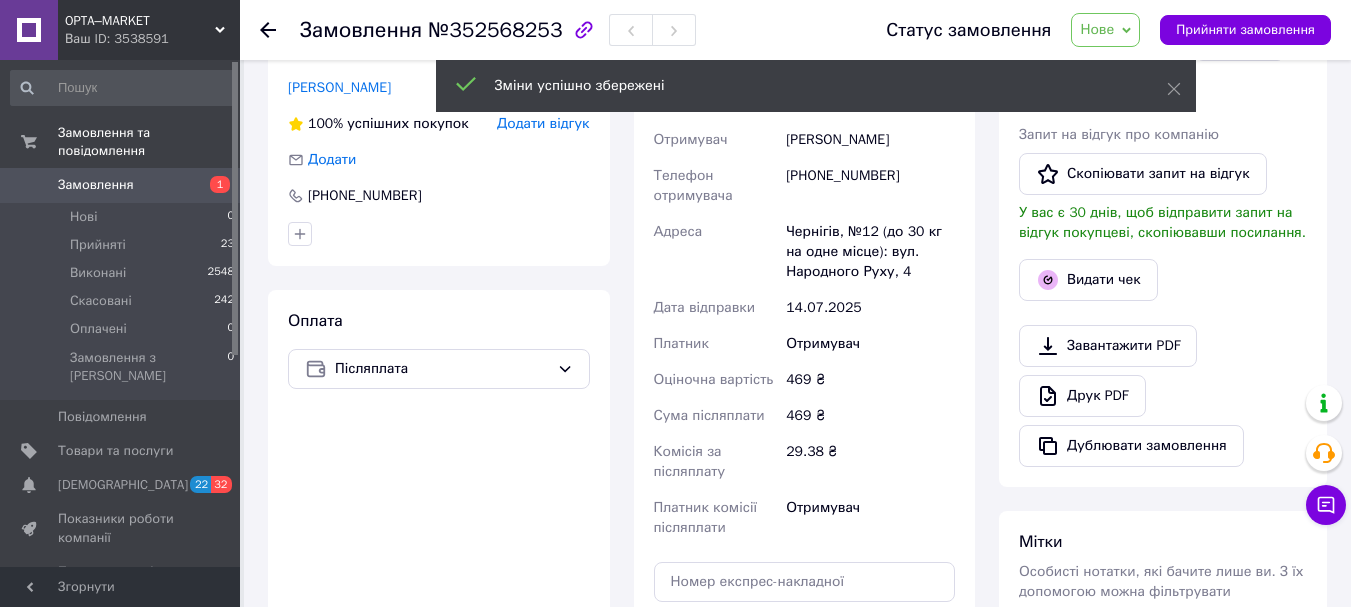 scroll, scrollTop: 600, scrollLeft: 0, axis: vertical 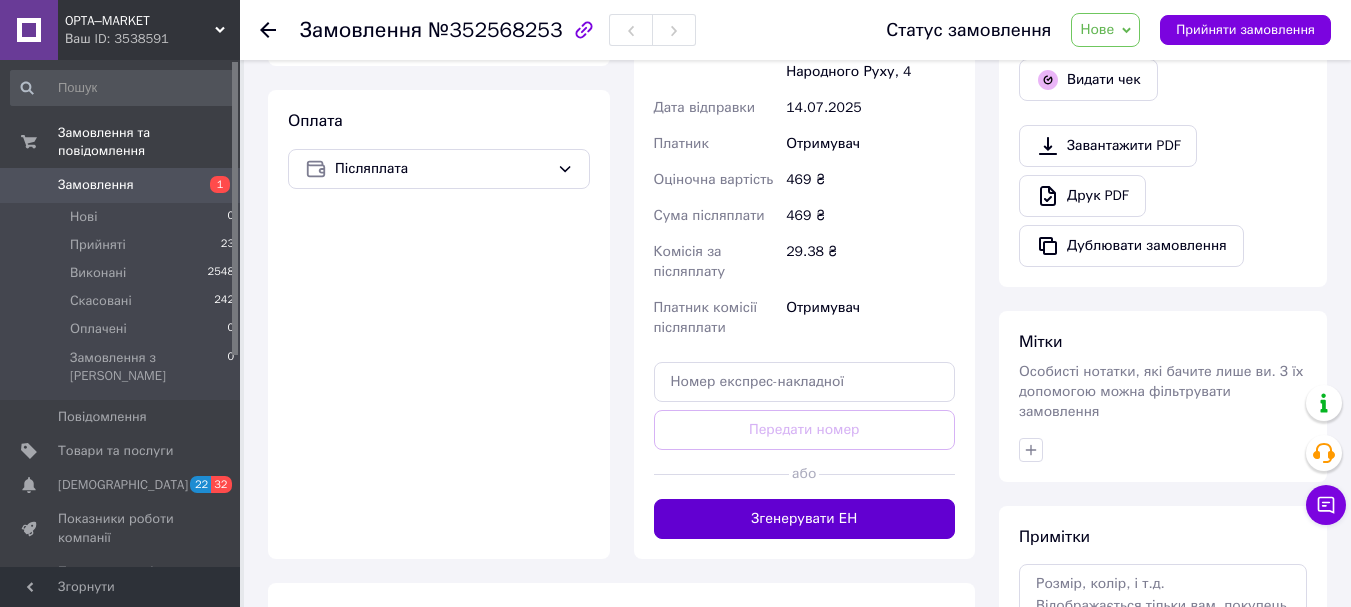 click on "Згенерувати ЕН" at bounding box center [805, 519] 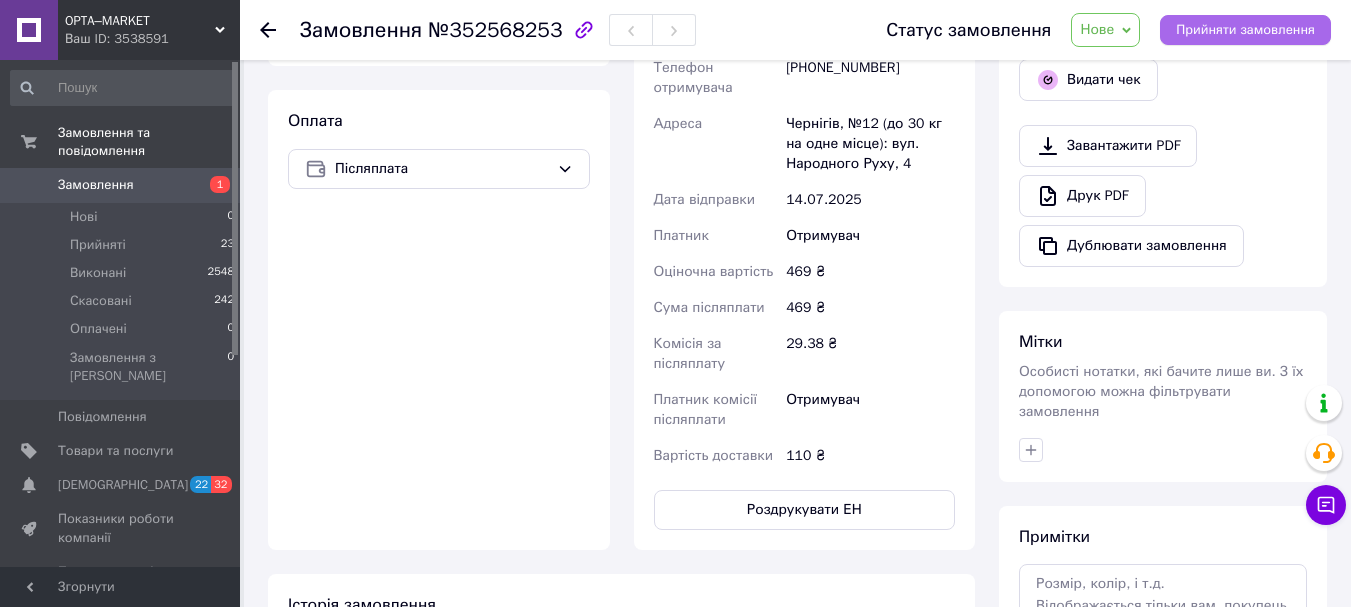 click on "Прийняти замовлення" at bounding box center (1245, 30) 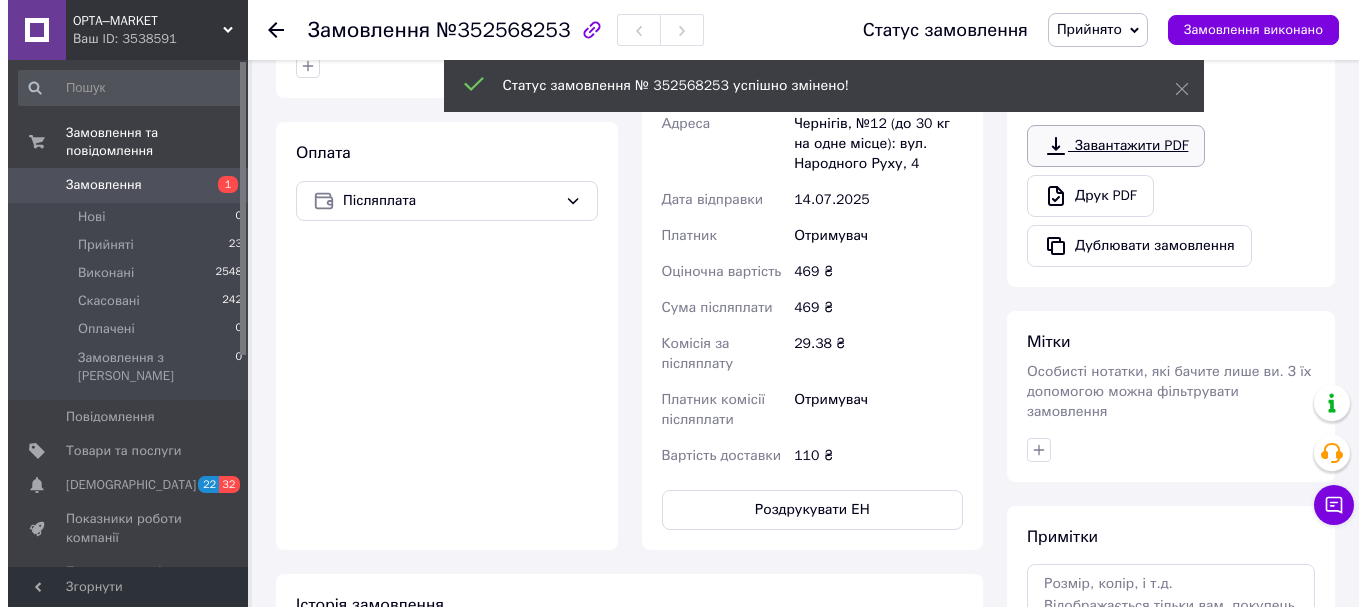 scroll, scrollTop: 432, scrollLeft: 0, axis: vertical 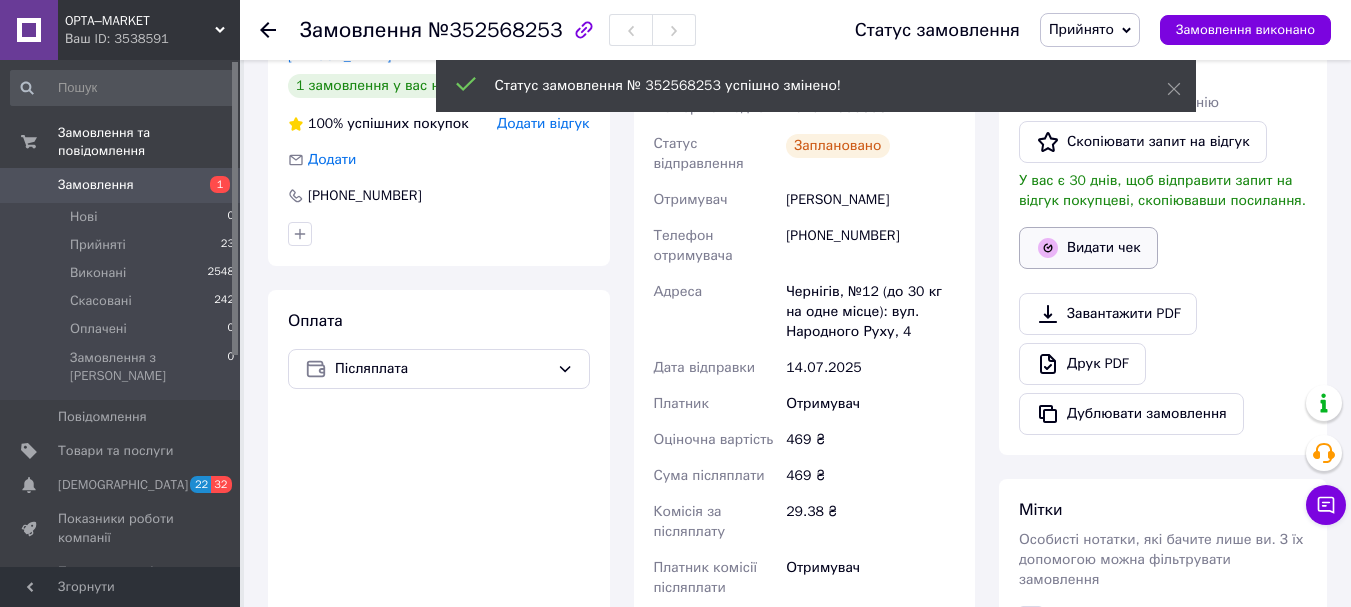click on "Видати чек" at bounding box center (1088, 248) 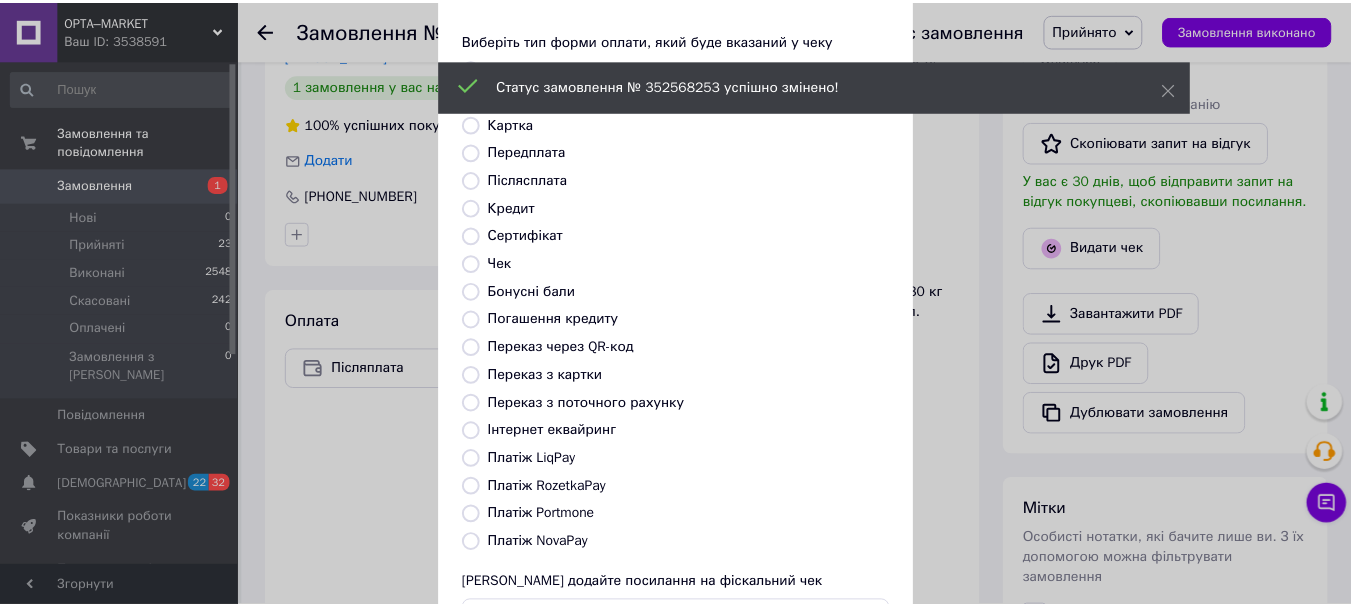 scroll, scrollTop: 252, scrollLeft: 0, axis: vertical 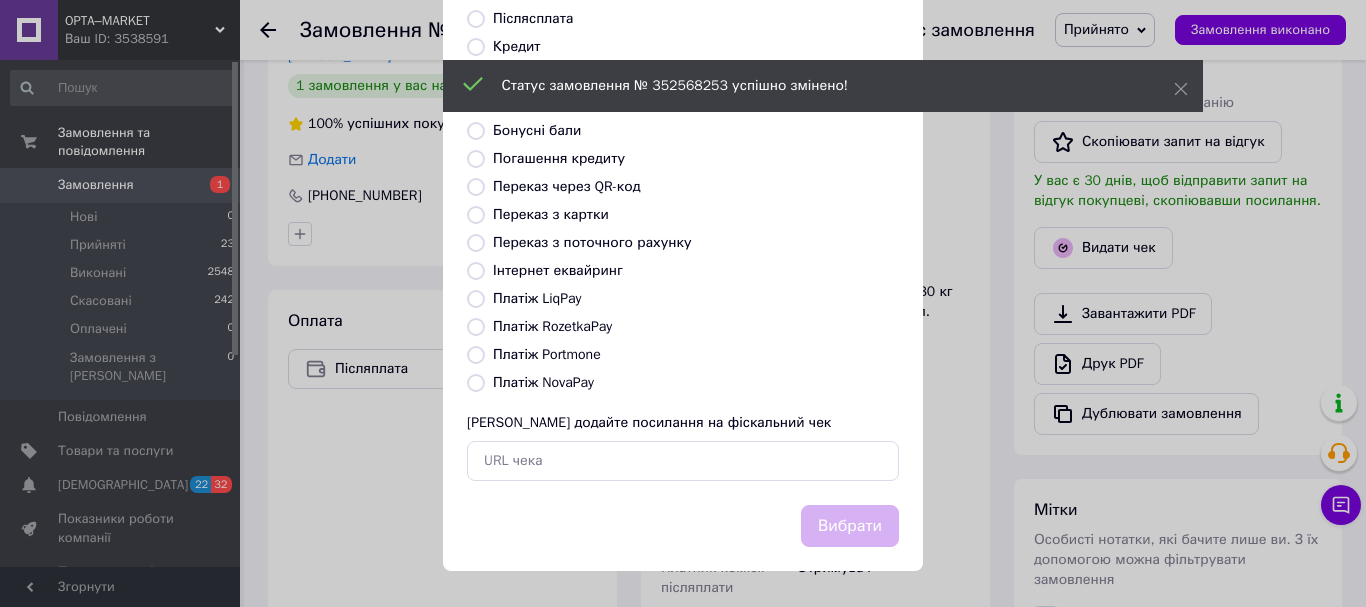 click on "Платіж NovaPay" at bounding box center (543, 382) 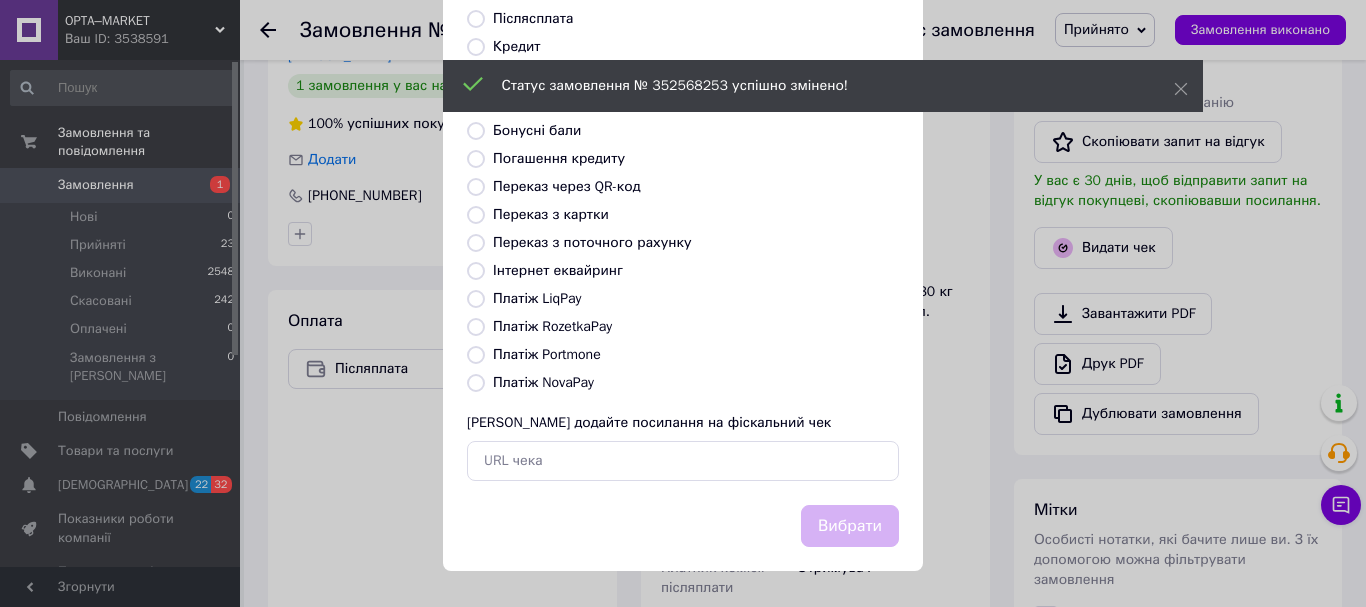 radio on "true" 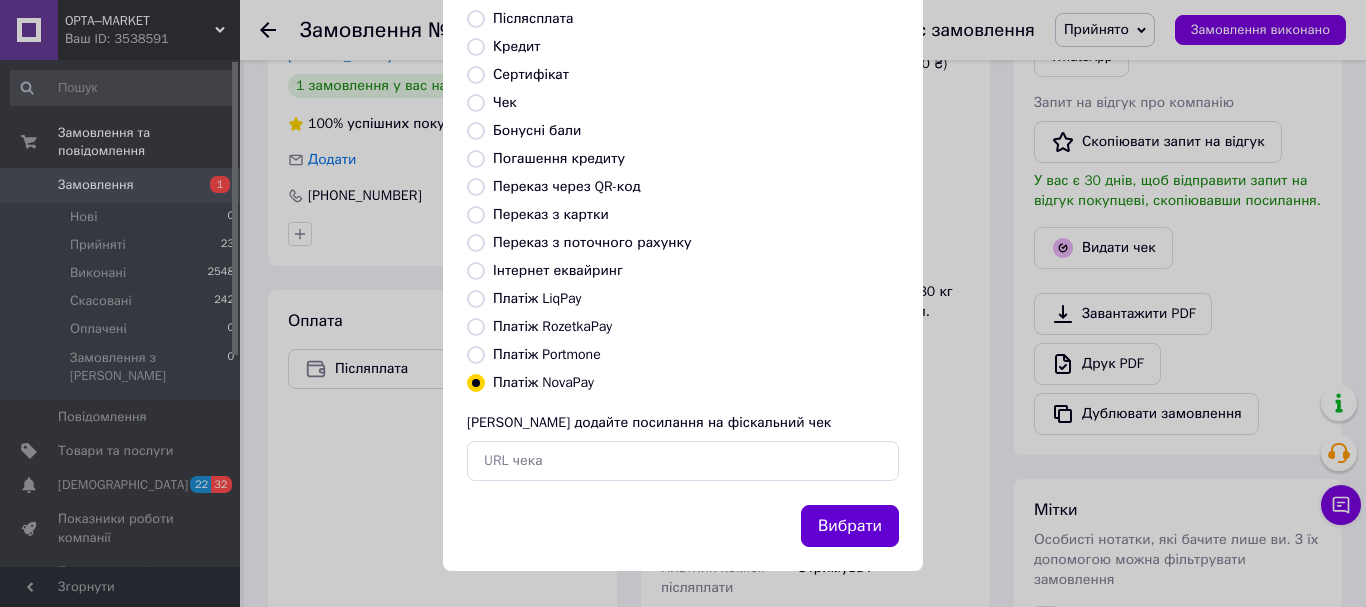 click on "Вибрати" at bounding box center (850, 526) 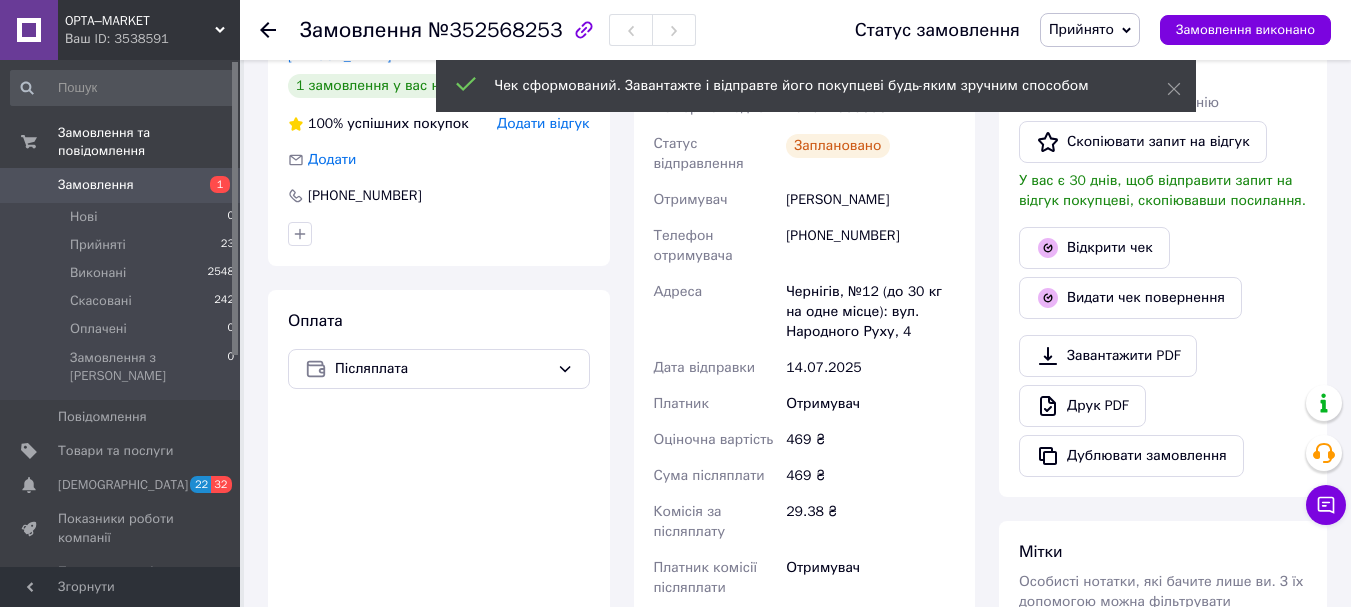 drag, startPoint x: 156, startPoint y: 161, endPoint x: 369, endPoint y: 222, distance: 221.56264 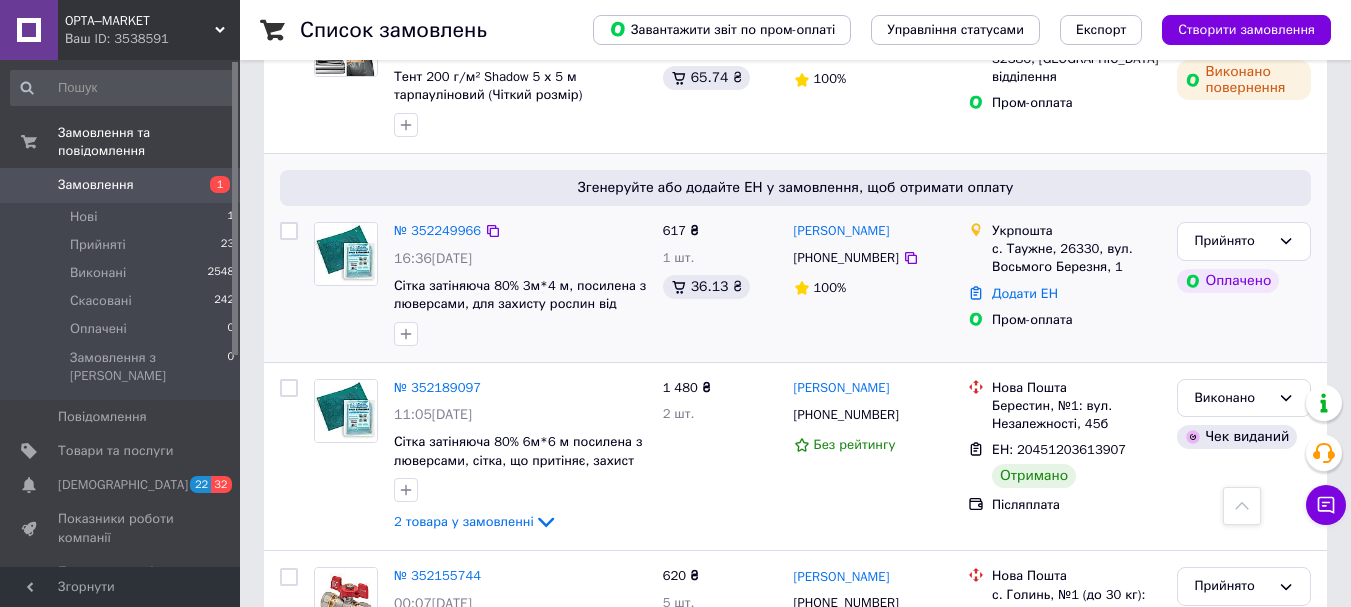 scroll, scrollTop: 2200, scrollLeft: 0, axis: vertical 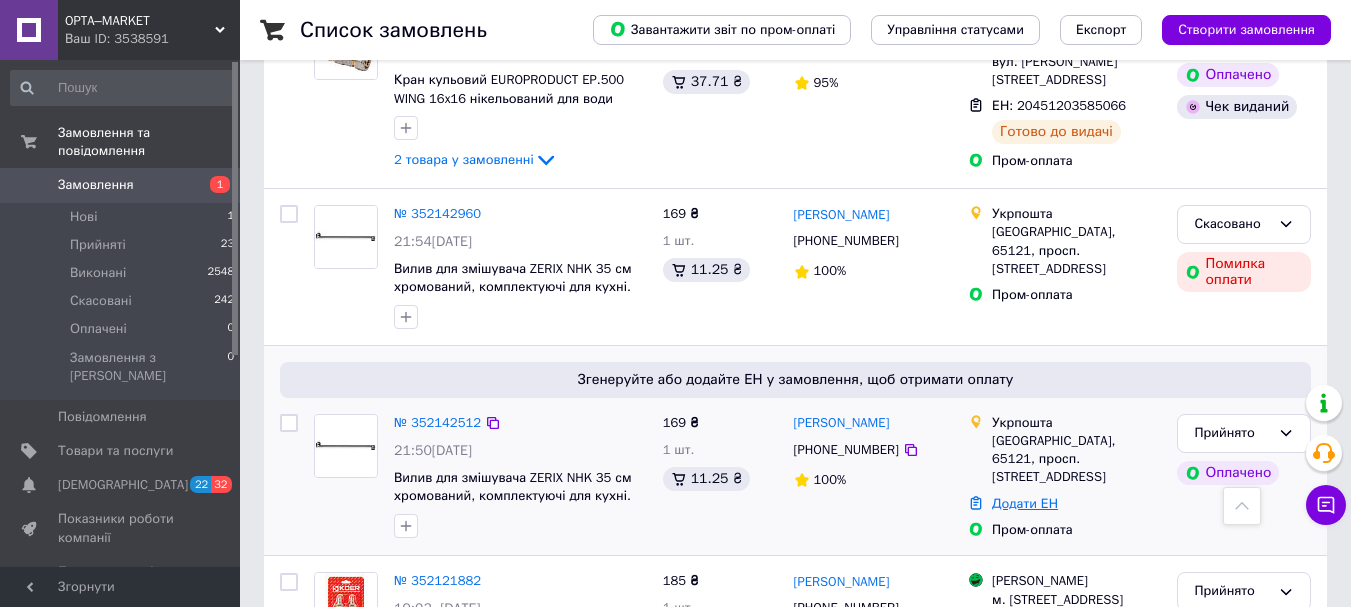 click on "Додати ЕН" at bounding box center (1025, 503) 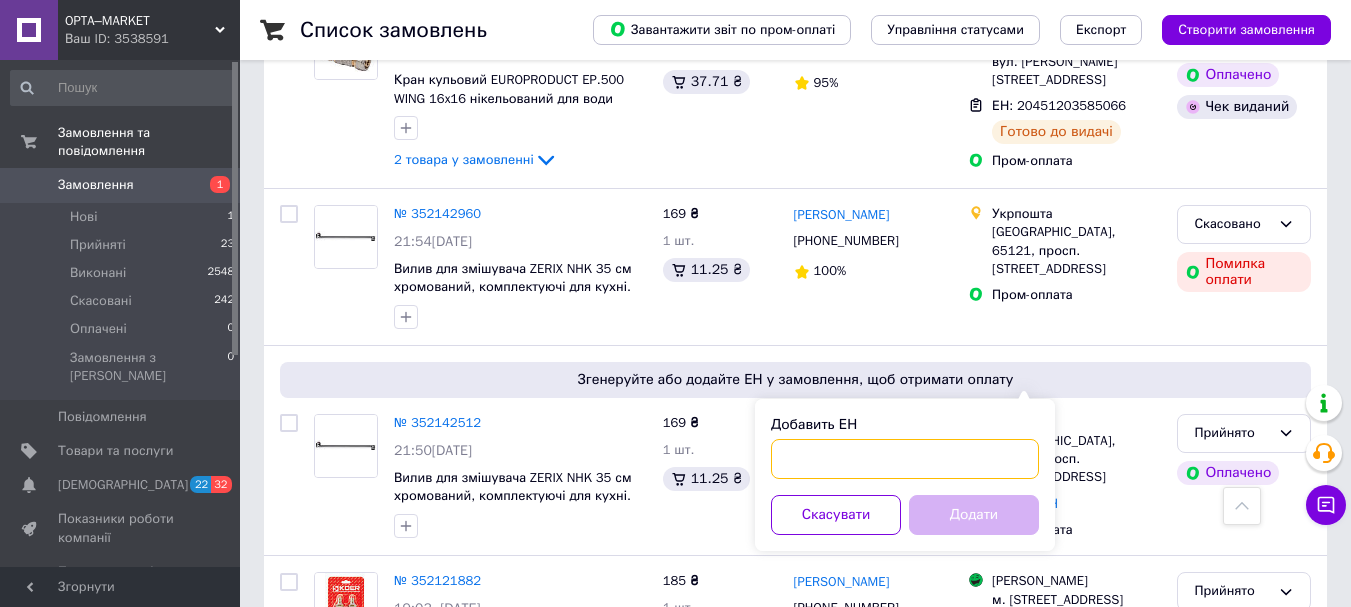 click on "Добавить ЕН" at bounding box center (905, 459) 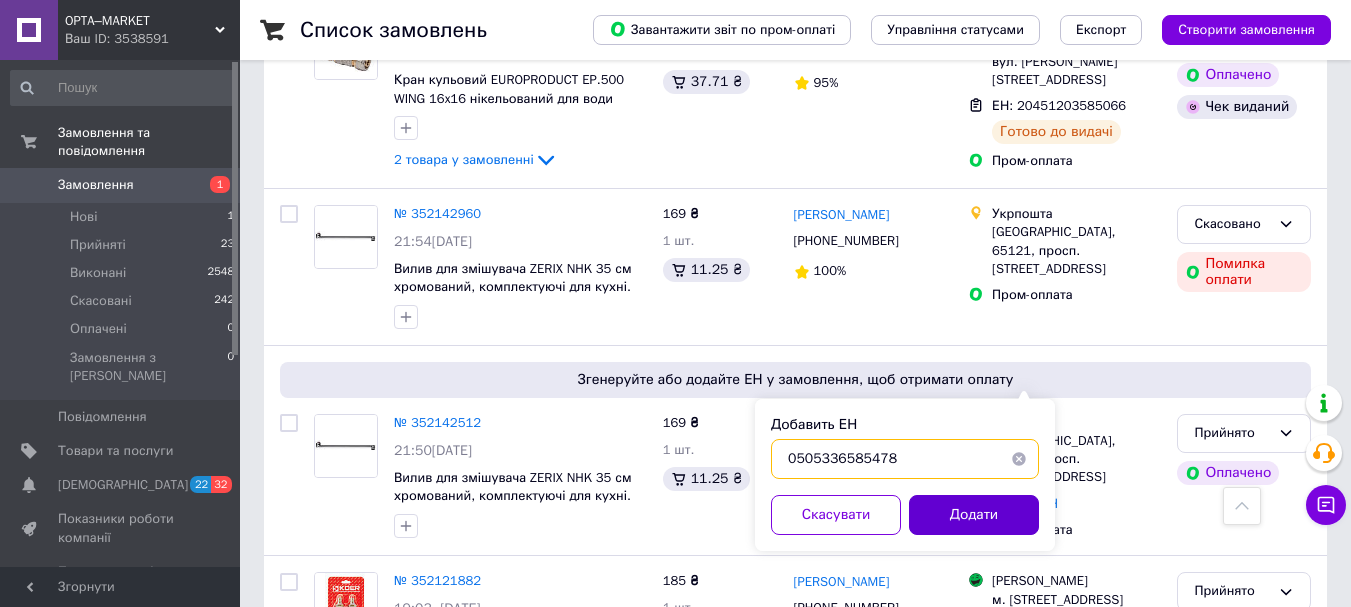 type on "0505336585478" 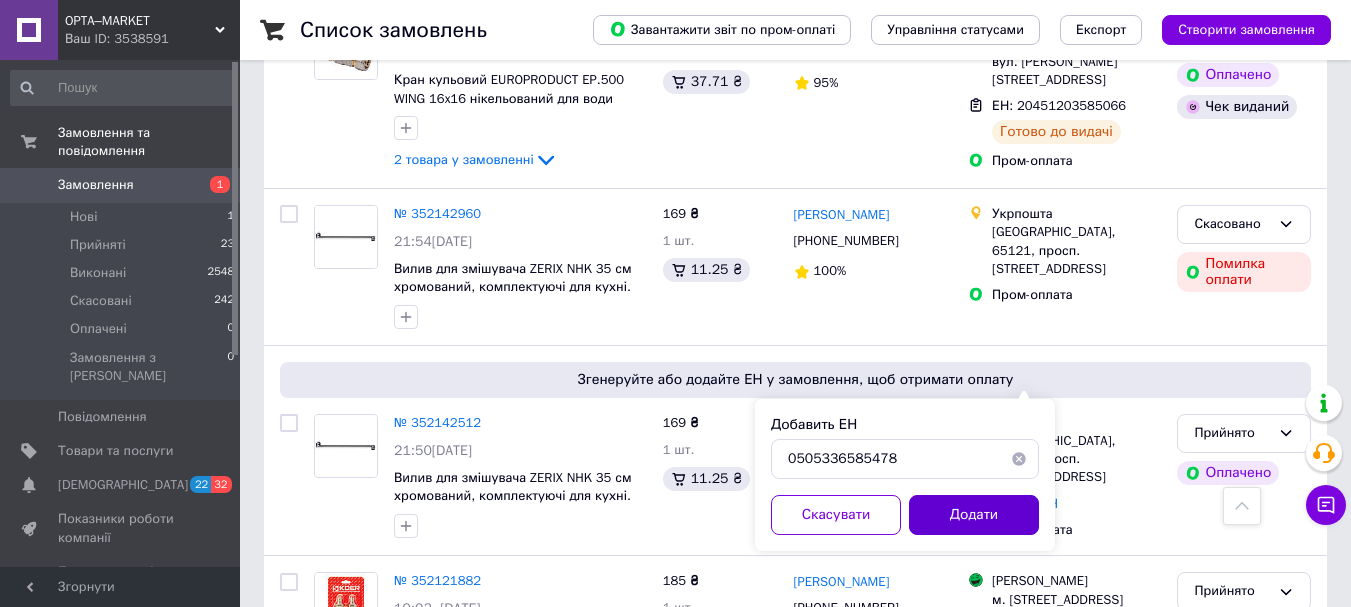 click on "Додати" at bounding box center (974, 515) 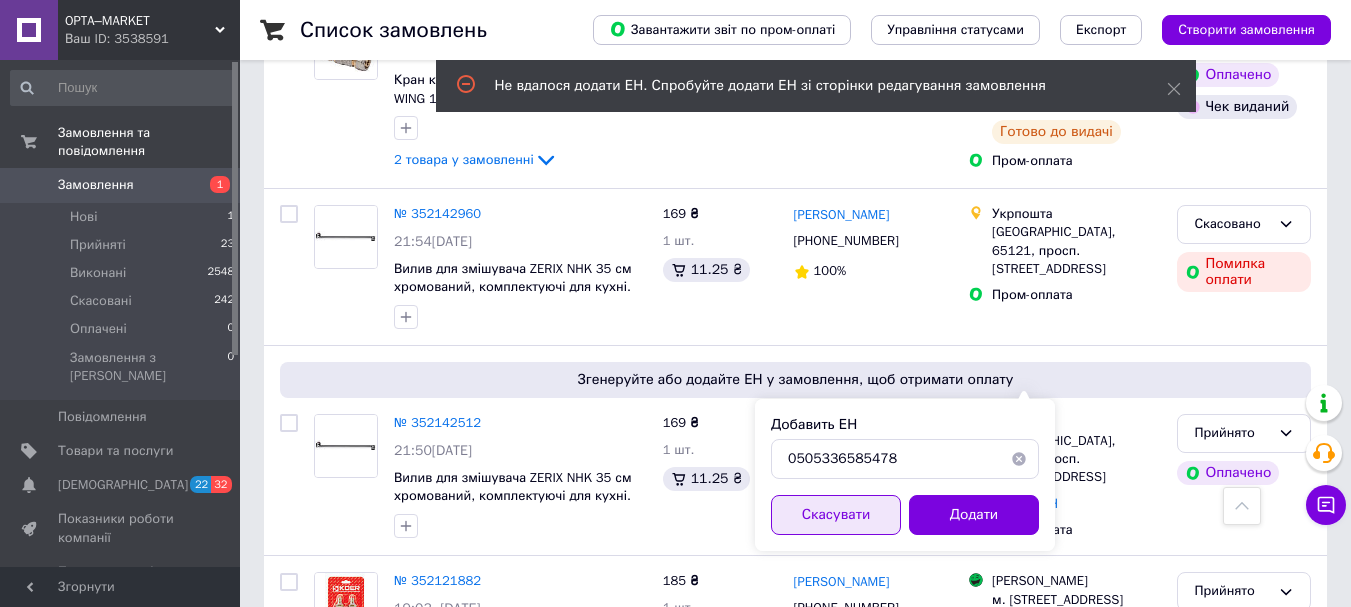click on "Скасувати" at bounding box center (836, 515) 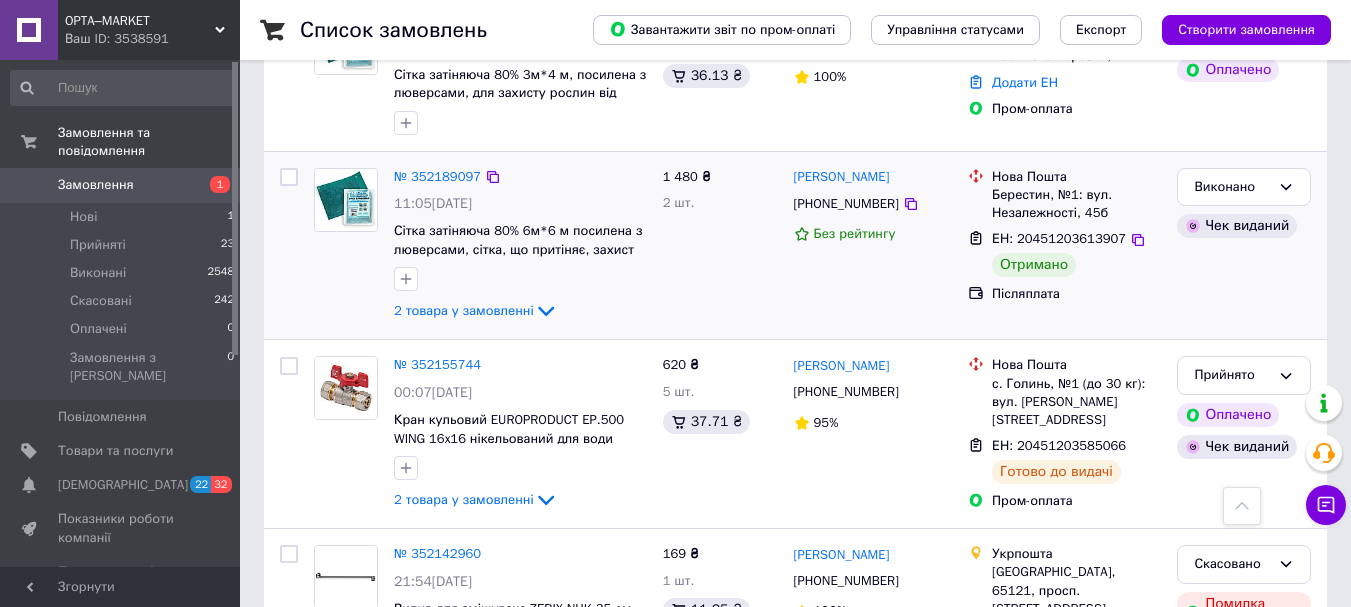 scroll, scrollTop: 2400, scrollLeft: 0, axis: vertical 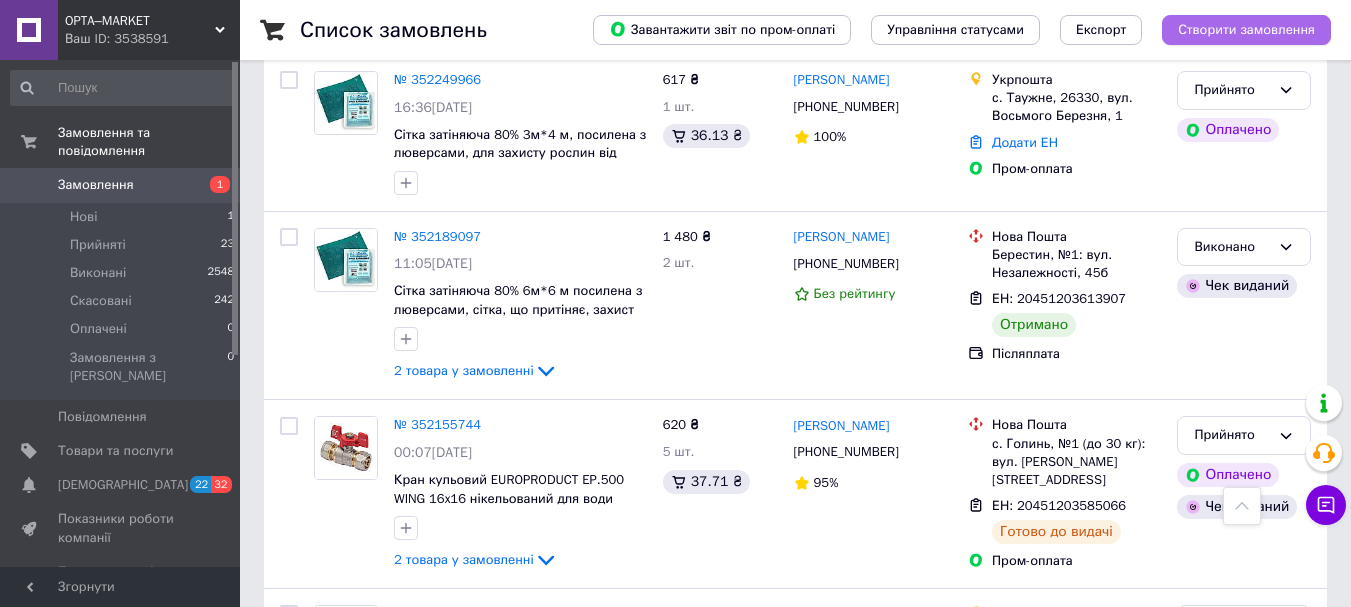 click on "Створити замовлення" at bounding box center (1246, 30) 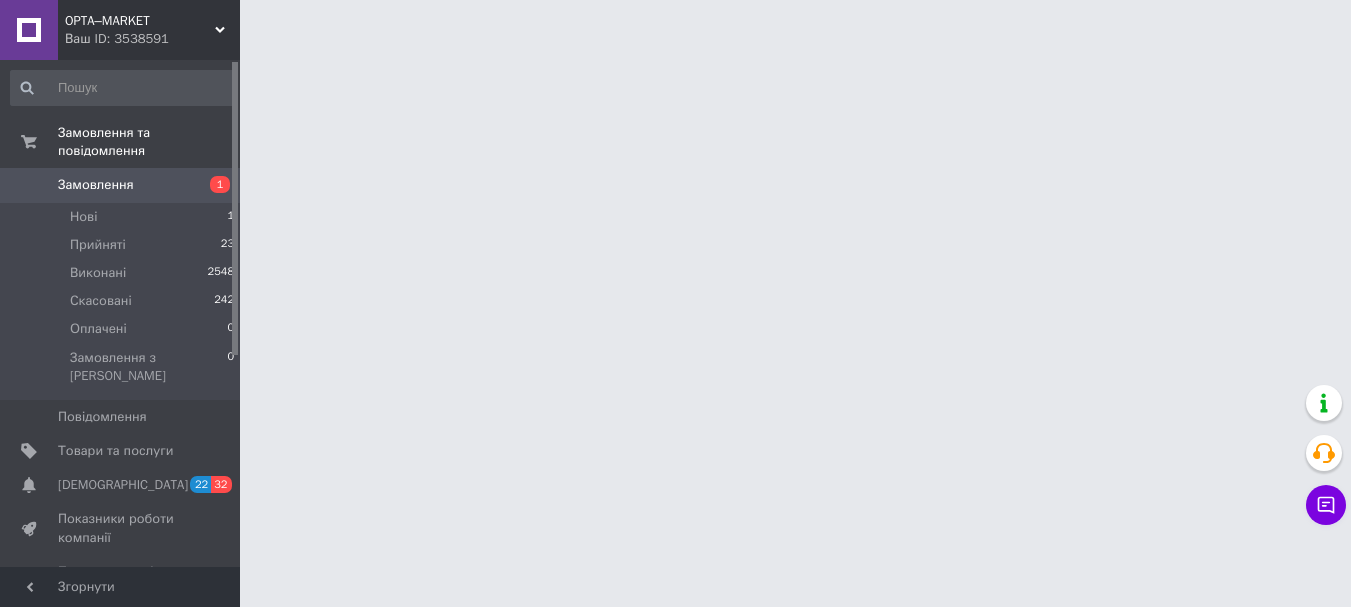 scroll, scrollTop: 0, scrollLeft: 0, axis: both 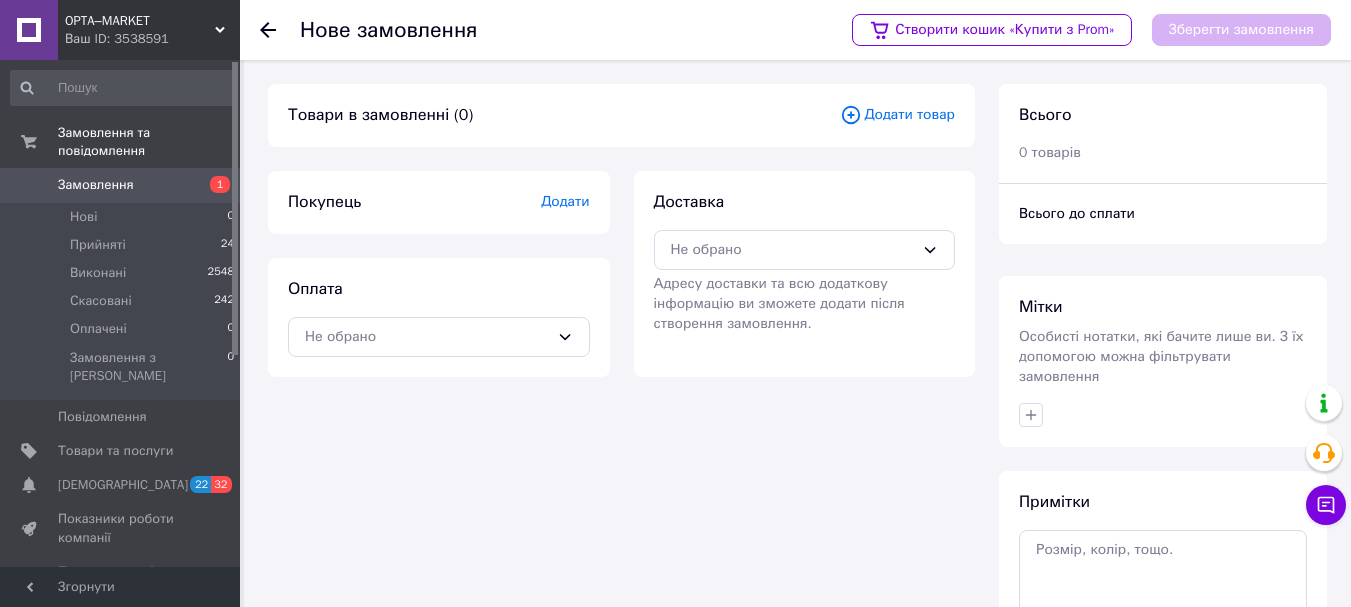 click on "Додати" at bounding box center (565, 201) 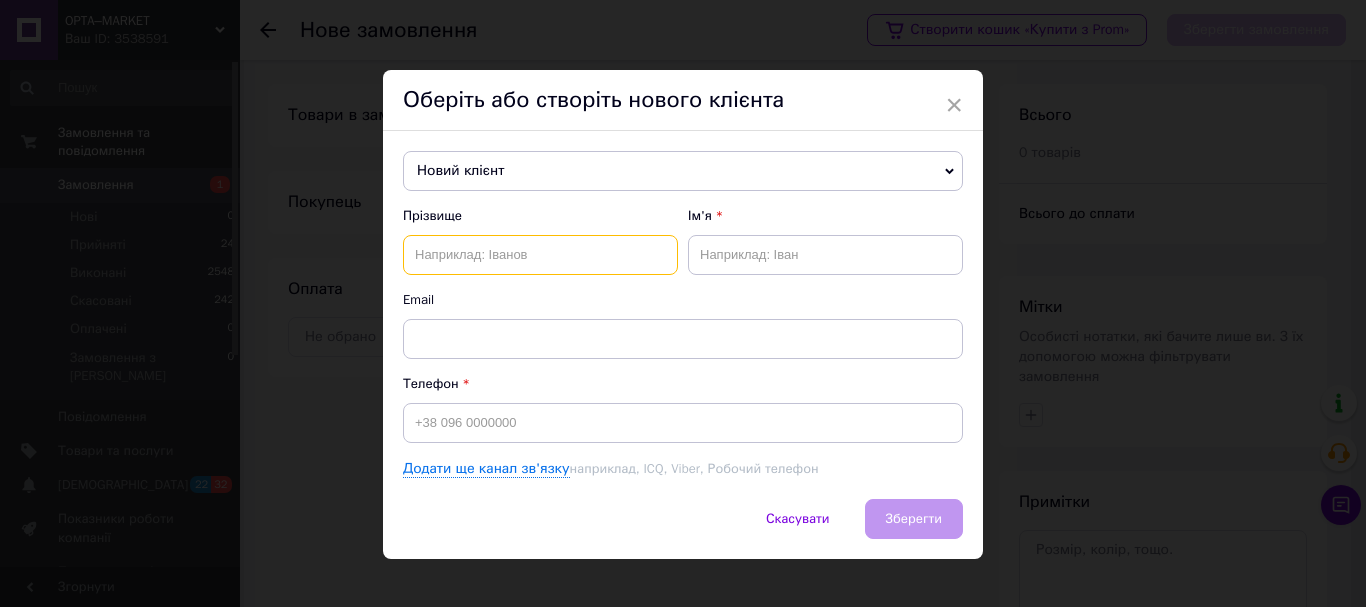 click at bounding box center [540, 255] 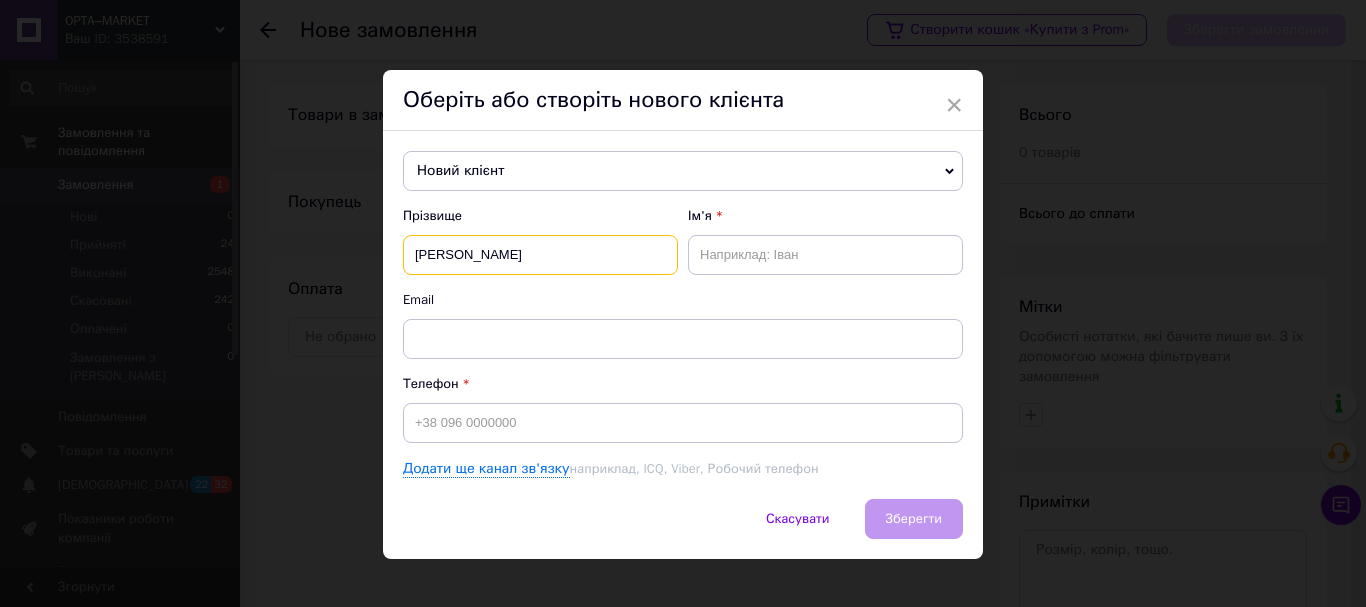 type on "[PERSON_NAME]" 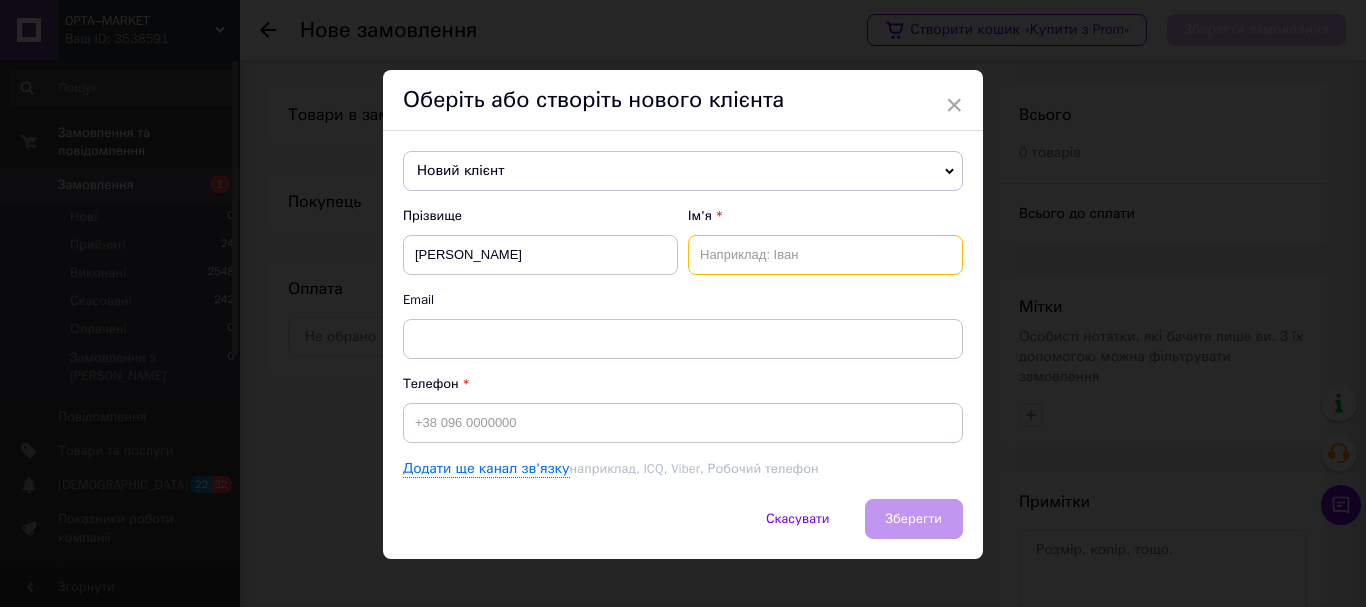 click at bounding box center (825, 255) 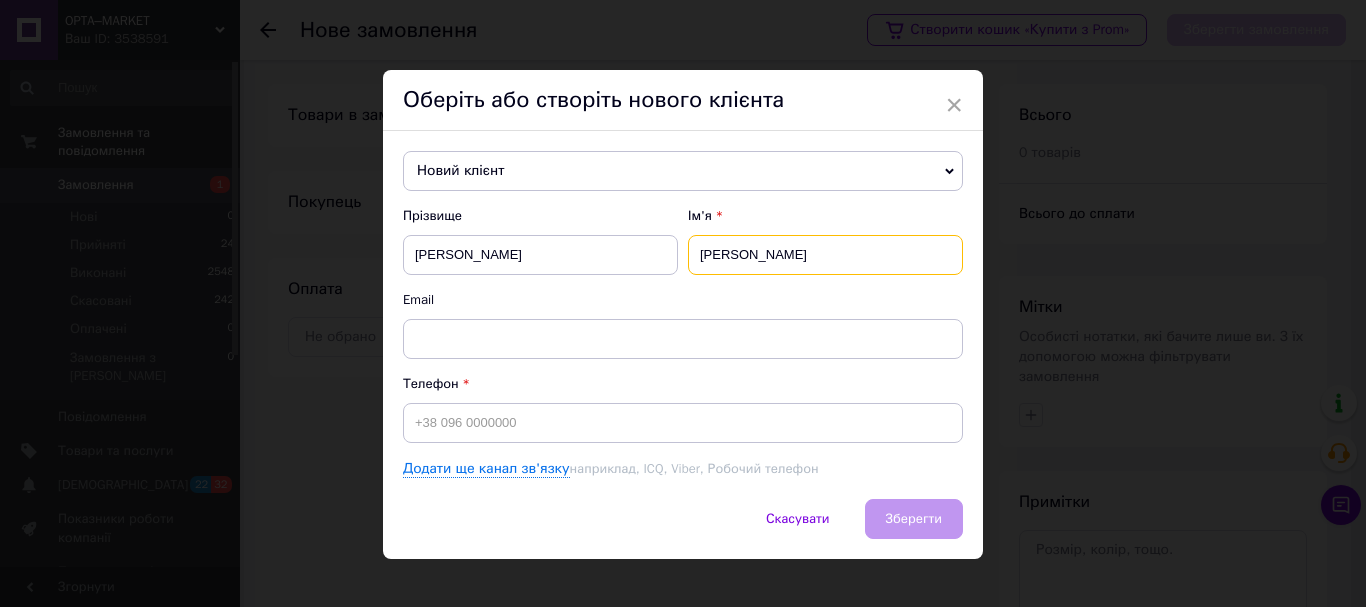 type on "[PERSON_NAME]" 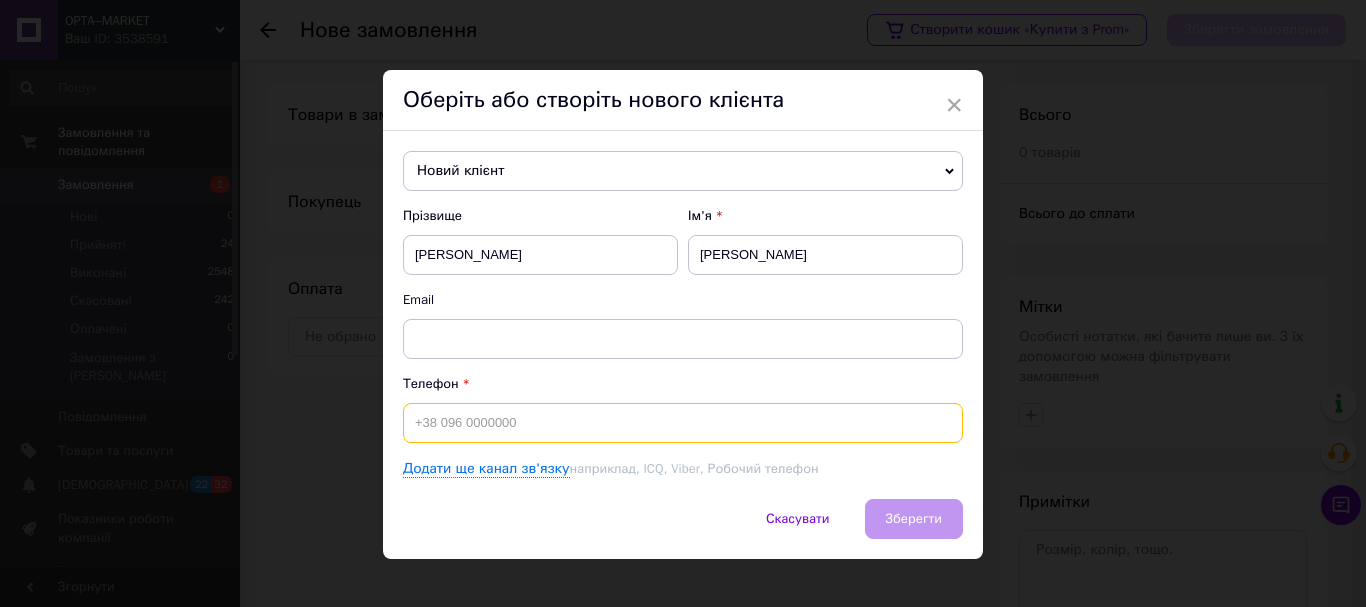 click at bounding box center [683, 423] 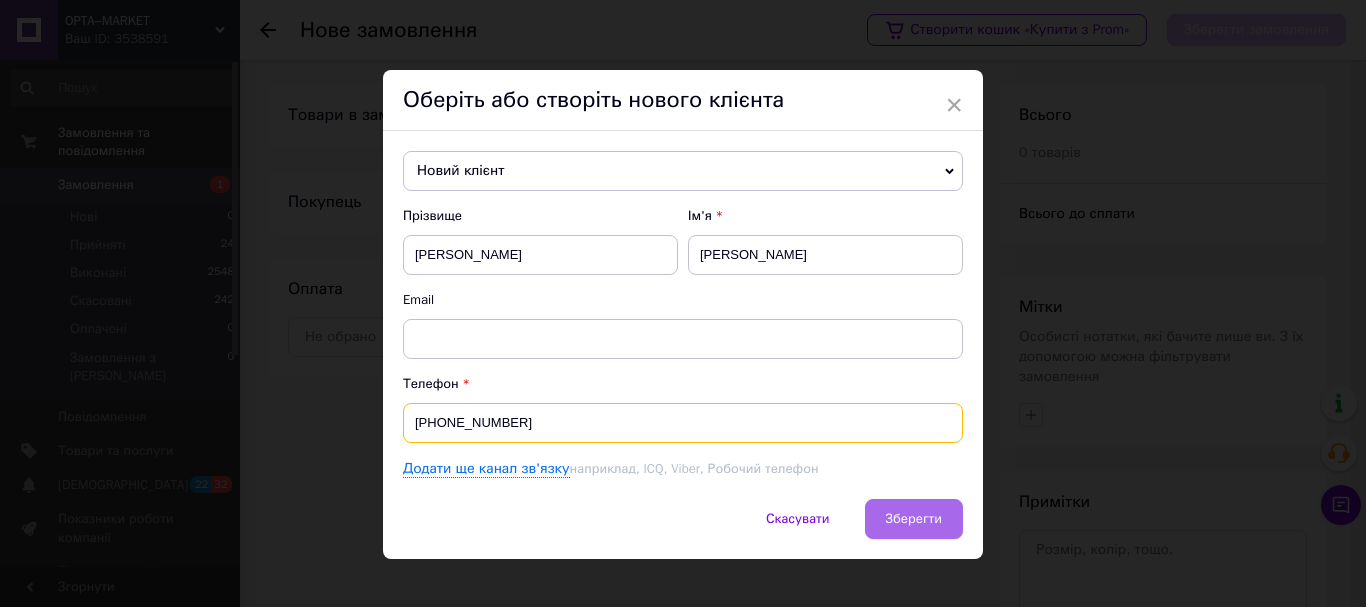 type on "[PHONE_NUMBER]" 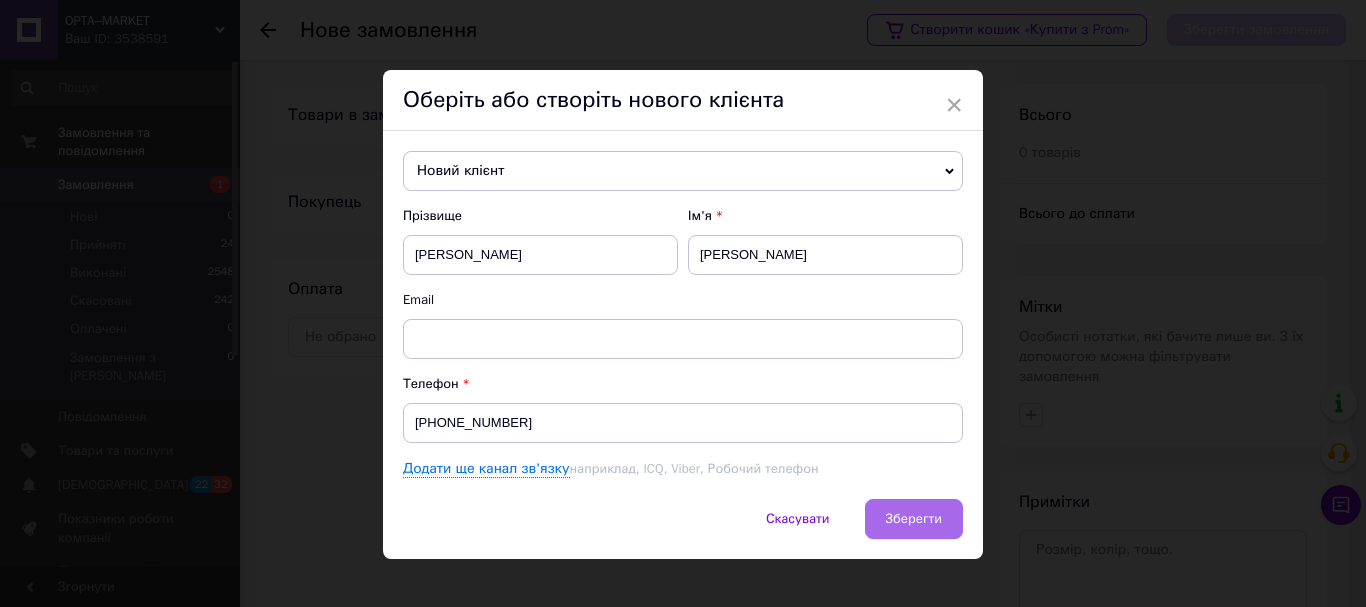 click on "Зберегти" at bounding box center [914, 518] 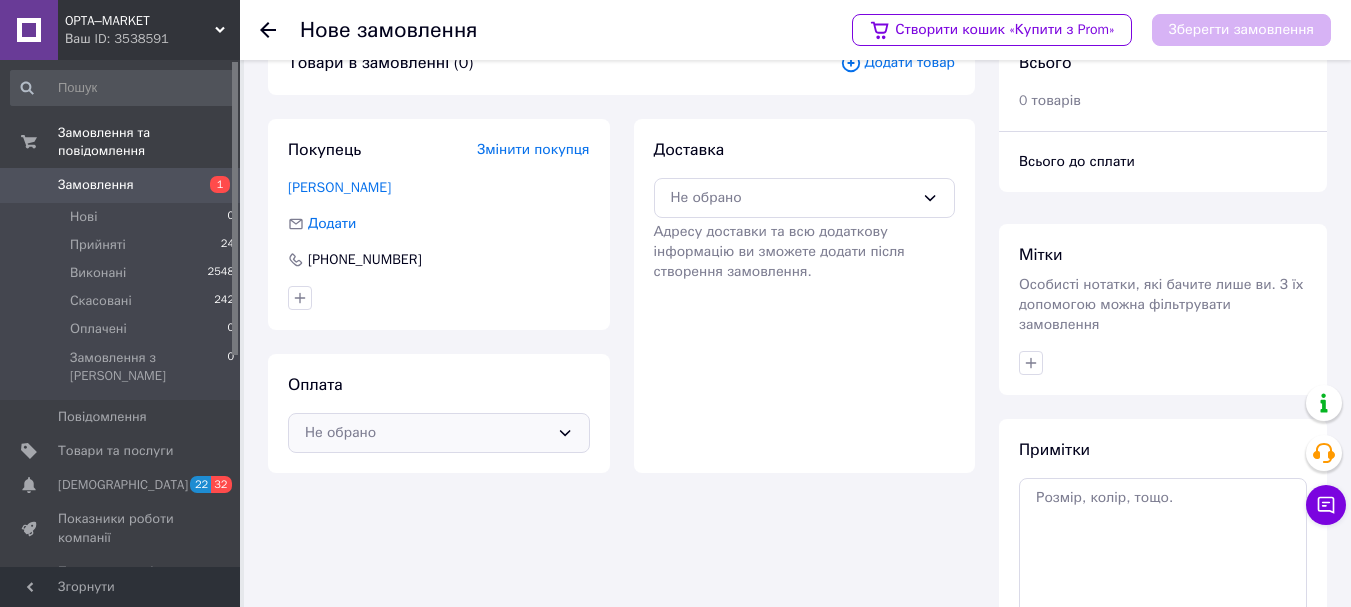 scroll, scrollTop: 100, scrollLeft: 0, axis: vertical 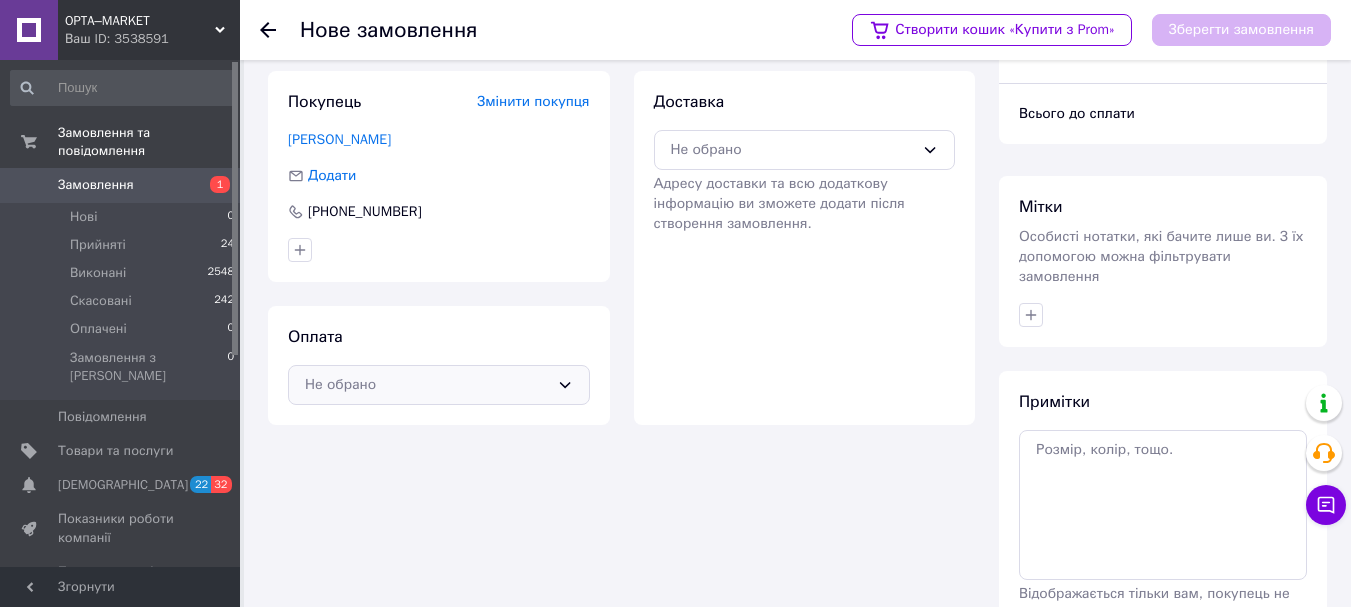 click 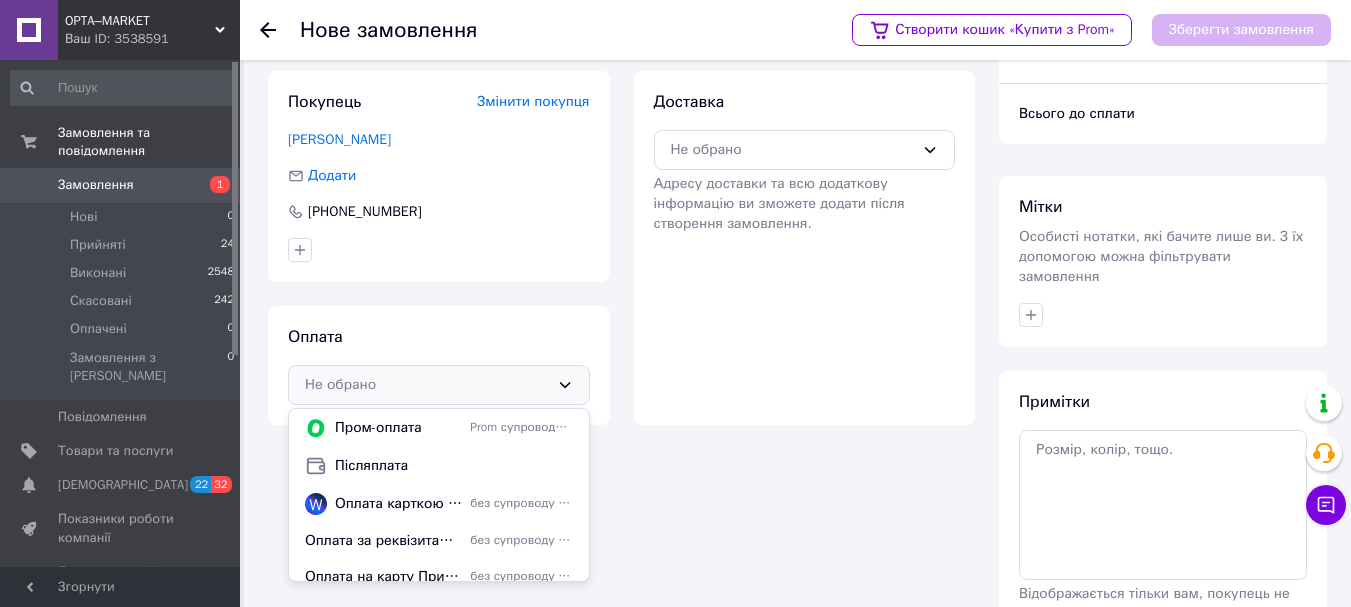 click on "Оплата за реквізитами: на ФОП [PERSON_NAME] IBAN [FINANCIAL_ID]" at bounding box center (383, 541) 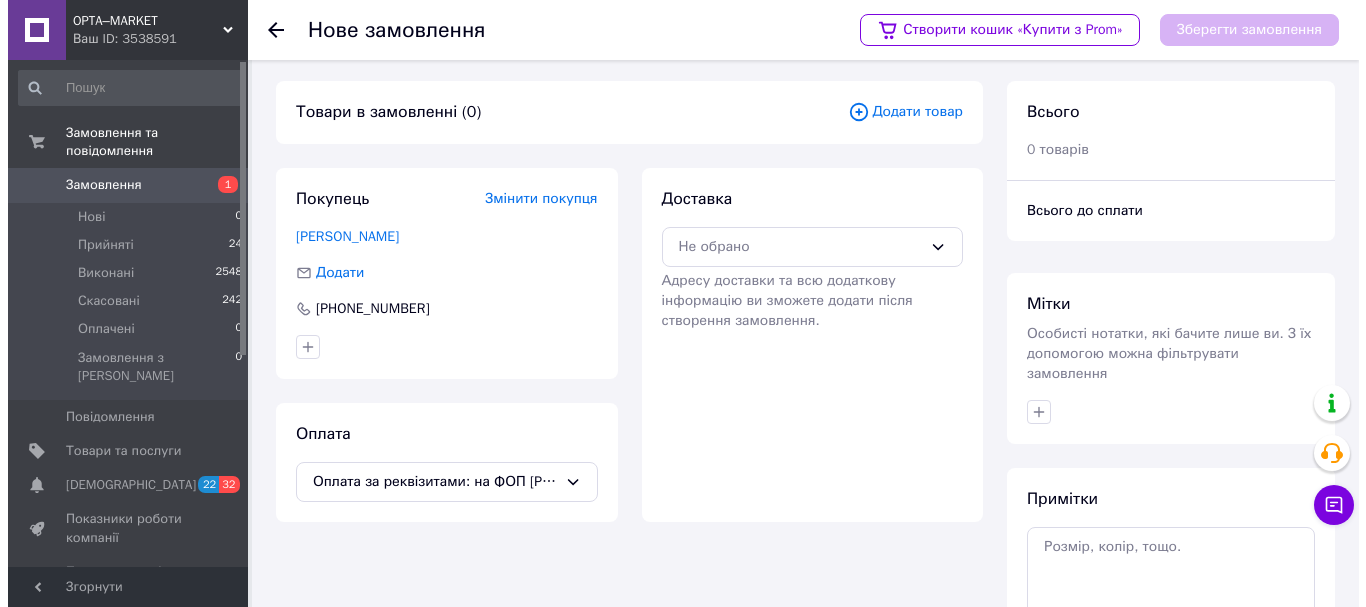 scroll, scrollTop: 0, scrollLeft: 0, axis: both 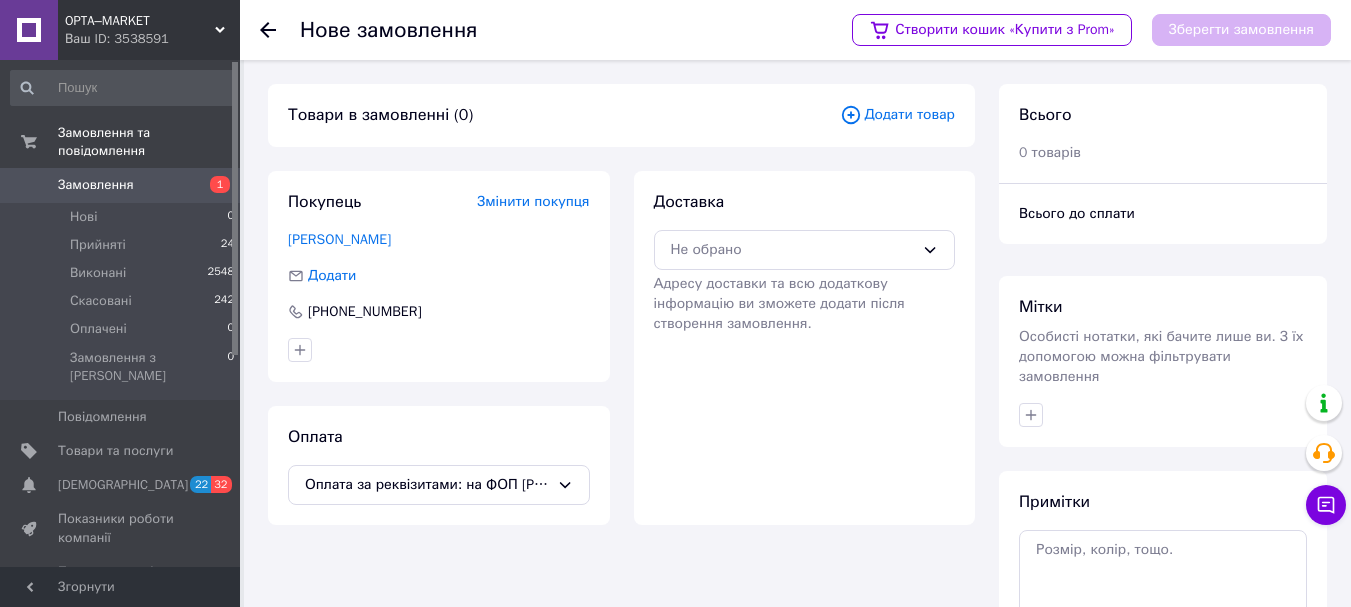 click on "Додати товар" at bounding box center [897, 115] 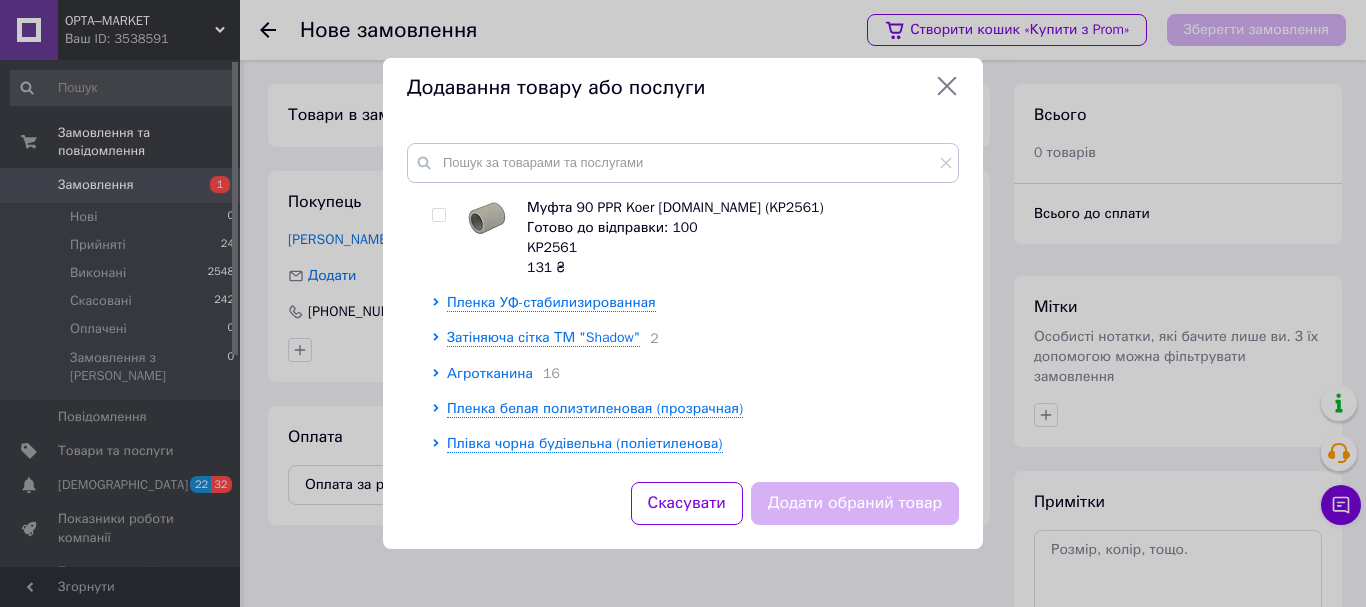 scroll, scrollTop: 2000, scrollLeft: 0, axis: vertical 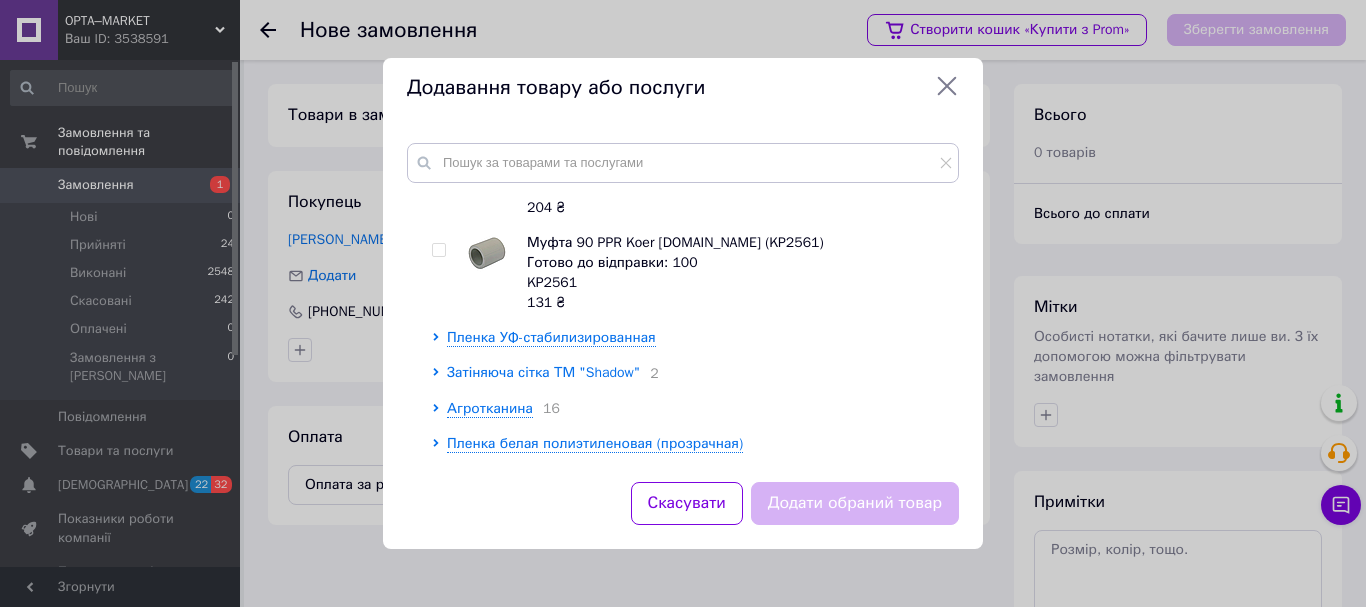 click 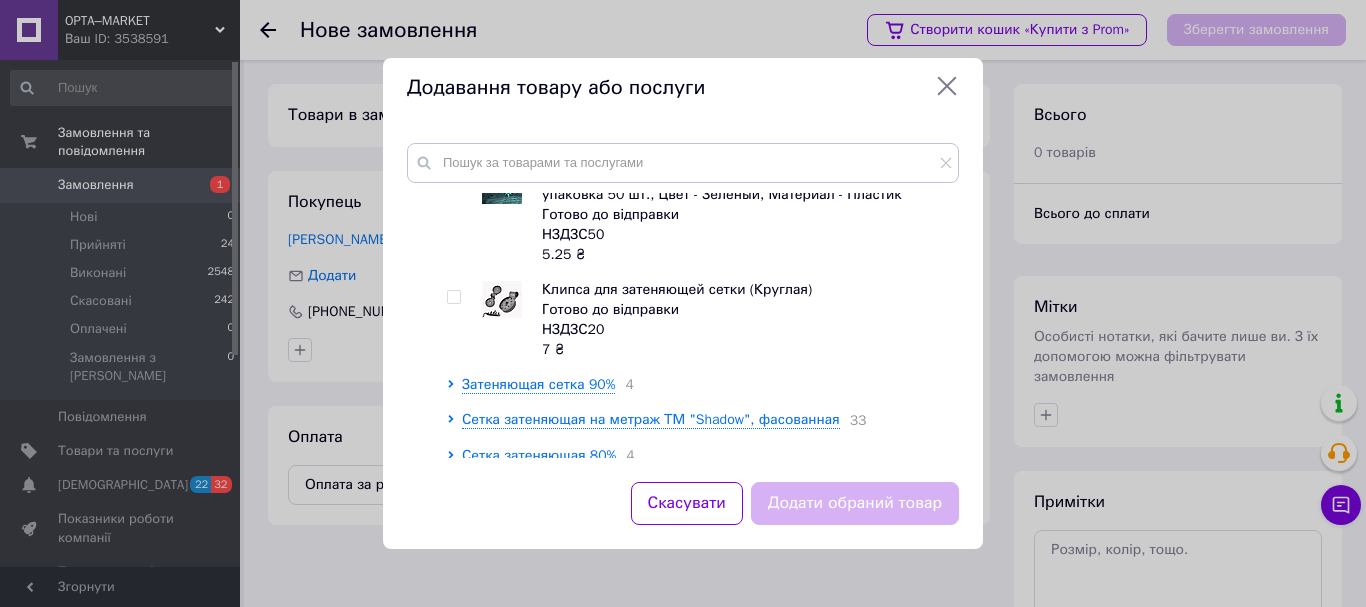 scroll, scrollTop: 2400, scrollLeft: 0, axis: vertical 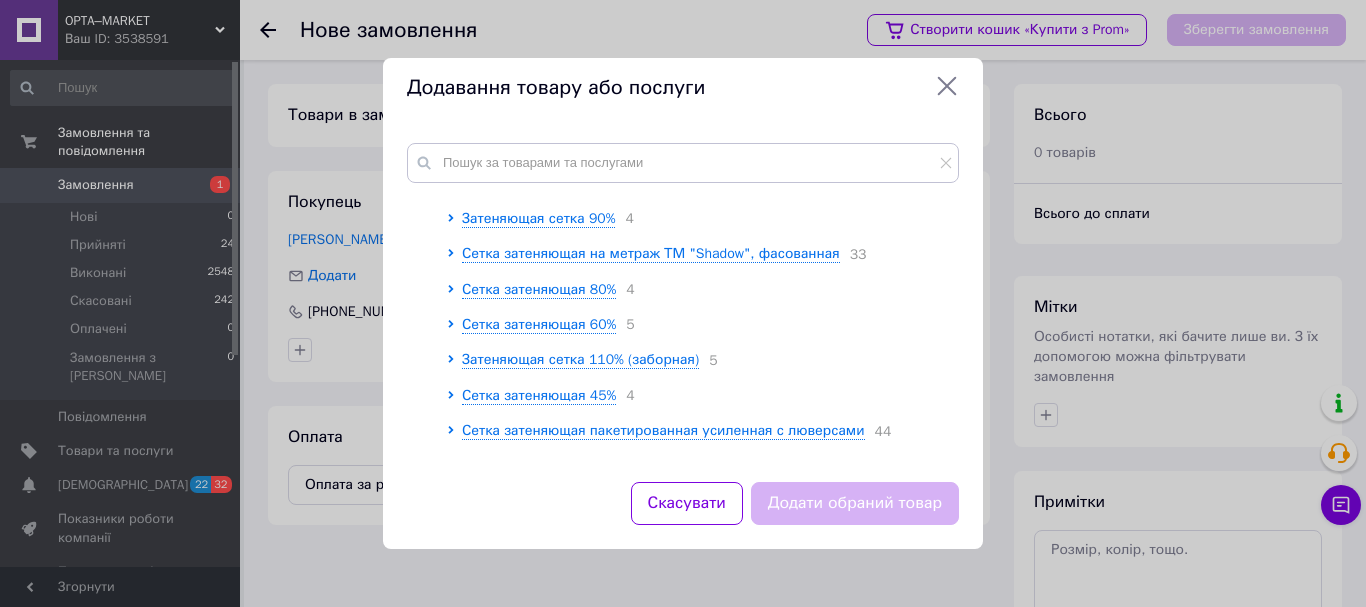 click at bounding box center (439, 255) 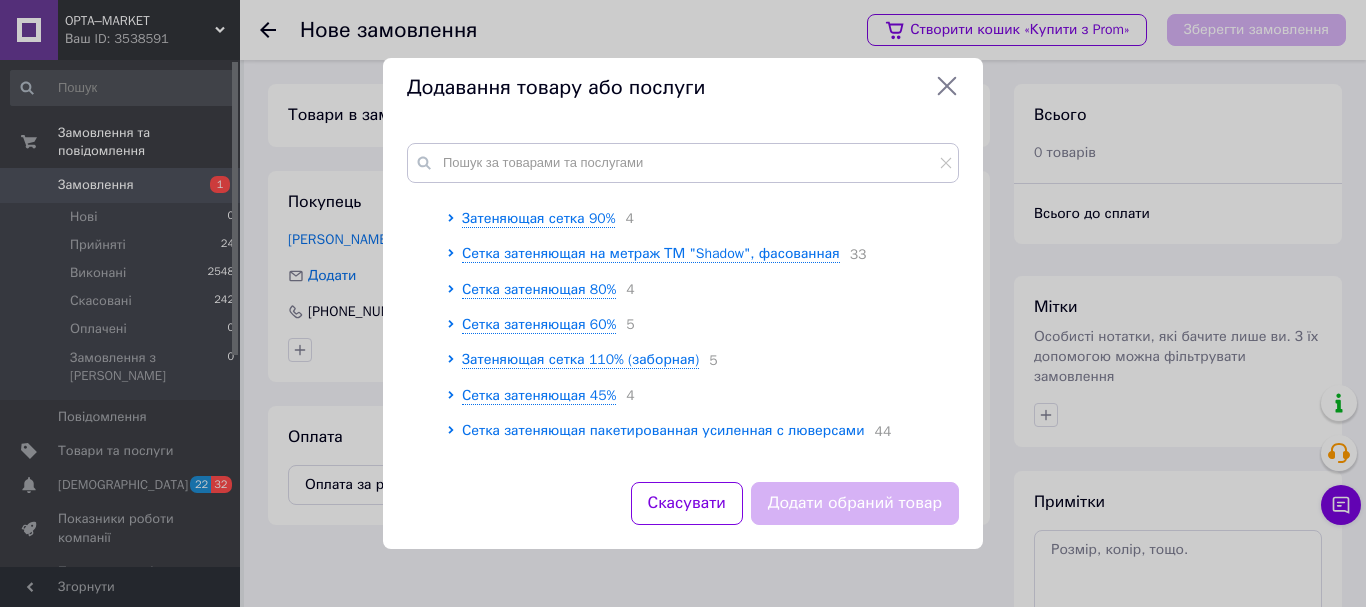 click 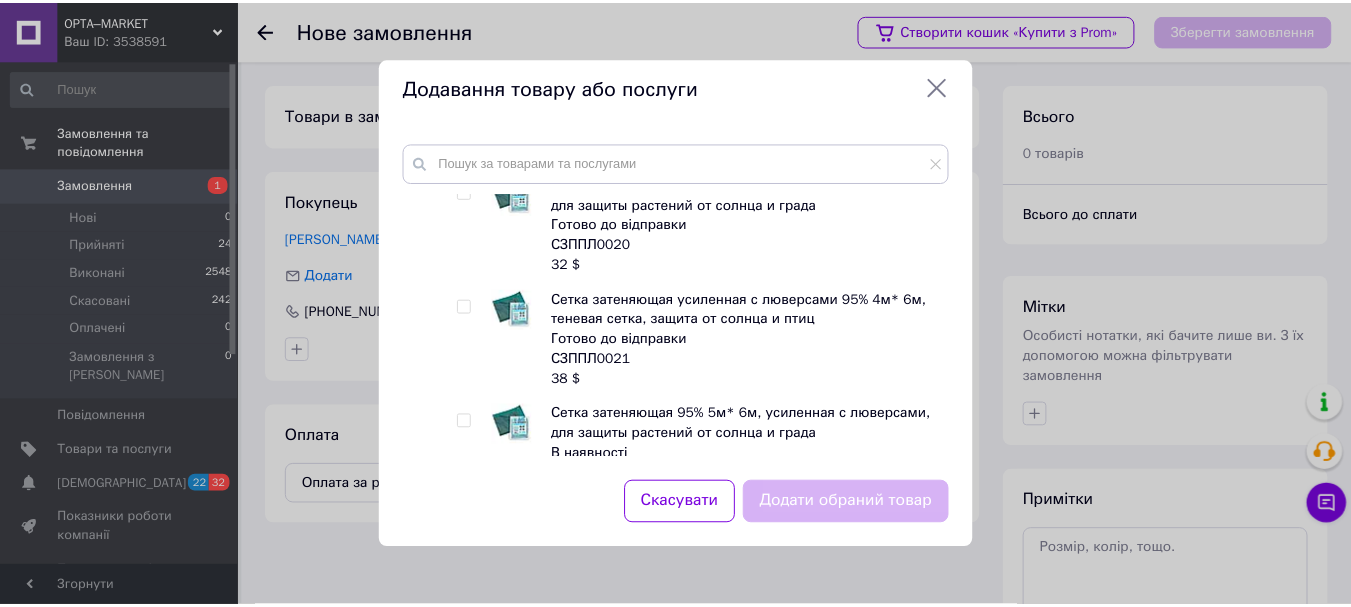 scroll, scrollTop: 4900, scrollLeft: 0, axis: vertical 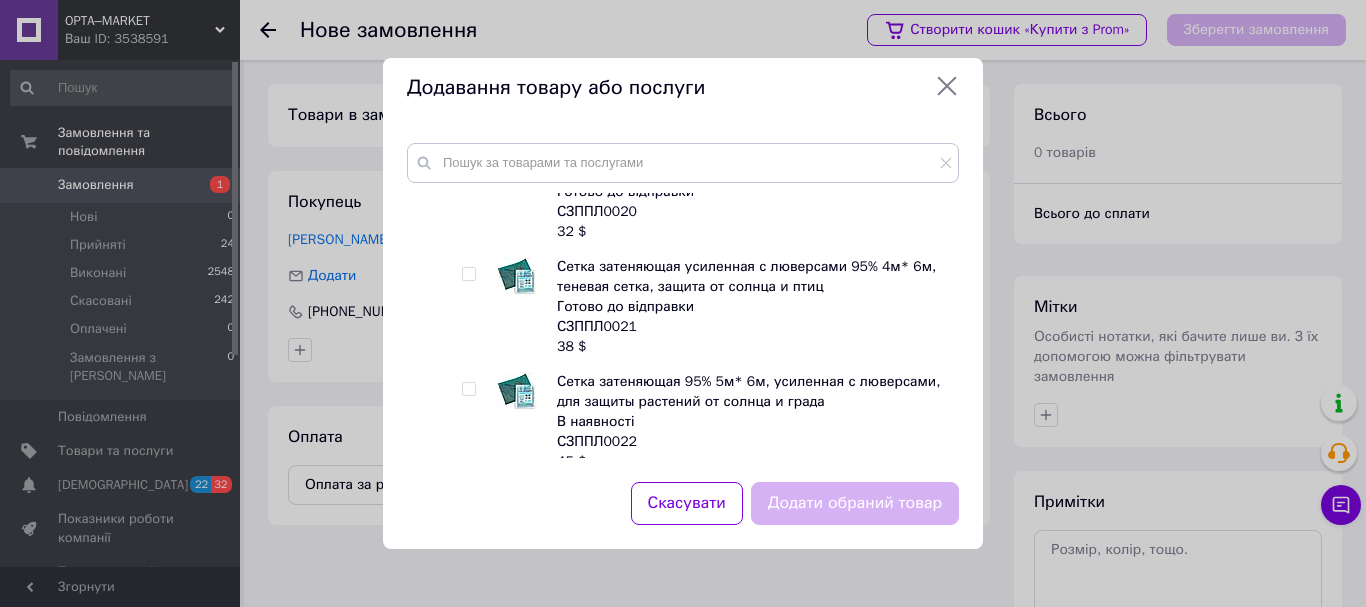 click at bounding box center [469, 389] 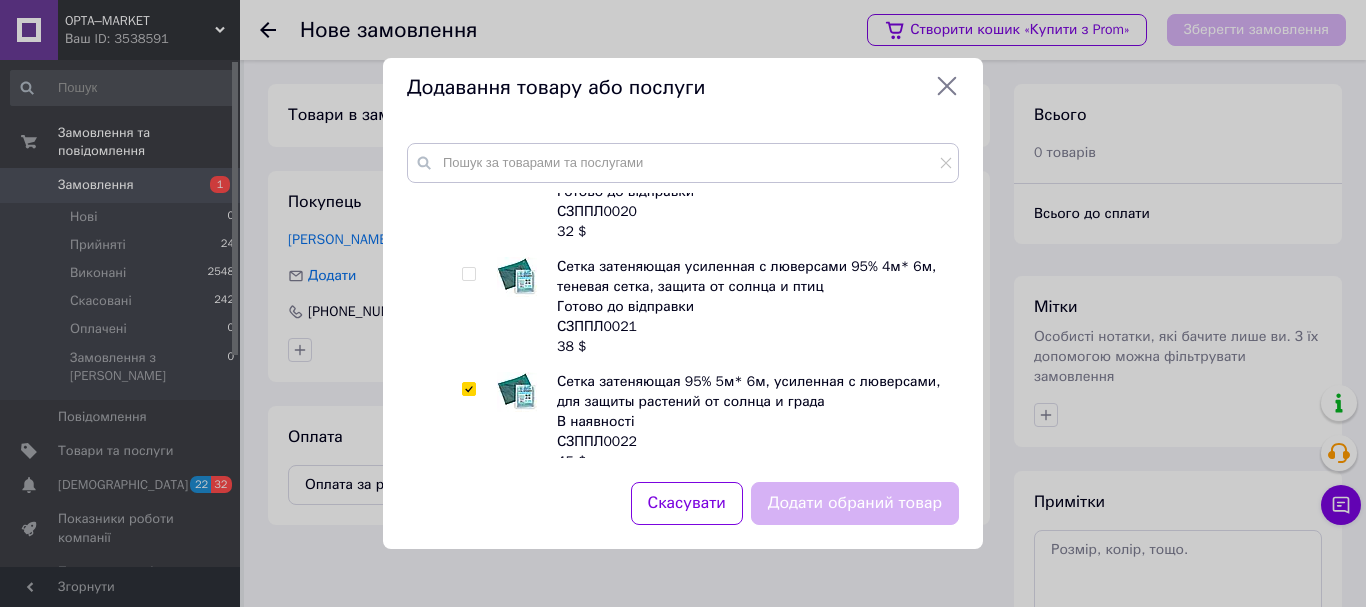 checkbox on "true" 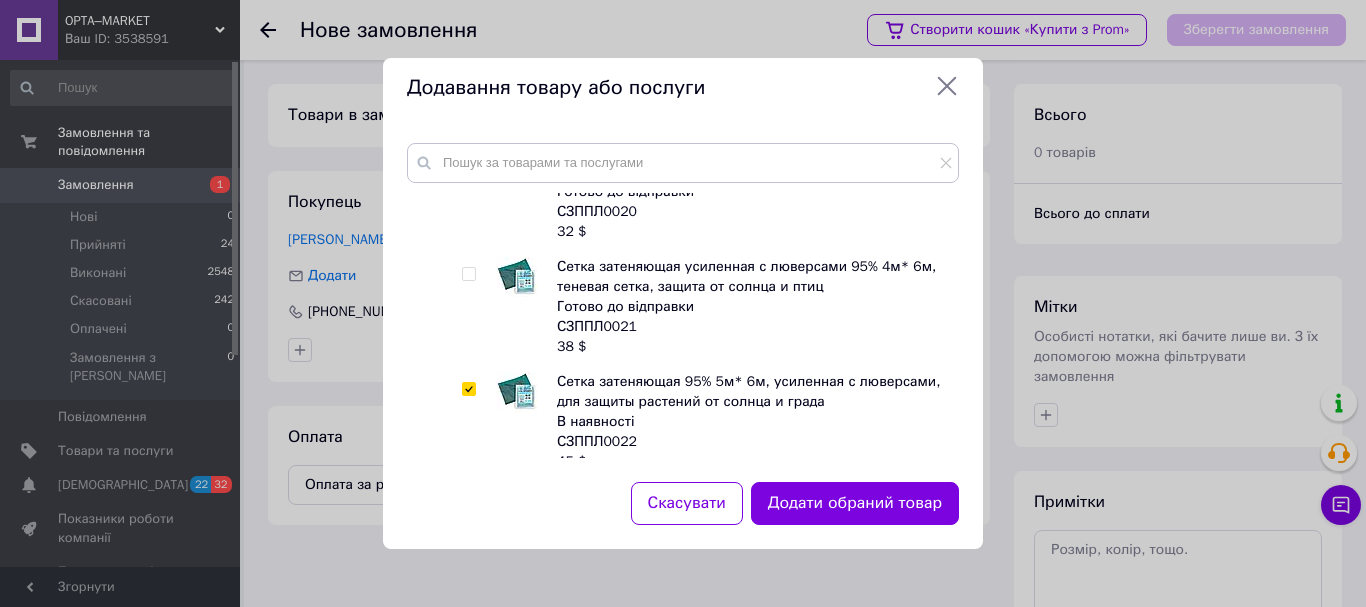 click on "Додати обраний товар" at bounding box center [855, 503] 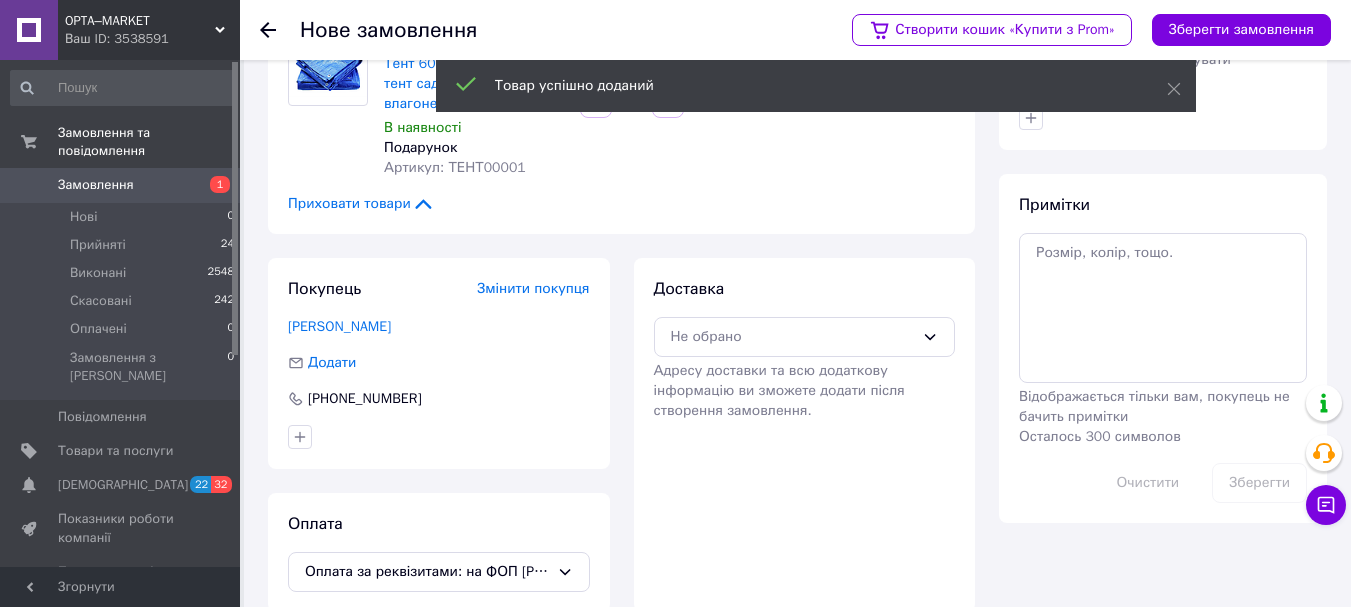 scroll, scrollTop: 300, scrollLeft: 0, axis: vertical 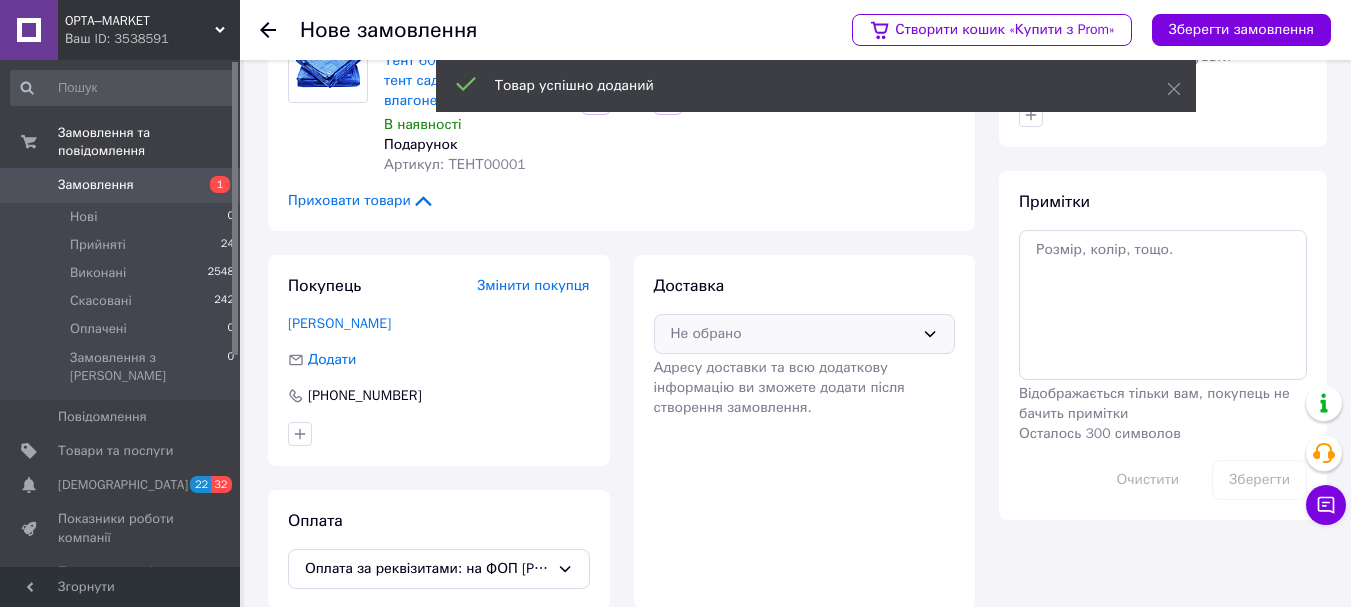click on "Не обрано" at bounding box center (805, 334) 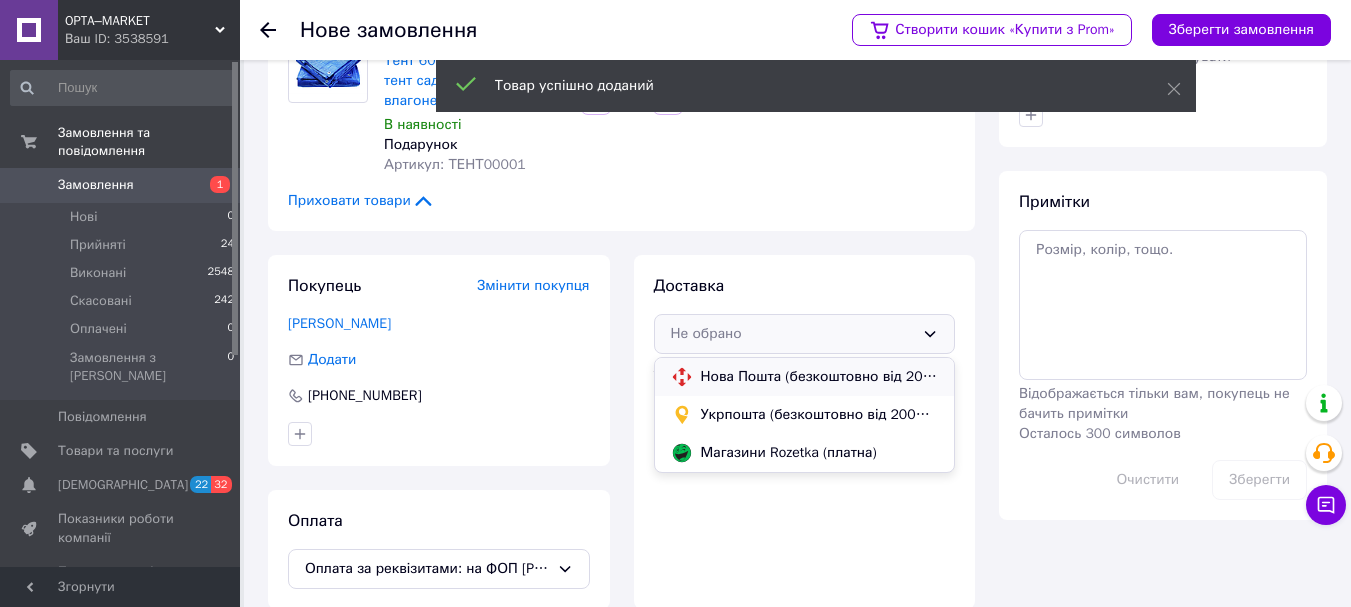 click on "Нова Пошта (безкоштовно від 2000 ₴)" at bounding box center (820, 377) 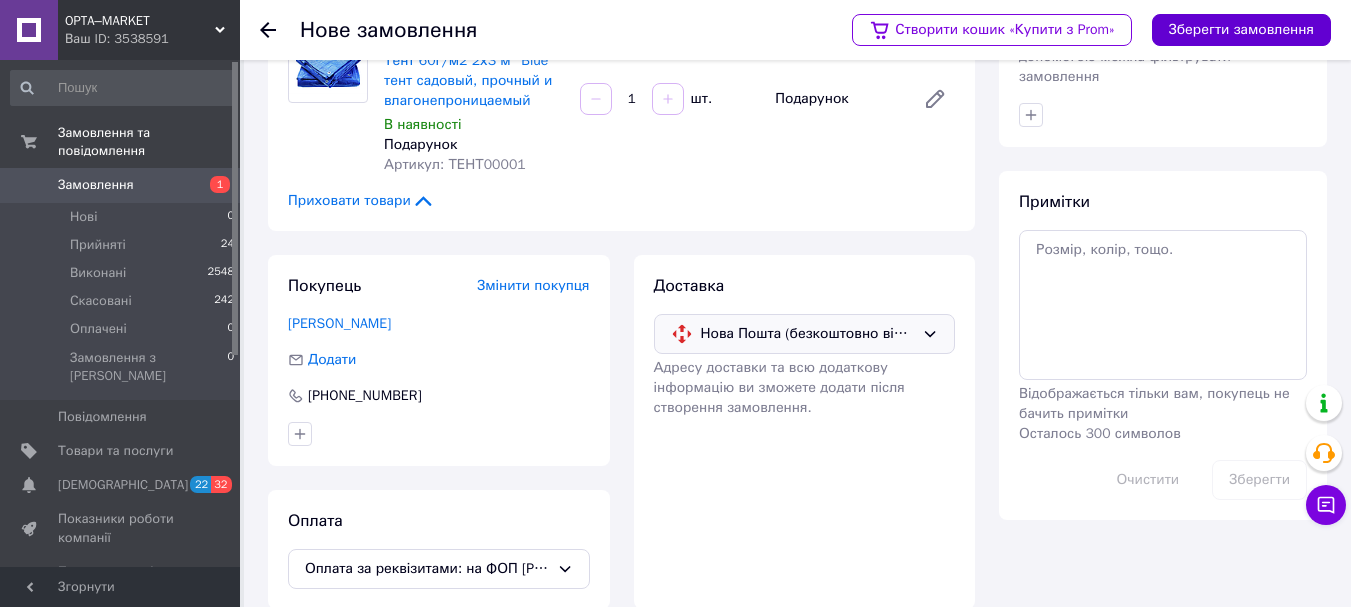 click on "Зберегти замовлення" at bounding box center (1241, 30) 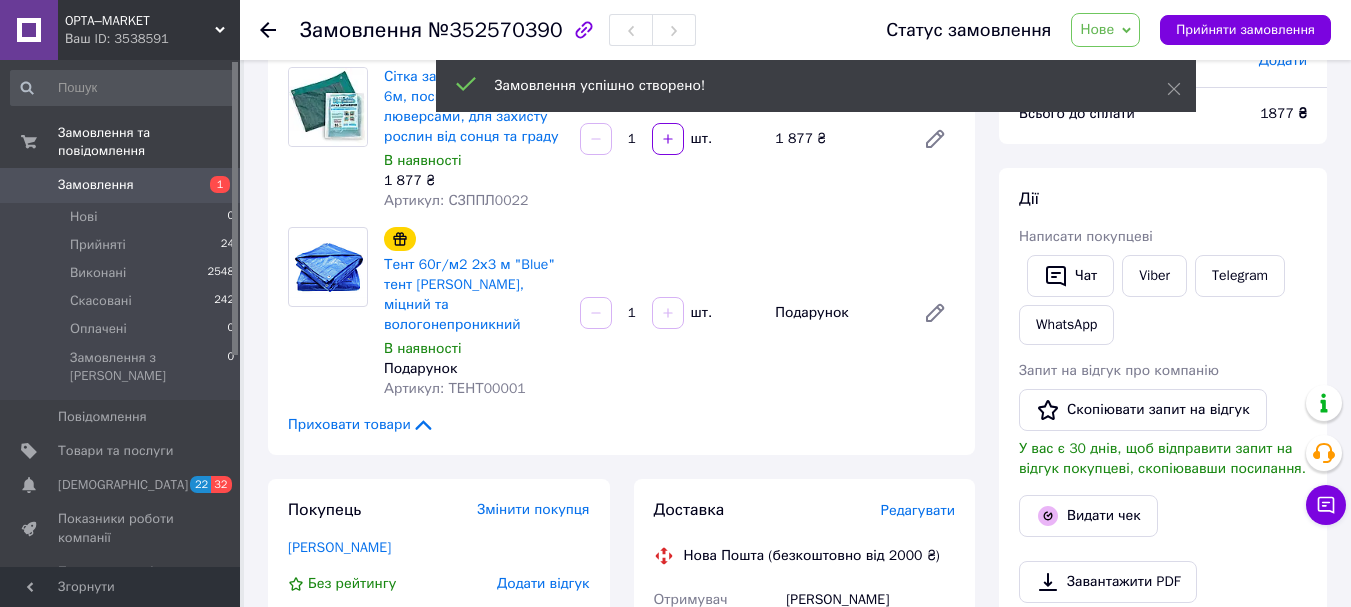scroll, scrollTop: 0, scrollLeft: 0, axis: both 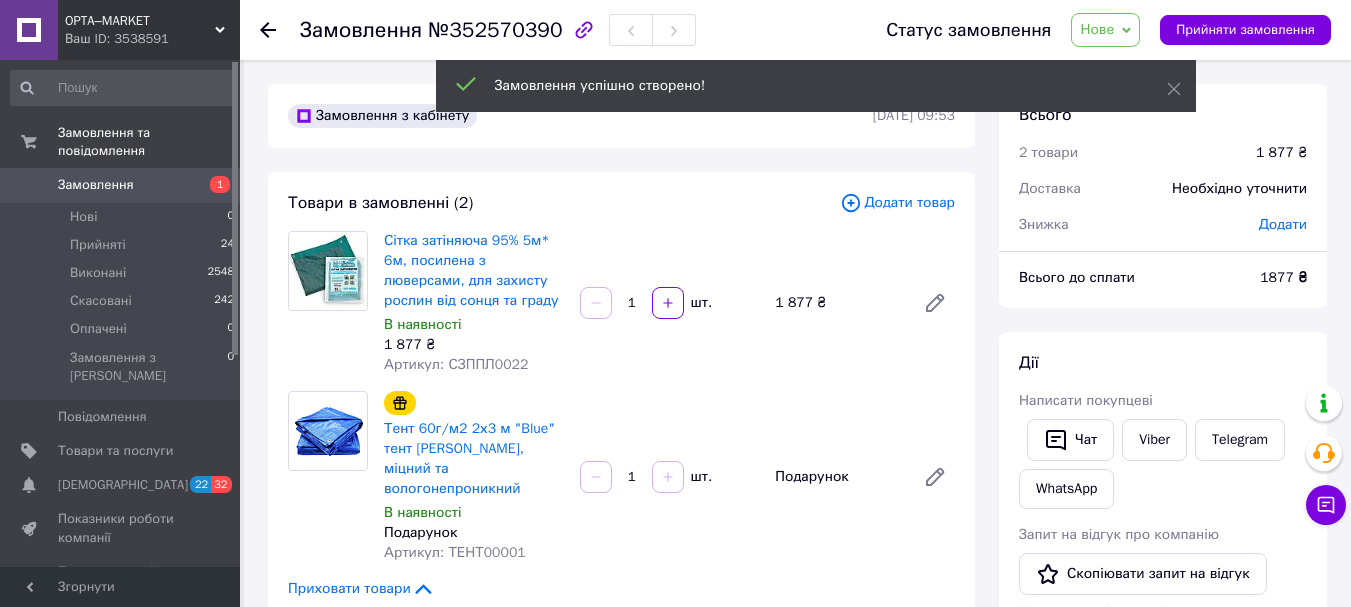 click on "Додати" at bounding box center [1283, 224] 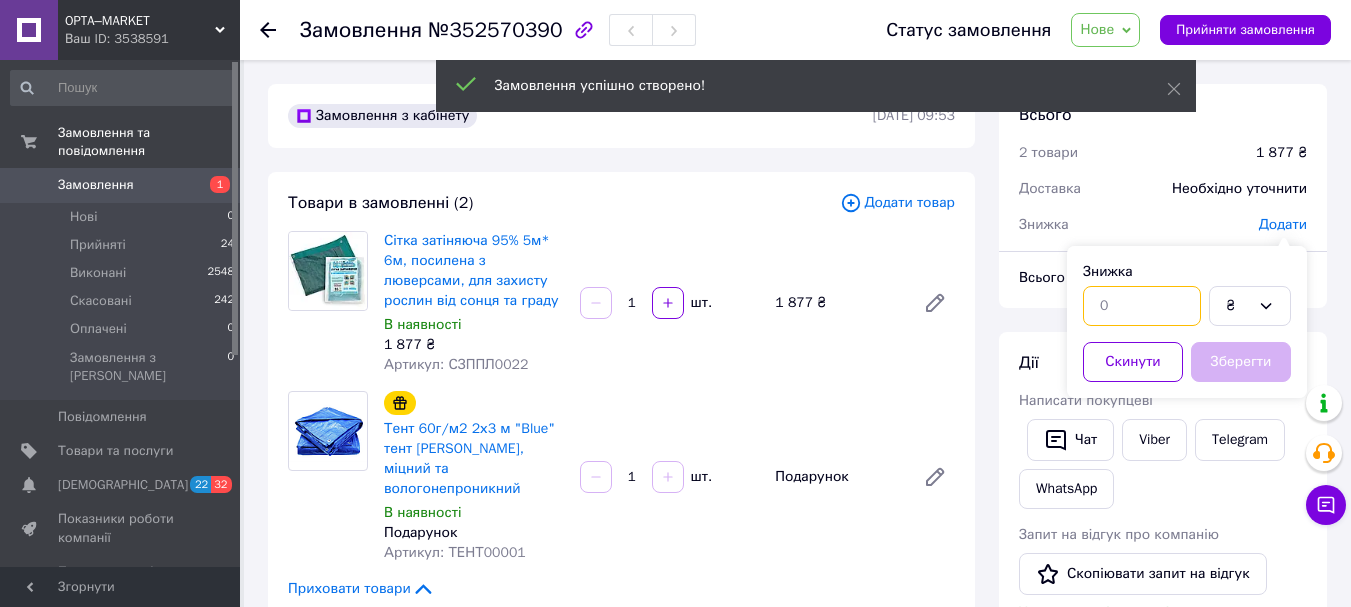click at bounding box center [1142, 306] 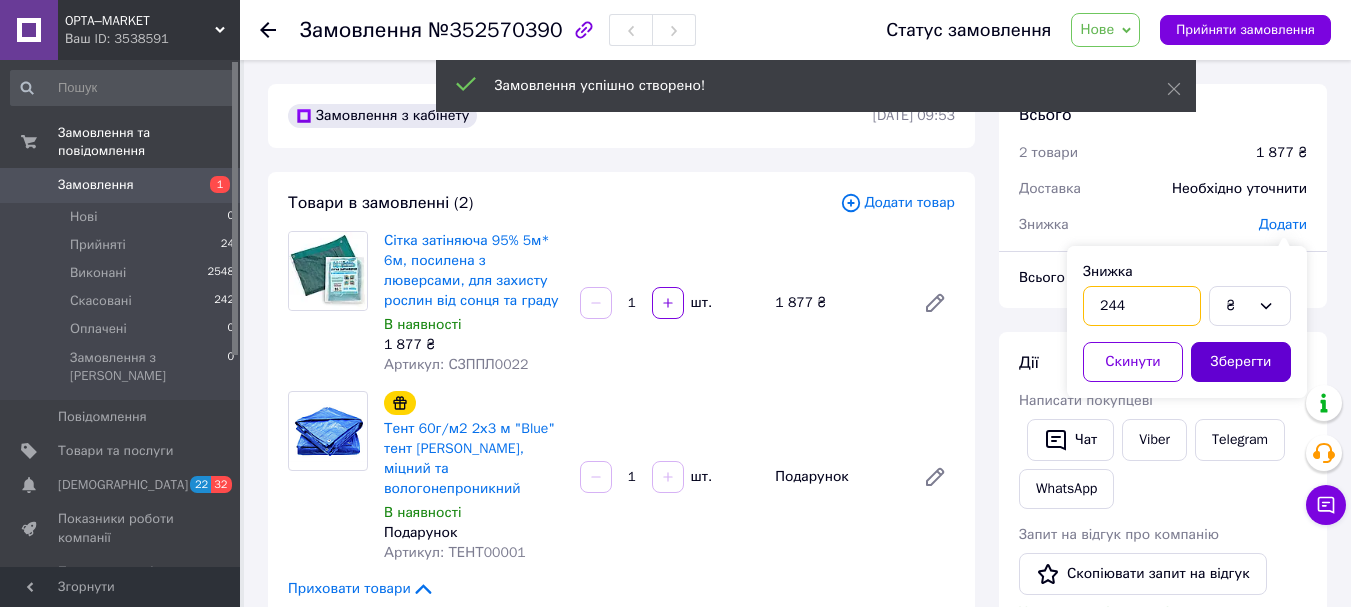 type on "244" 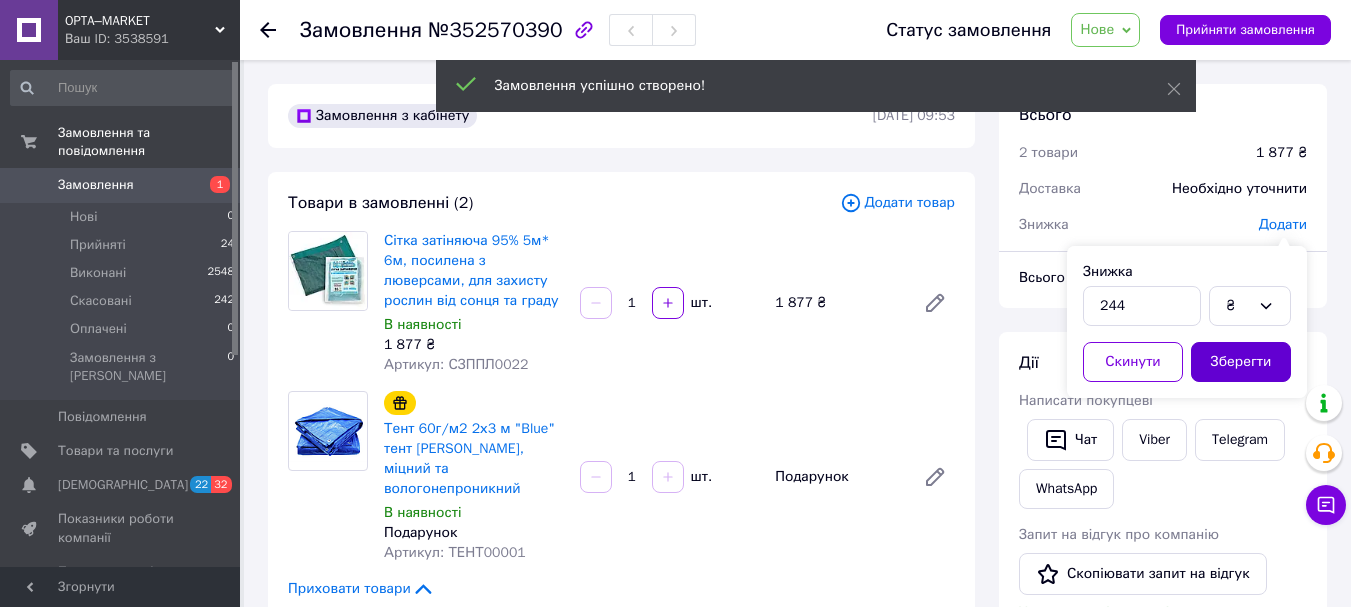 click on "Зберегти" at bounding box center (1241, 362) 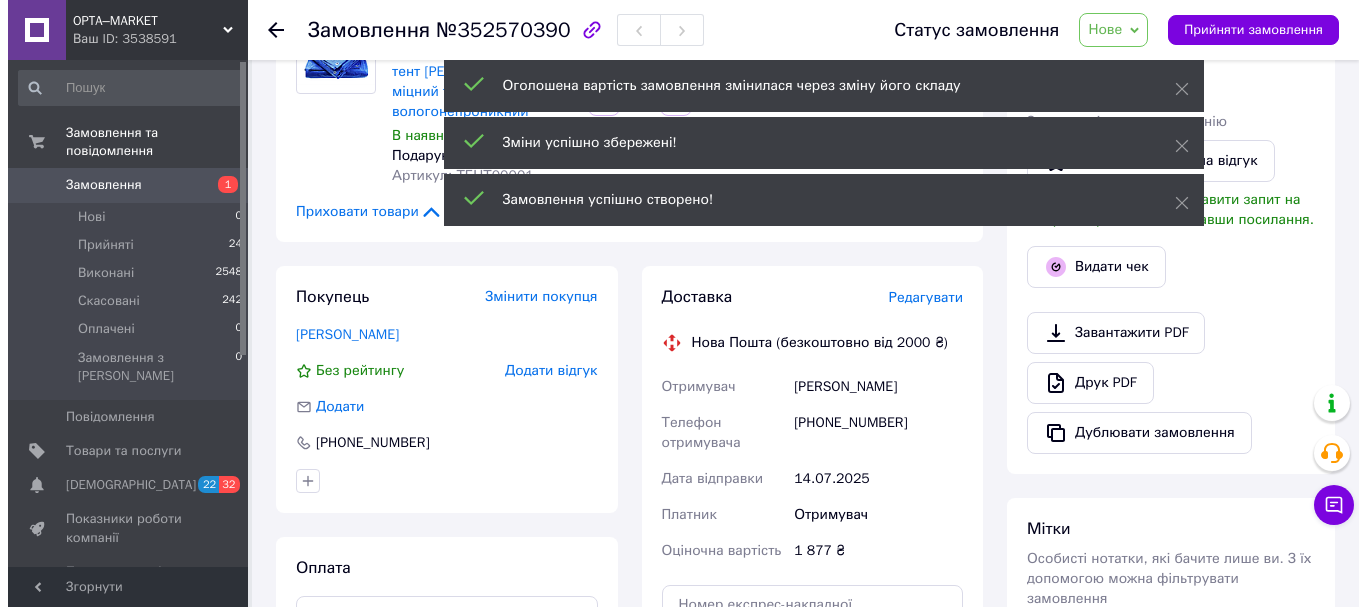 scroll, scrollTop: 400, scrollLeft: 0, axis: vertical 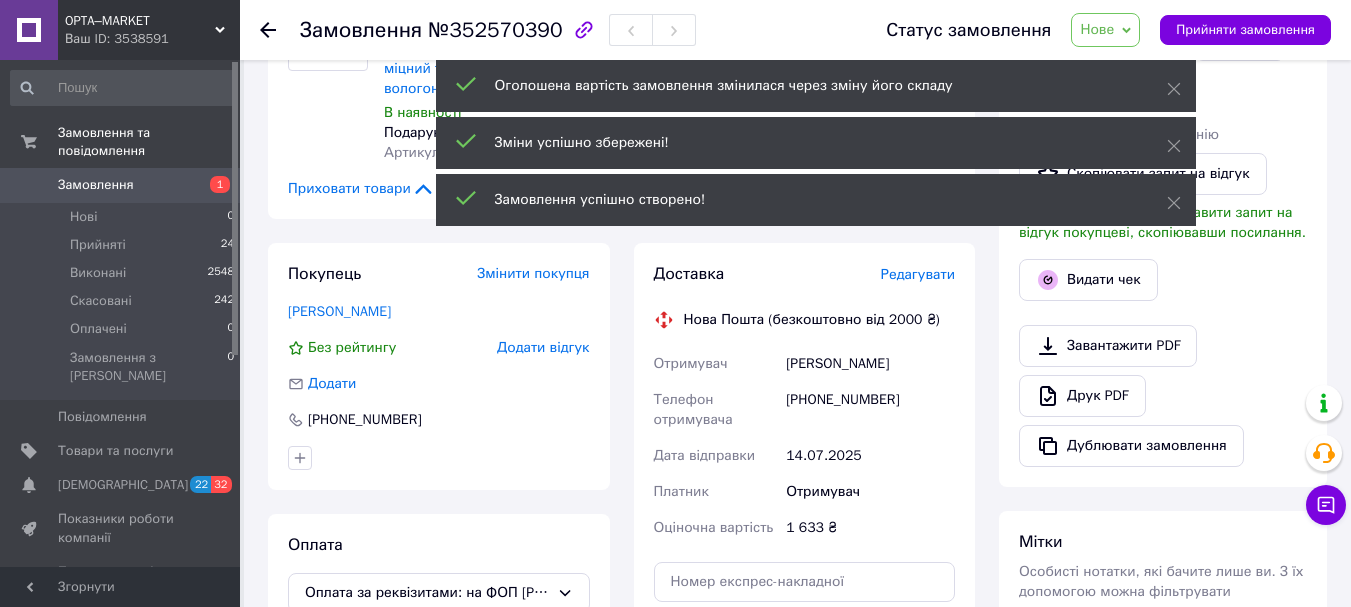 click on "Редагувати" at bounding box center [918, 274] 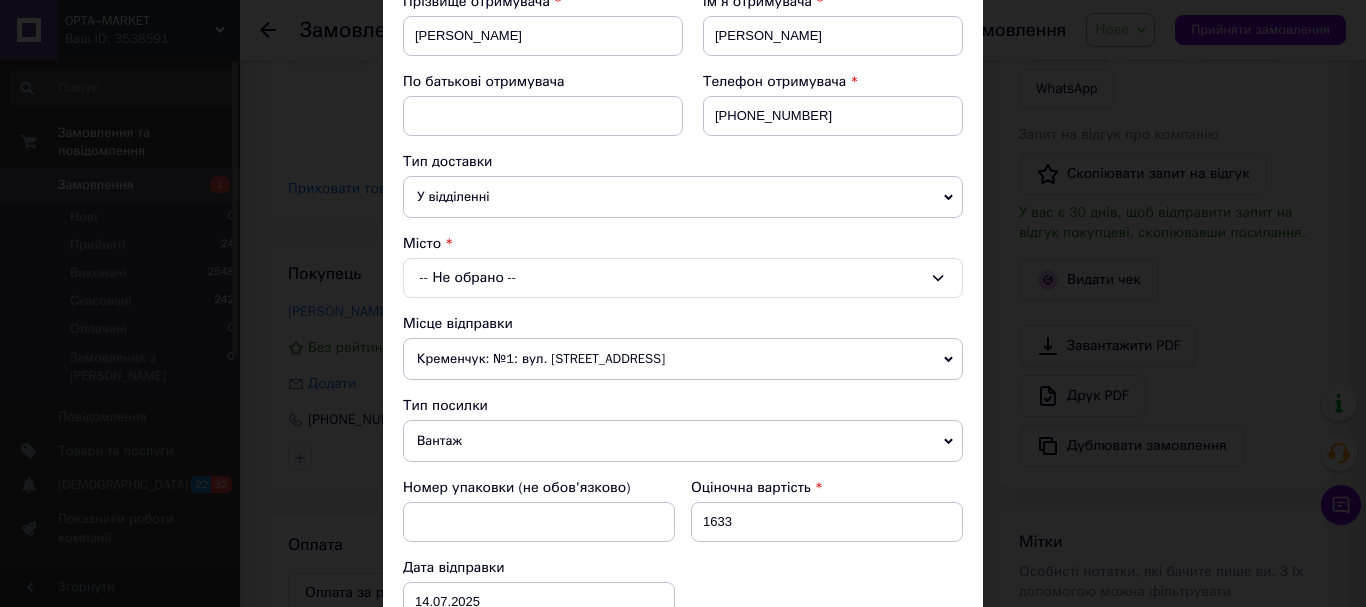 scroll, scrollTop: 300, scrollLeft: 0, axis: vertical 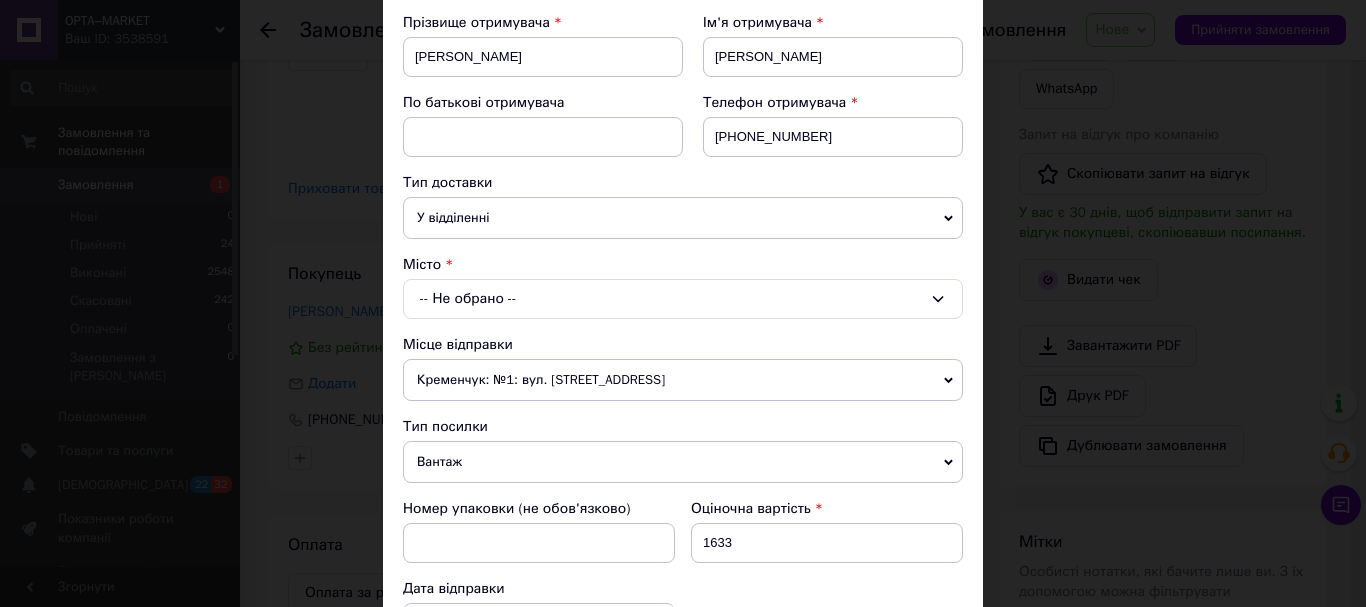 click on "-- Не обрано --" at bounding box center [683, 299] 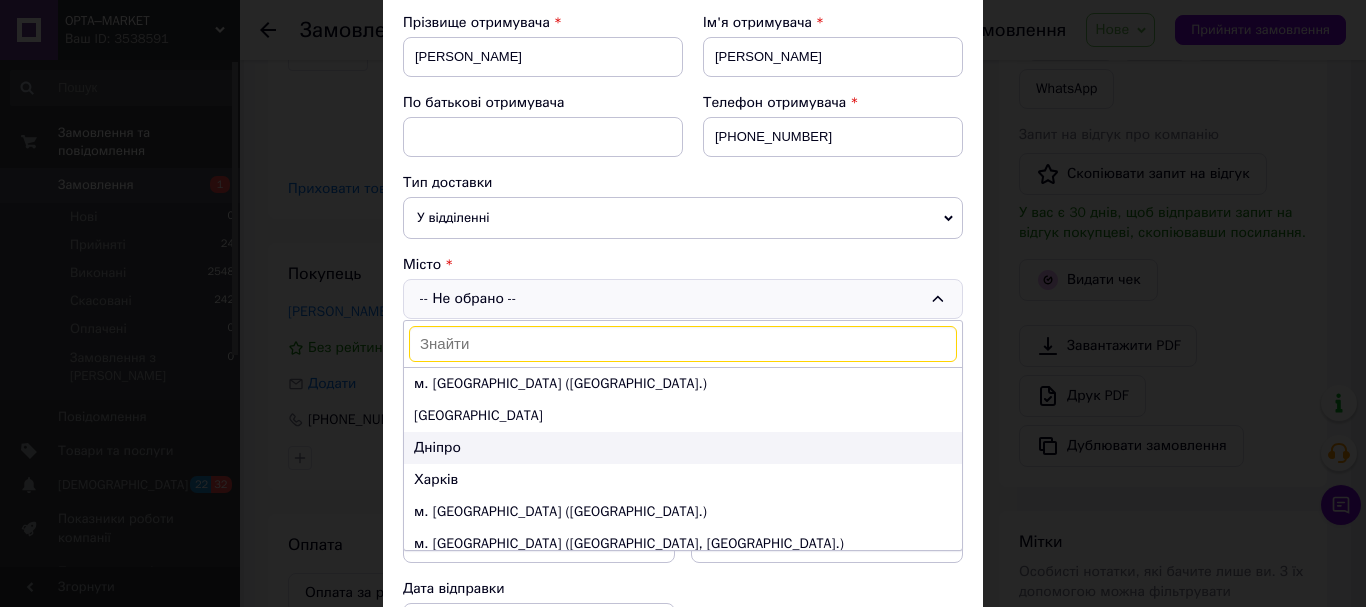 click on "Дніпро" at bounding box center [683, 448] 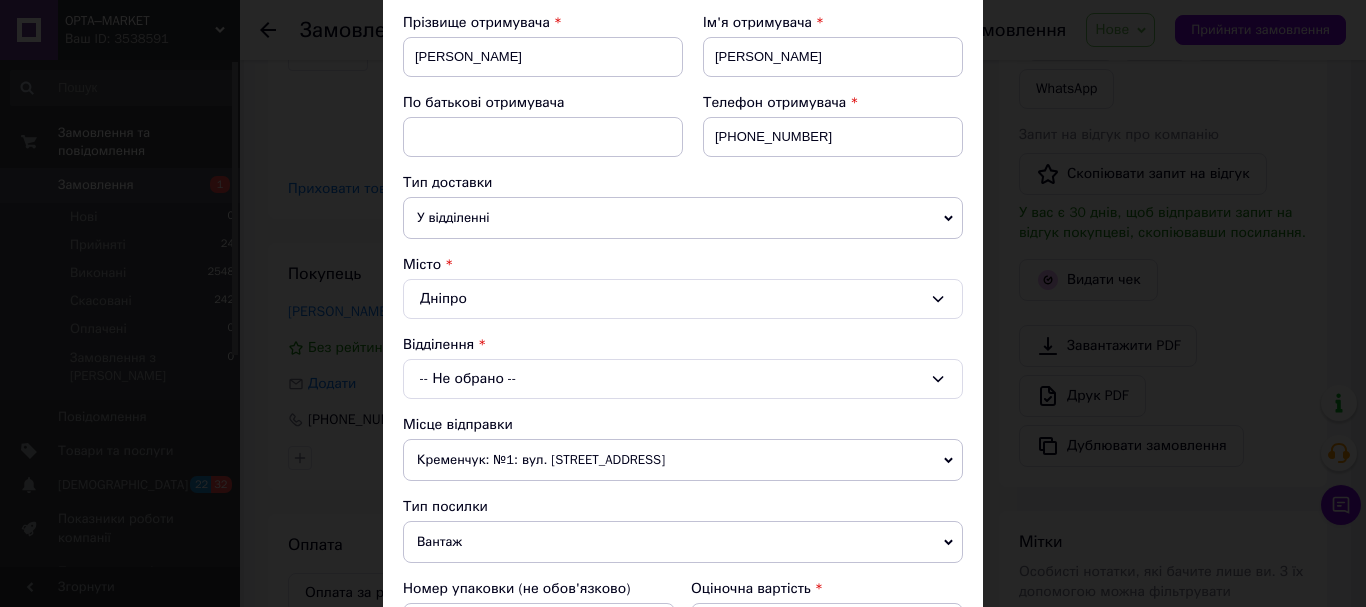 click on "-- Не обрано --" at bounding box center (683, 379) 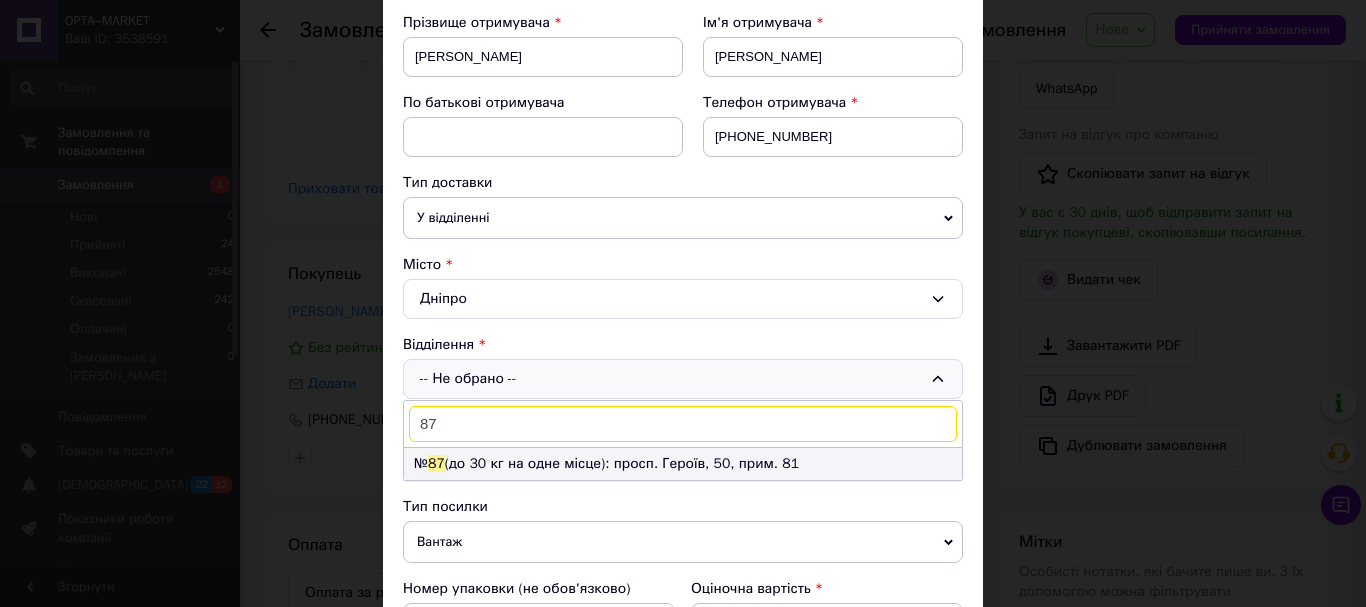 type on "87" 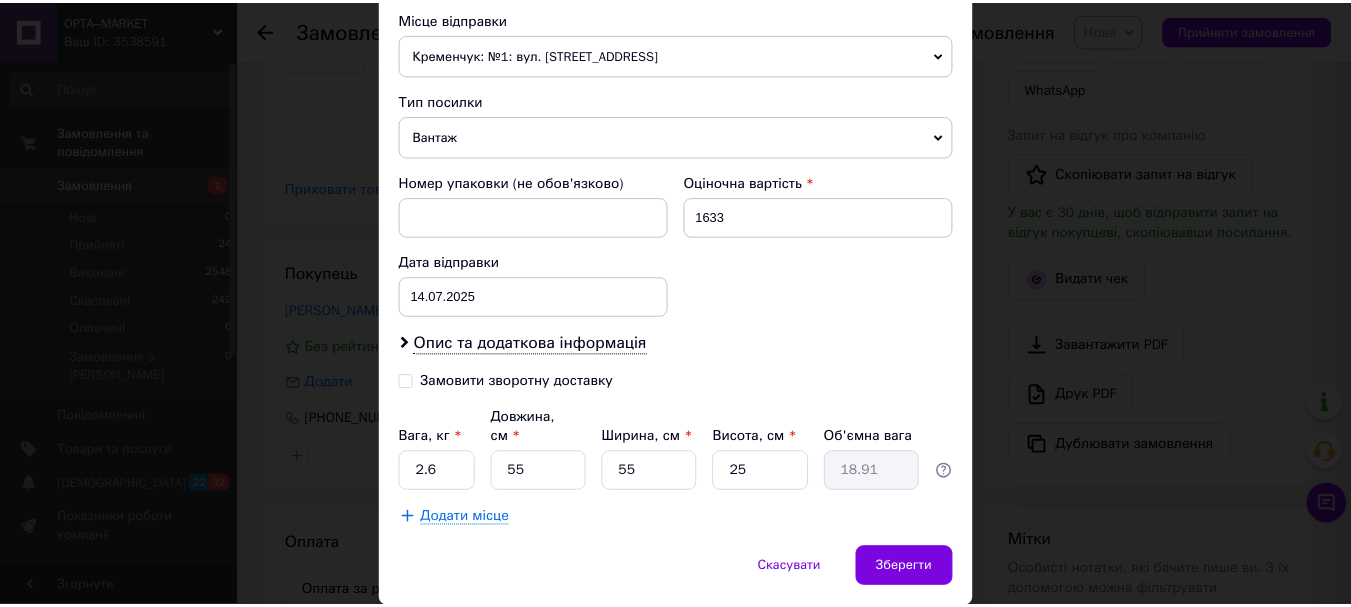 scroll, scrollTop: 757, scrollLeft: 0, axis: vertical 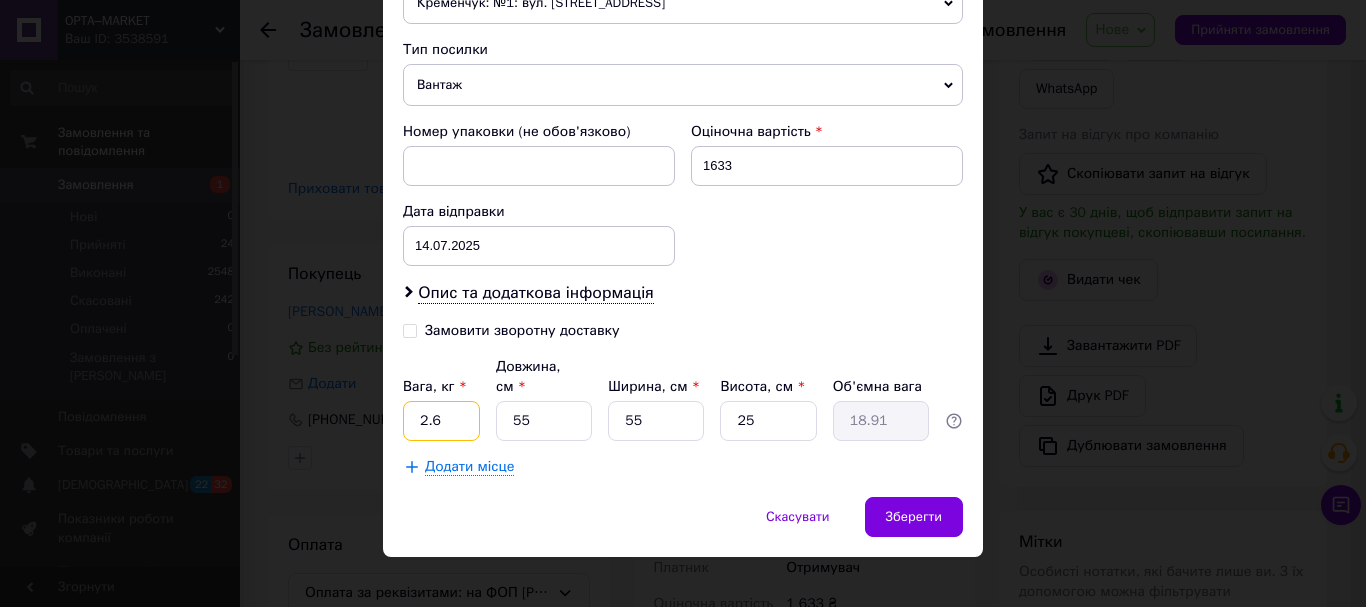 click on "2.6" at bounding box center [441, 421] 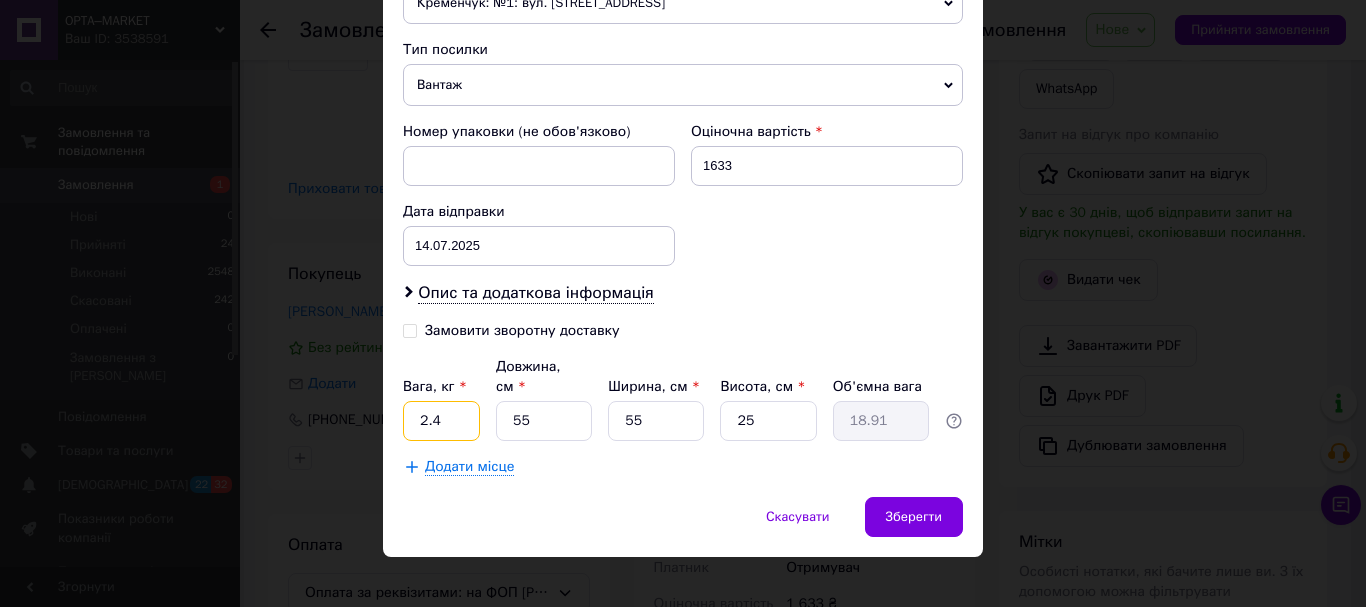 type on "2.4" 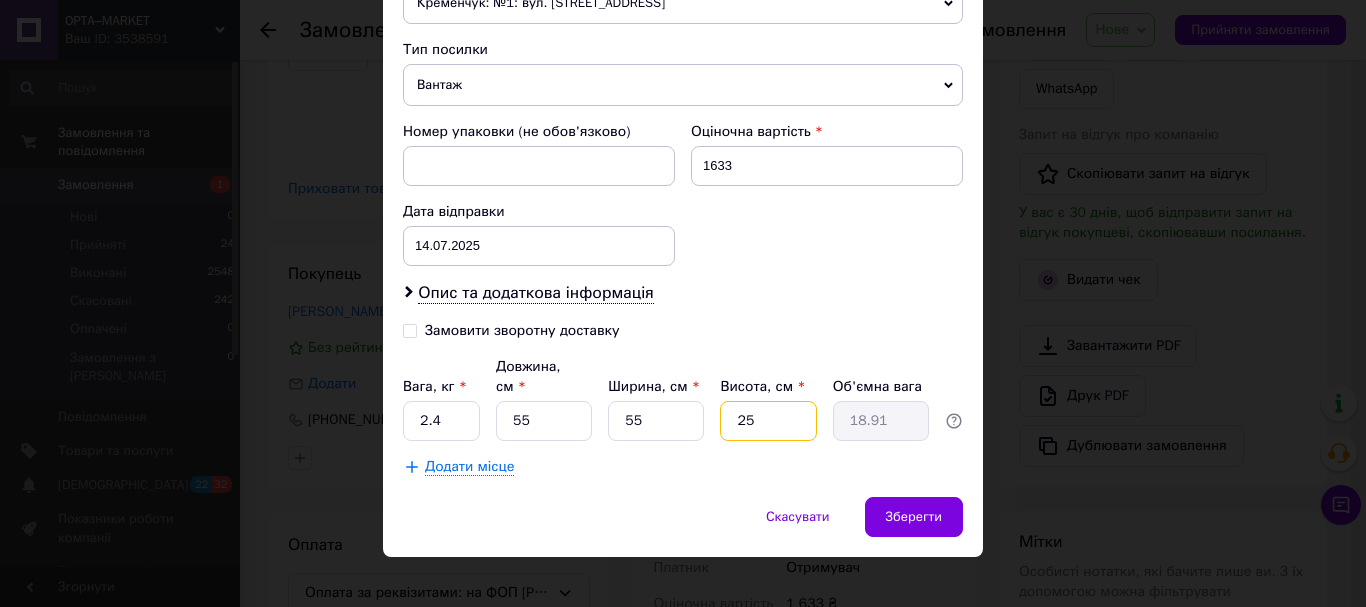 click on "25" at bounding box center (768, 421) 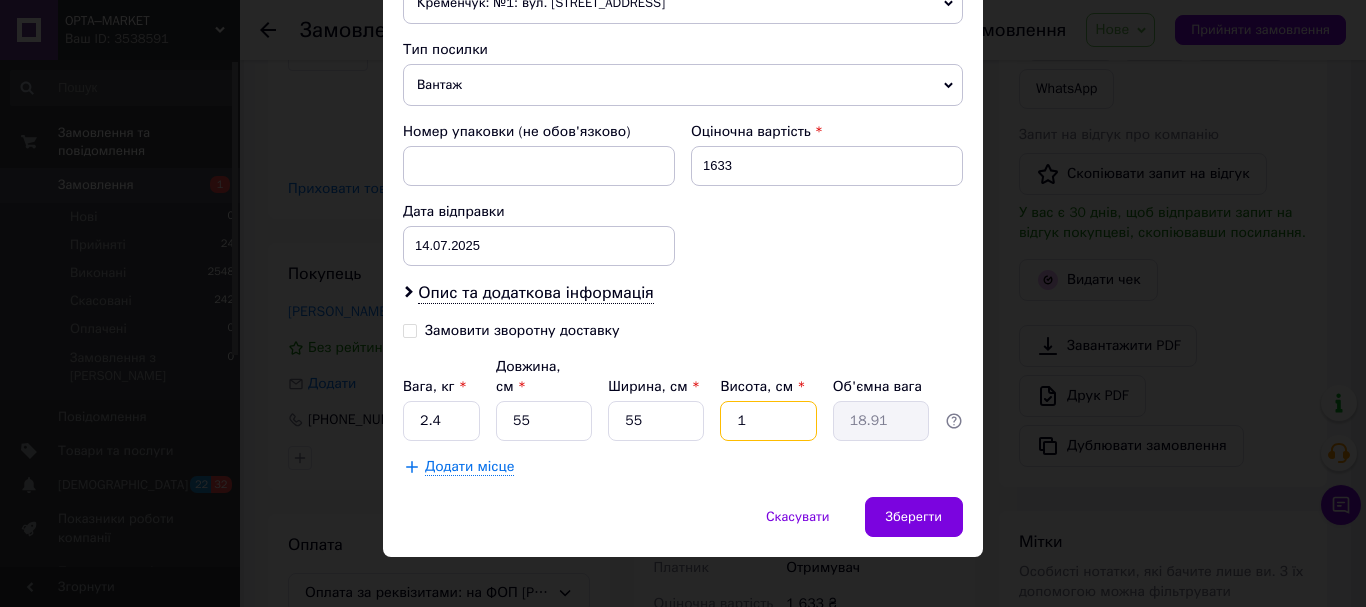 type on "0.76" 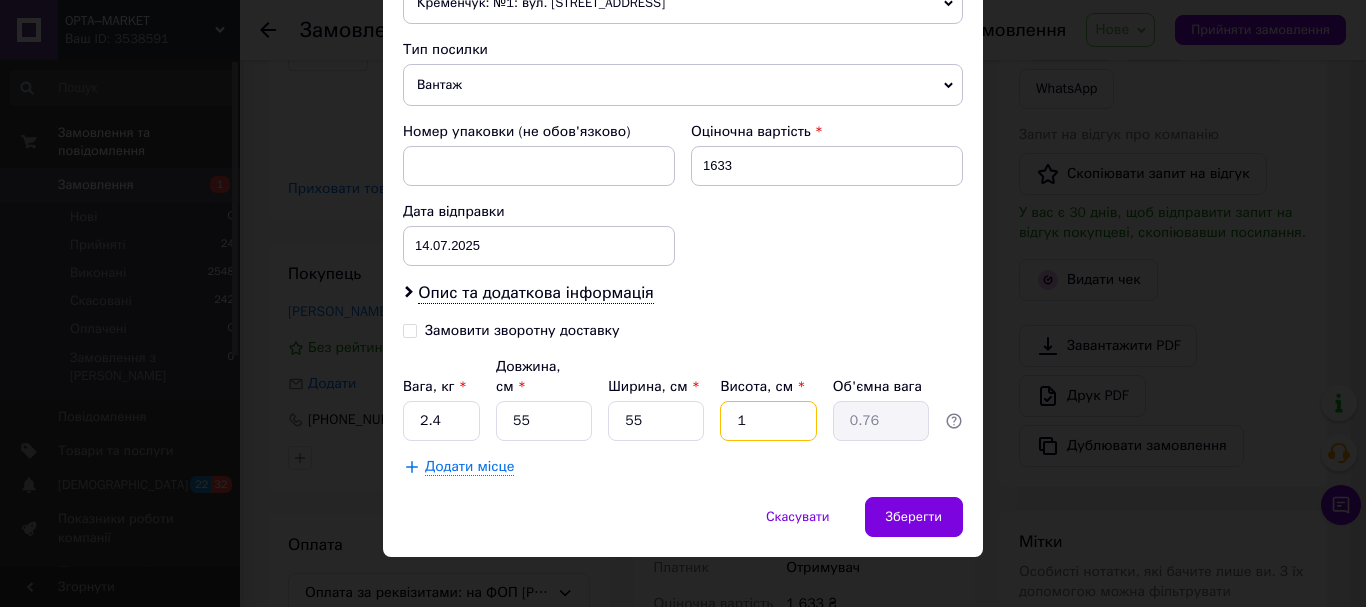 type on "18" 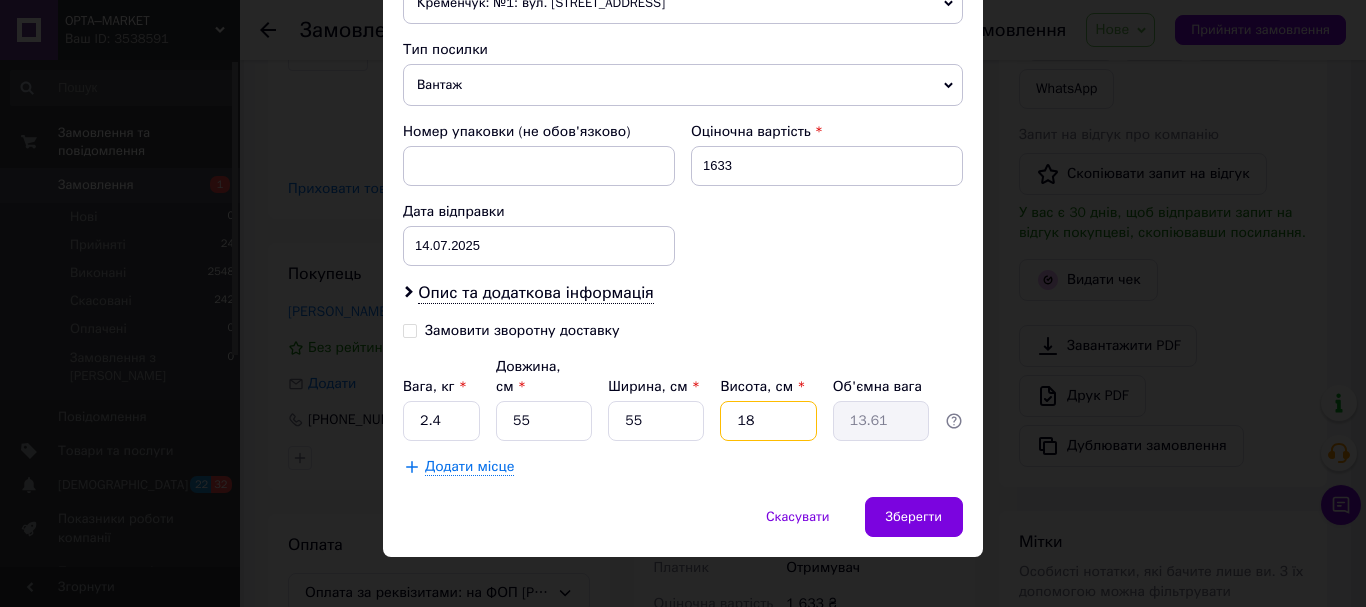 type on "18" 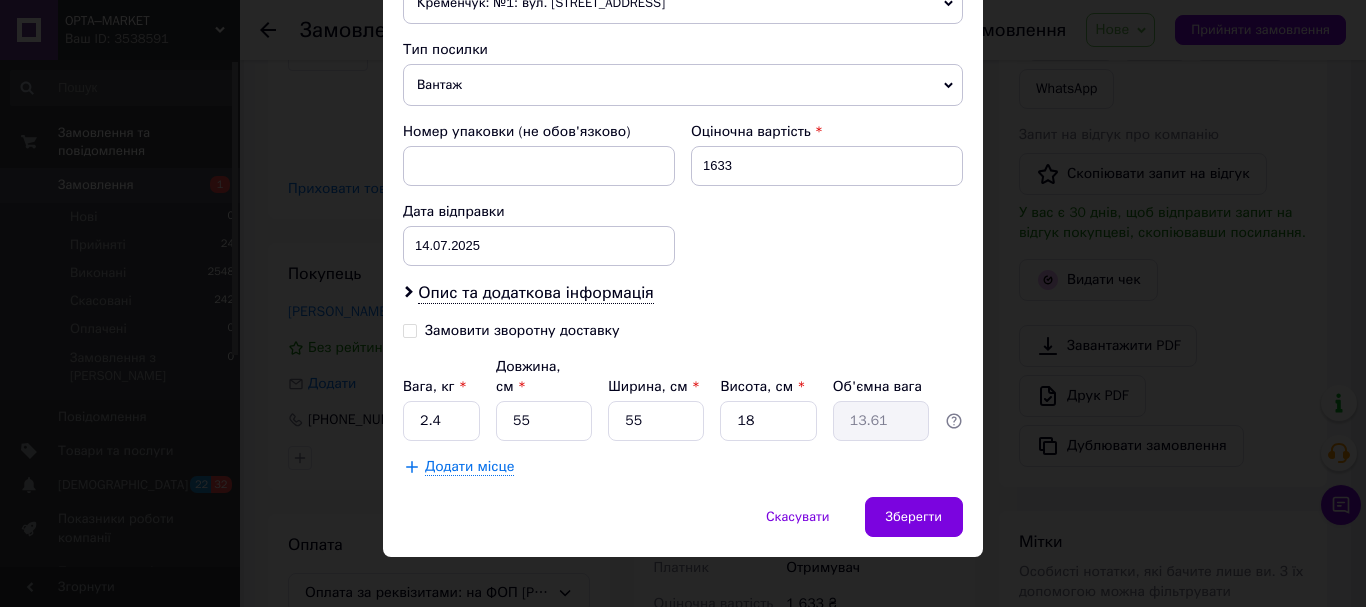 click on "Додати місце" at bounding box center (683, 467) 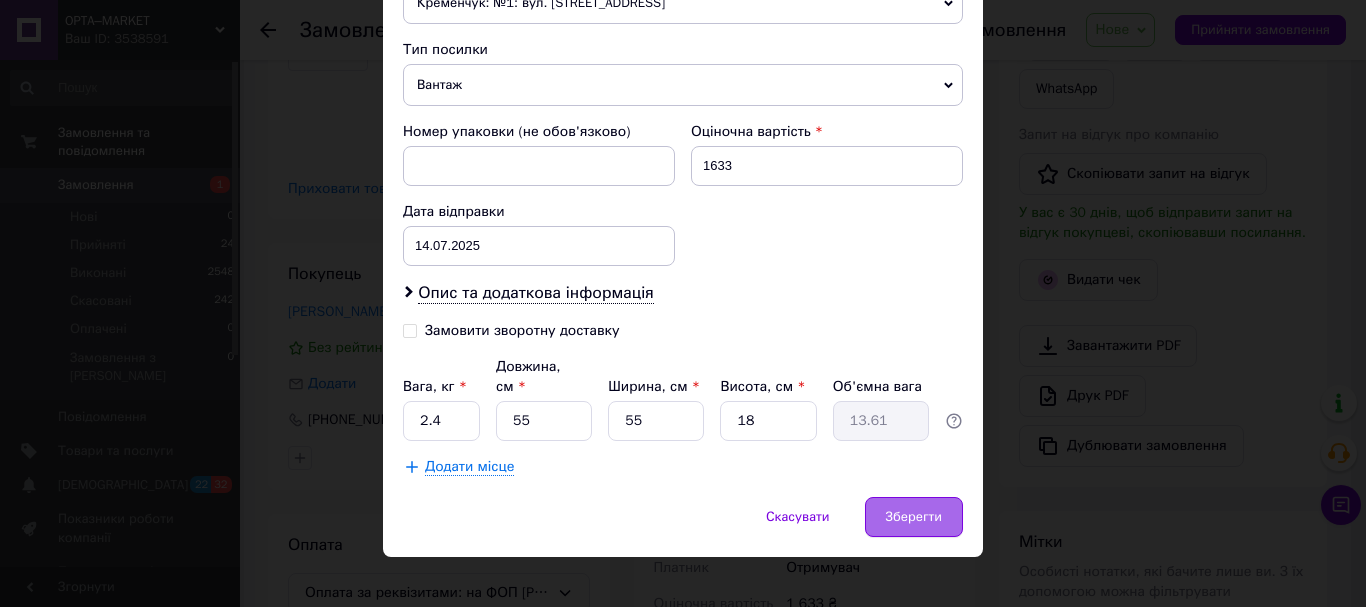 click on "Зберегти" at bounding box center [914, 517] 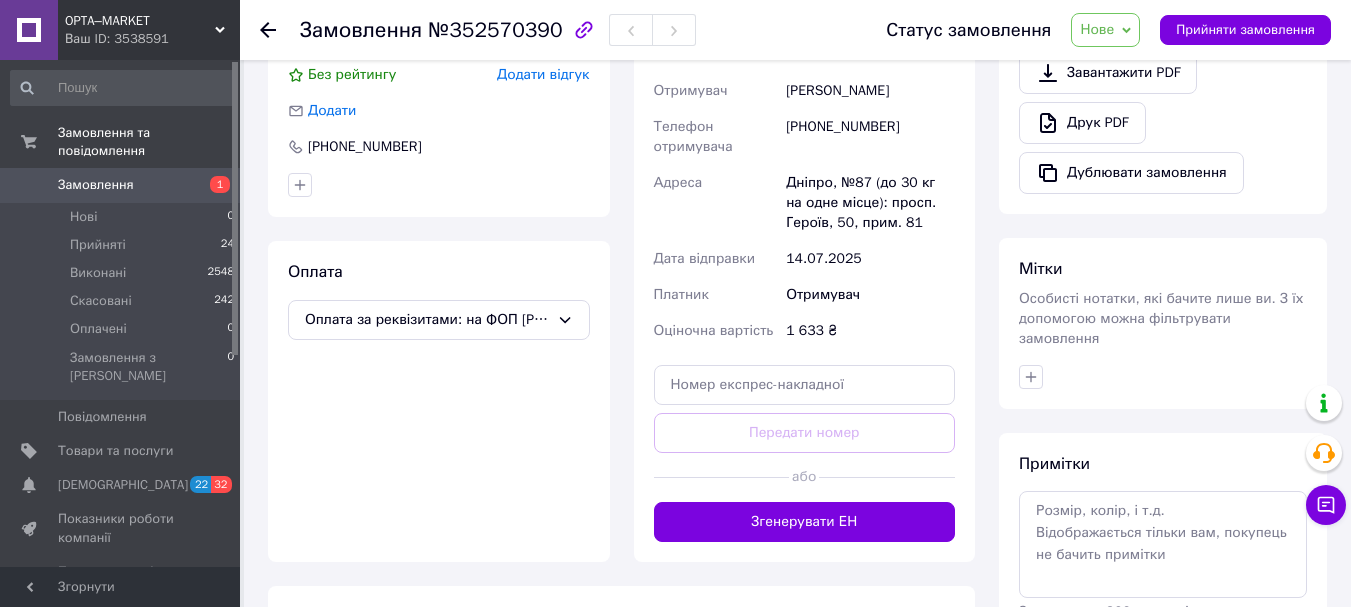 scroll, scrollTop: 700, scrollLeft: 0, axis: vertical 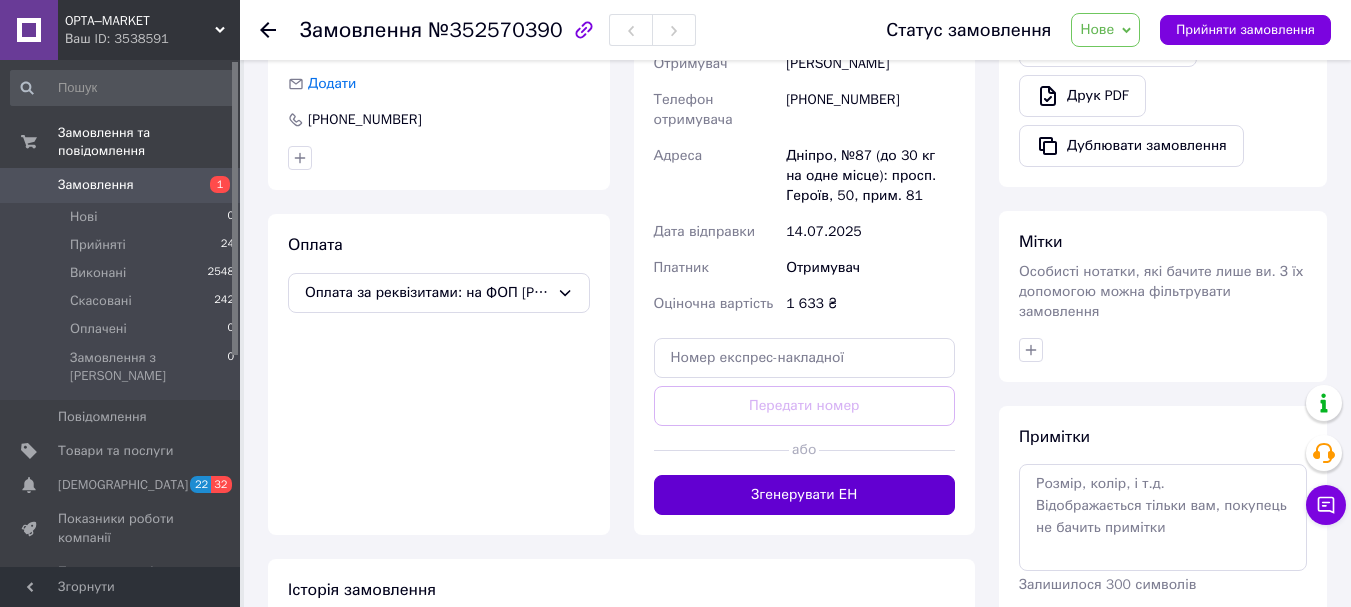 click on "Згенерувати ЕН" at bounding box center (805, 495) 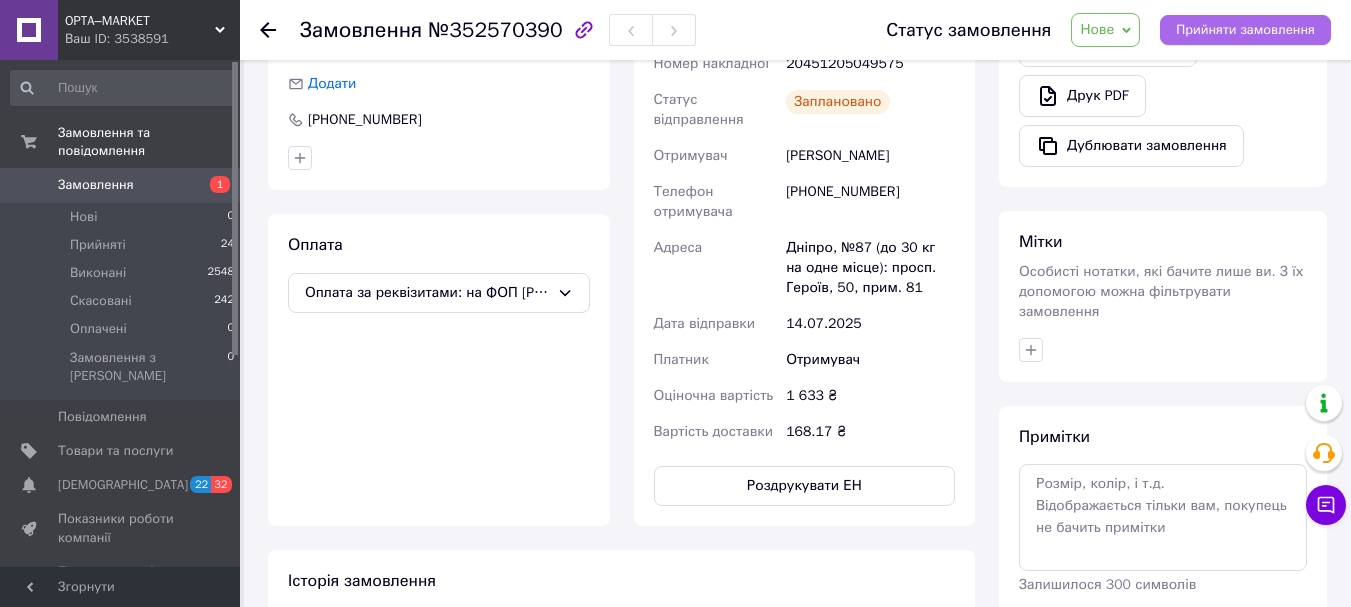 click on "Прийняти замовлення" at bounding box center (1245, 30) 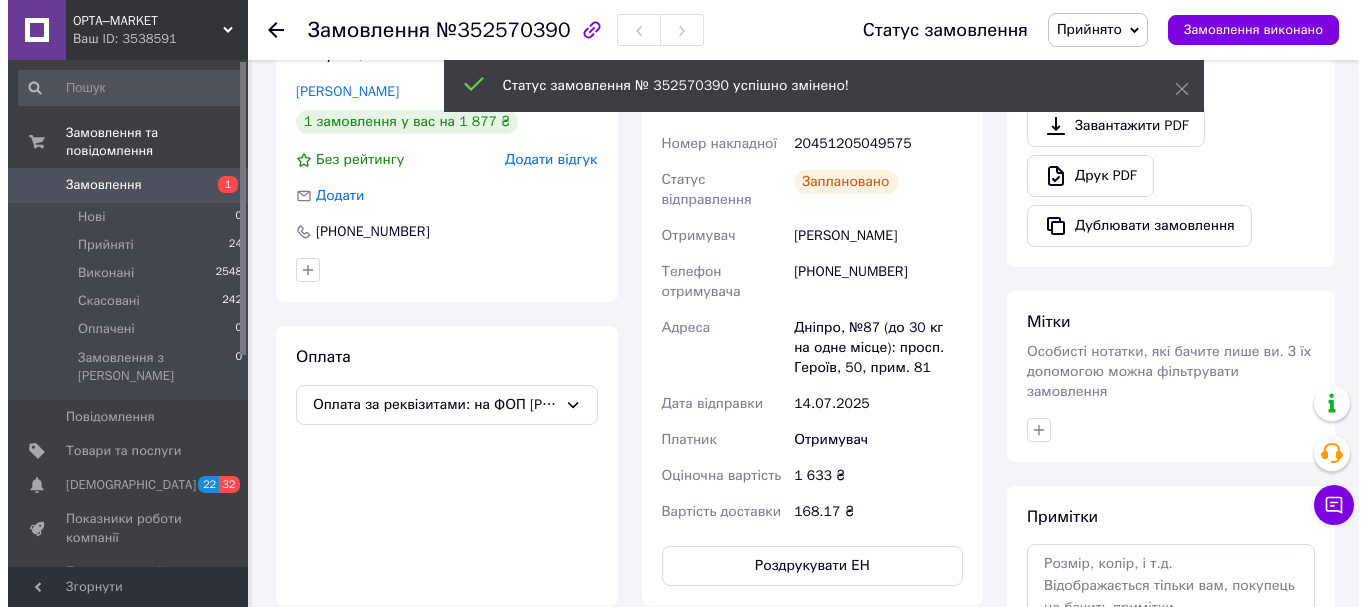 scroll, scrollTop: 500, scrollLeft: 0, axis: vertical 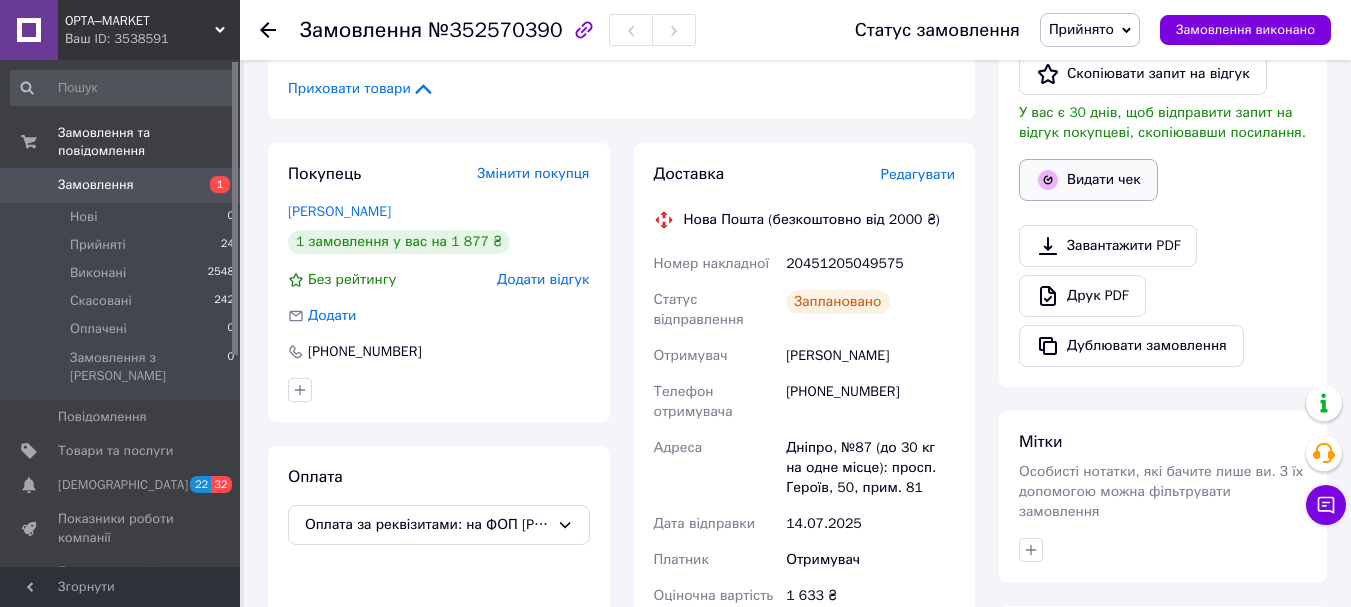 click on "Видати чек" at bounding box center [1088, 180] 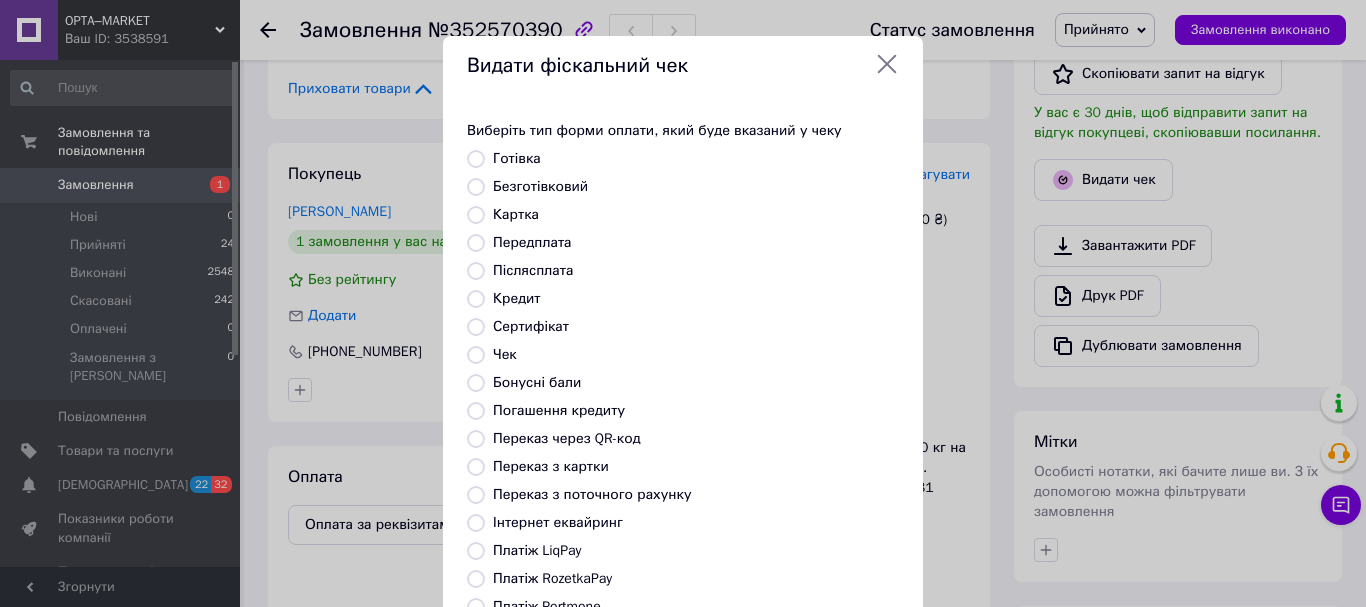 click on "Безготівковий" at bounding box center (540, 186) 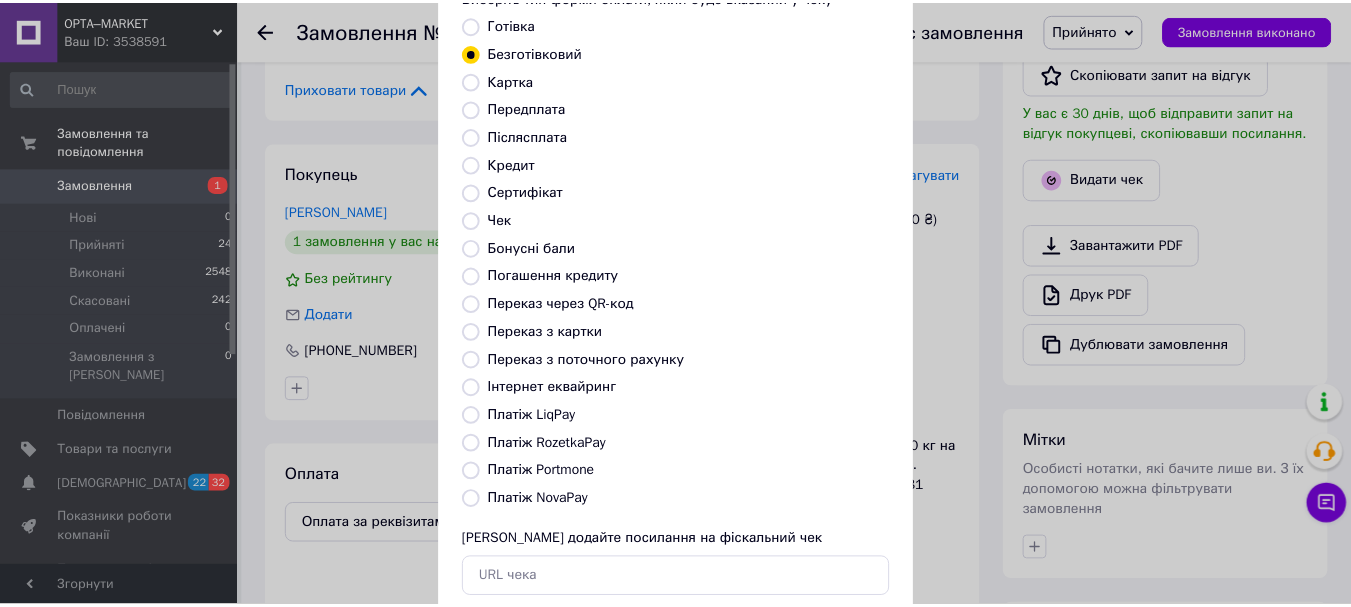 scroll, scrollTop: 252, scrollLeft: 0, axis: vertical 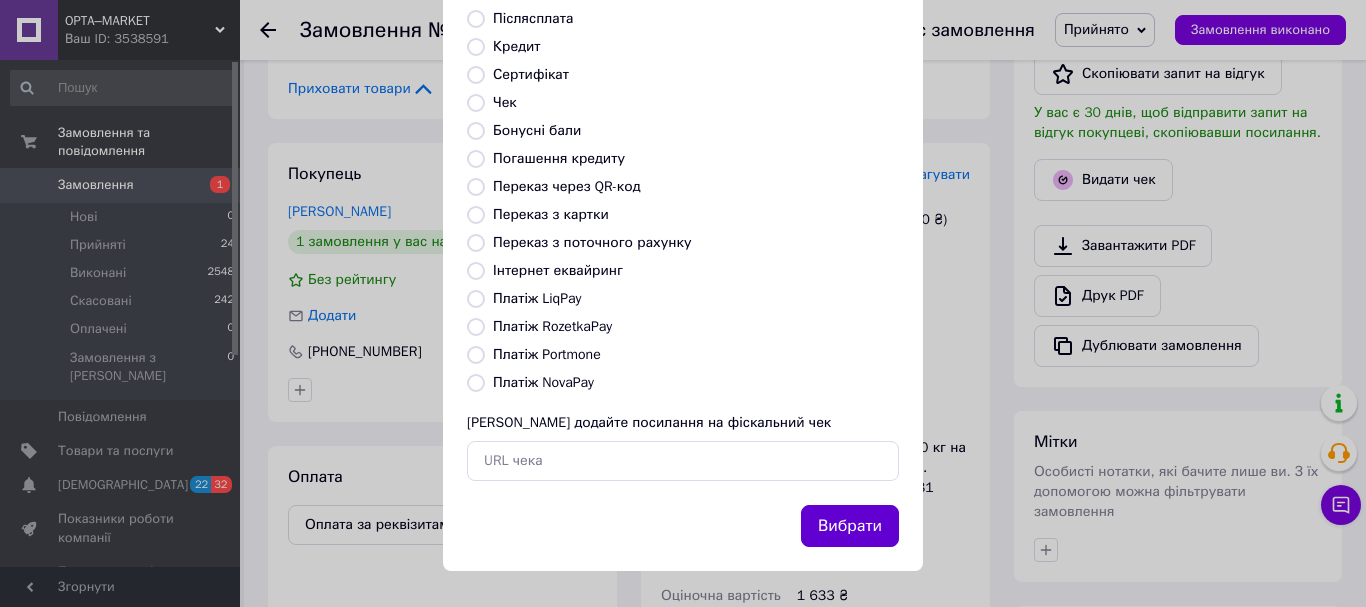 click on "Вибрати" at bounding box center (850, 526) 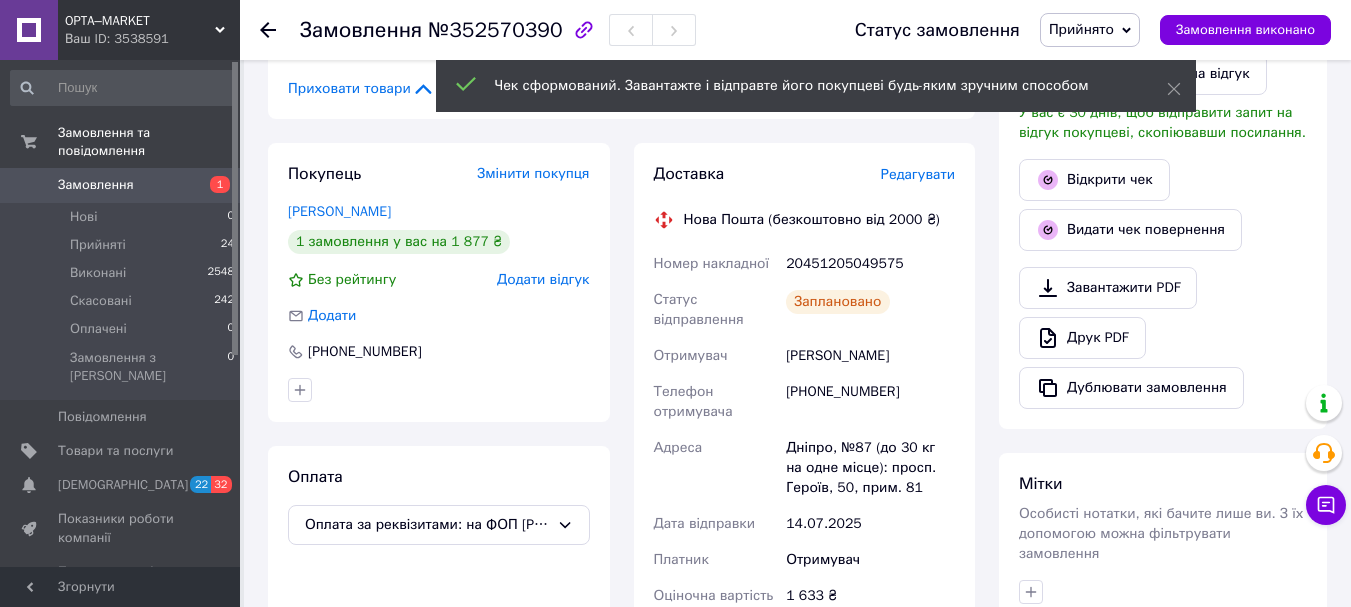 click on "Замовлення 1" at bounding box center [123, 185] 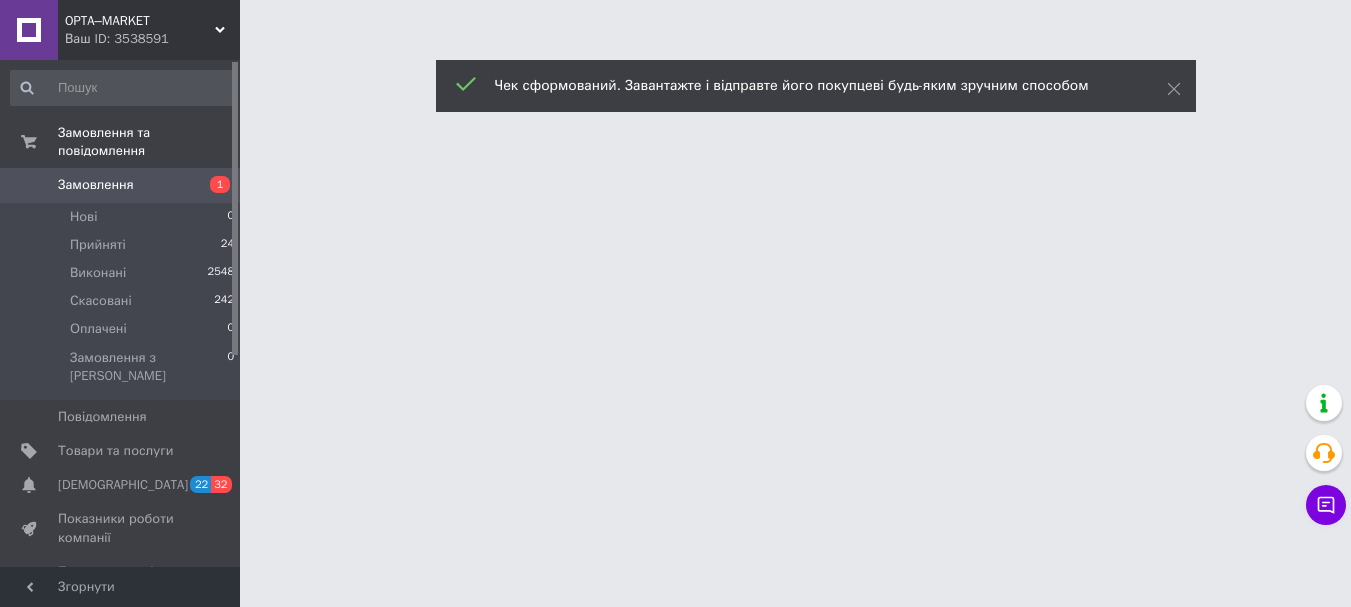 scroll, scrollTop: 0, scrollLeft: 0, axis: both 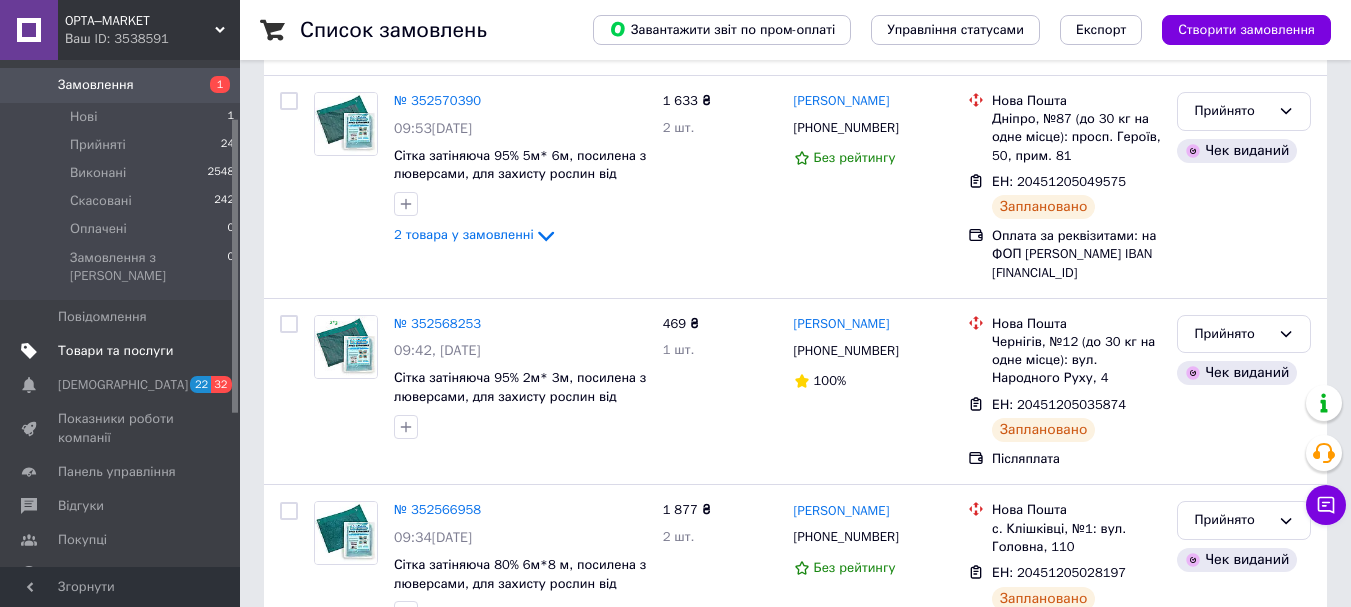 click on "Товари та послуги" at bounding box center [123, 351] 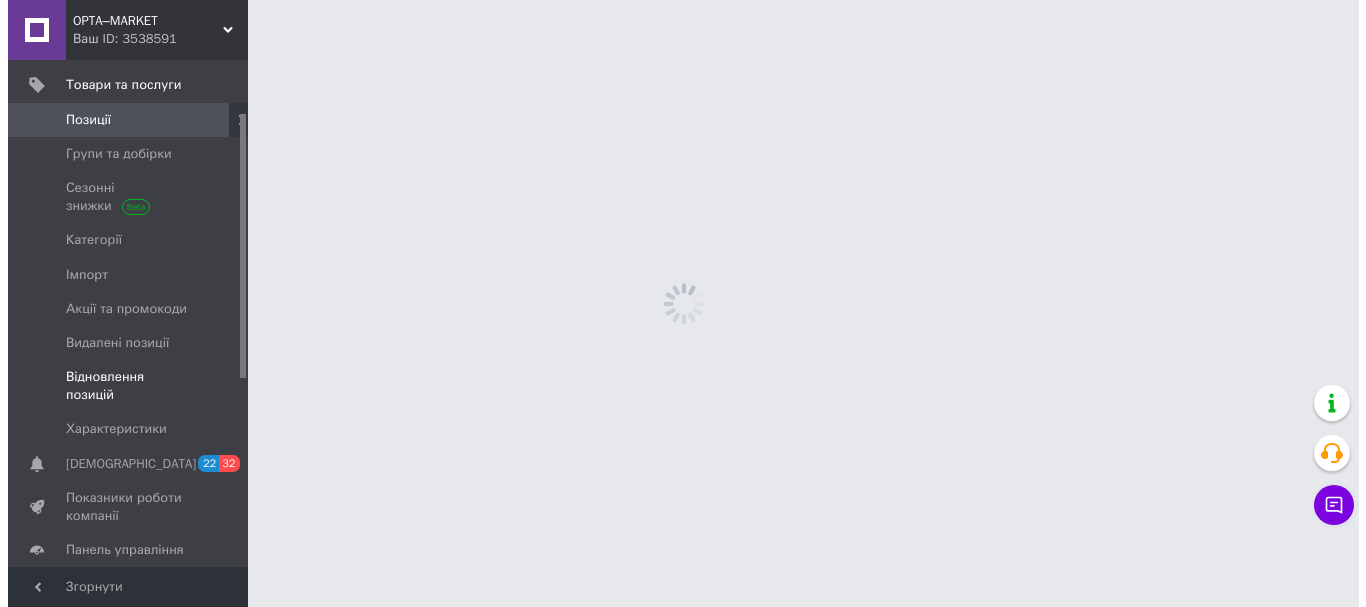 scroll, scrollTop: 0, scrollLeft: 0, axis: both 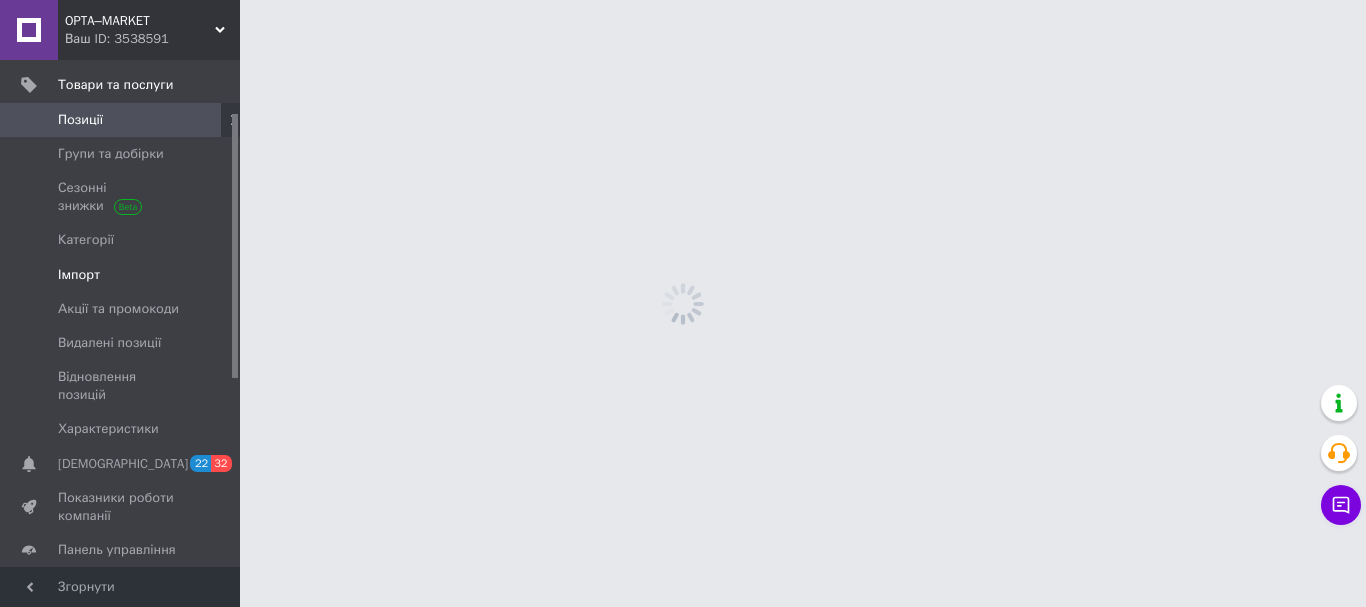 click on "Імпорт" at bounding box center (79, 275) 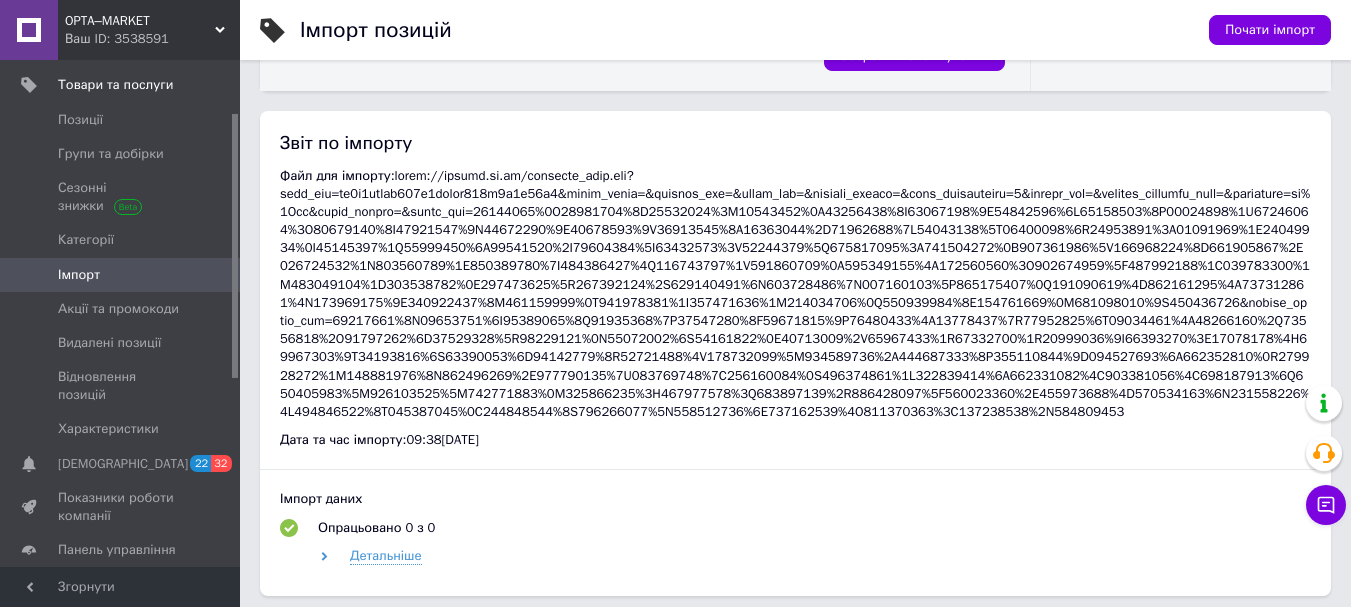 scroll, scrollTop: 800, scrollLeft: 0, axis: vertical 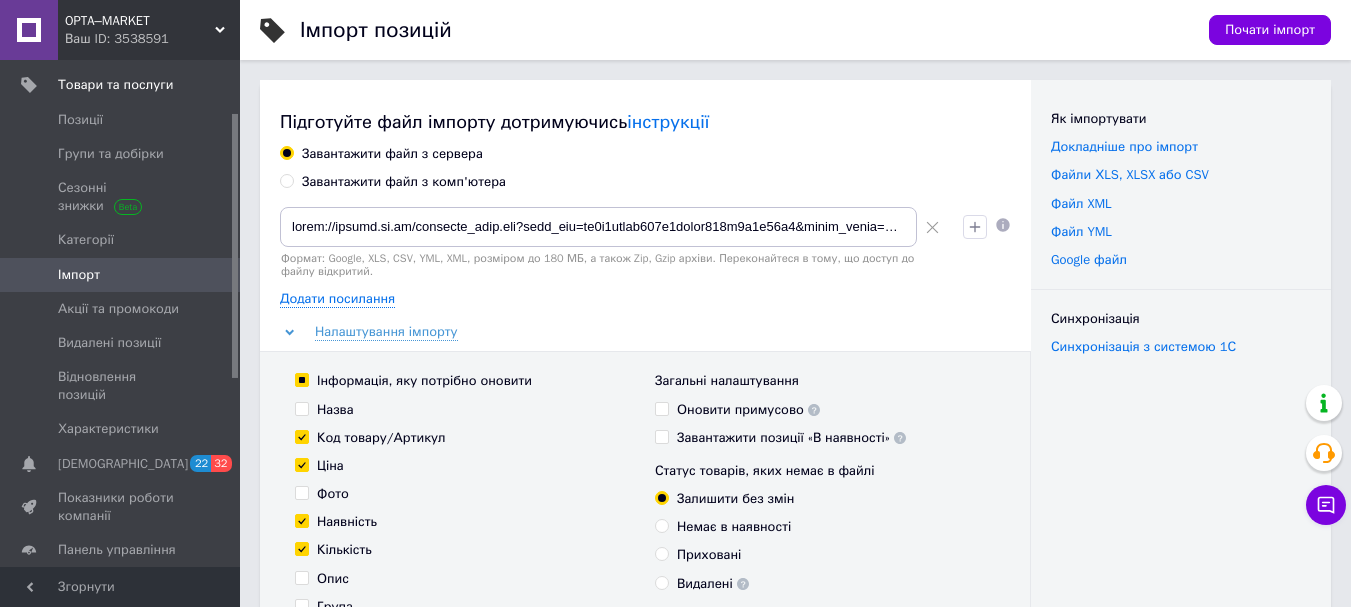 click on "Інформація, яку потрібно оновити" at bounding box center (301, 379) 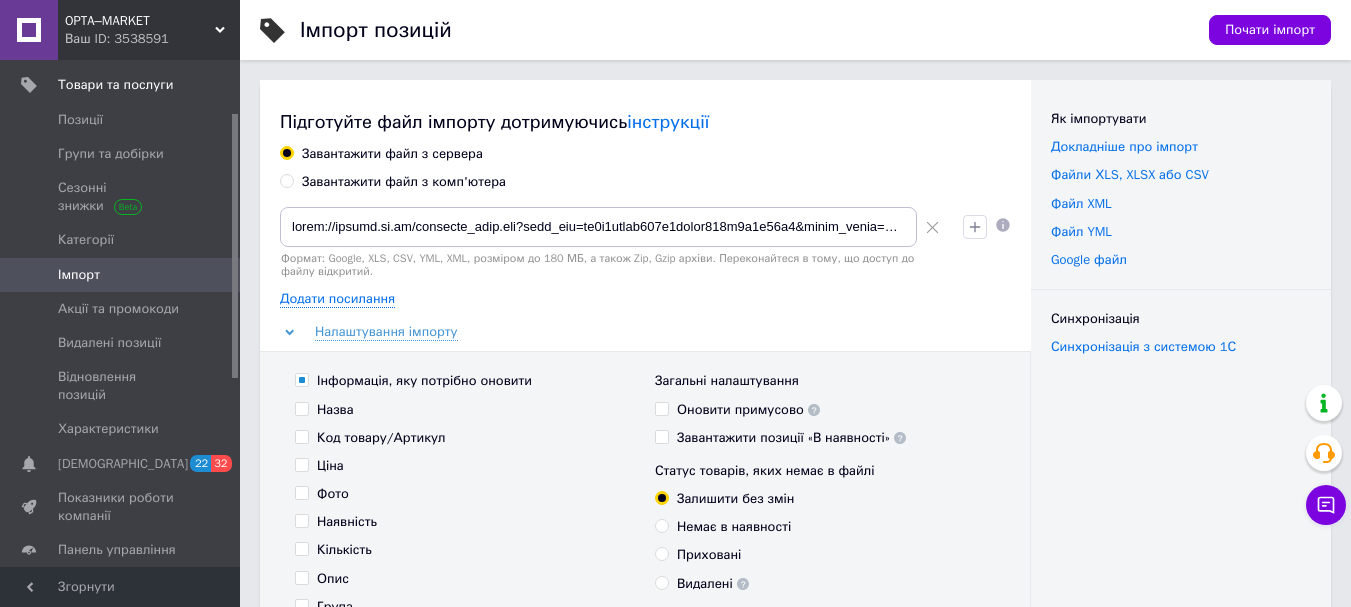 checkbox on "false" 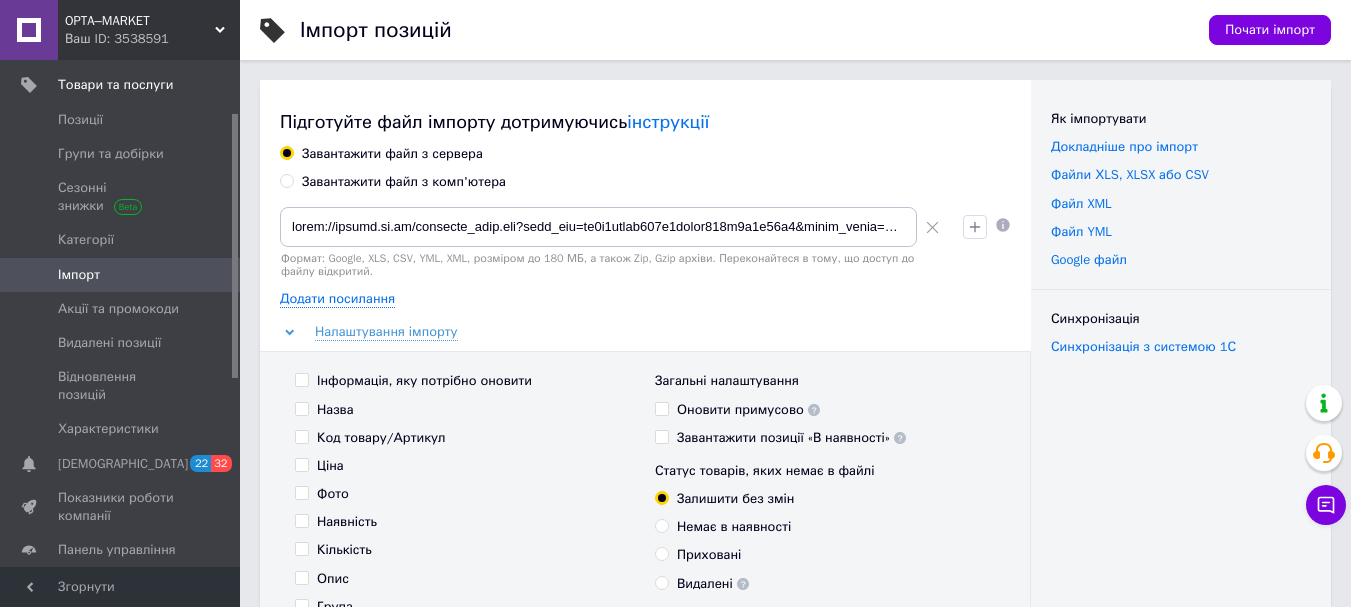 click on "Ціна" at bounding box center (301, 464) 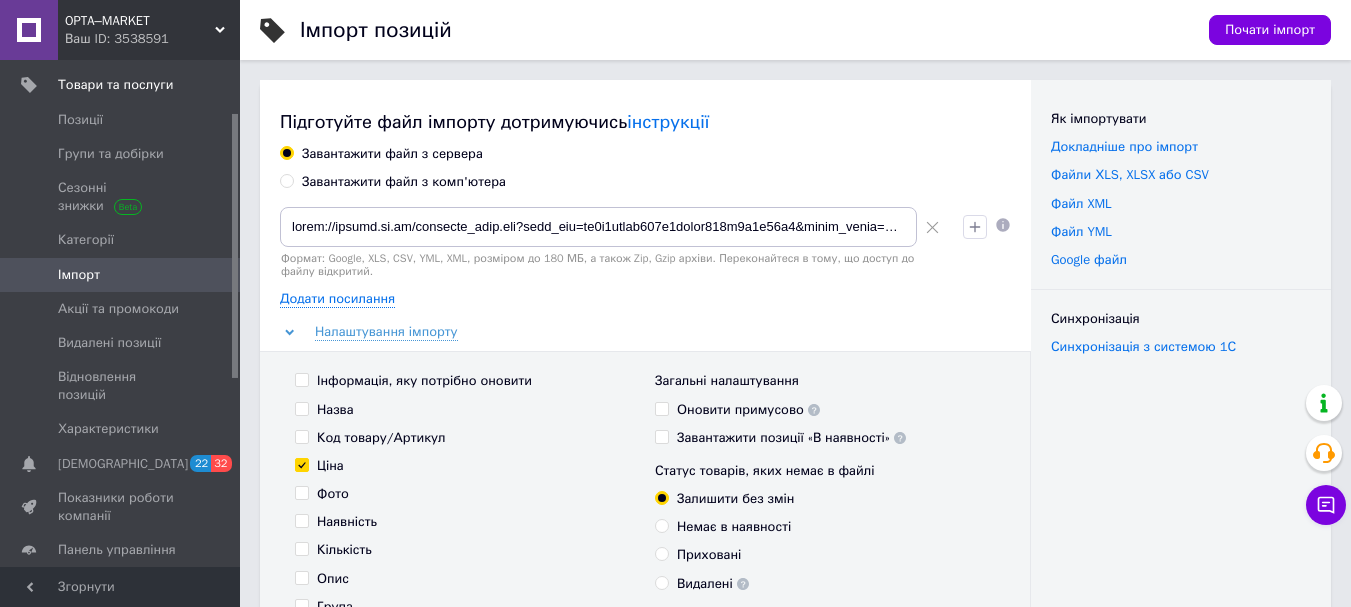checkbox on "true" 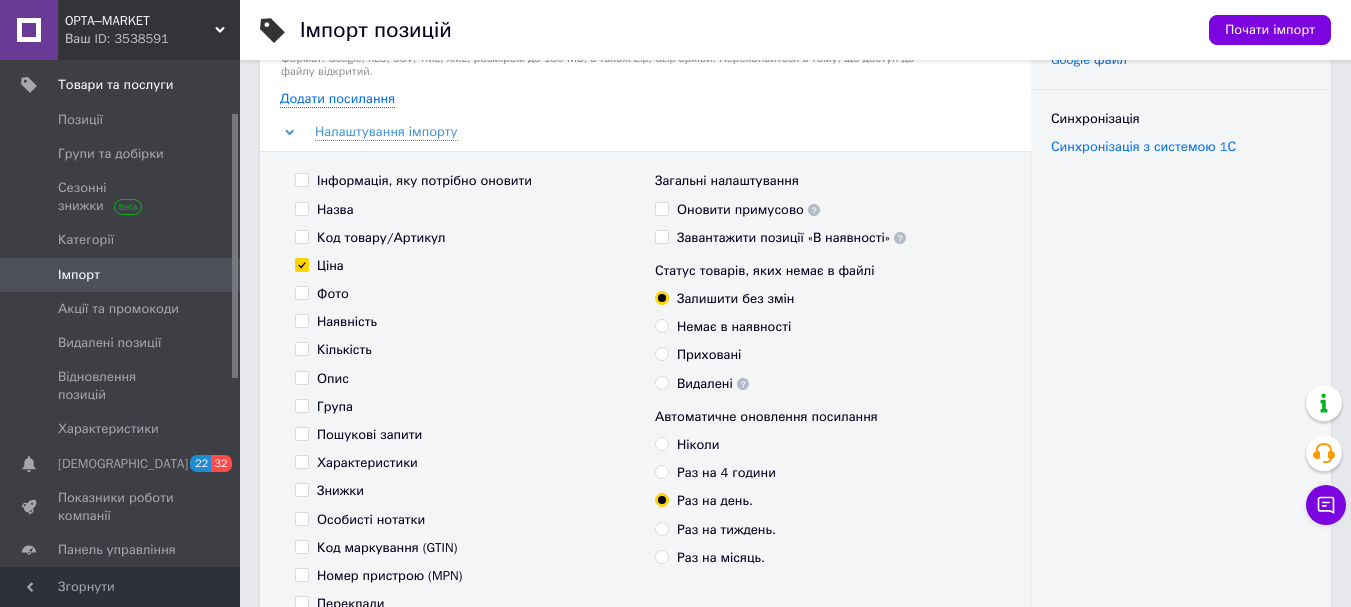 click on "Оновити примусово" at bounding box center [661, 208] 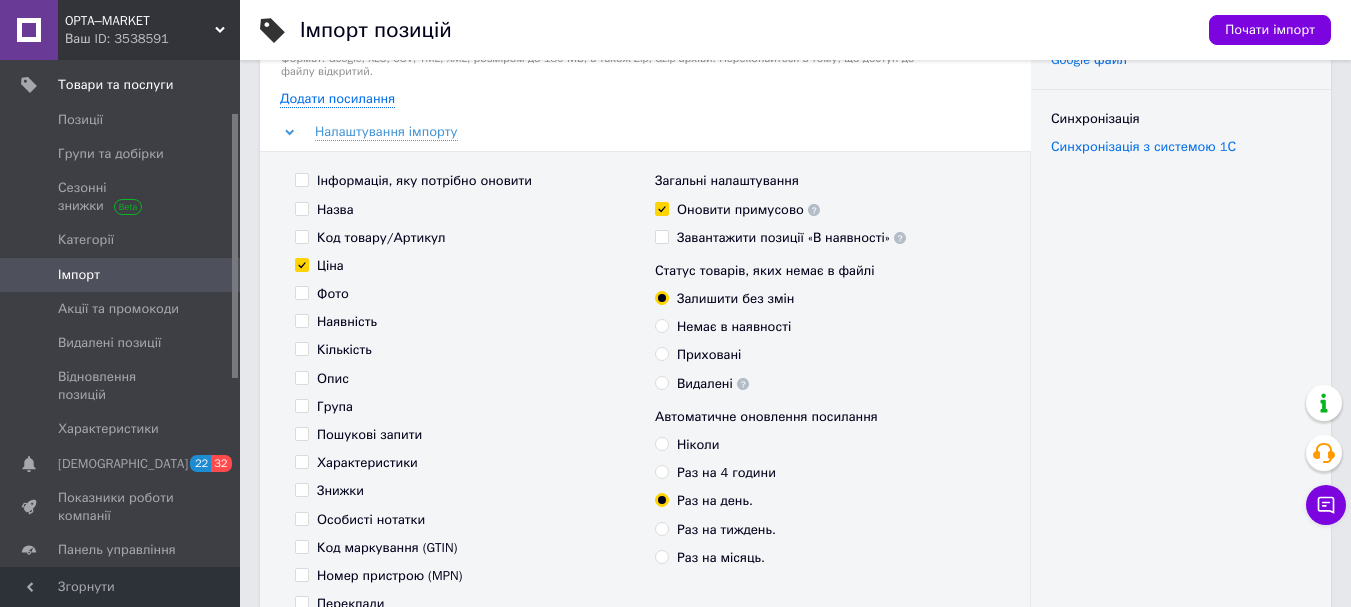checkbox on "true" 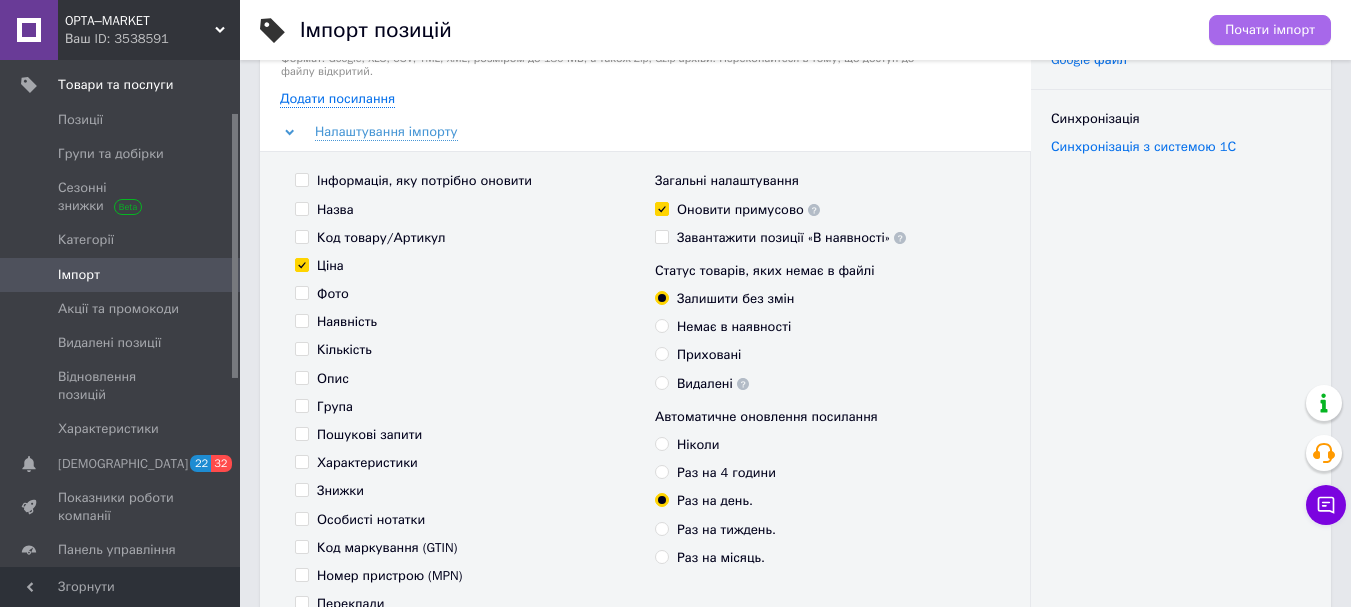 click on "Почати імпорт" at bounding box center (1270, 30) 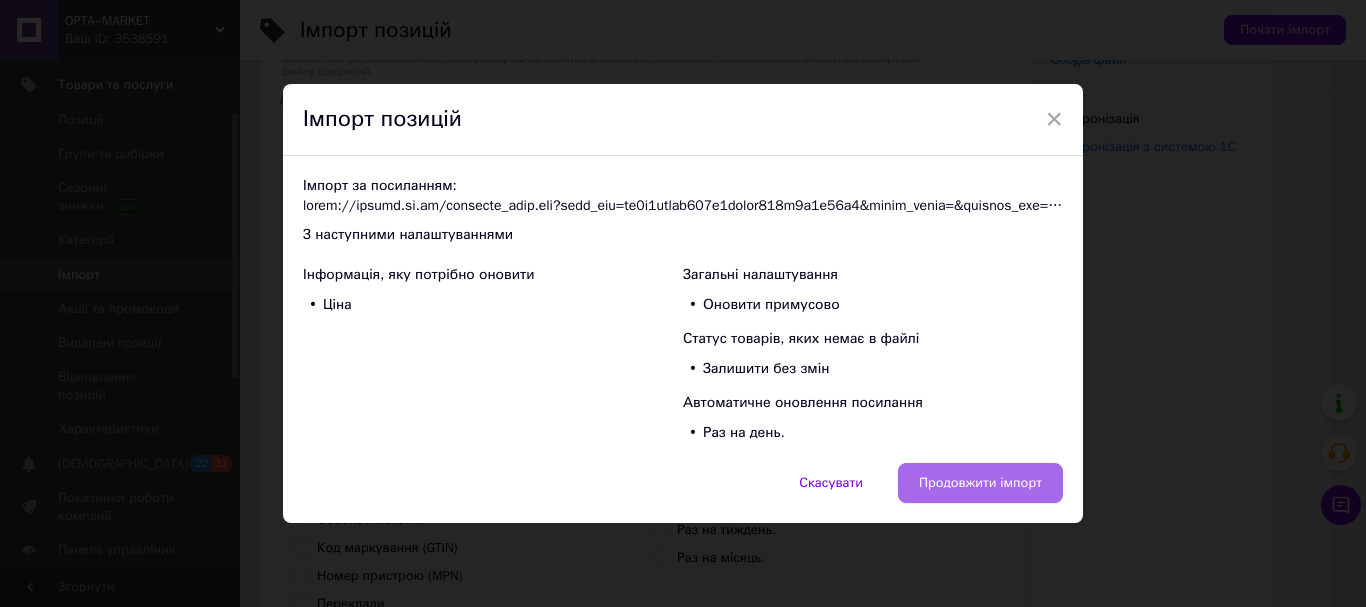click on "Продовжити імпорт" at bounding box center (980, 483) 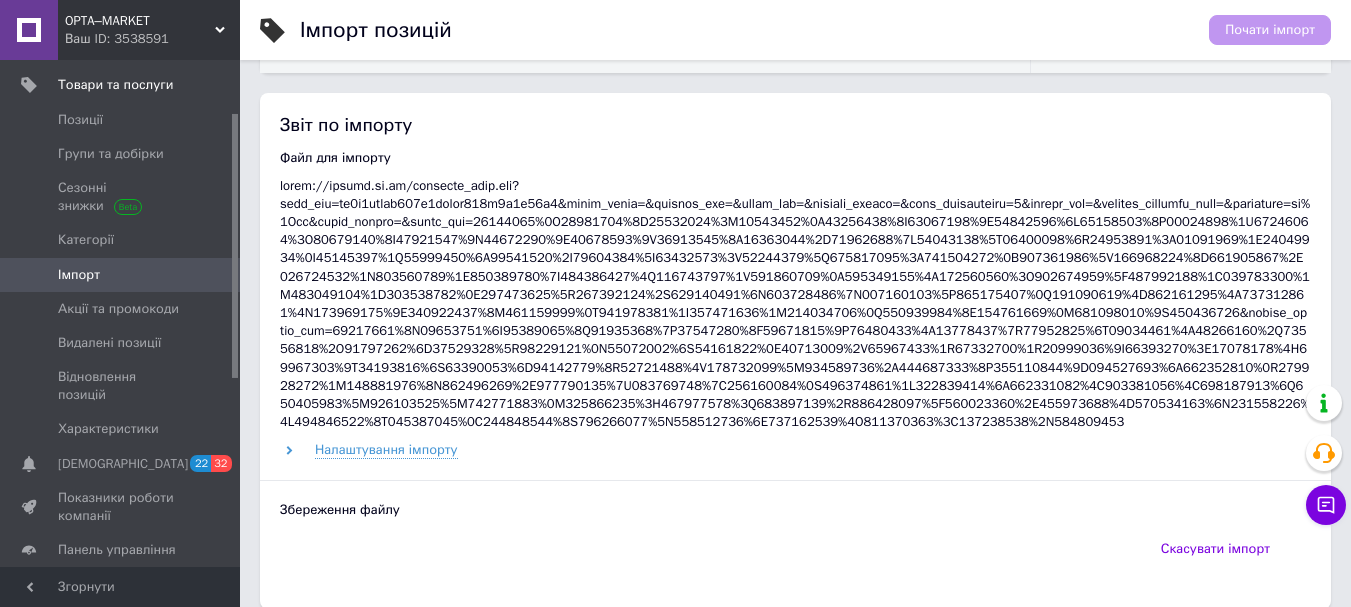 scroll, scrollTop: 1300, scrollLeft: 0, axis: vertical 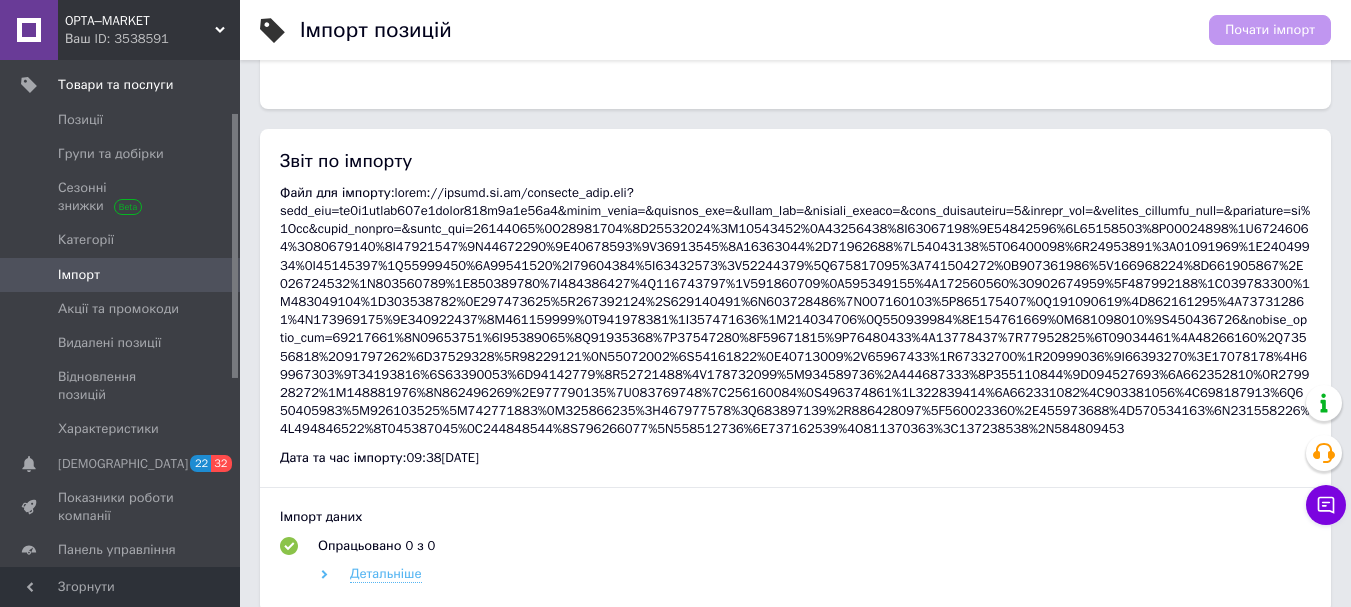 click on "Детальніше" at bounding box center [386, 574] 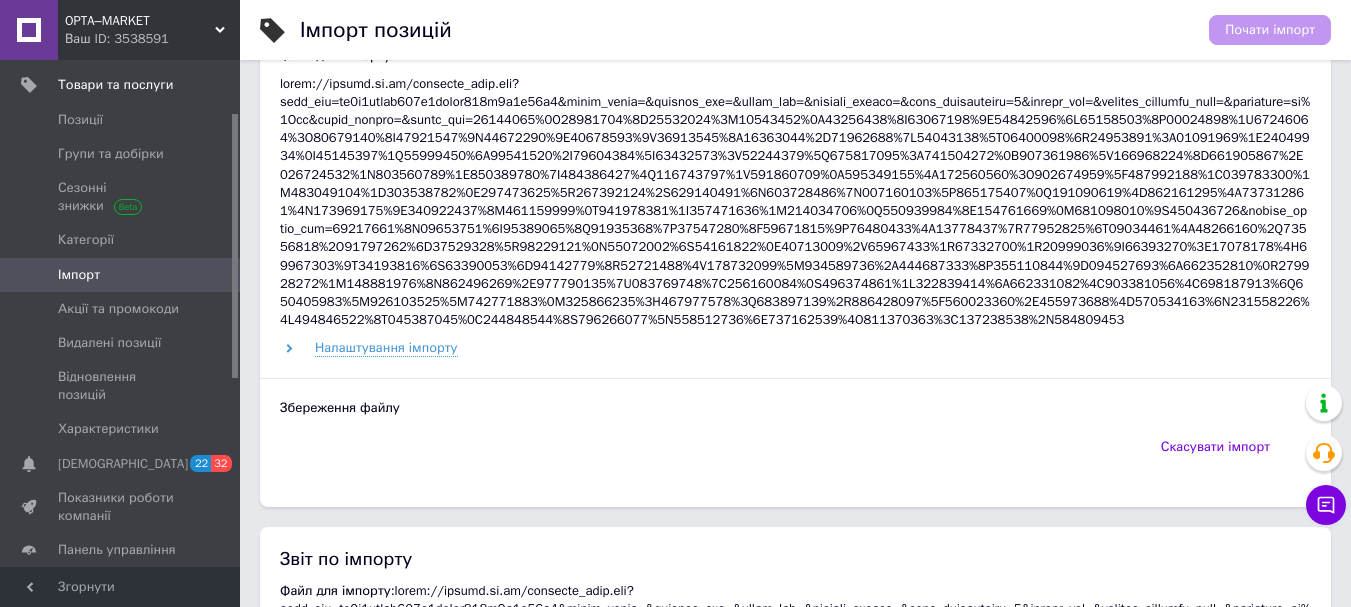 scroll, scrollTop: 900, scrollLeft: 0, axis: vertical 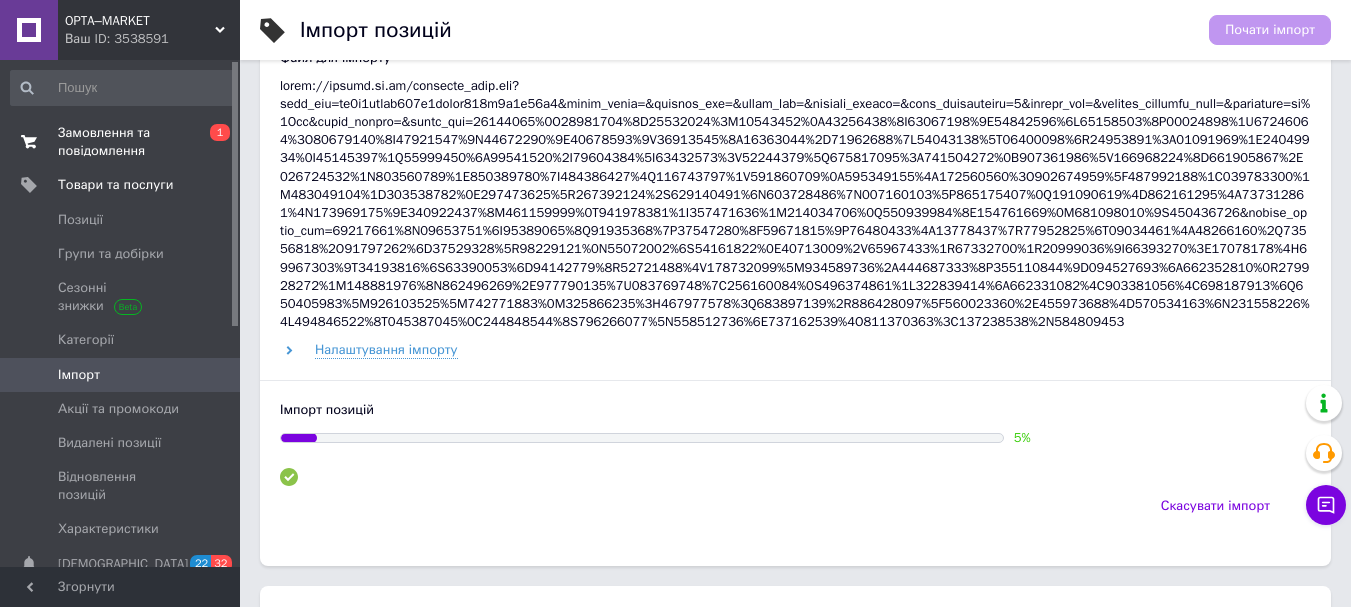 click on "Замовлення та повідомлення" at bounding box center (121, 142) 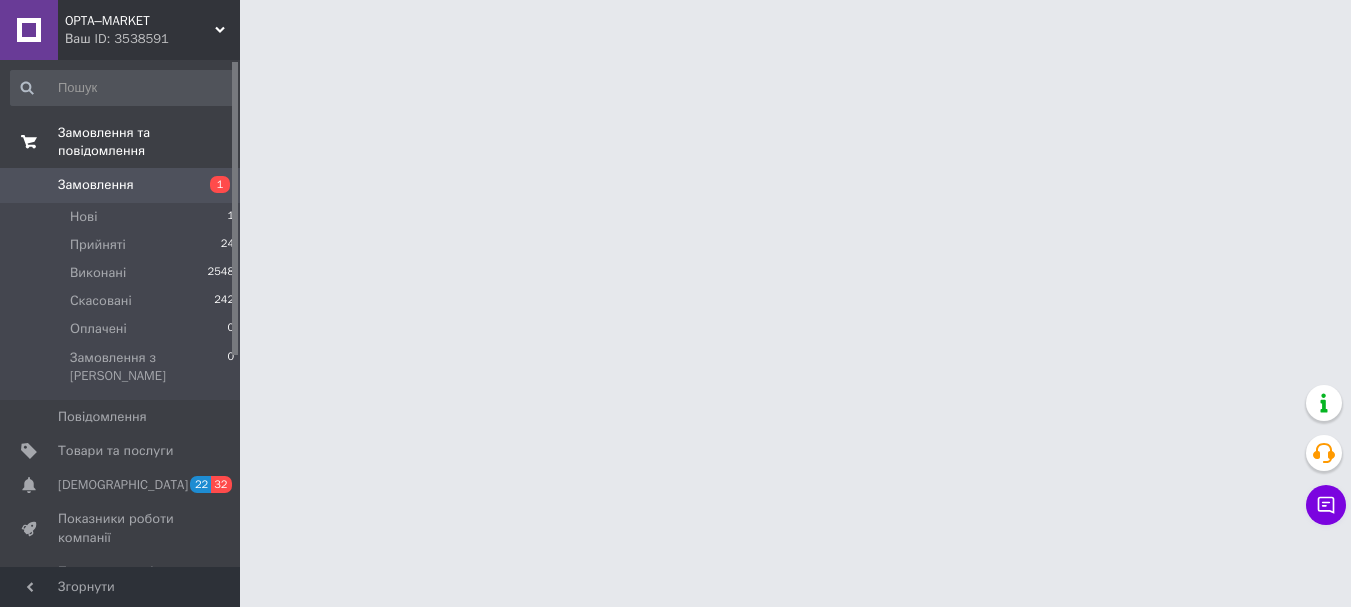 scroll, scrollTop: 0, scrollLeft: 0, axis: both 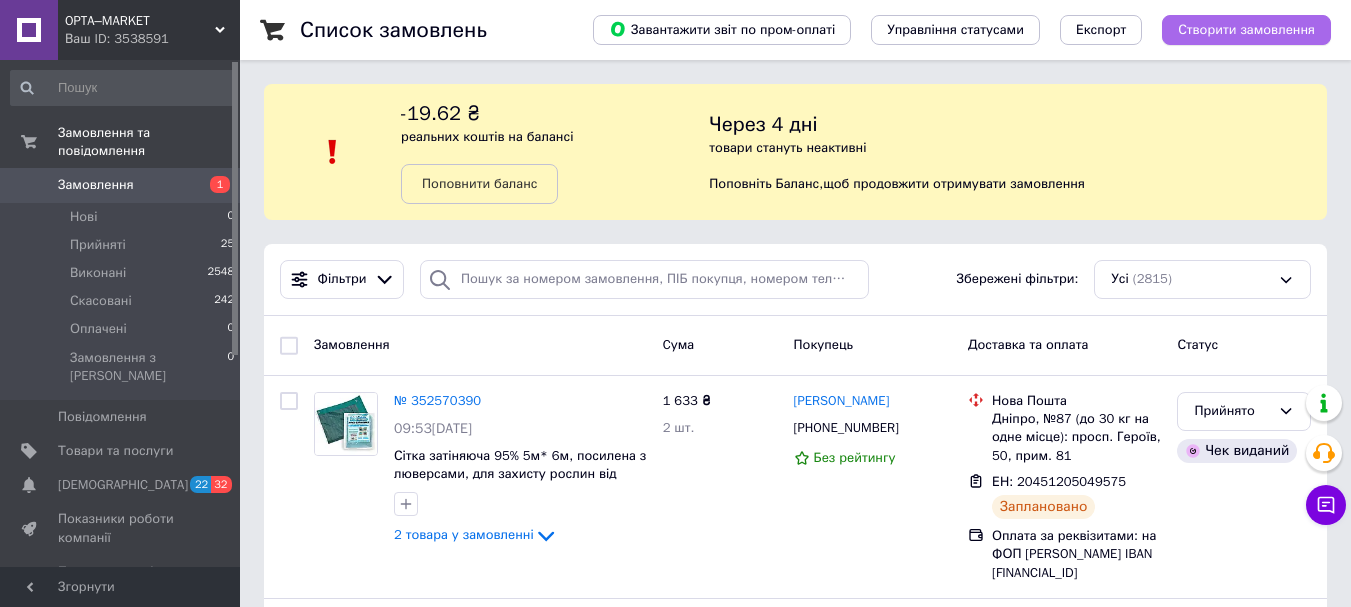 click on "Створити замовлення" at bounding box center (1246, 30) 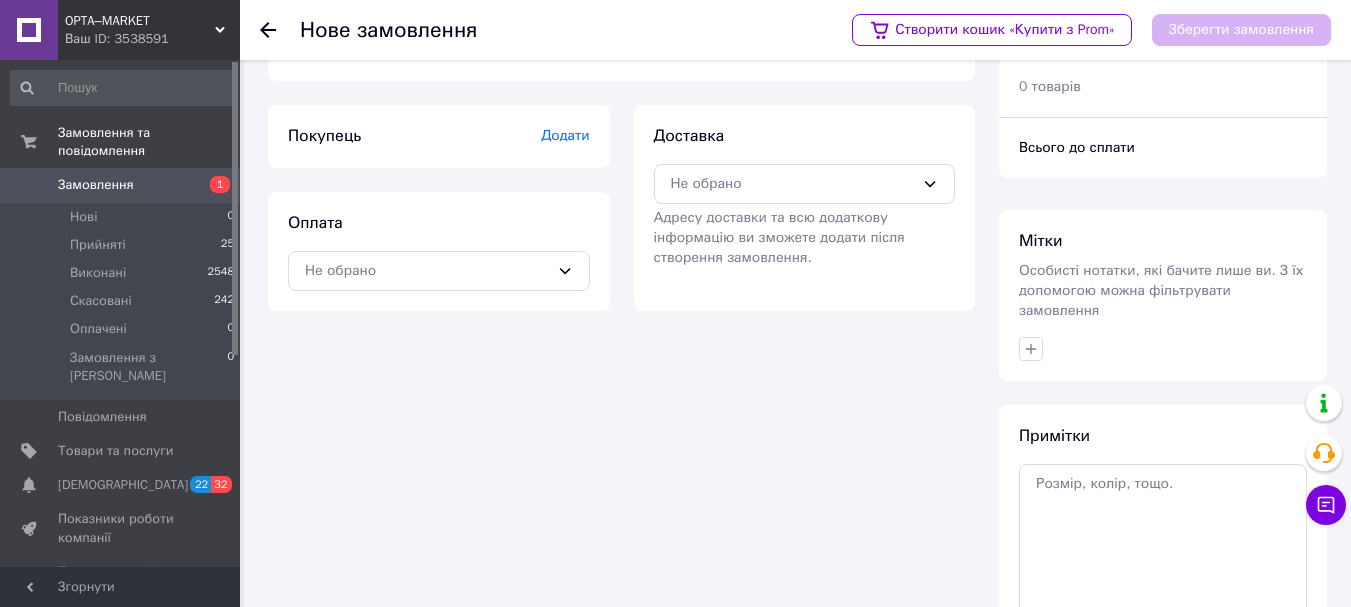 scroll, scrollTop: 17, scrollLeft: 0, axis: vertical 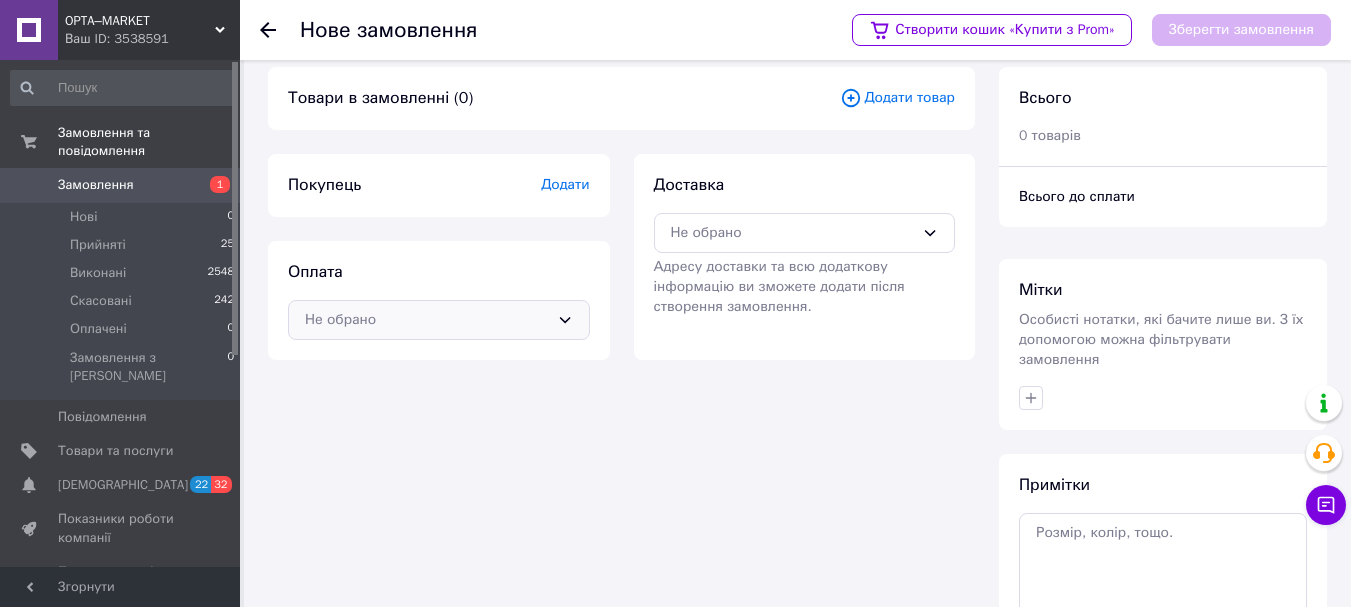 click 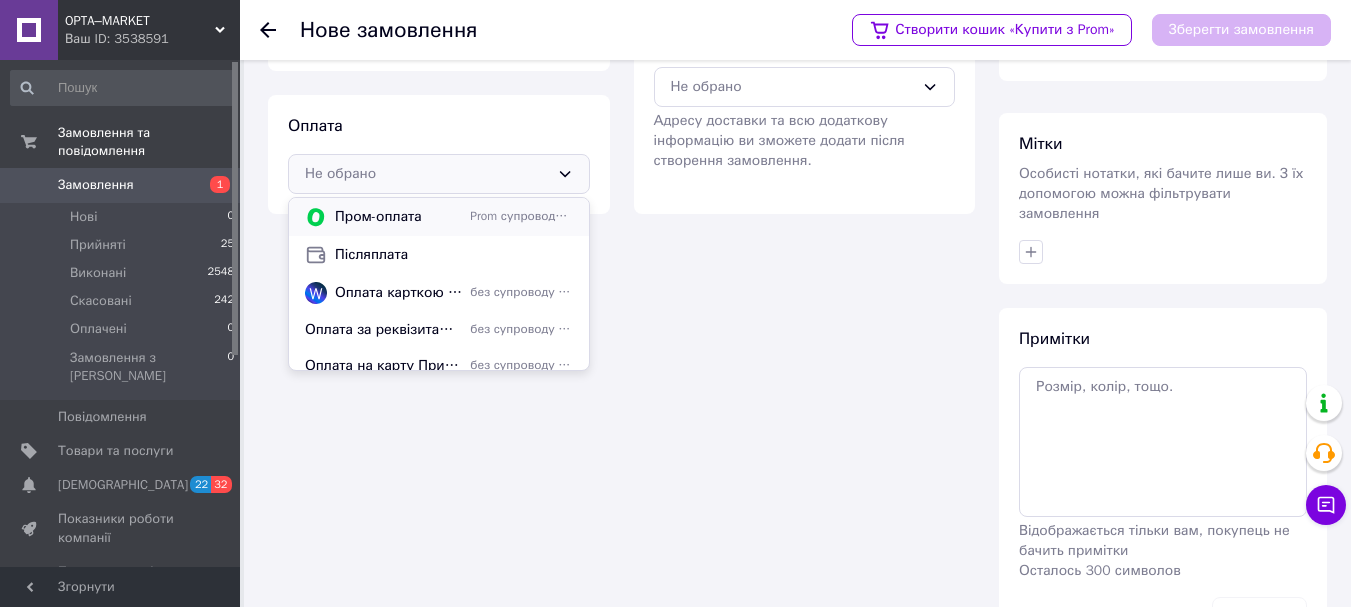 scroll, scrollTop: 217, scrollLeft: 0, axis: vertical 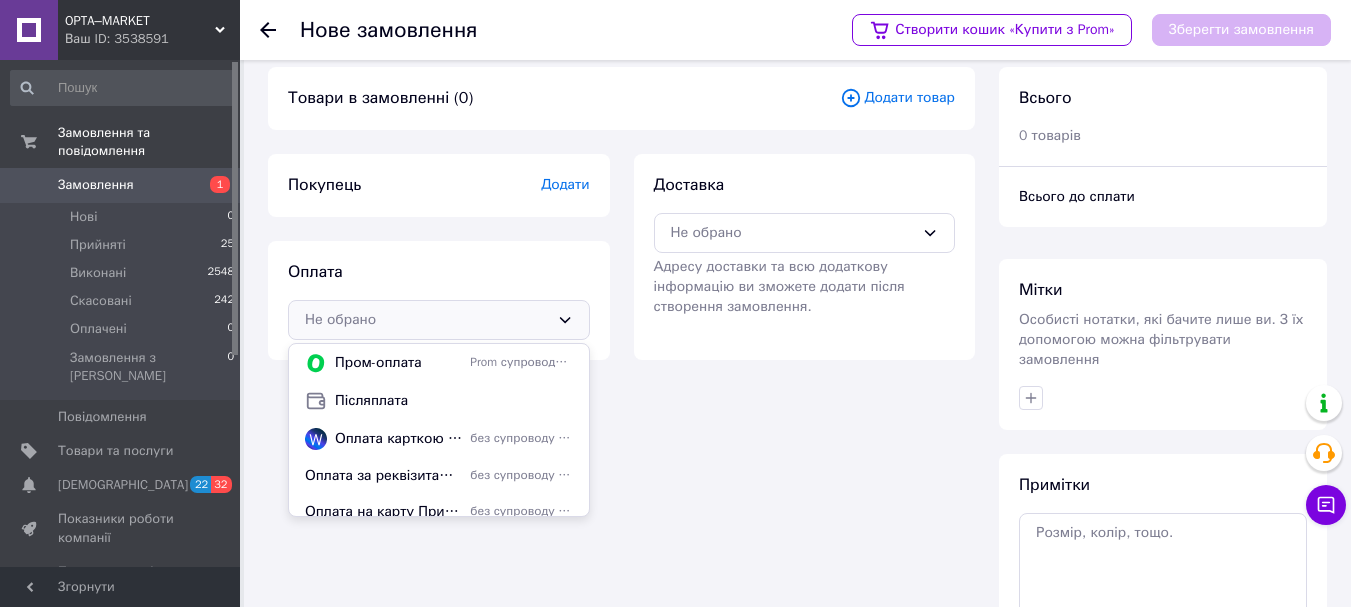 click on "Замовлення" at bounding box center (96, 185) 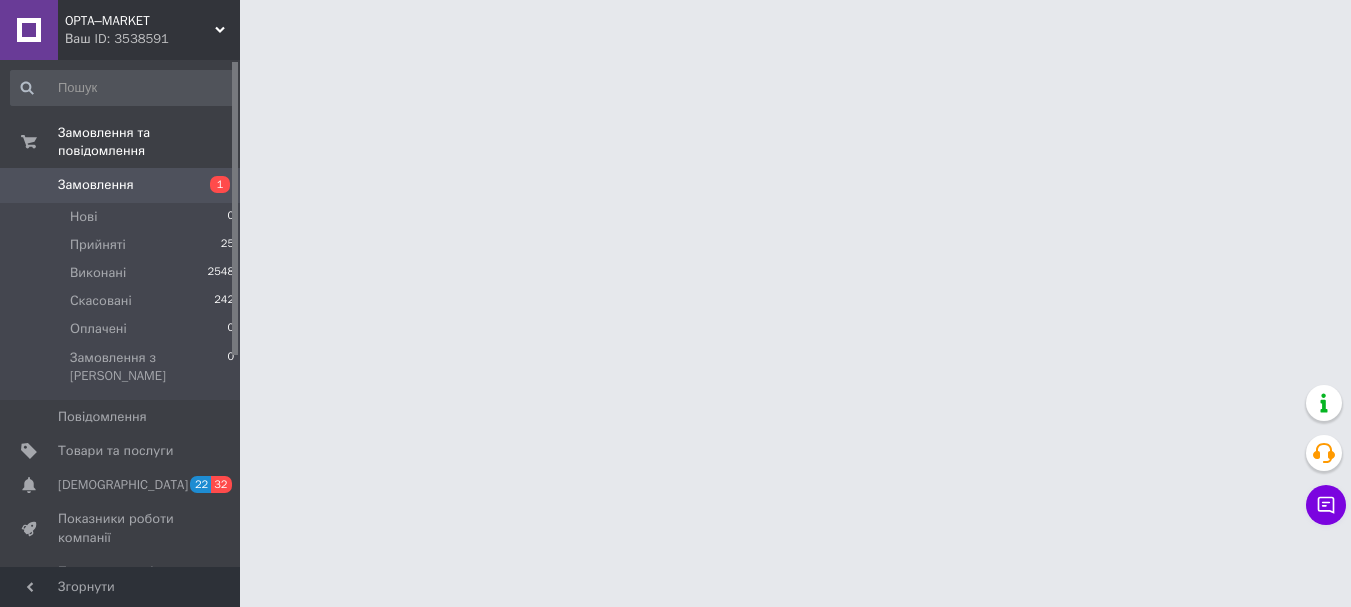 scroll, scrollTop: 0, scrollLeft: 0, axis: both 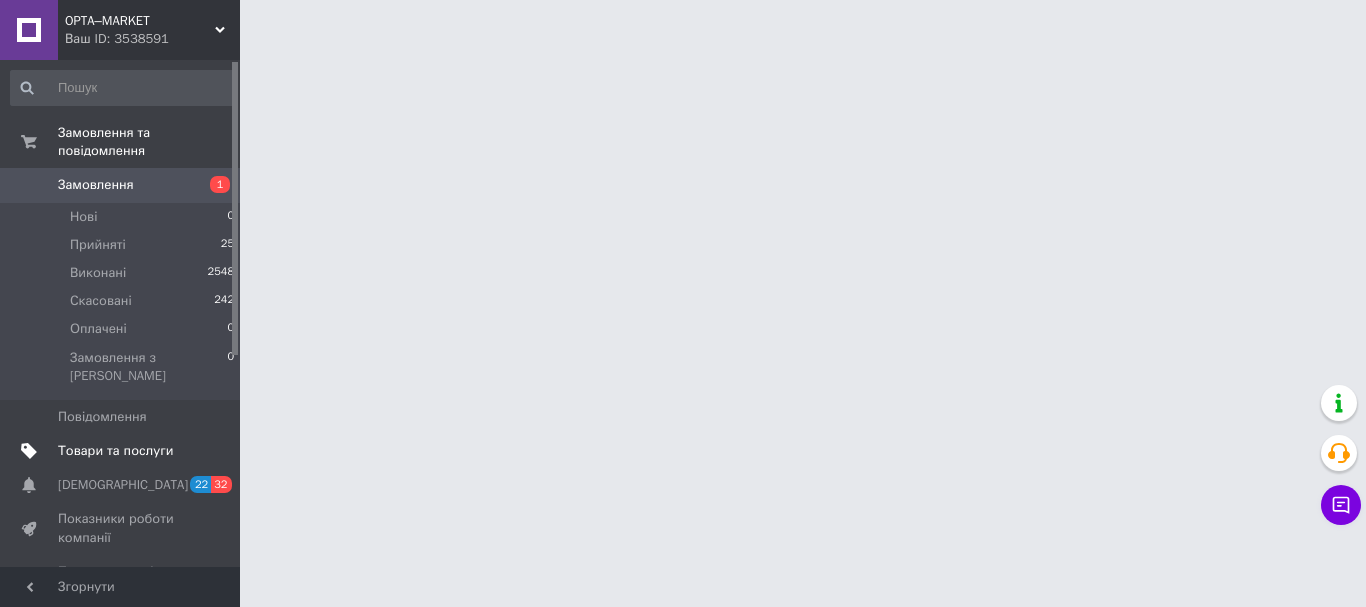 click on "Товари та послуги" at bounding box center (115, 451) 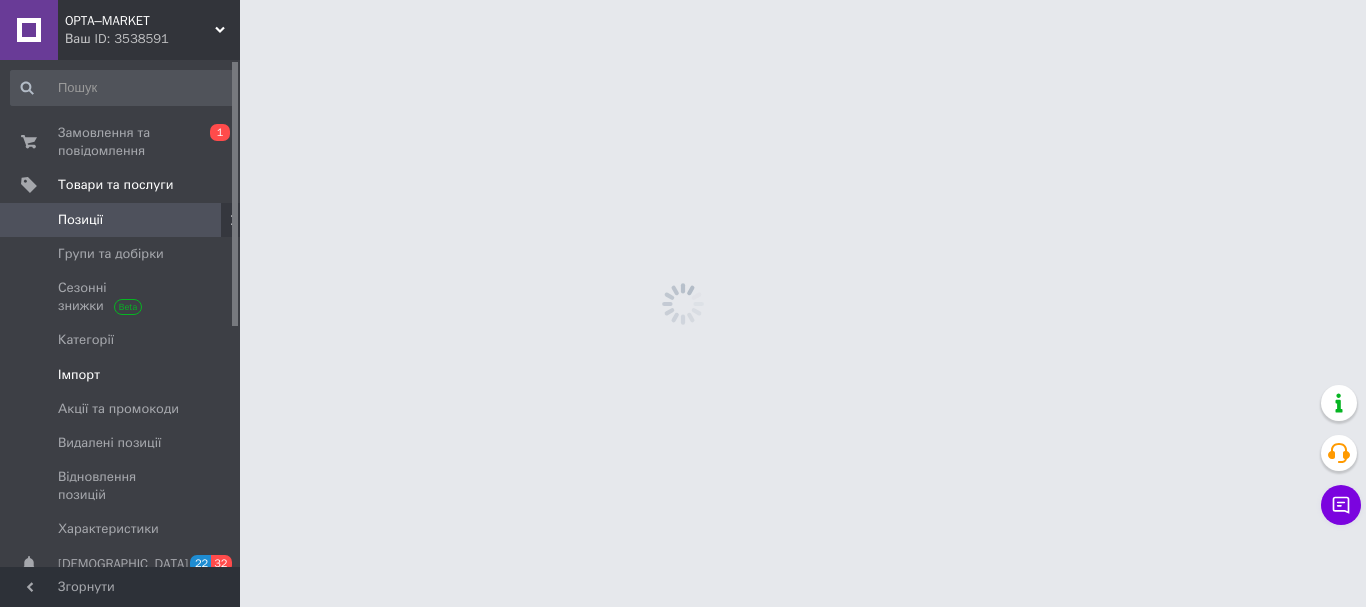 click on "Імпорт" at bounding box center [79, 375] 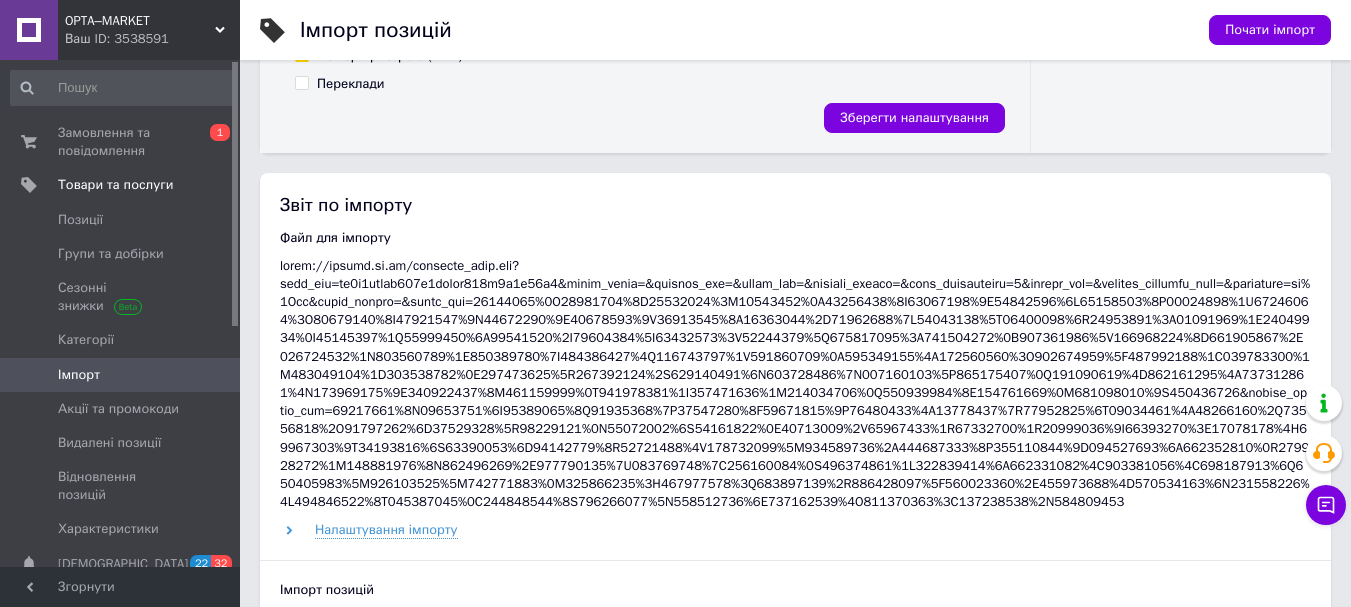 scroll, scrollTop: 300, scrollLeft: 0, axis: vertical 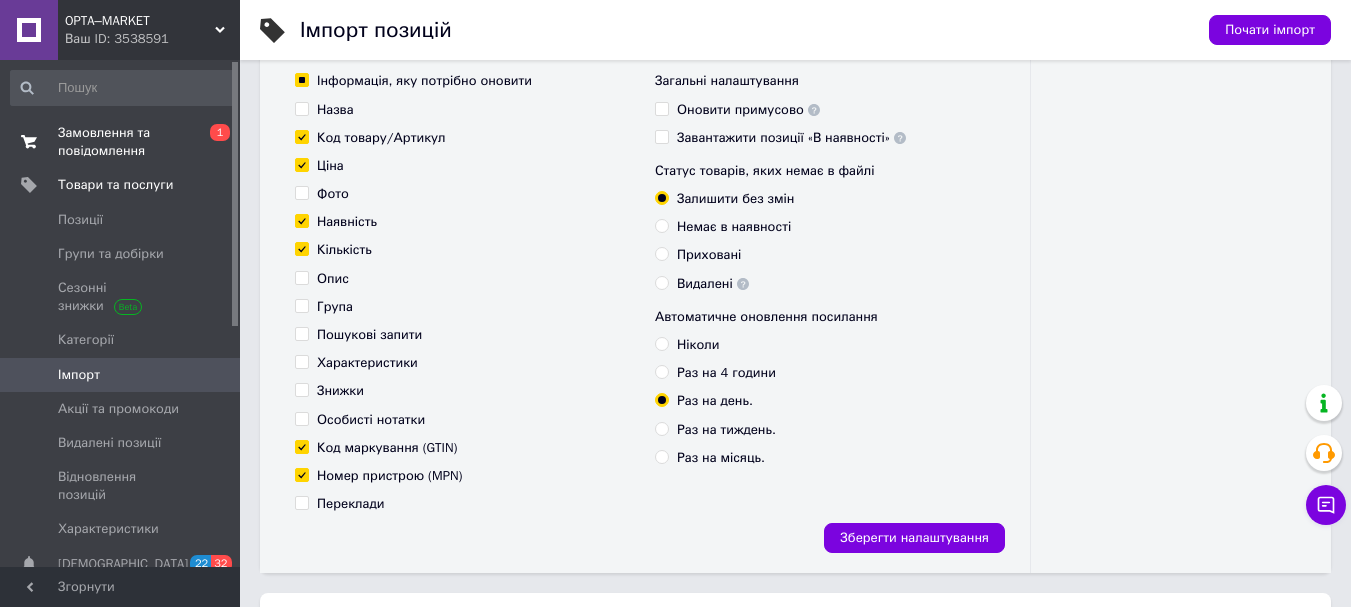 click on "Замовлення та повідомлення" at bounding box center [121, 142] 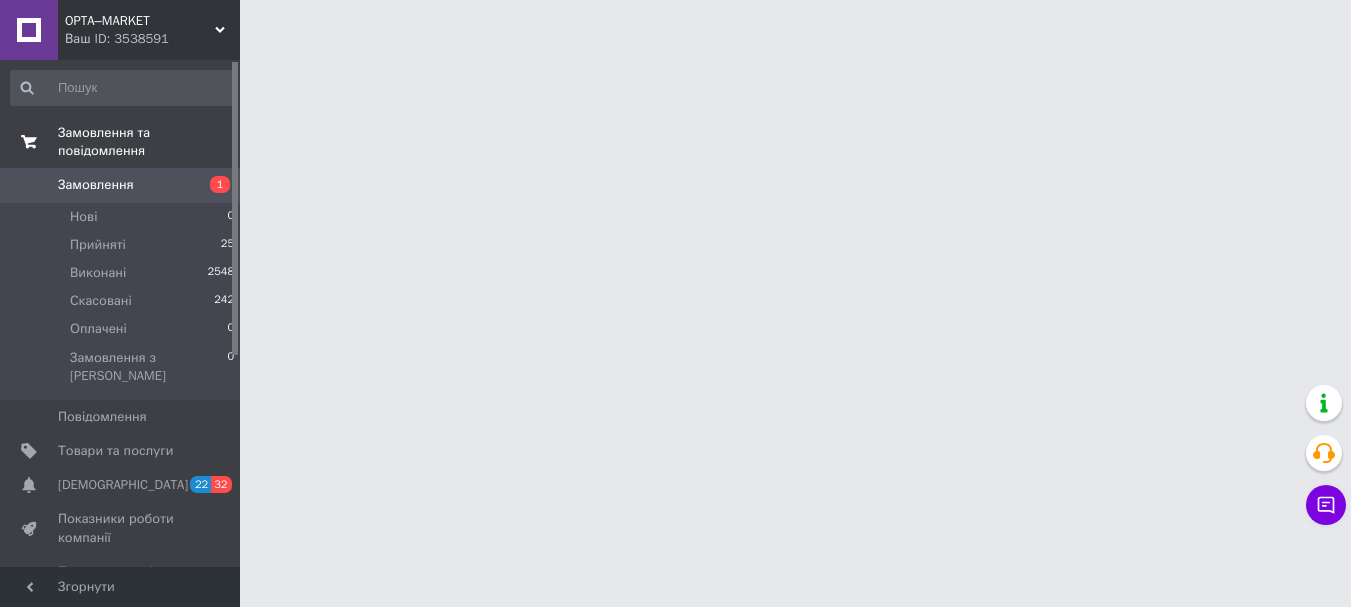 scroll, scrollTop: 0, scrollLeft: 0, axis: both 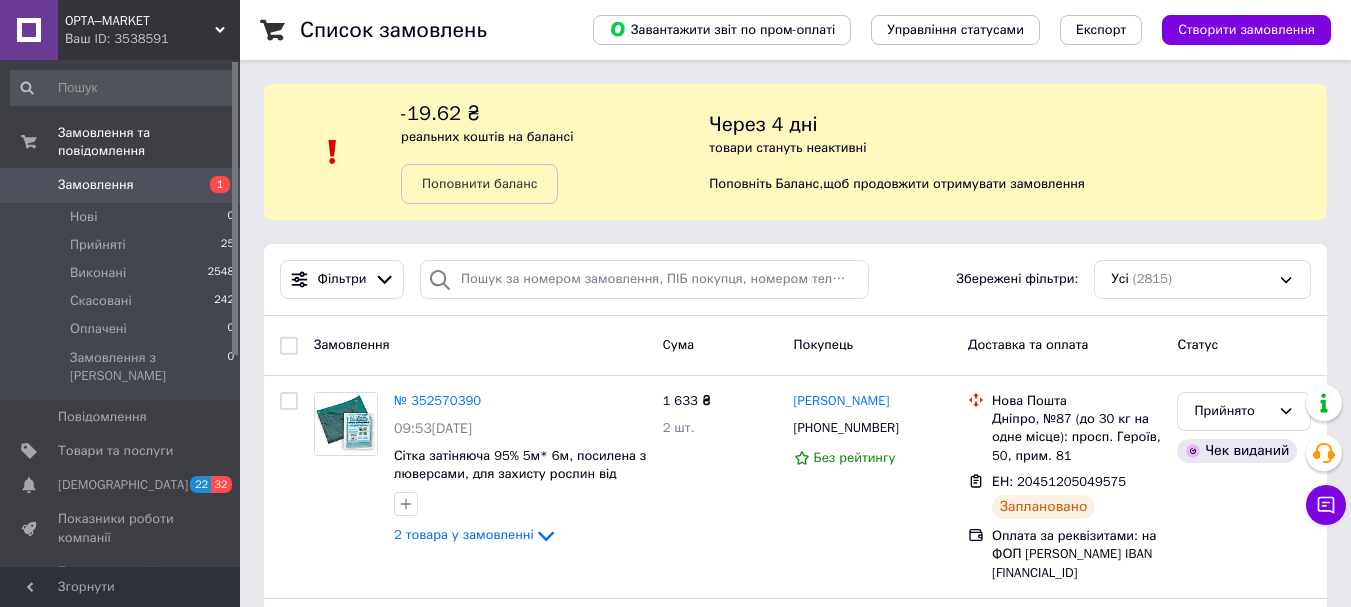 click on "1" at bounding box center [212, 185] 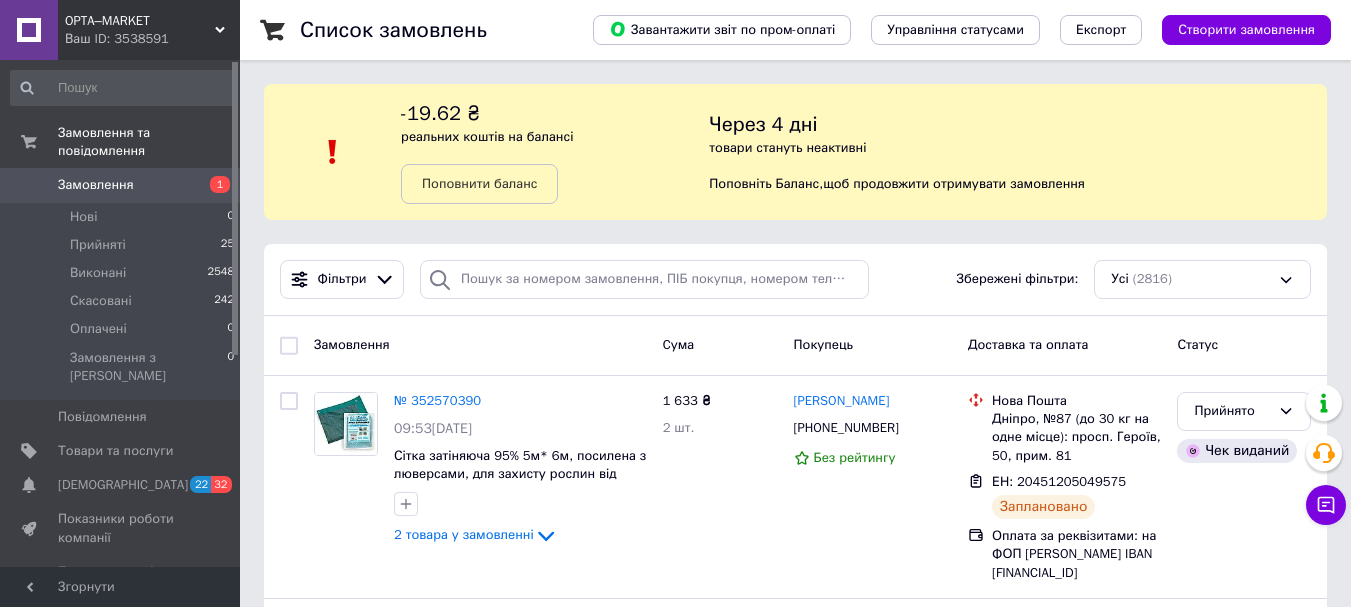 click on "Замовлення" at bounding box center [96, 185] 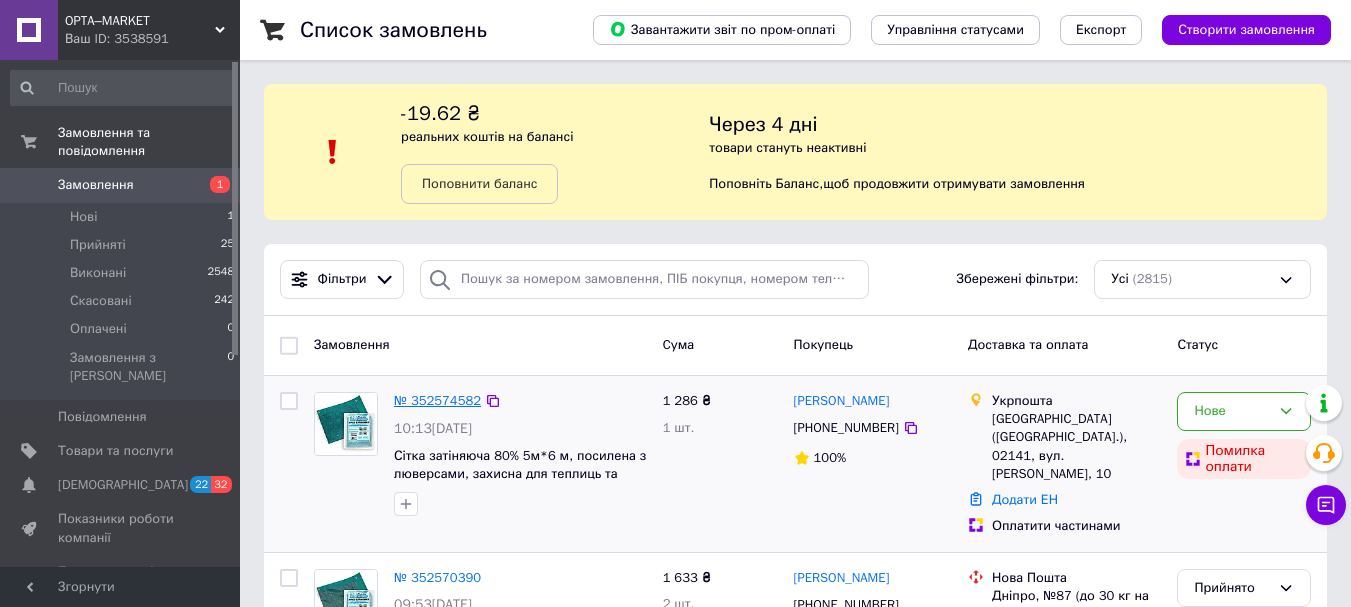 click on "№ 352574582" at bounding box center (437, 400) 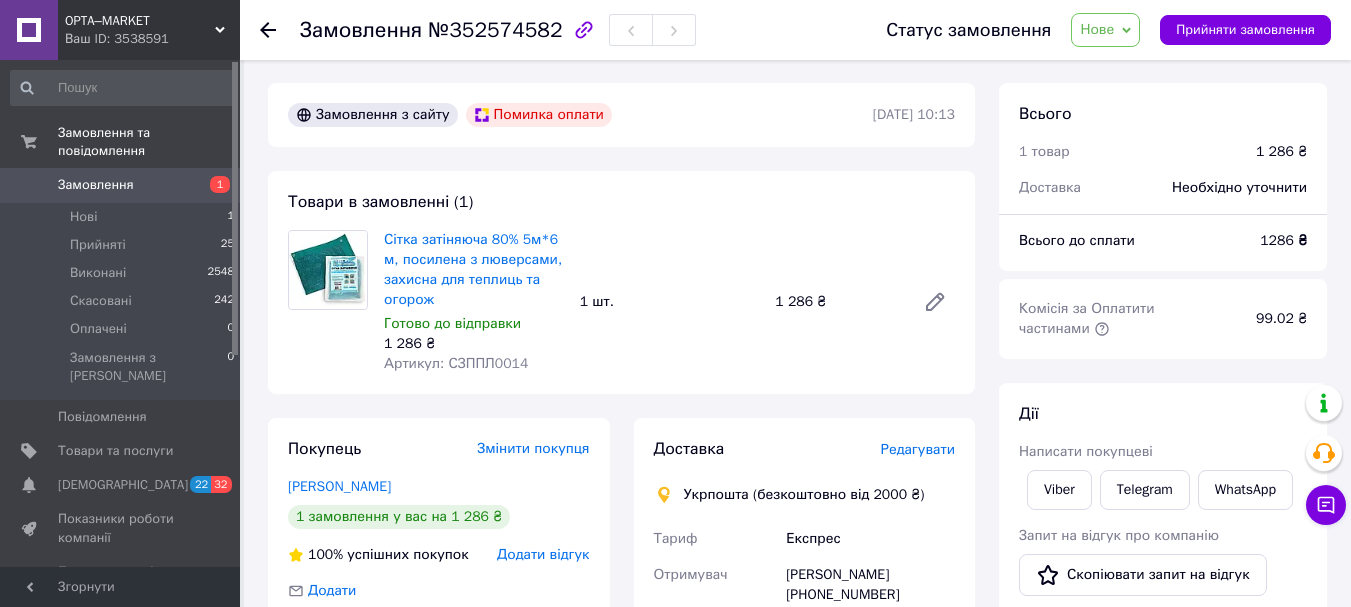 scroll, scrollTop: 0, scrollLeft: 0, axis: both 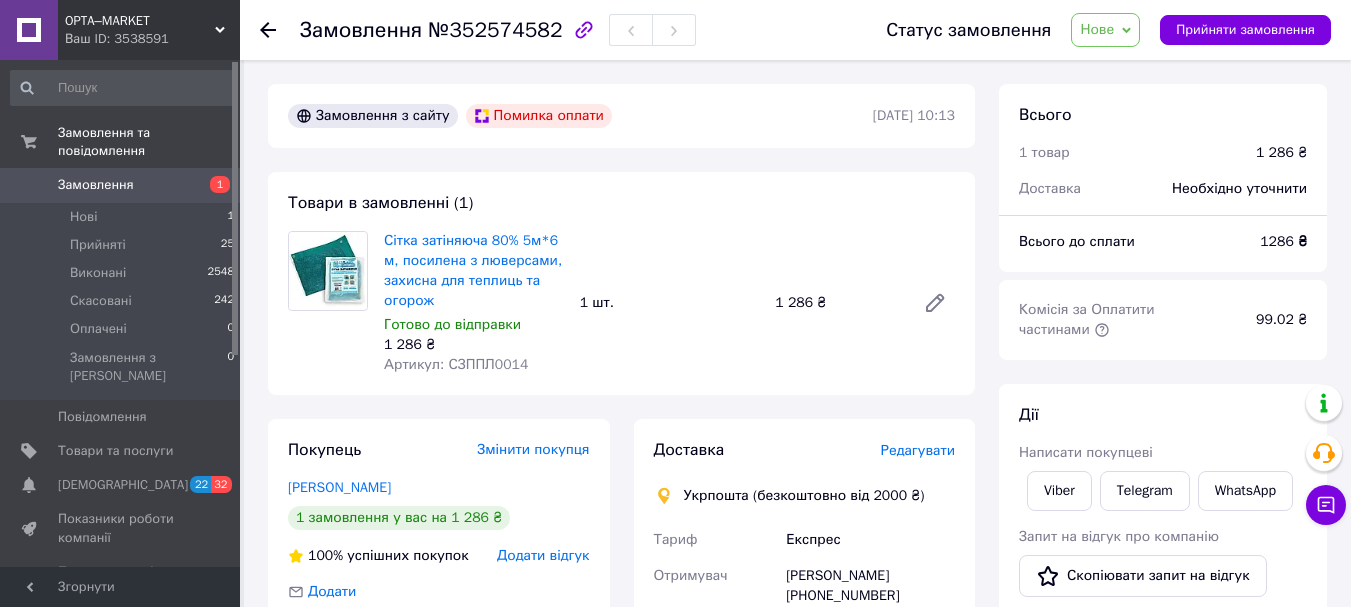 click on "Замовлення" at bounding box center (121, 185) 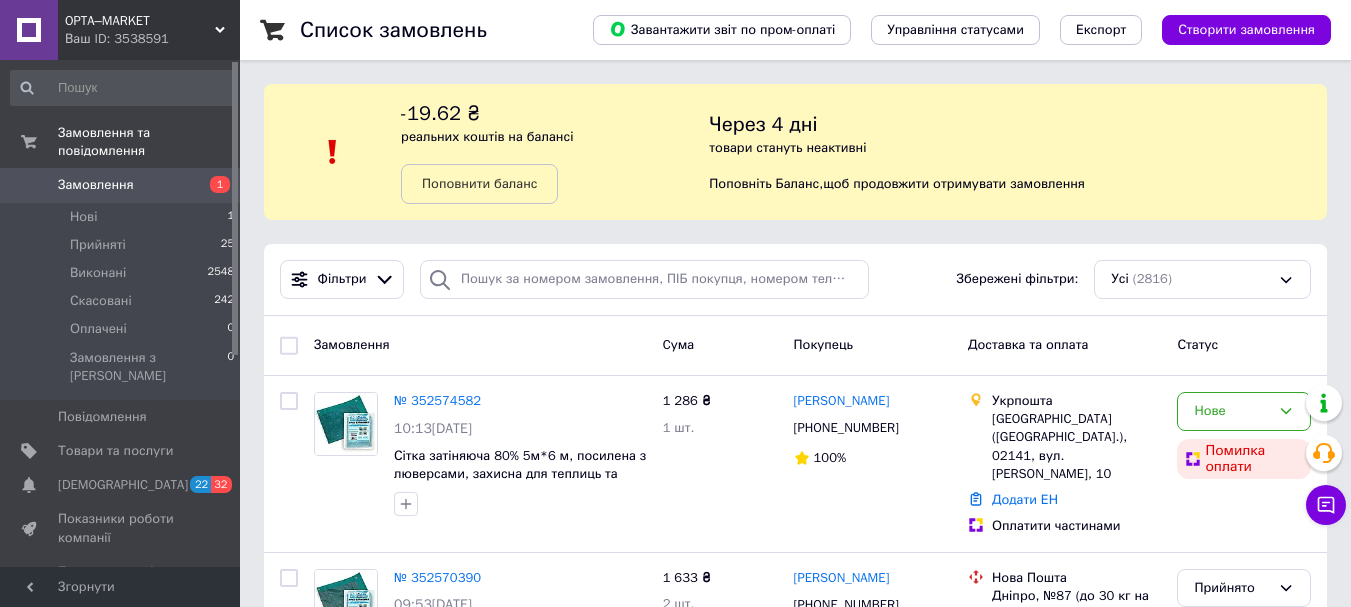 scroll, scrollTop: 200, scrollLeft: 0, axis: vertical 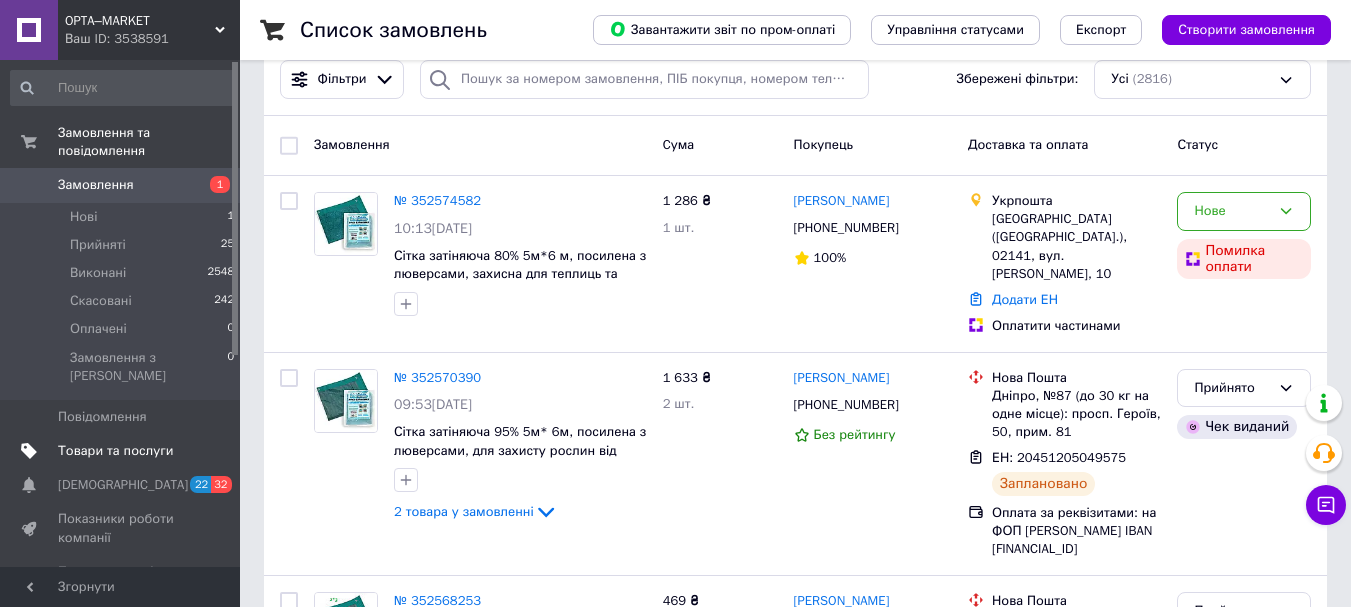 click on "Товари та послуги" at bounding box center [115, 451] 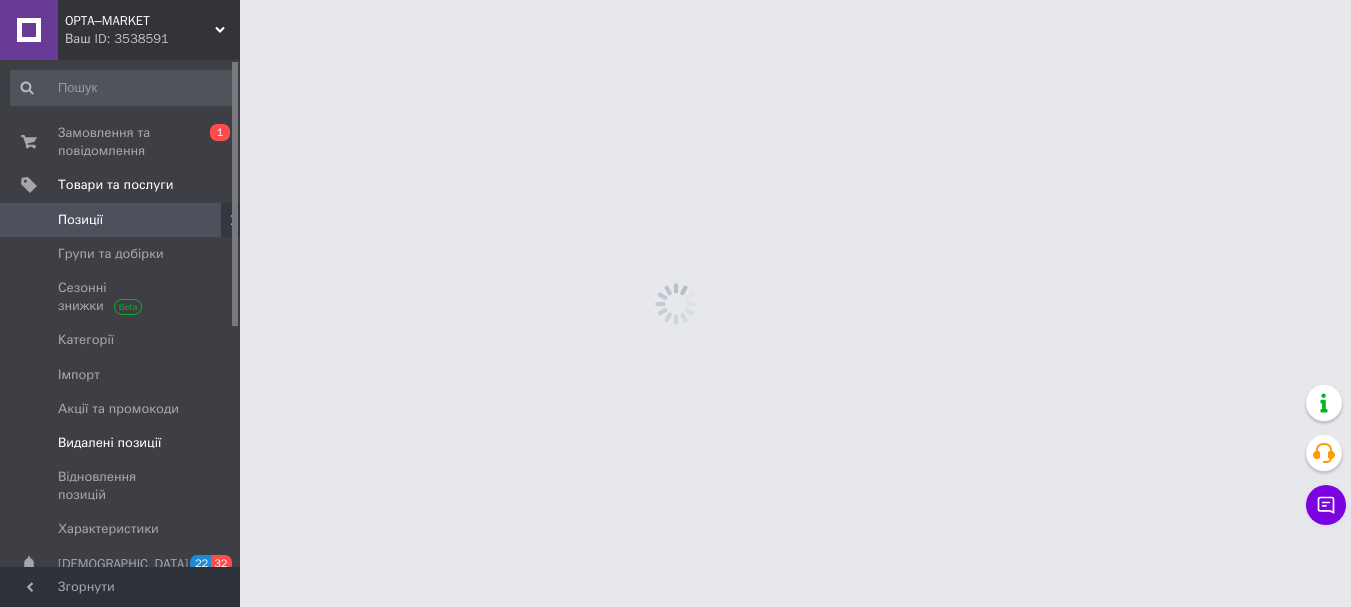 scroll, scrollTop: 0, scrollLeft: 0, axis: both 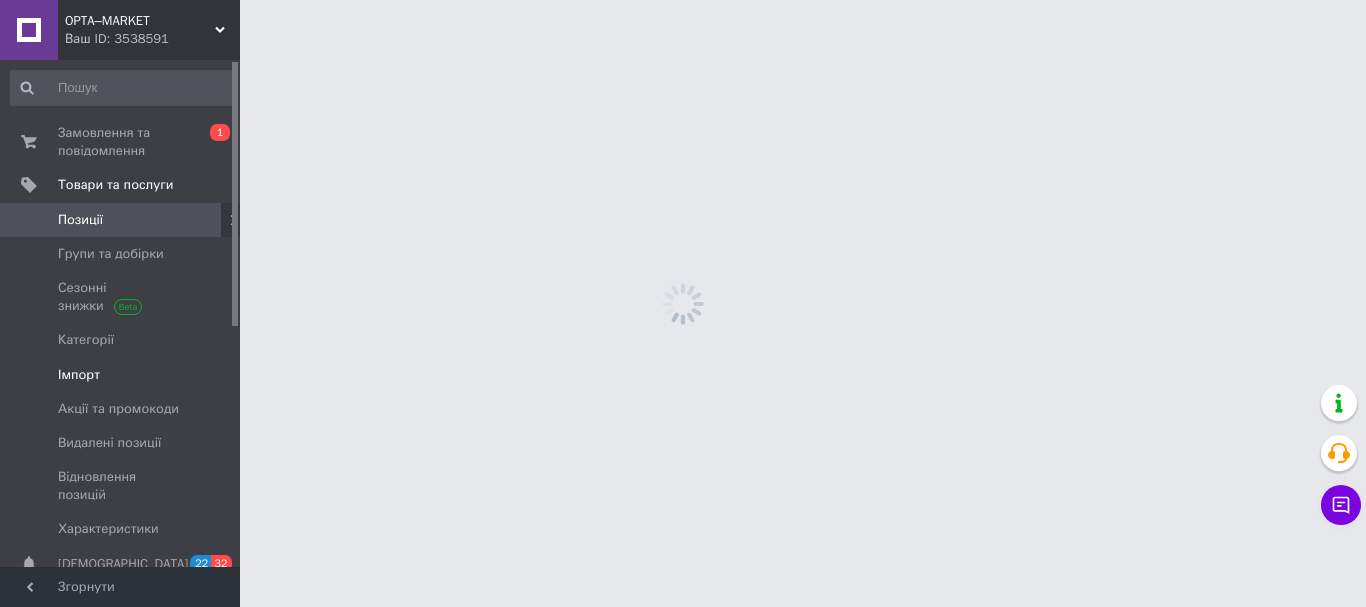 click on "Імпорт" at bounding box center [79, 375] 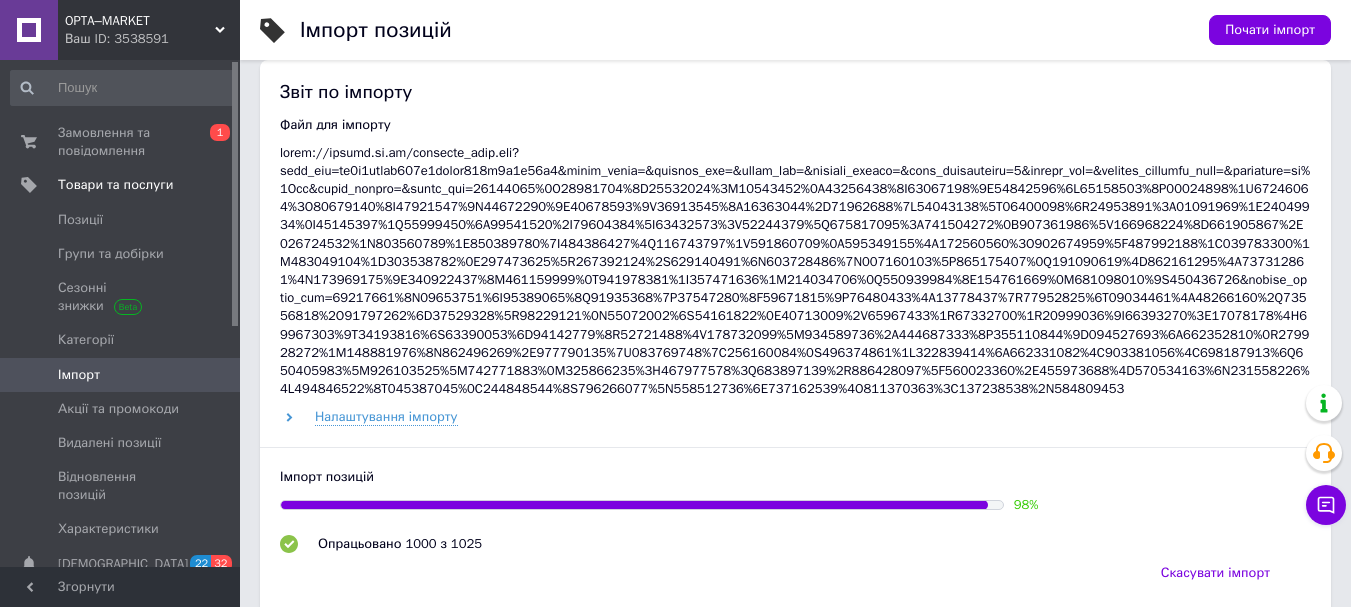 scroll, scrollTop: 500, scrollLeft: 0, axis: vertical 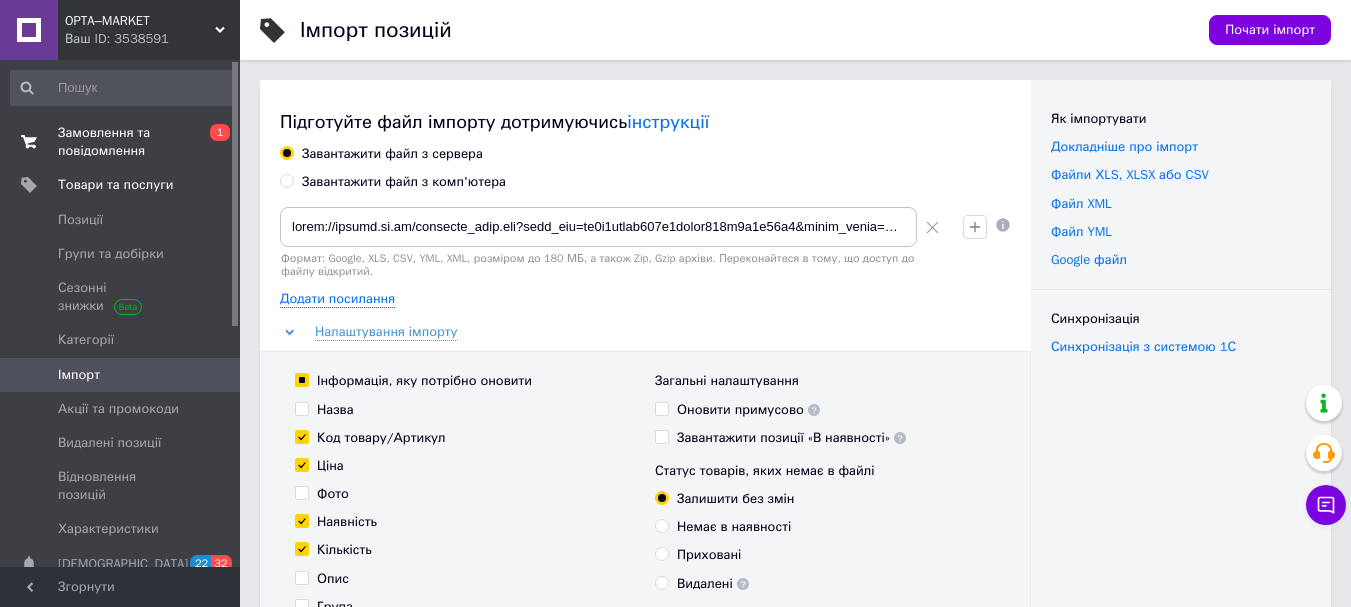 click on "Замовлення та повідомлення" at bounding box center (121, 142) 